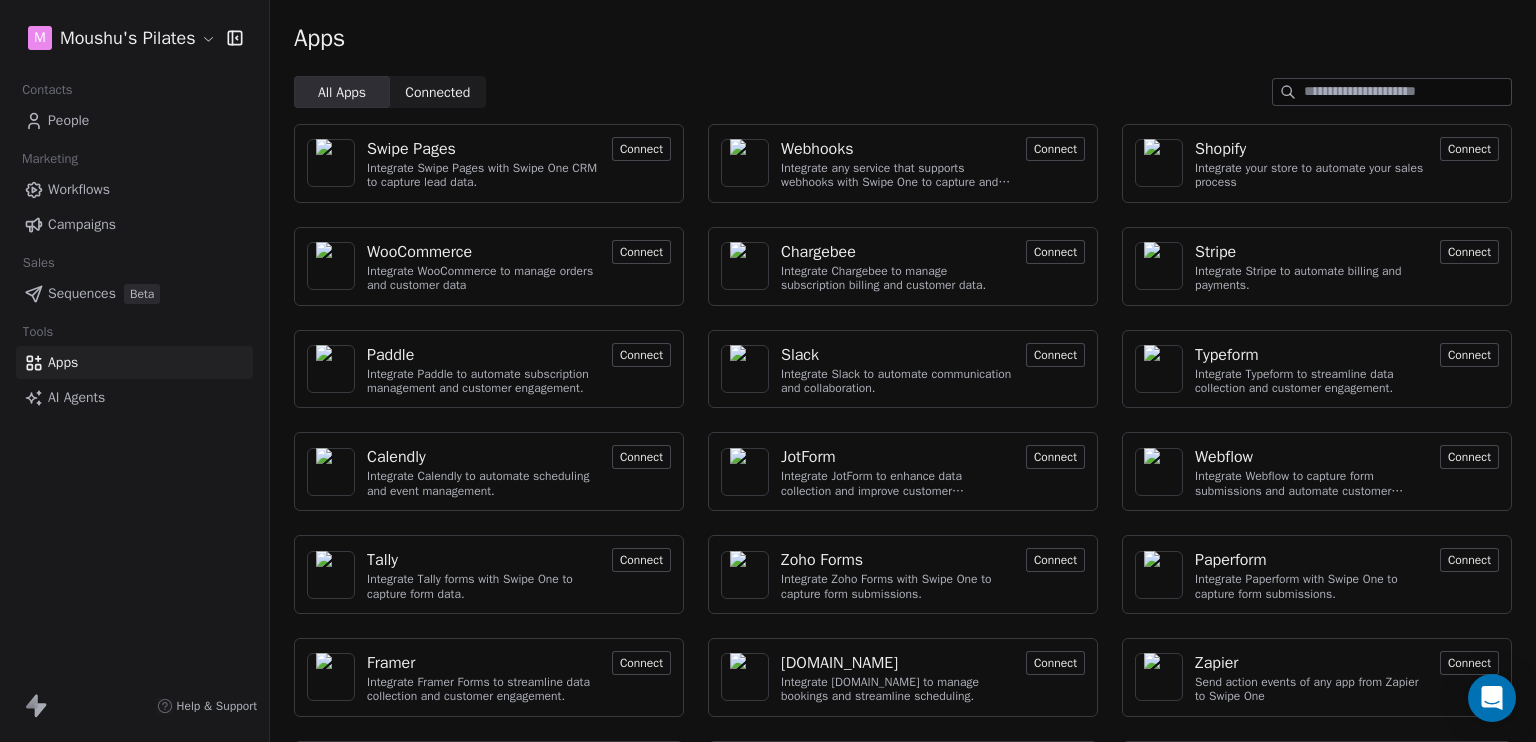 scroll, scrollTop: 0, scrollLeft: 0, axis: both 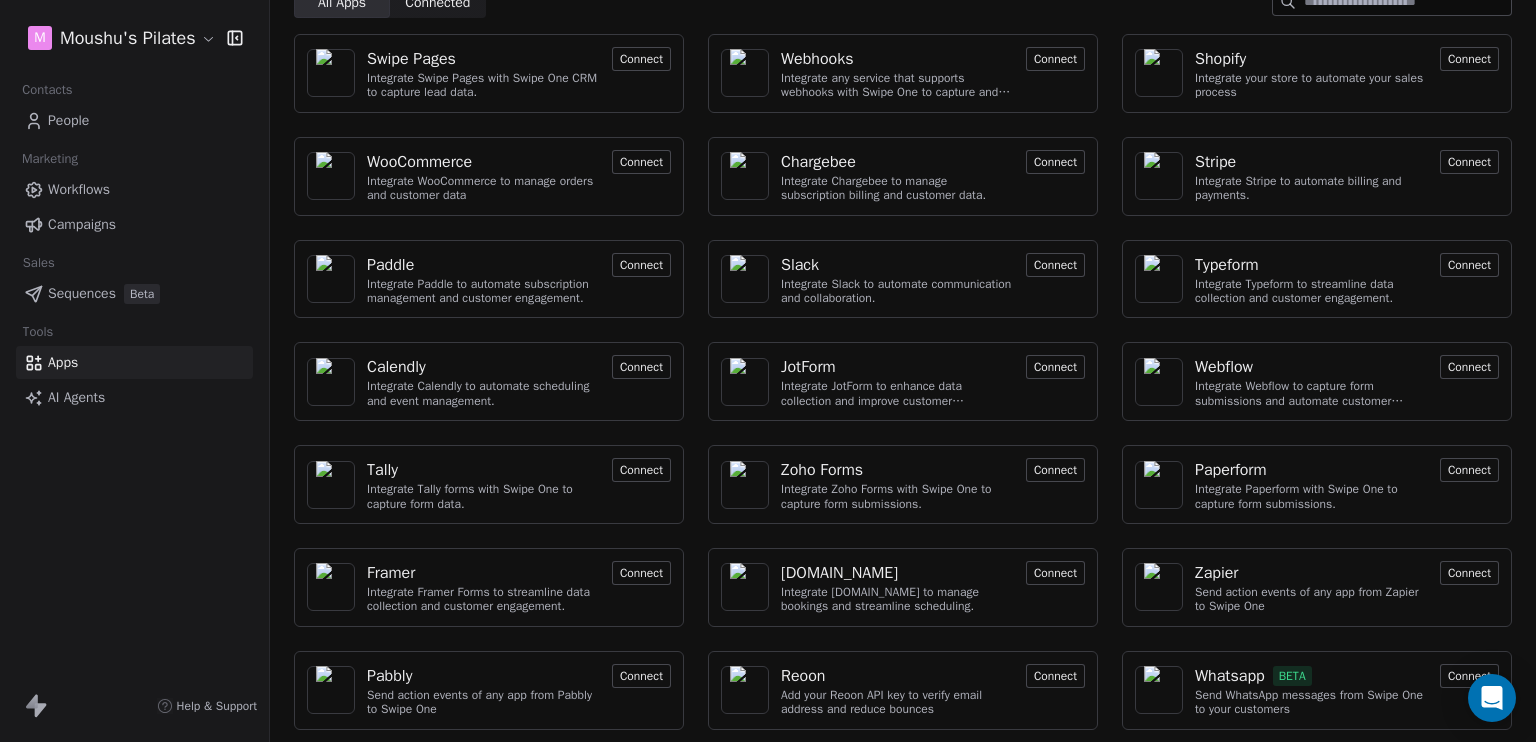 click on "Connect" at bounding box center [641, 367] 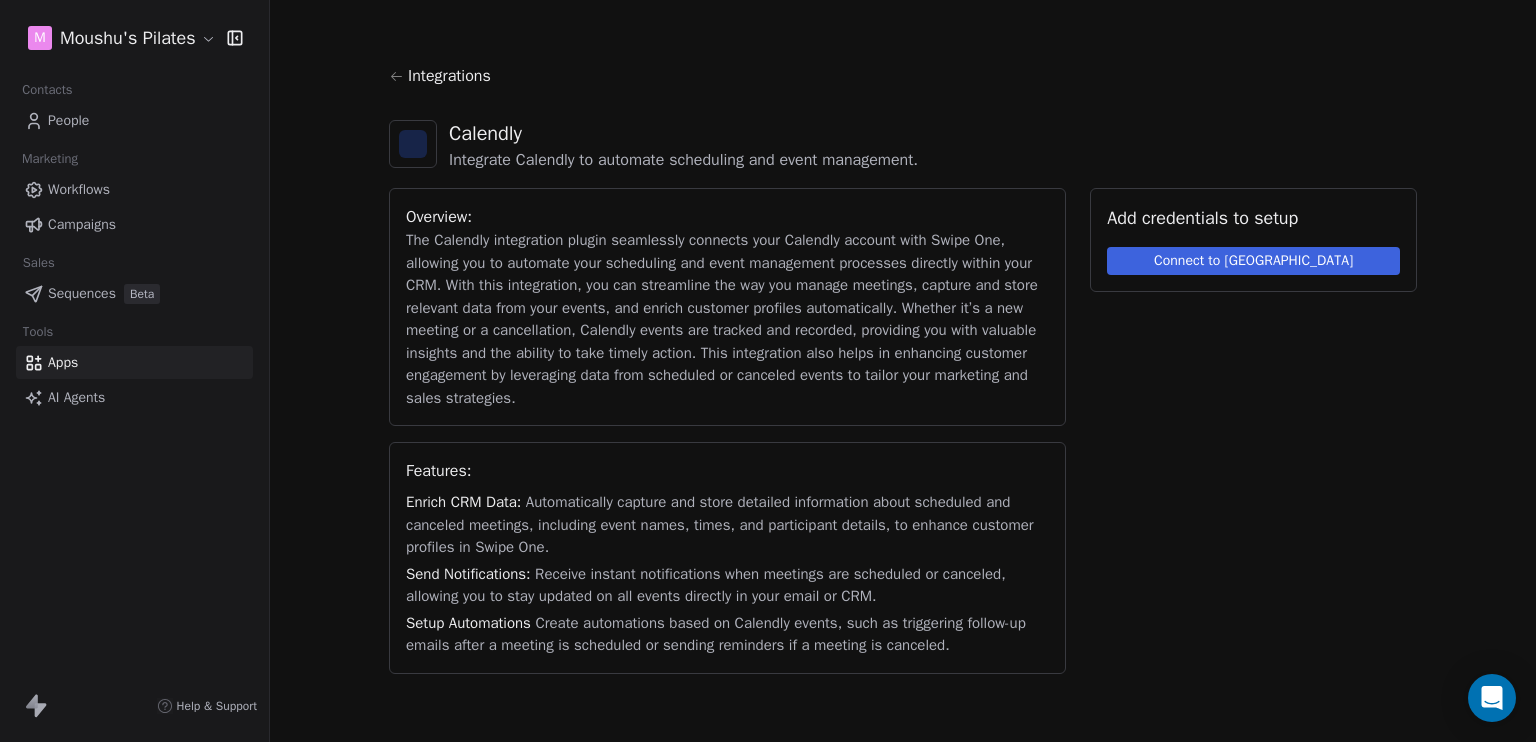 scroll, scrollTop: 0, scrollLeft: 0, axis: both 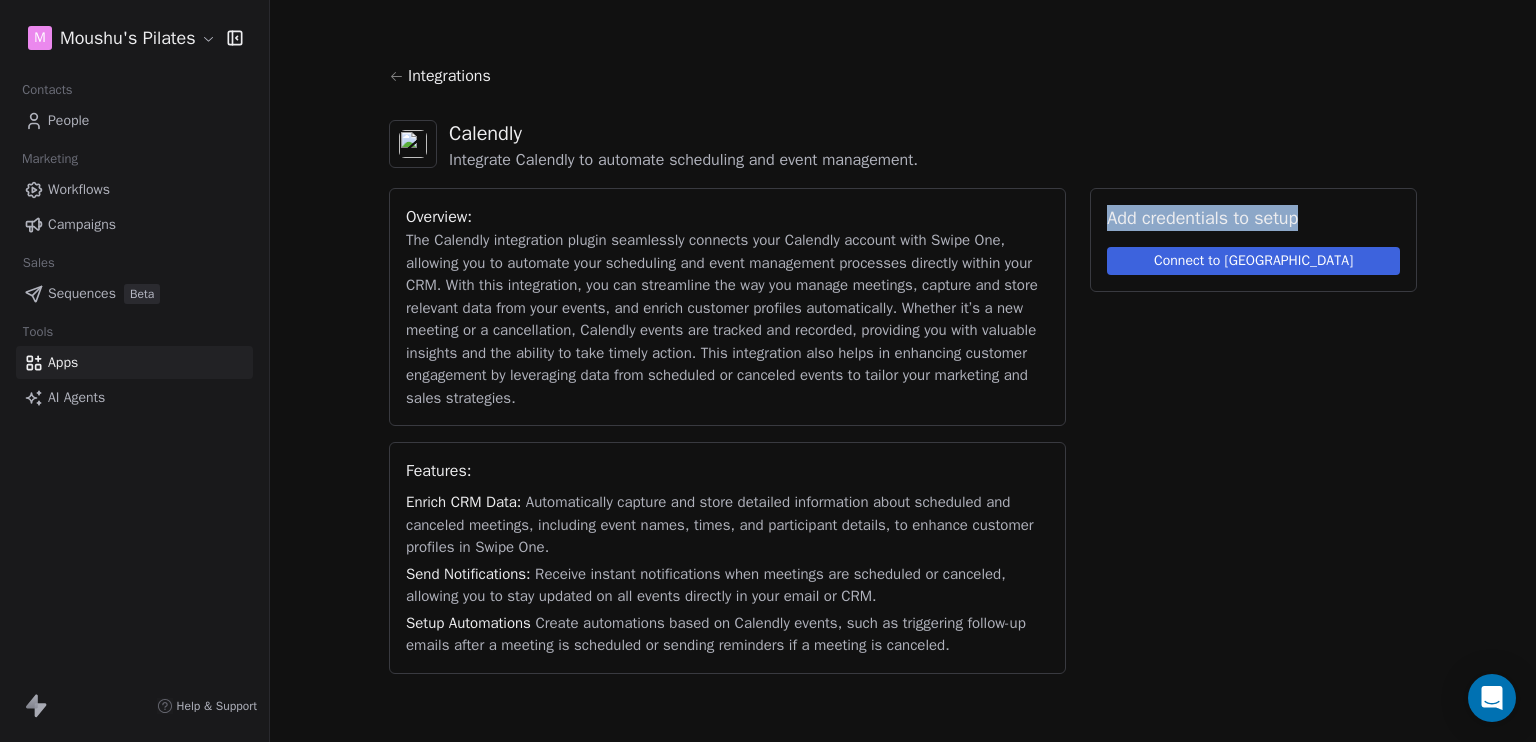 drag, startPoint x: 1112, startPoint y: 228, endPoint x: 1377, endPoint y: 227, distance: 265.0019 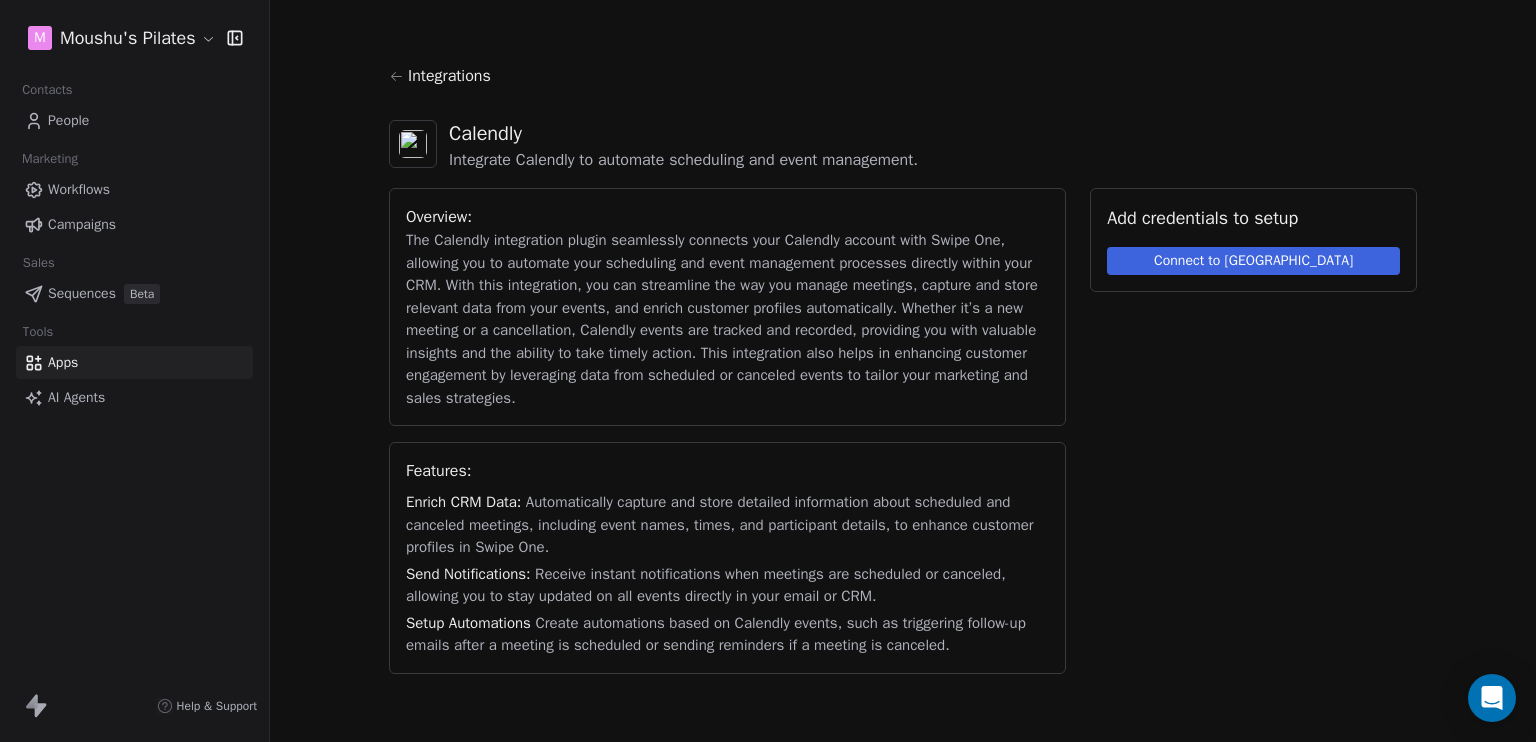 click 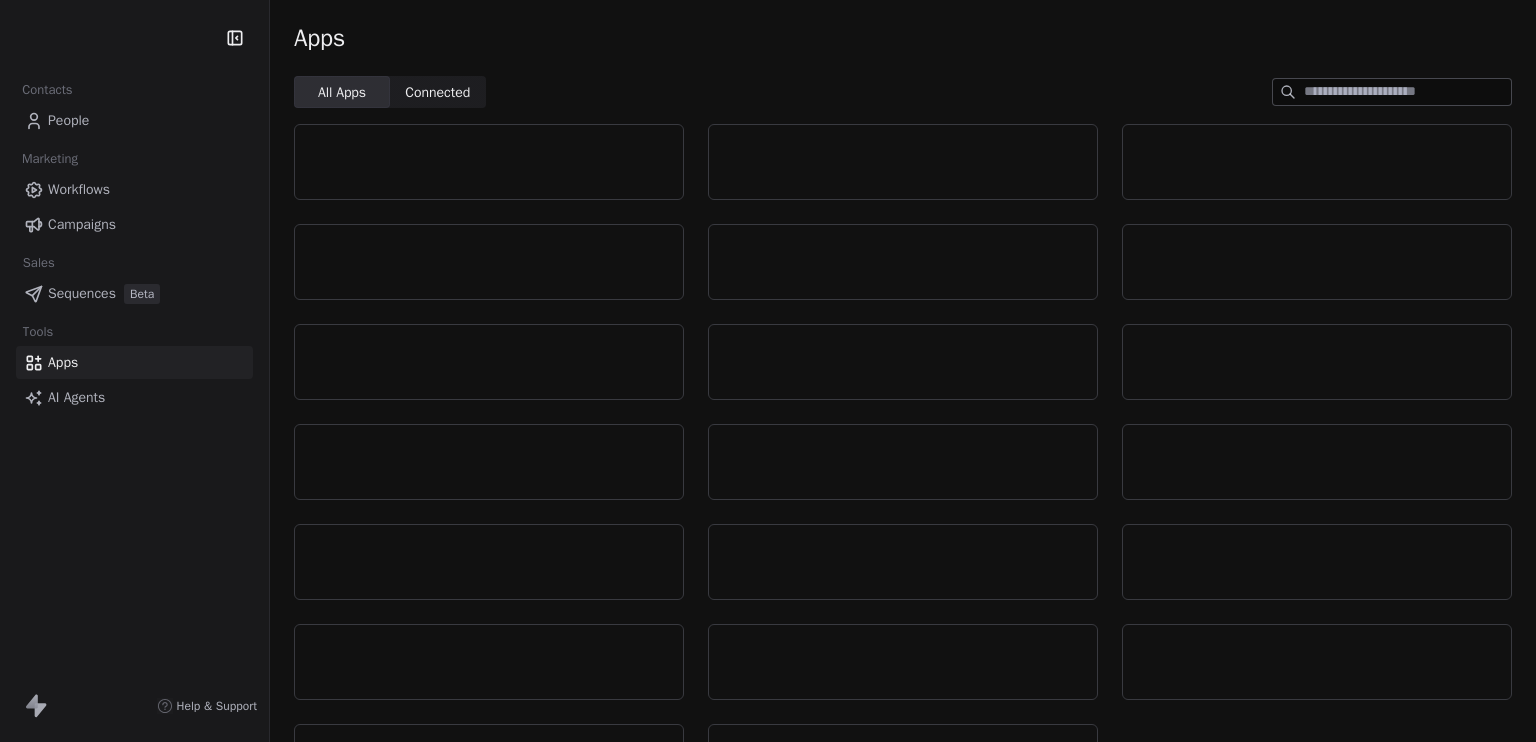 scroll, scrollTop: 0, scrollLeft: 0, axis: both 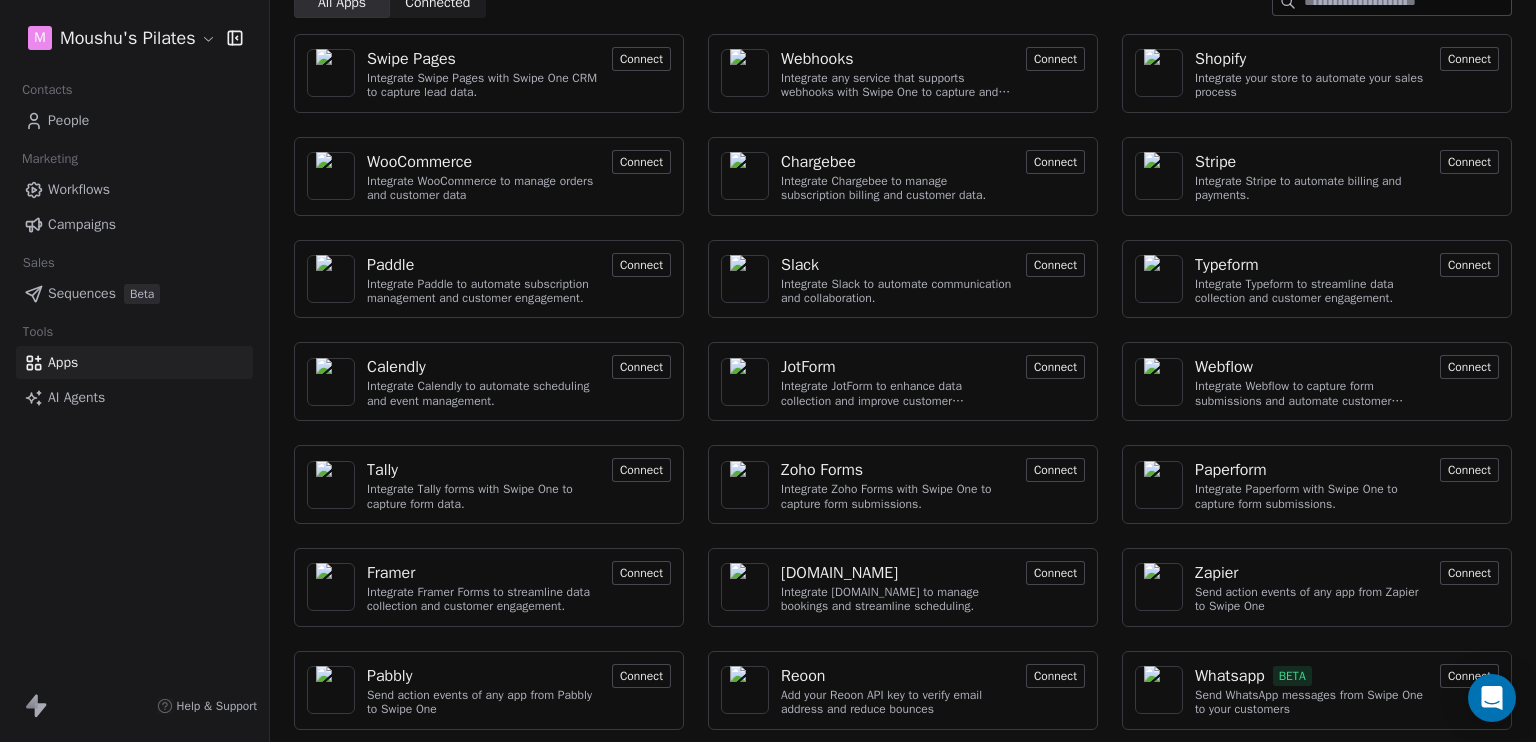 click on "People" at bounding box center (134, 120) 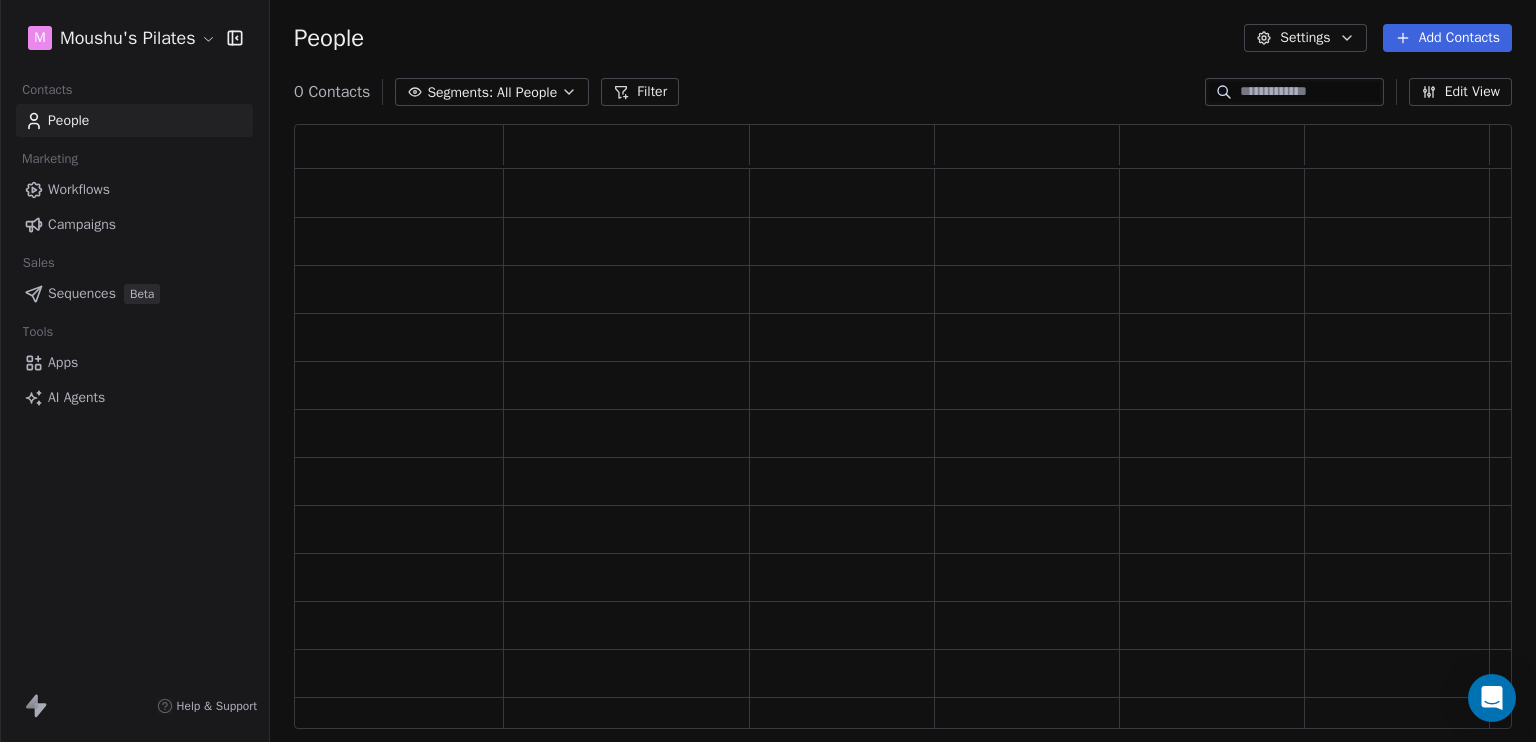 scroll, scrollTop: 0, scrollLeft: 0, axis: both 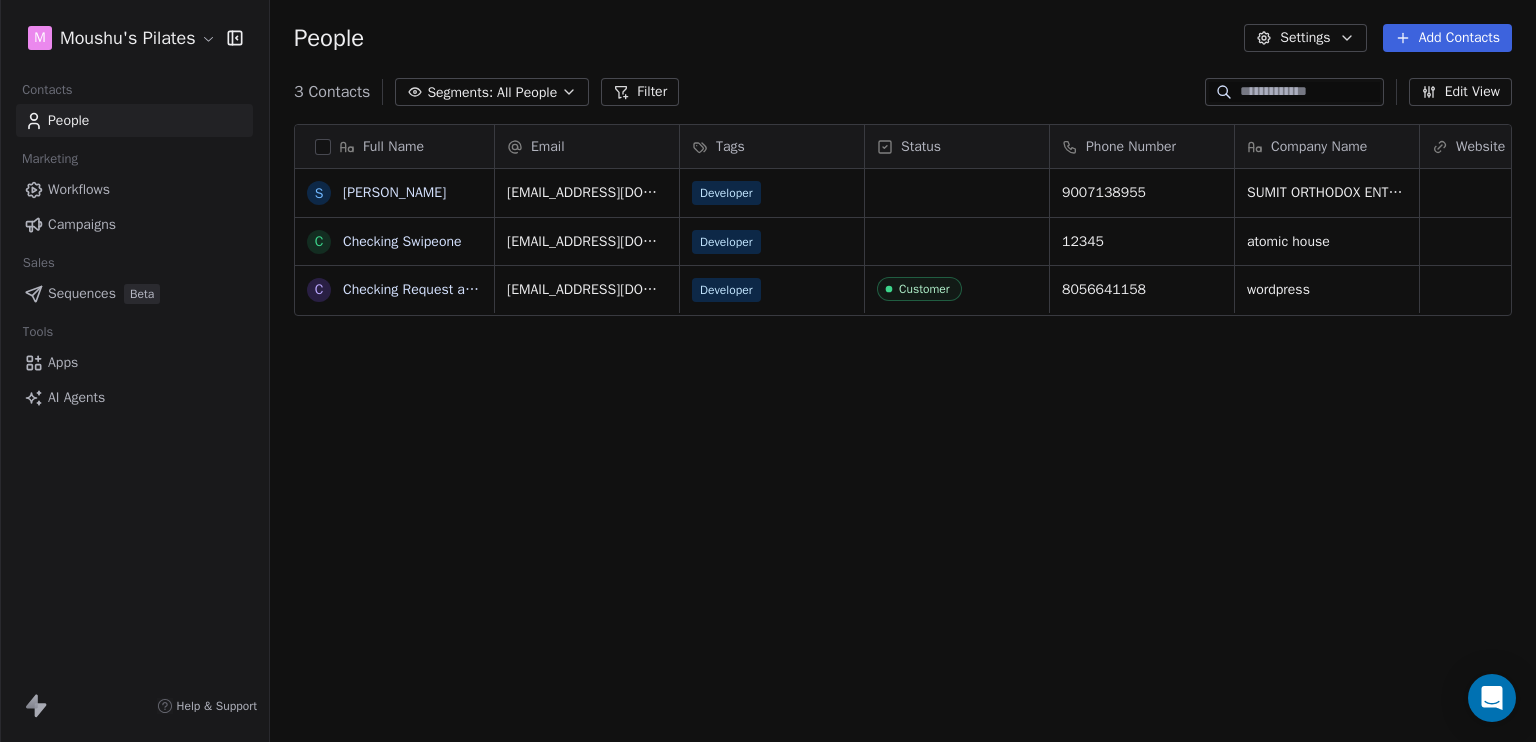 click on "All People" at bounding box center (527, 92) 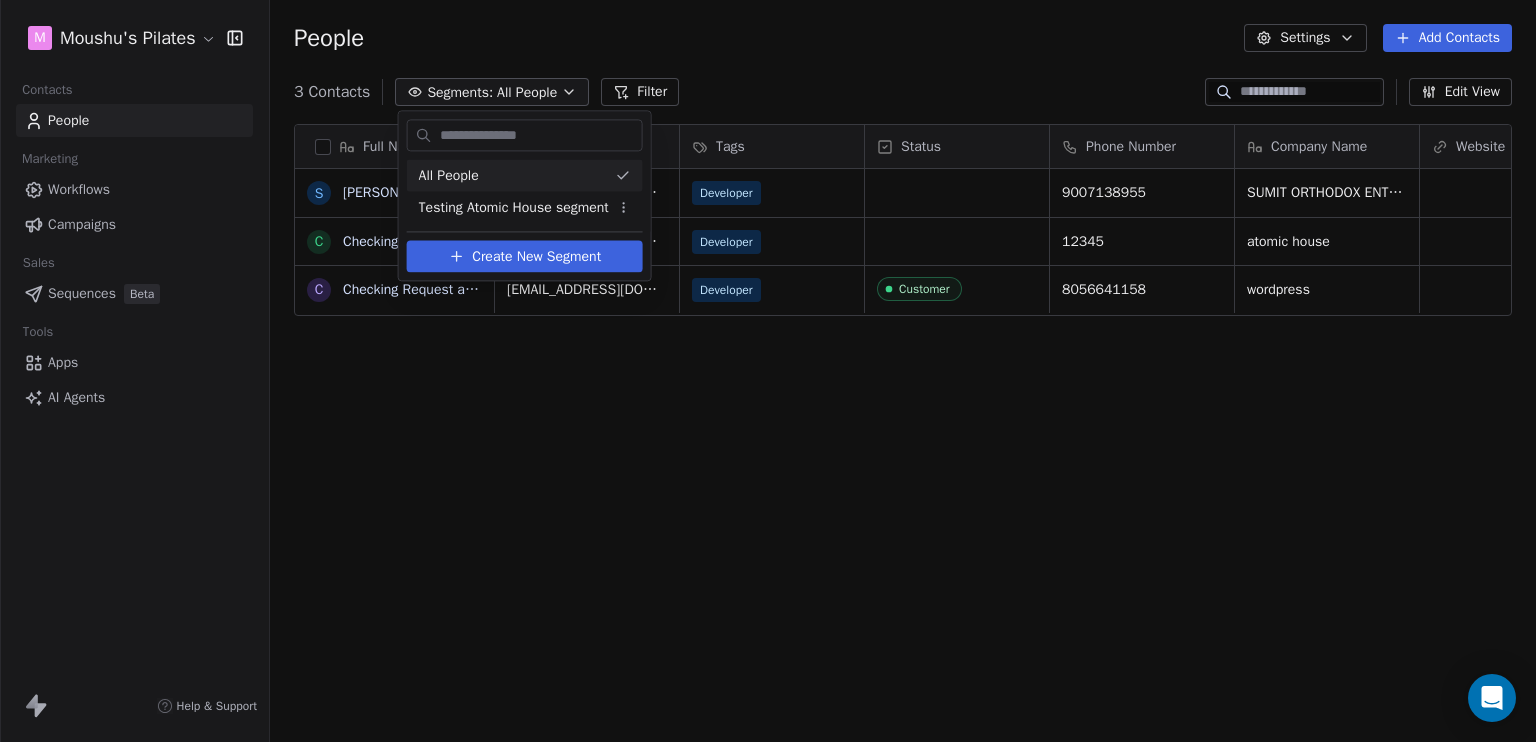 click on "M Moushu's Pilates Contacts People Marketing Workflows Campaigns Sales Sequences Beta Tools Apps AI Agents Help & Support People Settings  Add Contacts 3 Contacts Segments: All People Filter  Edit View Tag Add to Sequence Export Full Name S Sumit Chakraborty C Checking Swipeone C Checking Request a Demo Email Tags Status Phone Number Company Name Website printpoint@sumitorthodoxsolutions.in Developer 9007138955 SUMIT ORTHODOX ENTERPRISE sithesshsithu@gmail.com Developer 12345 atomic house sithessh27@gmail.com Developer Customer 8056641158 wordpress
To pick up a draggable item, press the space bar.
While dragging, use the arrow keys to move the item.
Press space again to drop the item in its new position, or press escape to cancel.
All People Testing Atomic House segment Create New Segment" at bounding box center [768, 371] 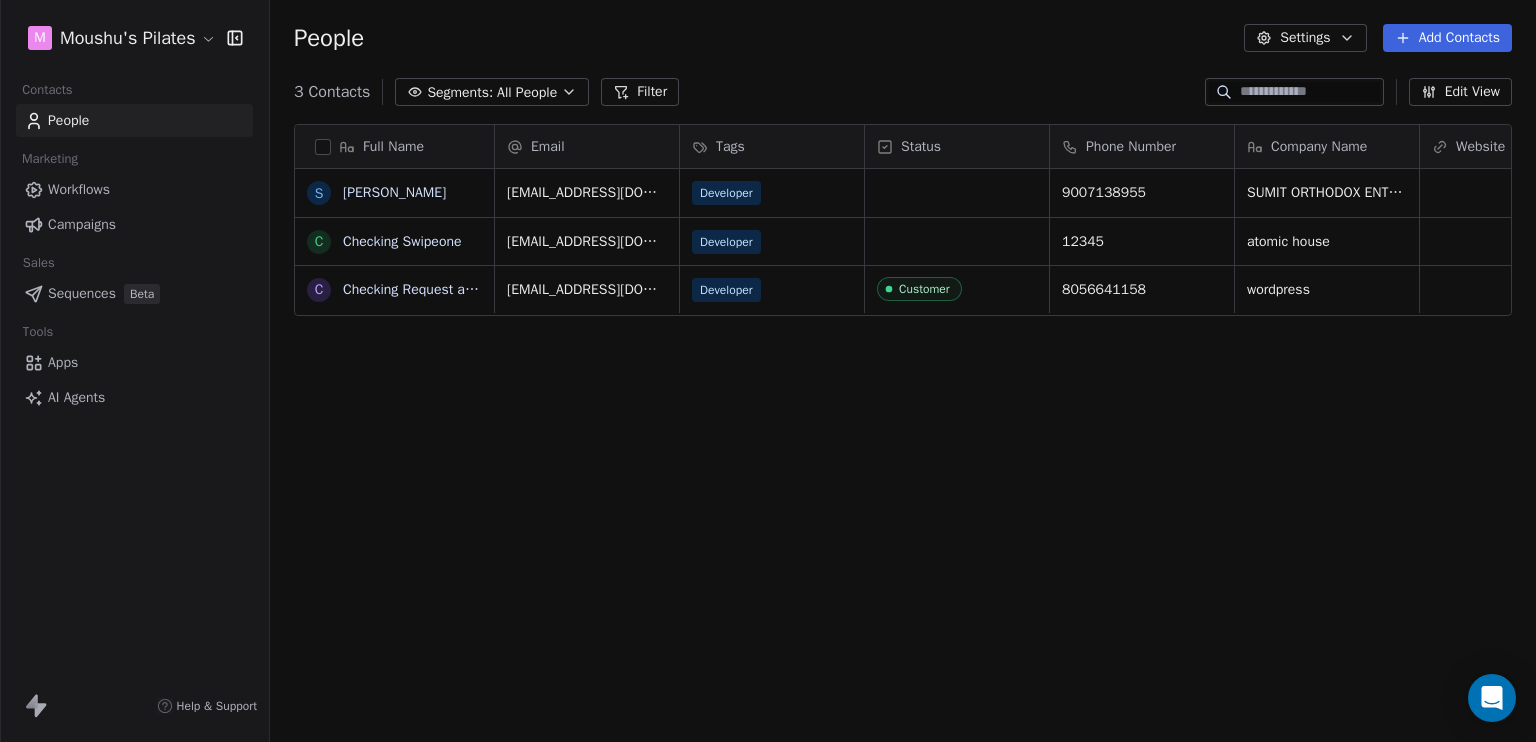 click on "Edit View" at bounding box center (1460, 92) 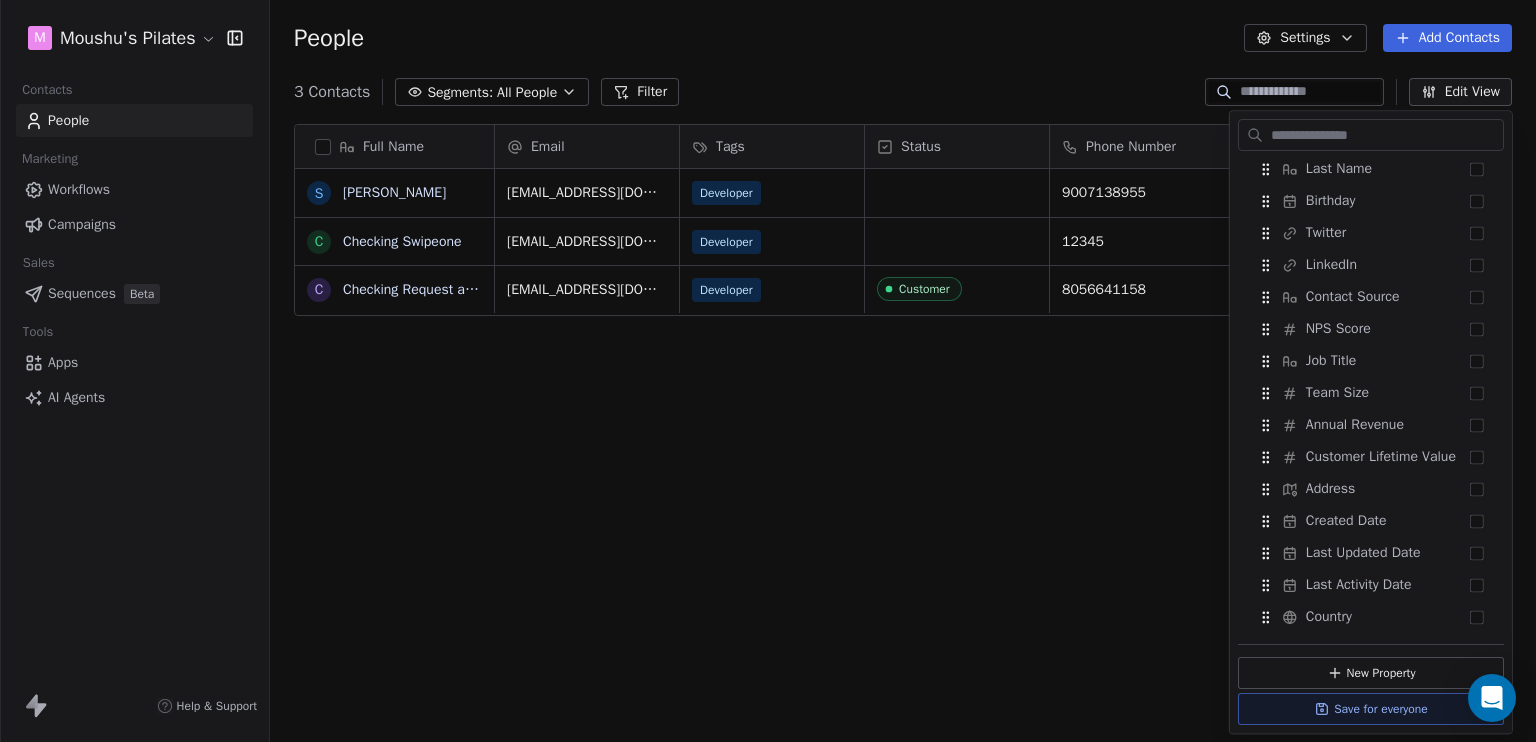 scroll, scrollTop: 318, scrollLeft: 0, axis: vertical 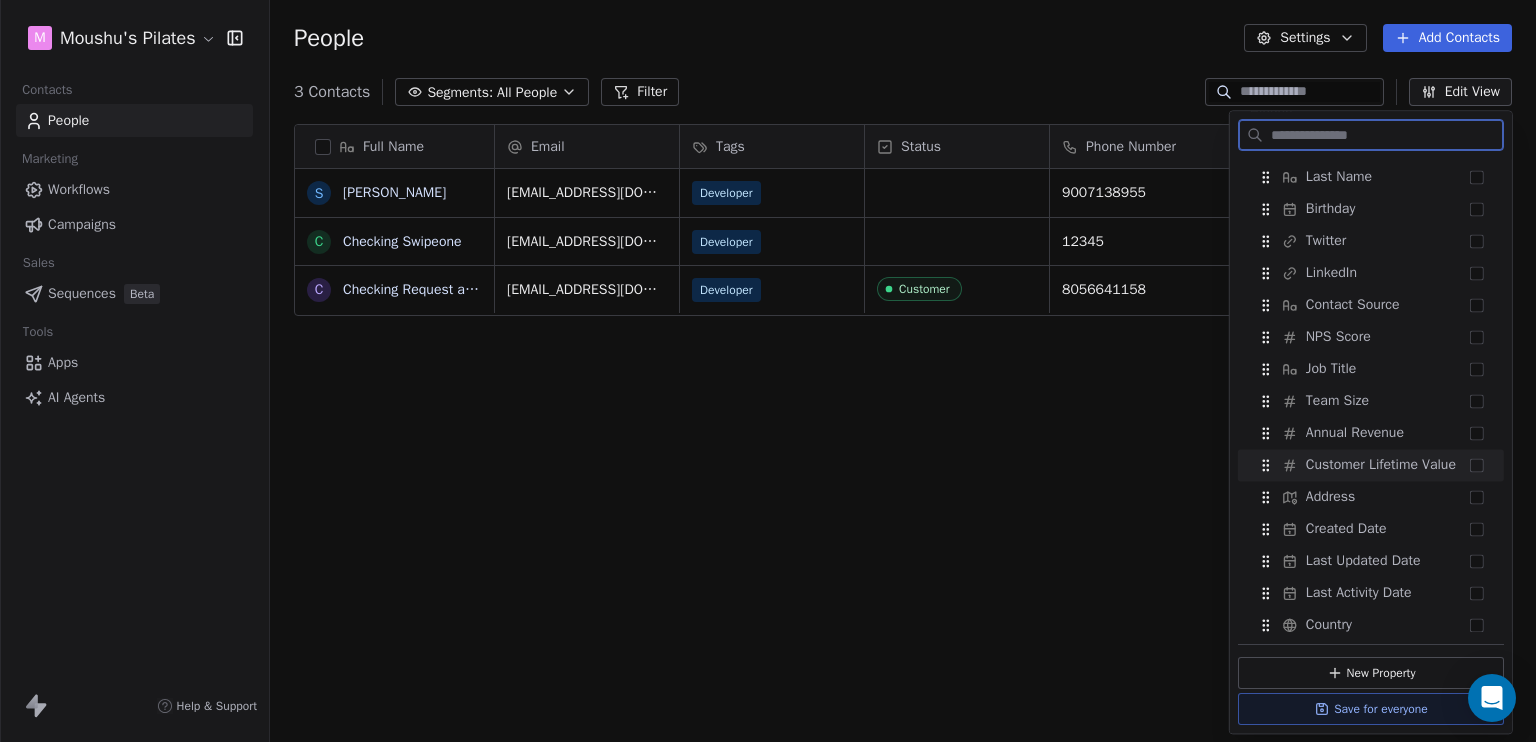 click at bounding box center (1477, 465) 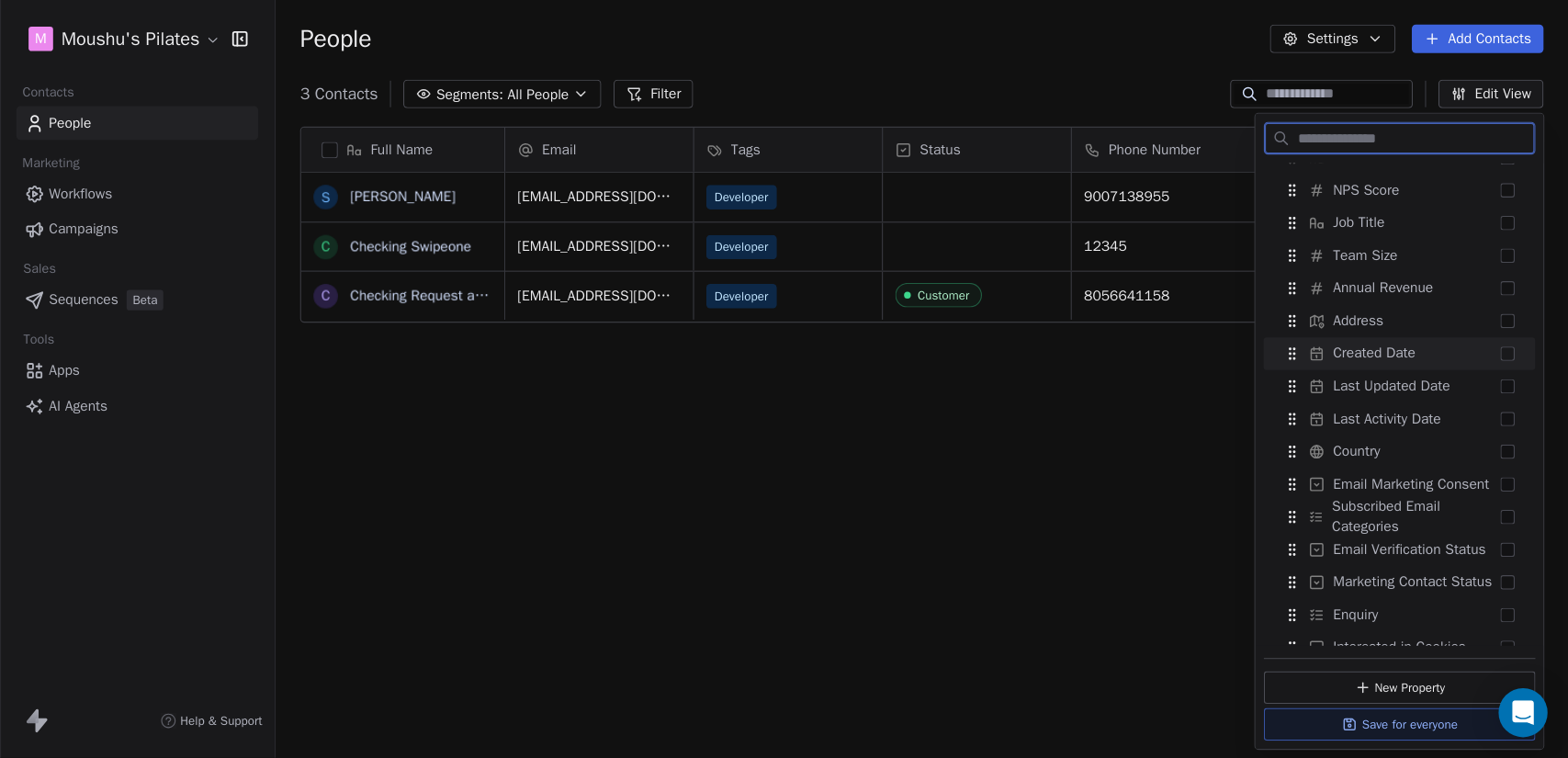 scroll, scrollTop: 476, scrollLeft: 0, axis: vertical 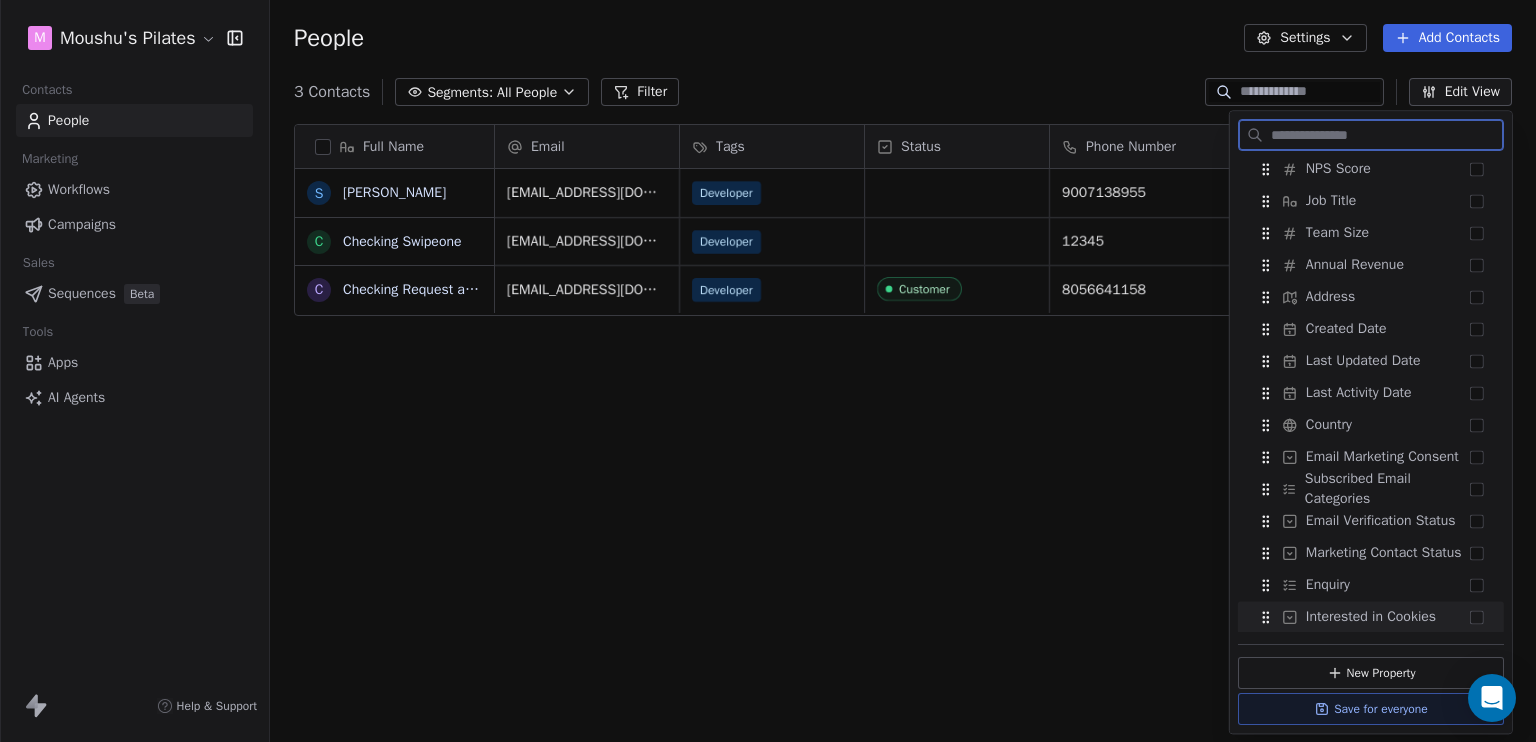 click on "Save for everyone" at bounding box center [1371, 709] 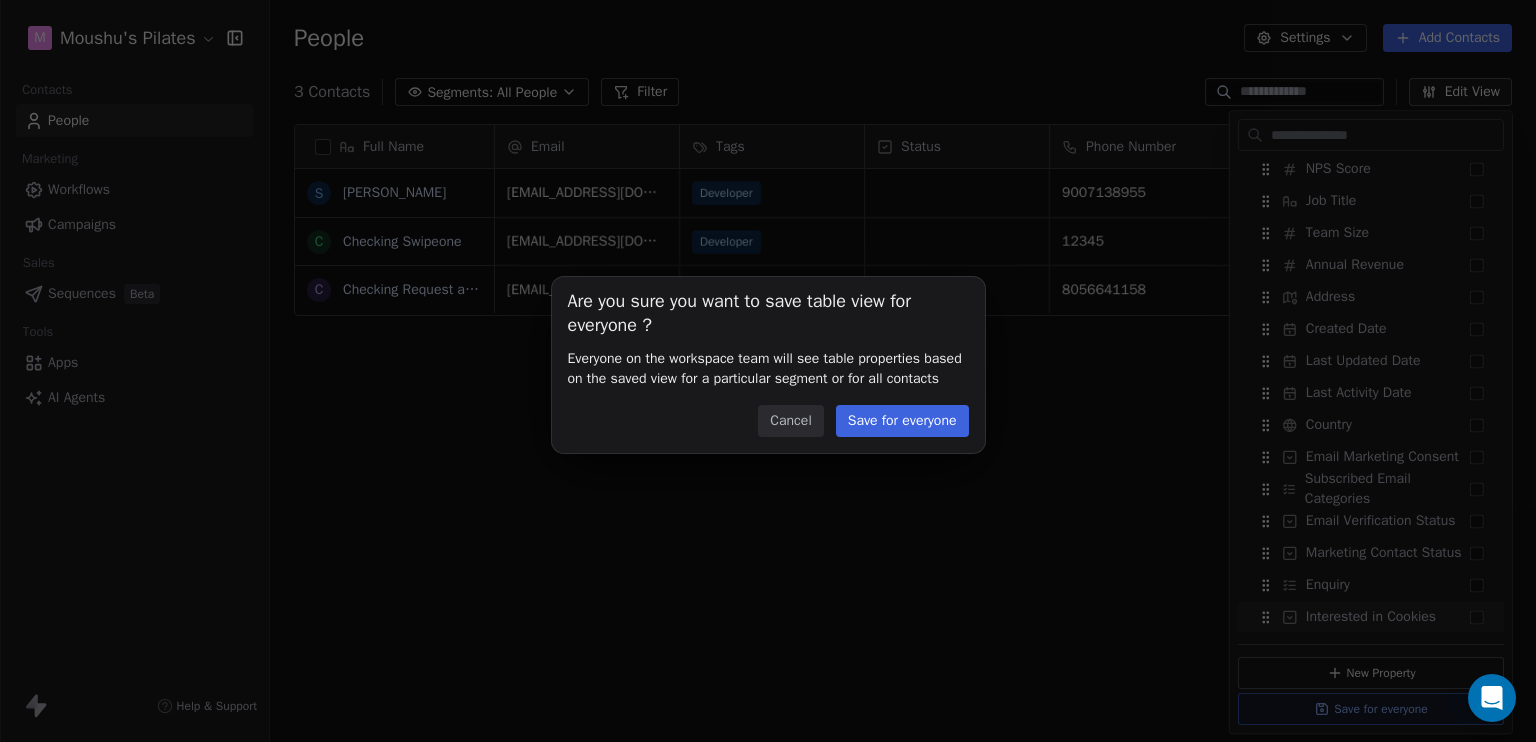 click on "Save for everyone" at bounding box center (902, 421) 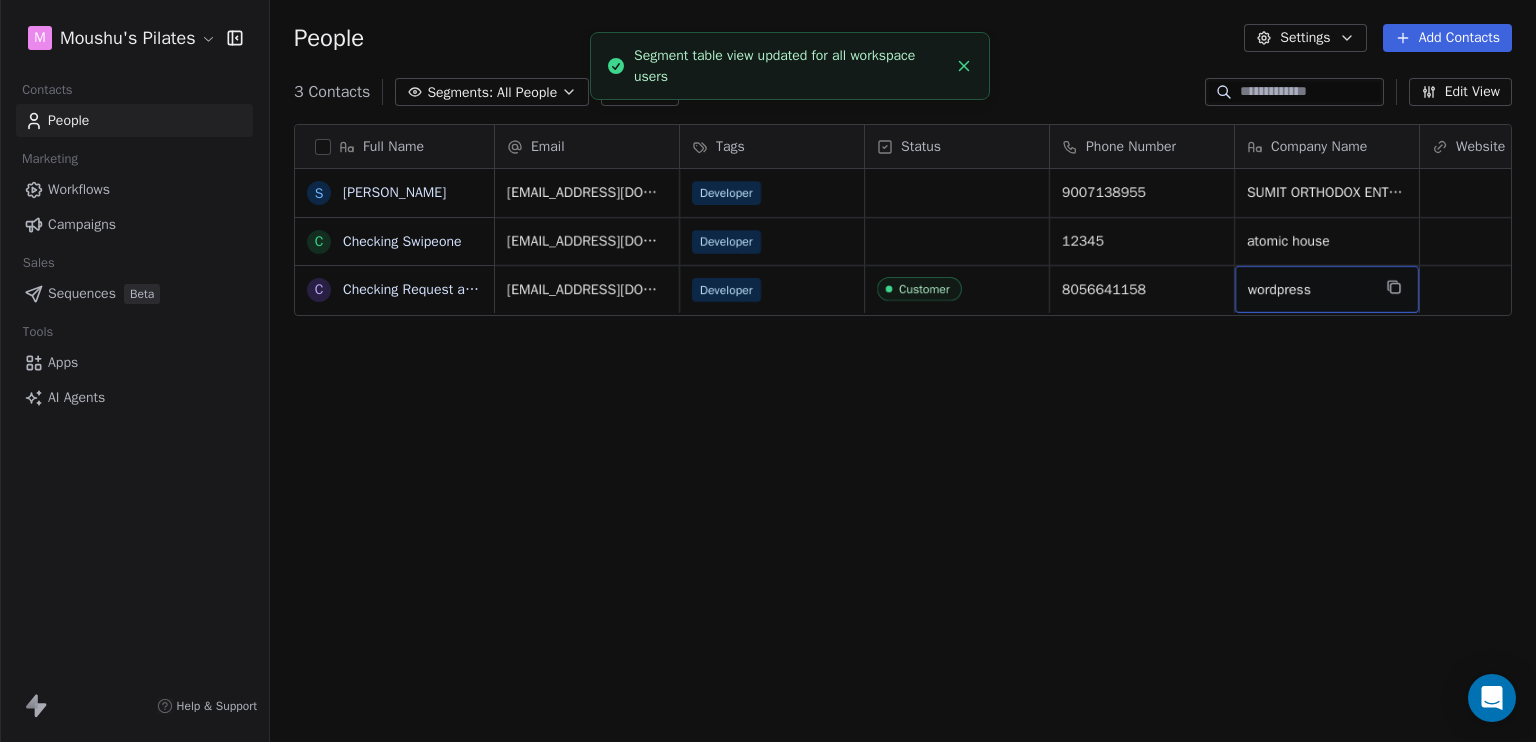 click on "Full Name S [PERSON_NAME] C Checking Swipeone C Checking Request a Demo Email Tags Status Phone Number Company Name Website Customer Lifetime Value [EMAIL_ADDRESS][DOMAIN_NAME] Developer 9007138955 SUMIT ORTHODOX ENTERPRISE [EMAIL_ADDRESS][DOMAIN_NAME] Developer 12345 atomic house [EMAIL_ADDRESS][DOMAIN_NAME] Developer Customer 8056641158 wordpress
To pick up a draggable item, press the space bar.
While dragging, use the arrow keys to move the item.
Press space again to drop the item in its new position, or press escape to cancel." at bounding box center (903, 434) 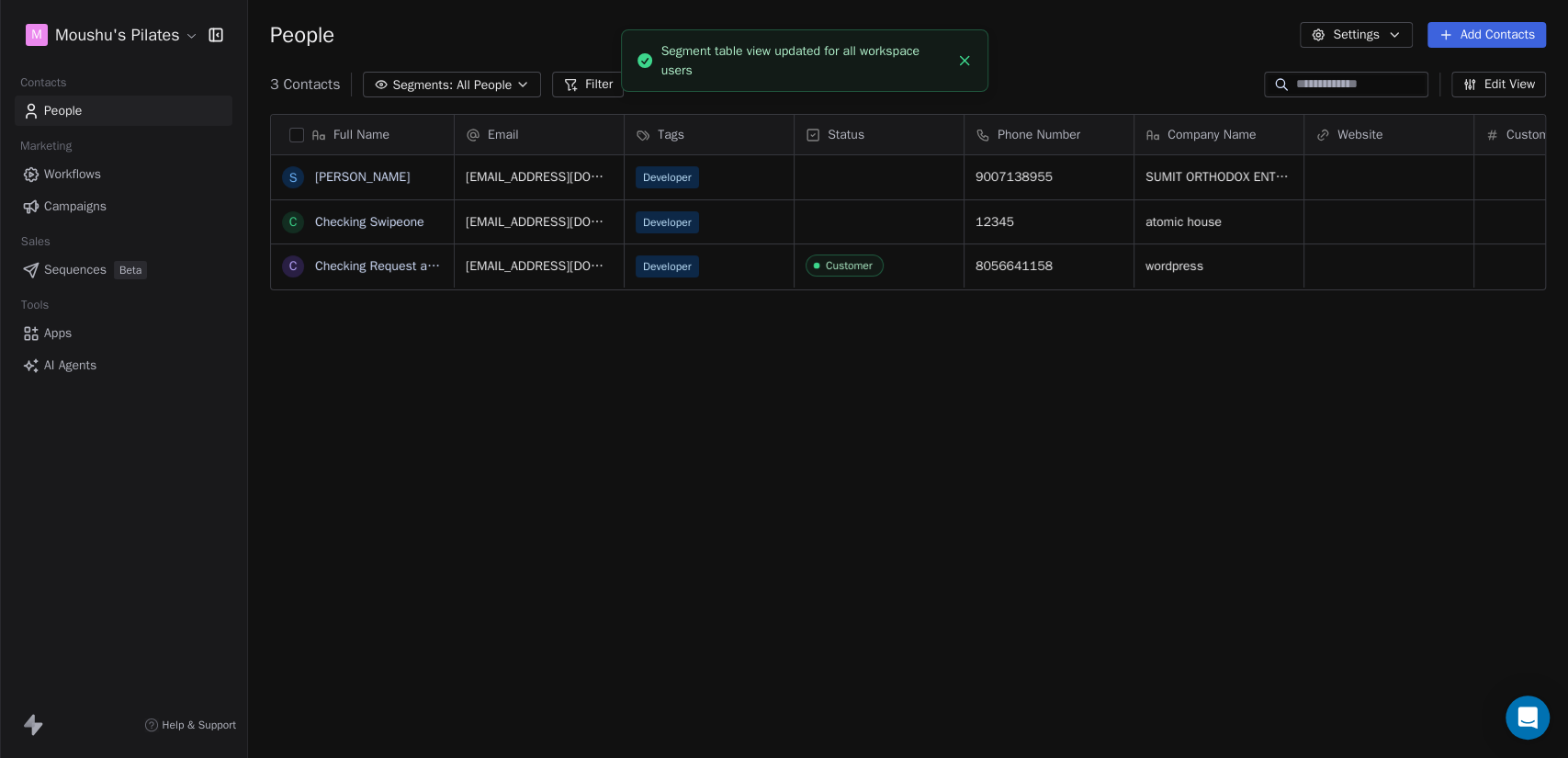 scroll, scrollTop: 16, scrollLeft: 17, axis: both 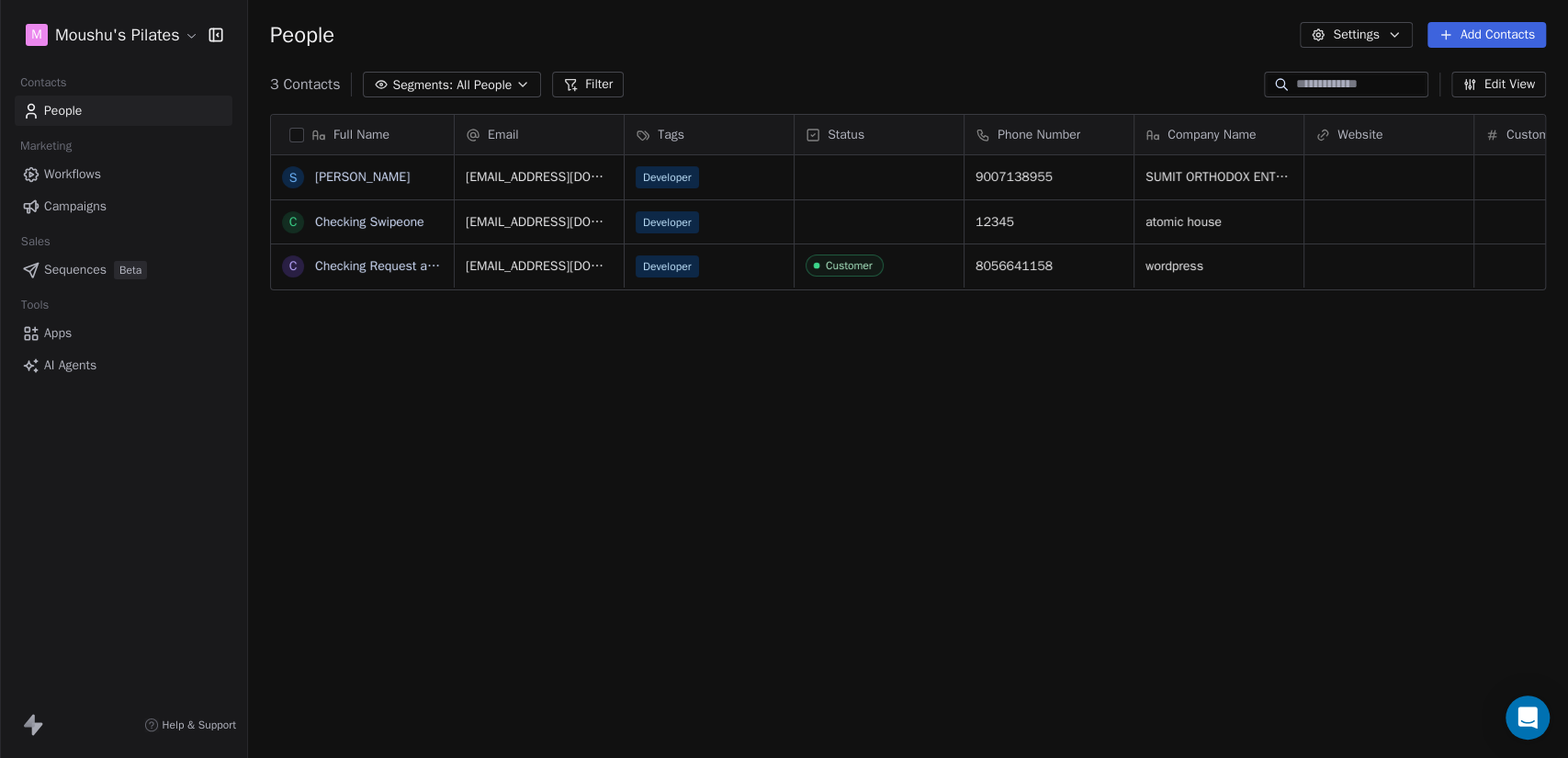 drag, startPoint x: 1371, startPoint y: 6, endPoint x: 1003, endPoint y: 378, distance: 523.2667 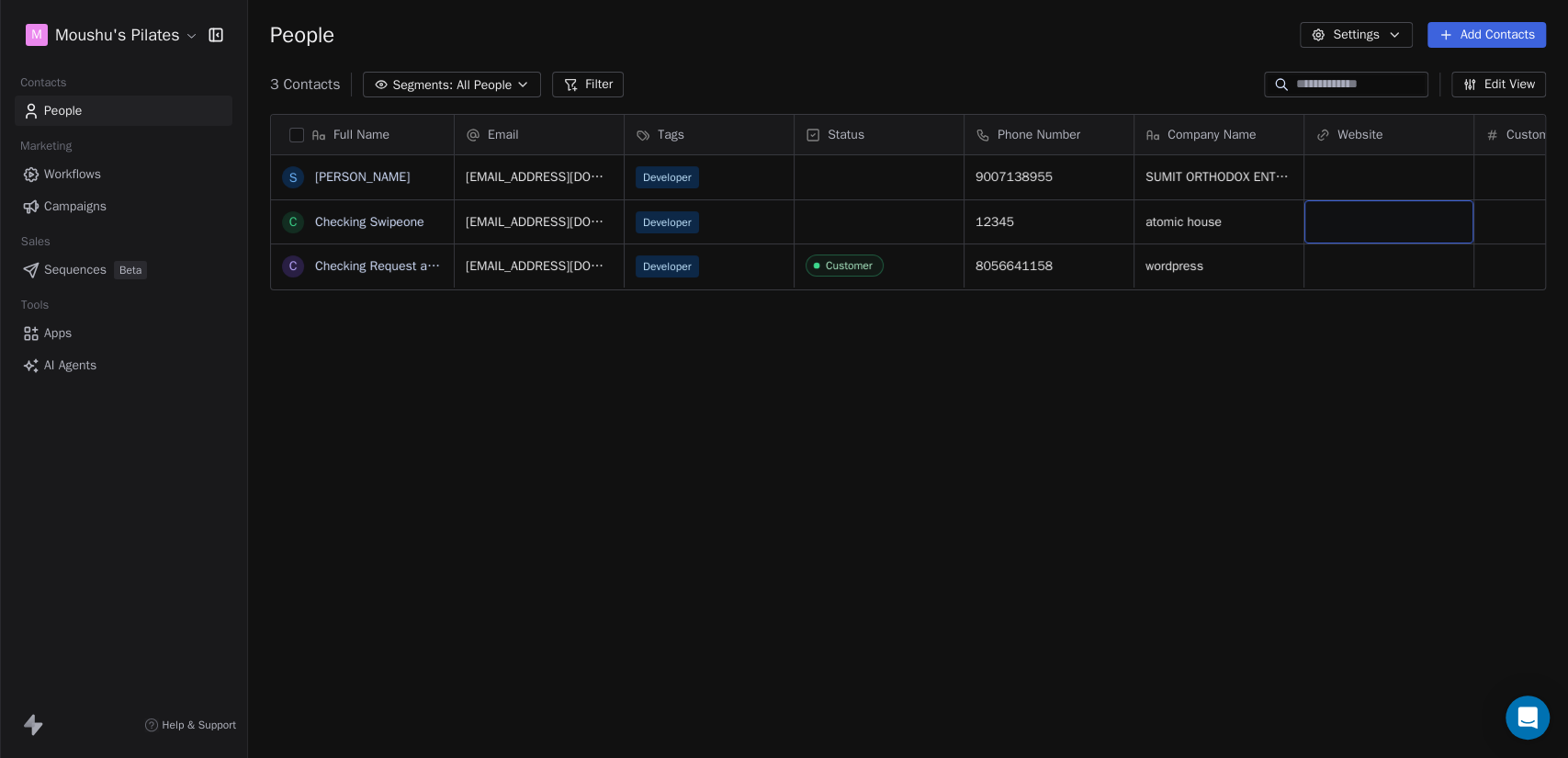 drag, startPoint x: 1428, startPoint y: 237, endPoint x: 1286, endPoint y: 240, distance: 142.03169 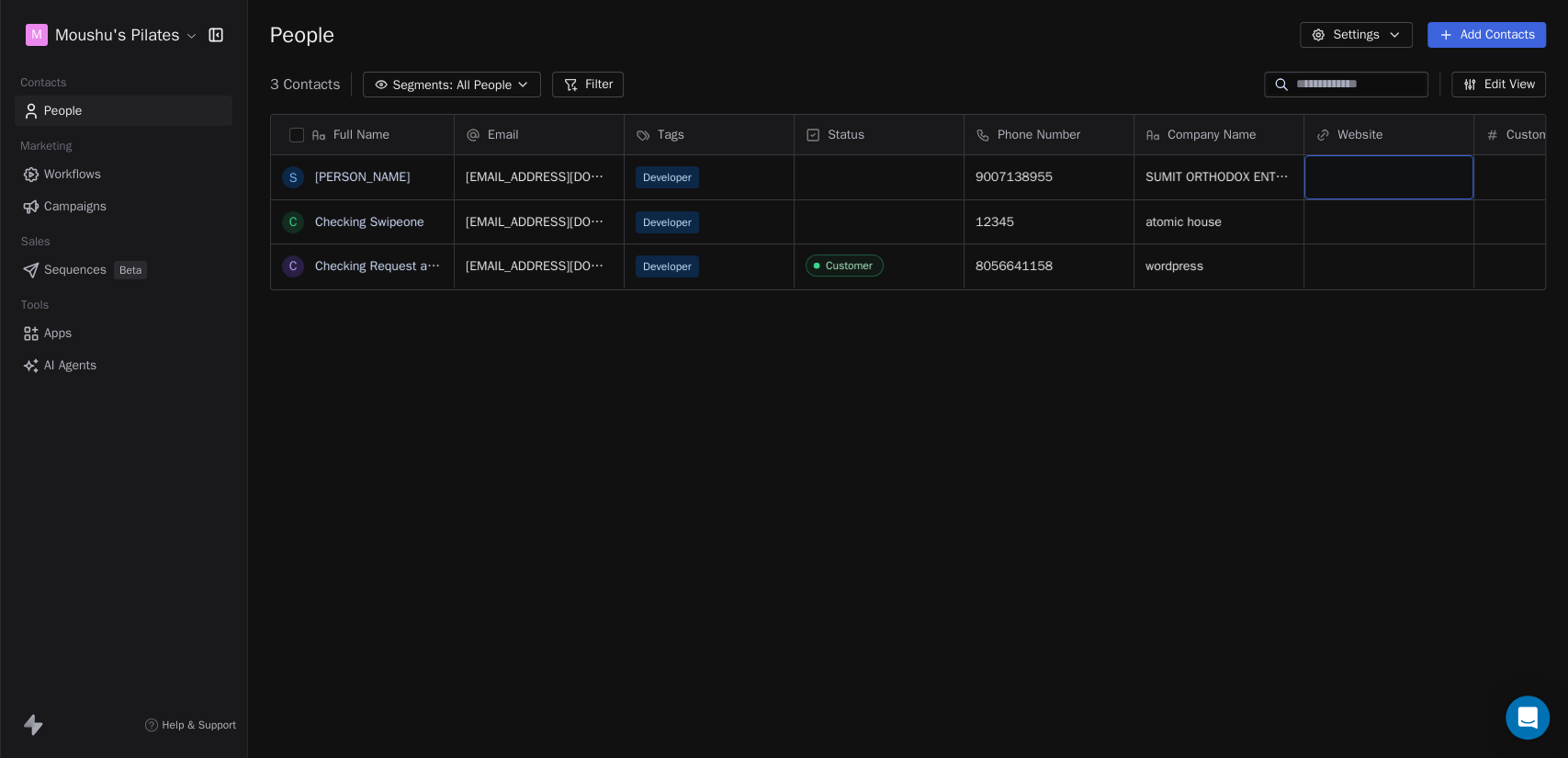 drag, startPoint x: 1372, startPoint y: 186, endPoint x: 1217, endPoint y: 192, distance: 155.11609 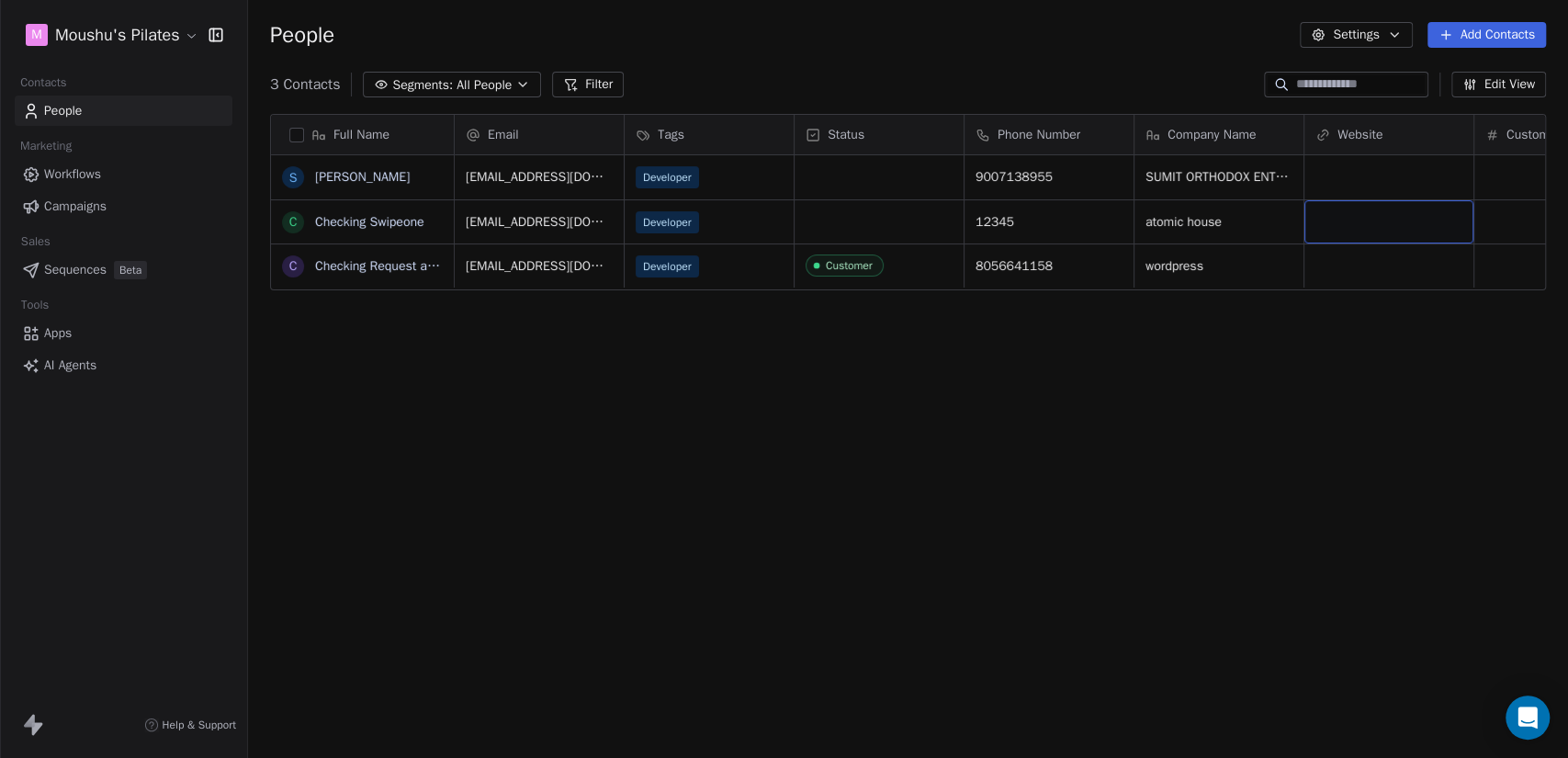 scroll, scrollTop: 0, scrollLeft: 115, axis: horizontal 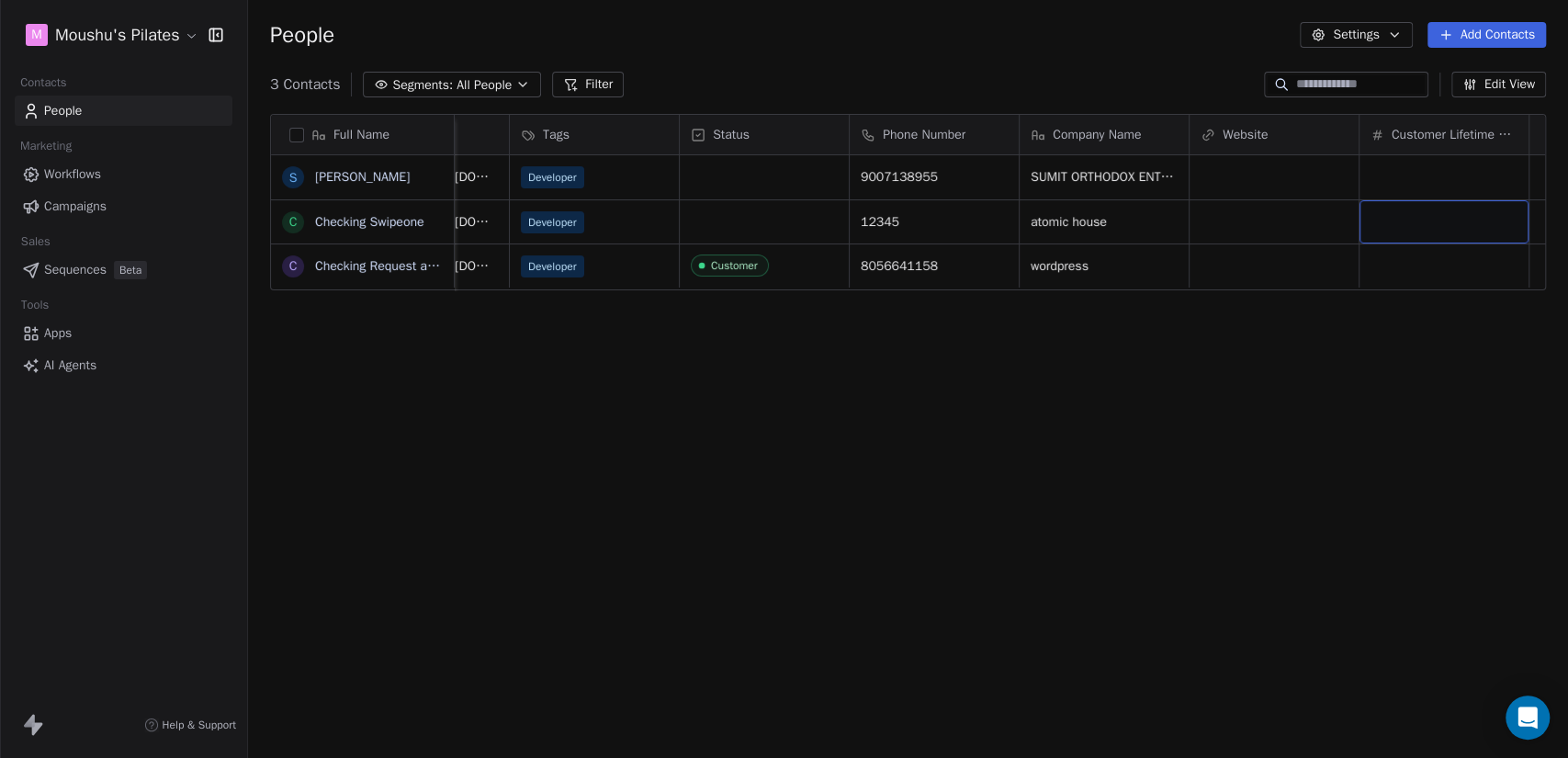 click on "Beta" at bounding box center [130, 270] 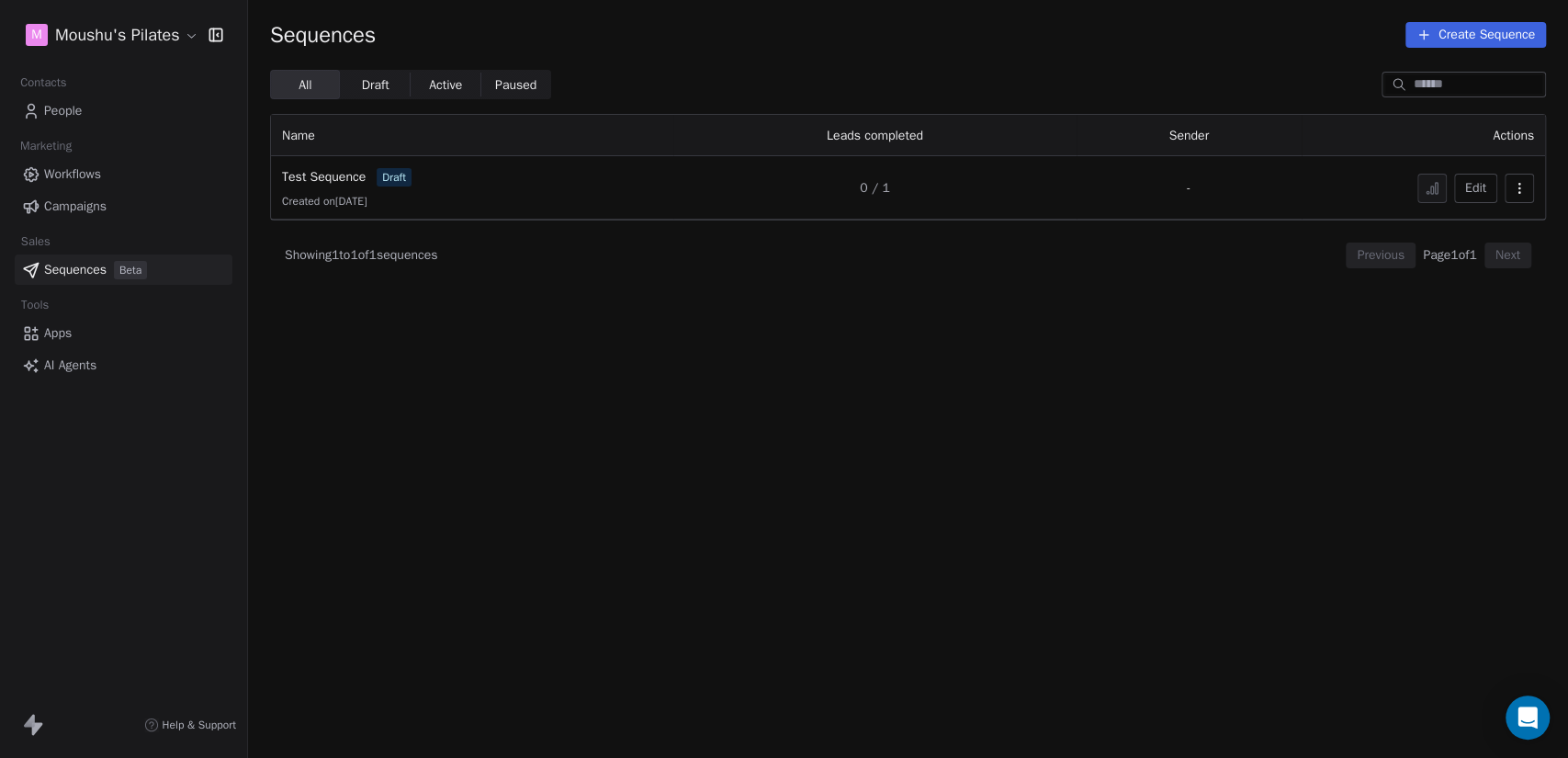 click on "Draft Draft" at bounding box center (375, 85) 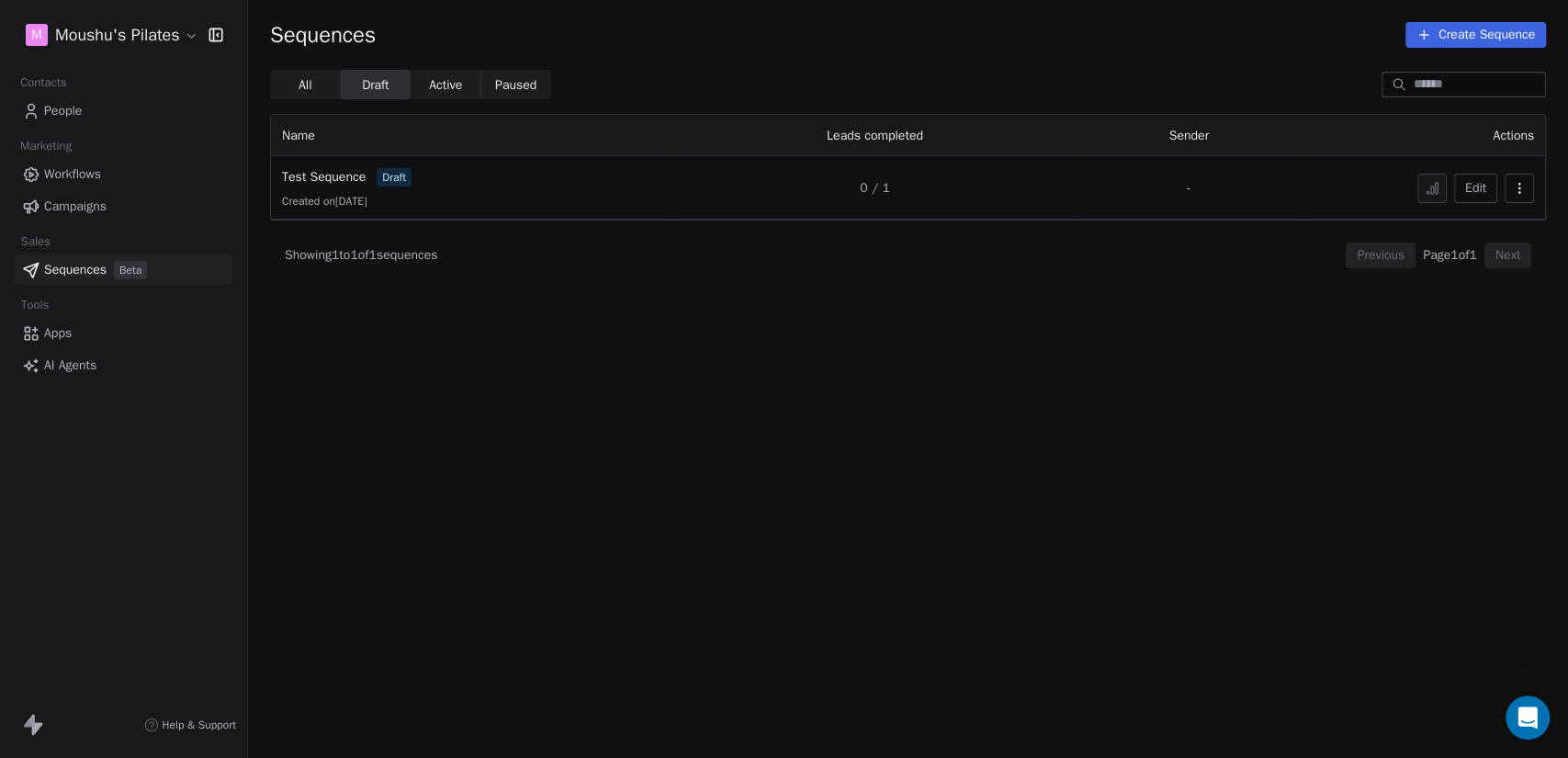 click on "Active" at bounding box center (446, 85) 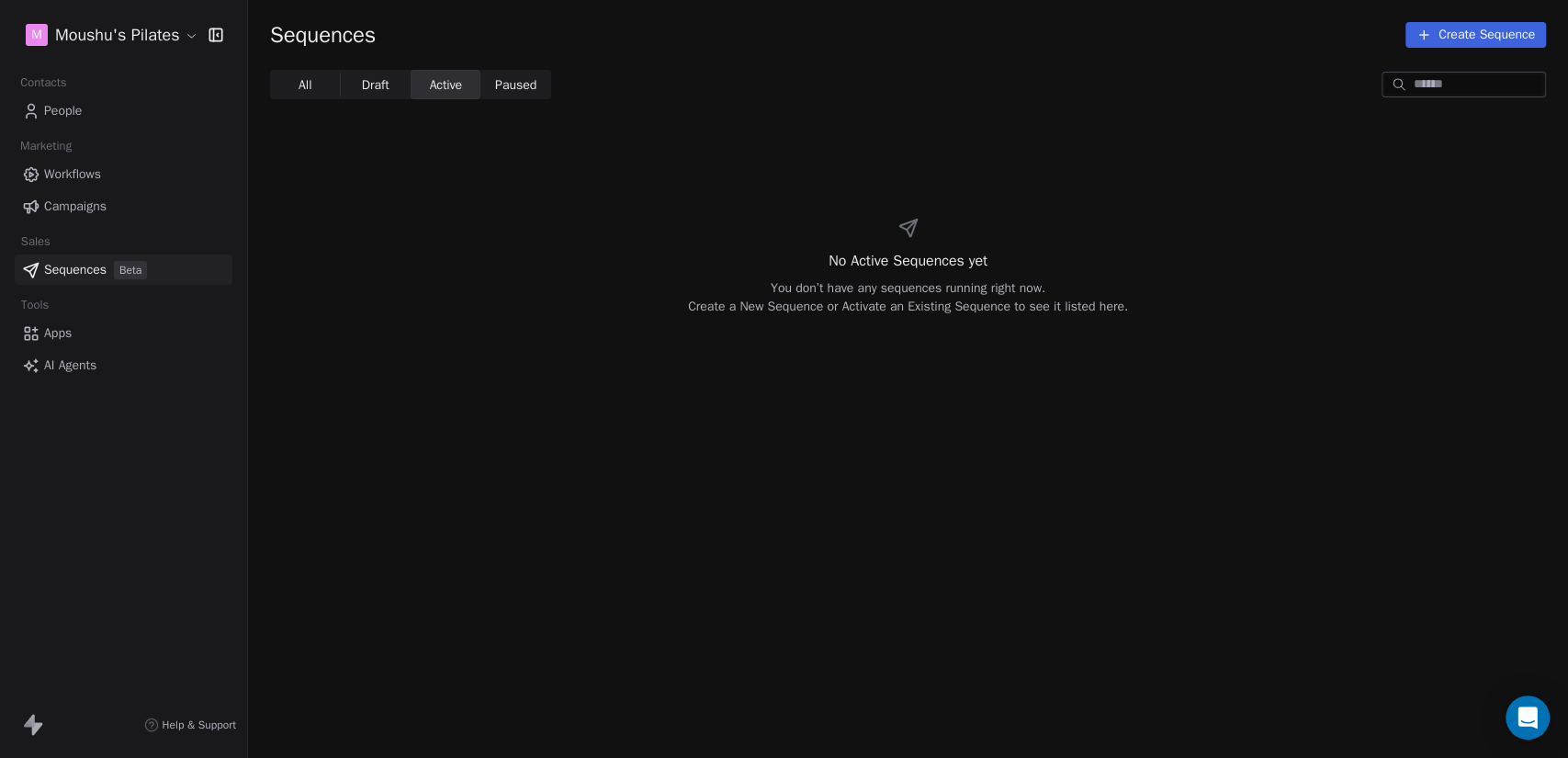 click on "All All" at bounding box center (305, 85) 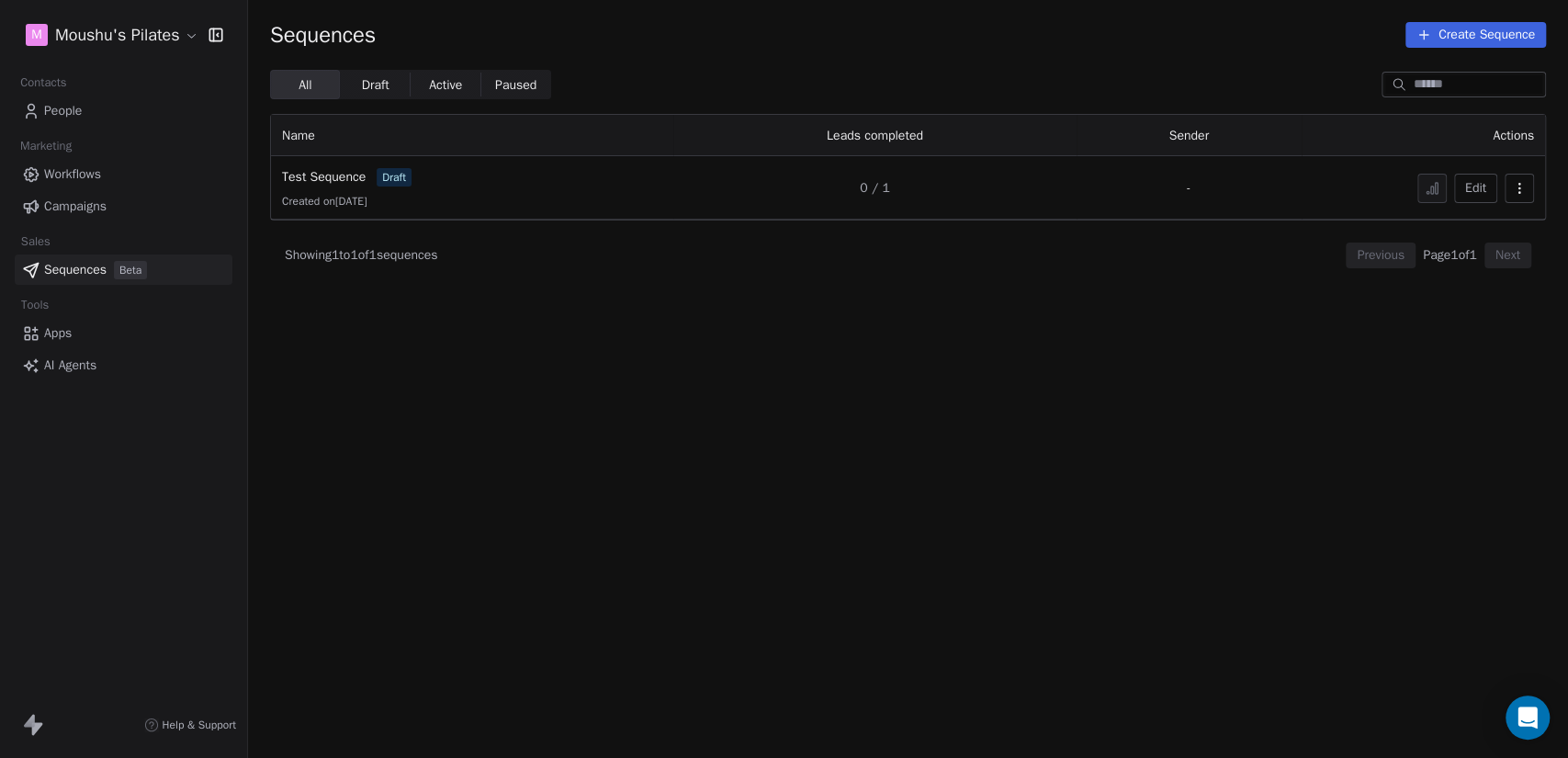 click on "0 / 1" at bounding box center (874, 187) 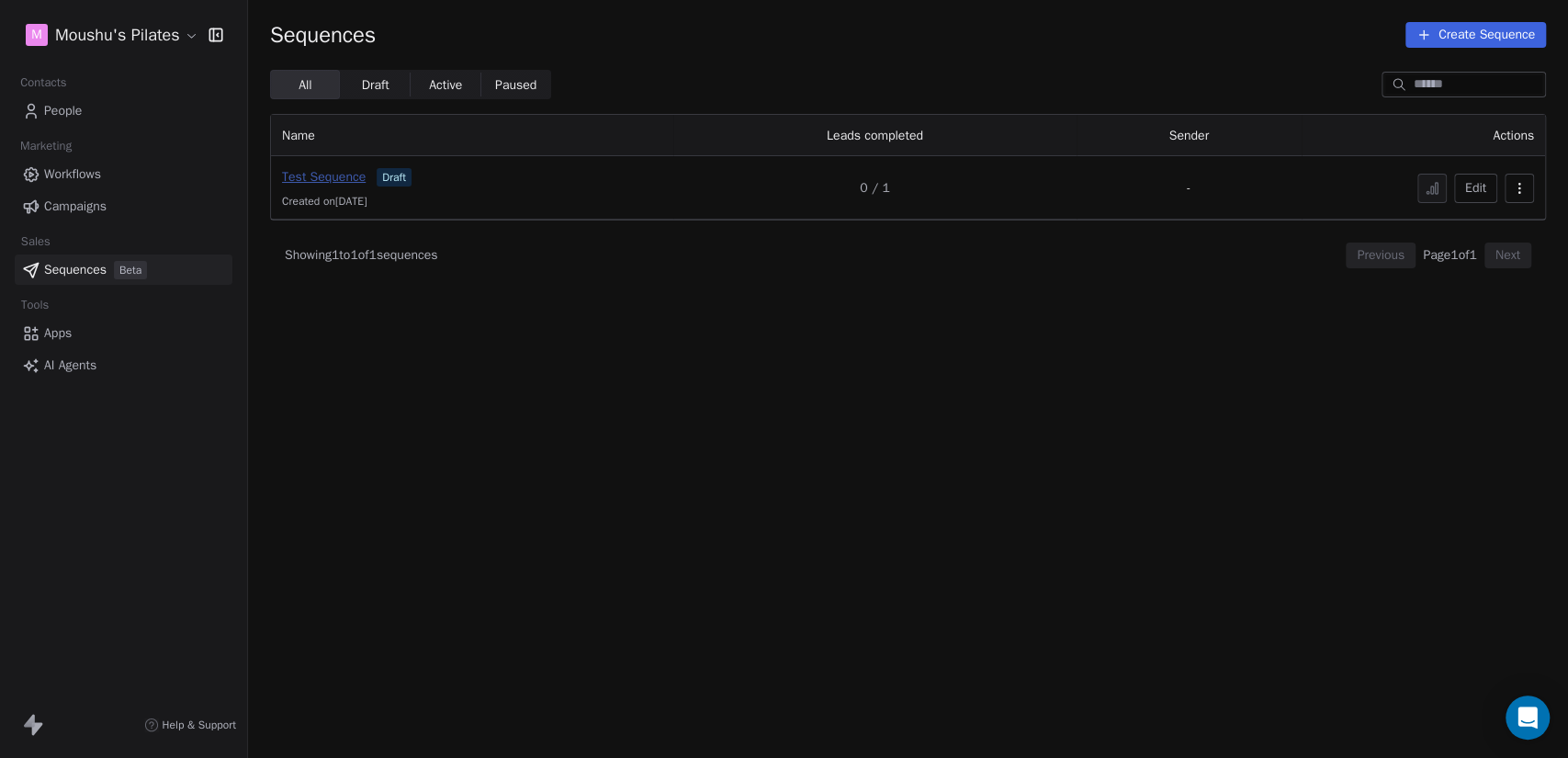 click on "Test Sequence" at bounding box center [323, 176] 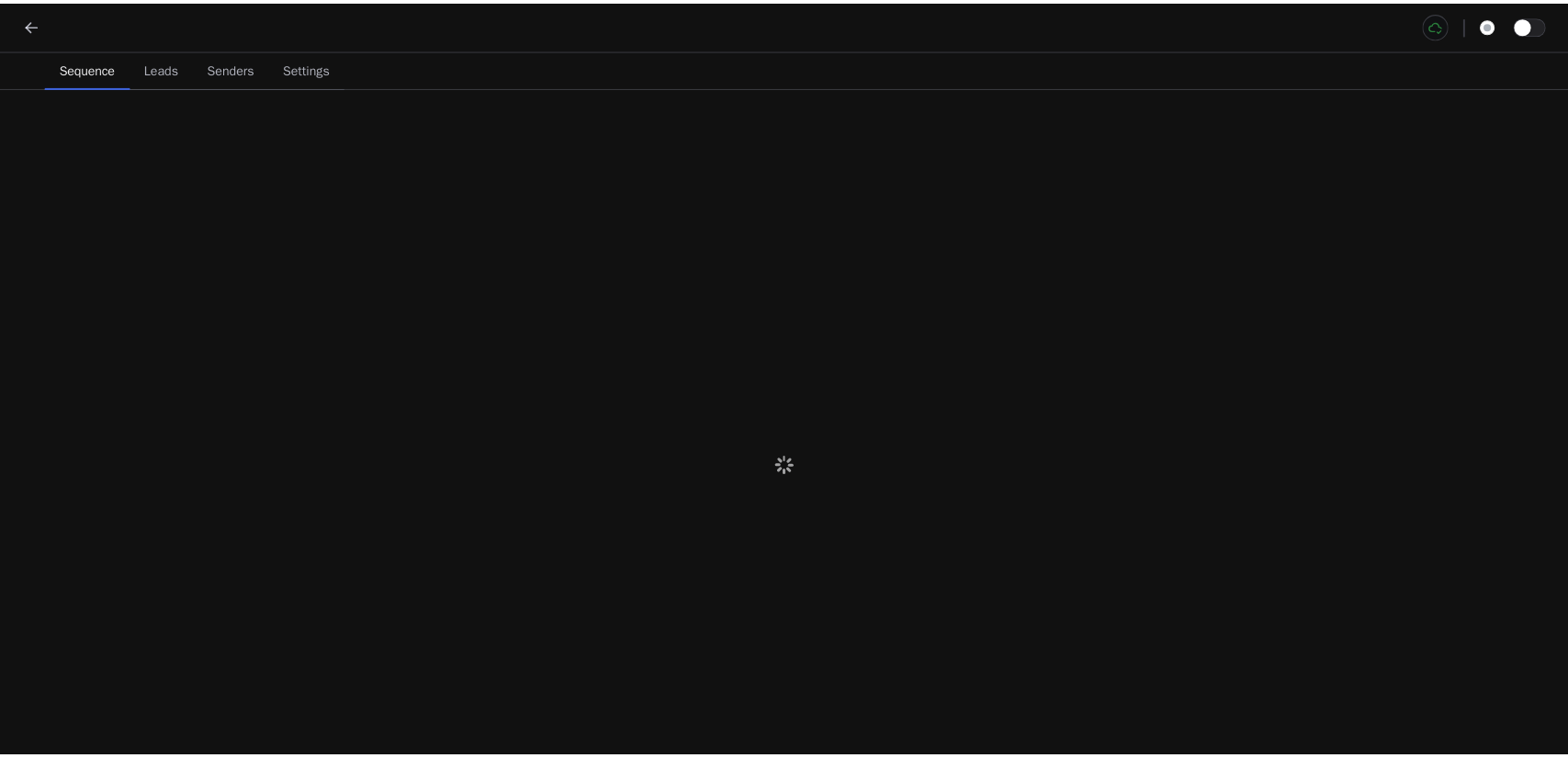 scroll, scrollTop: 0, scrollLeft: 0, axis: both 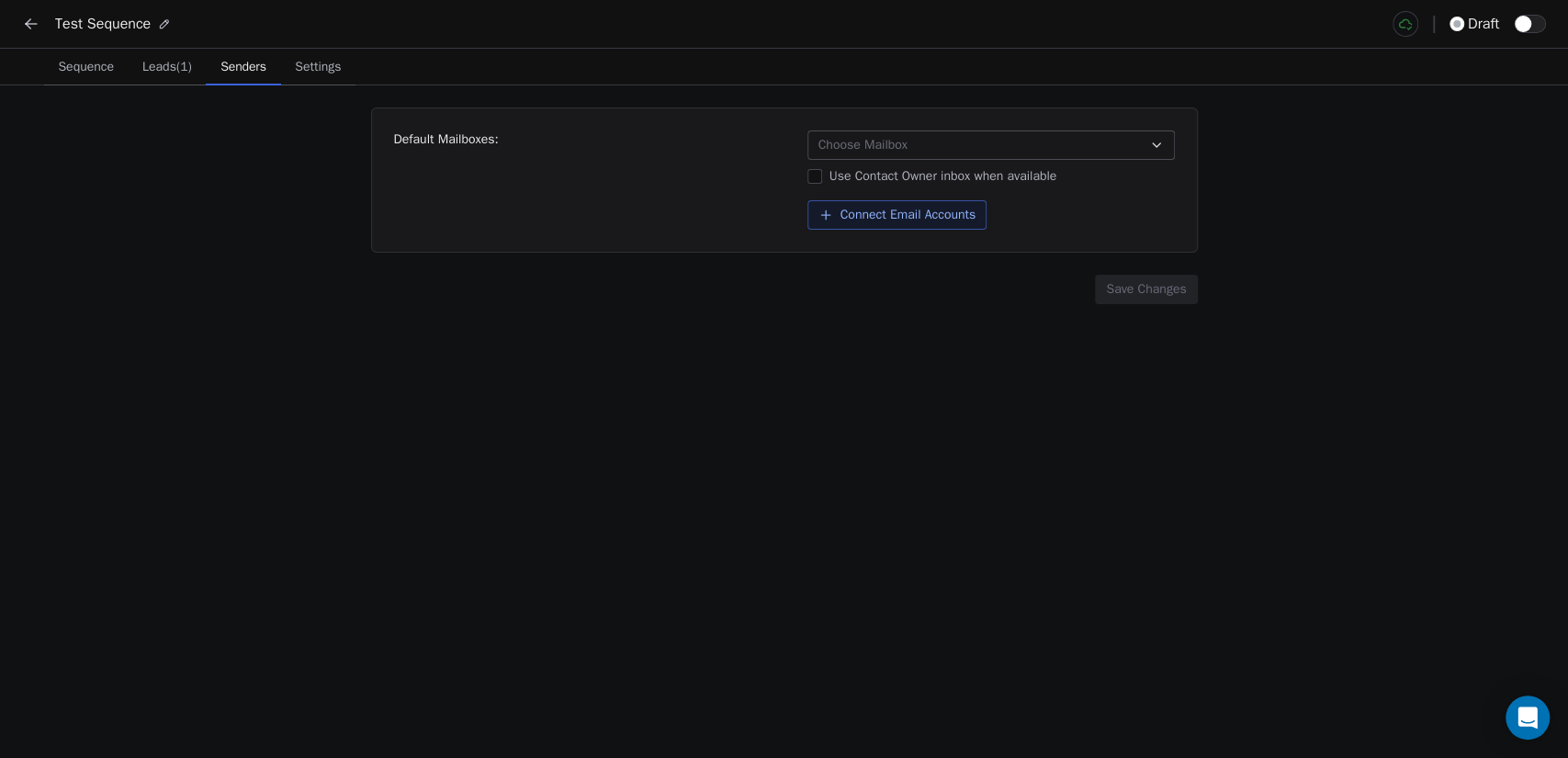 click on "Senders" at bounding box center [243, 67] 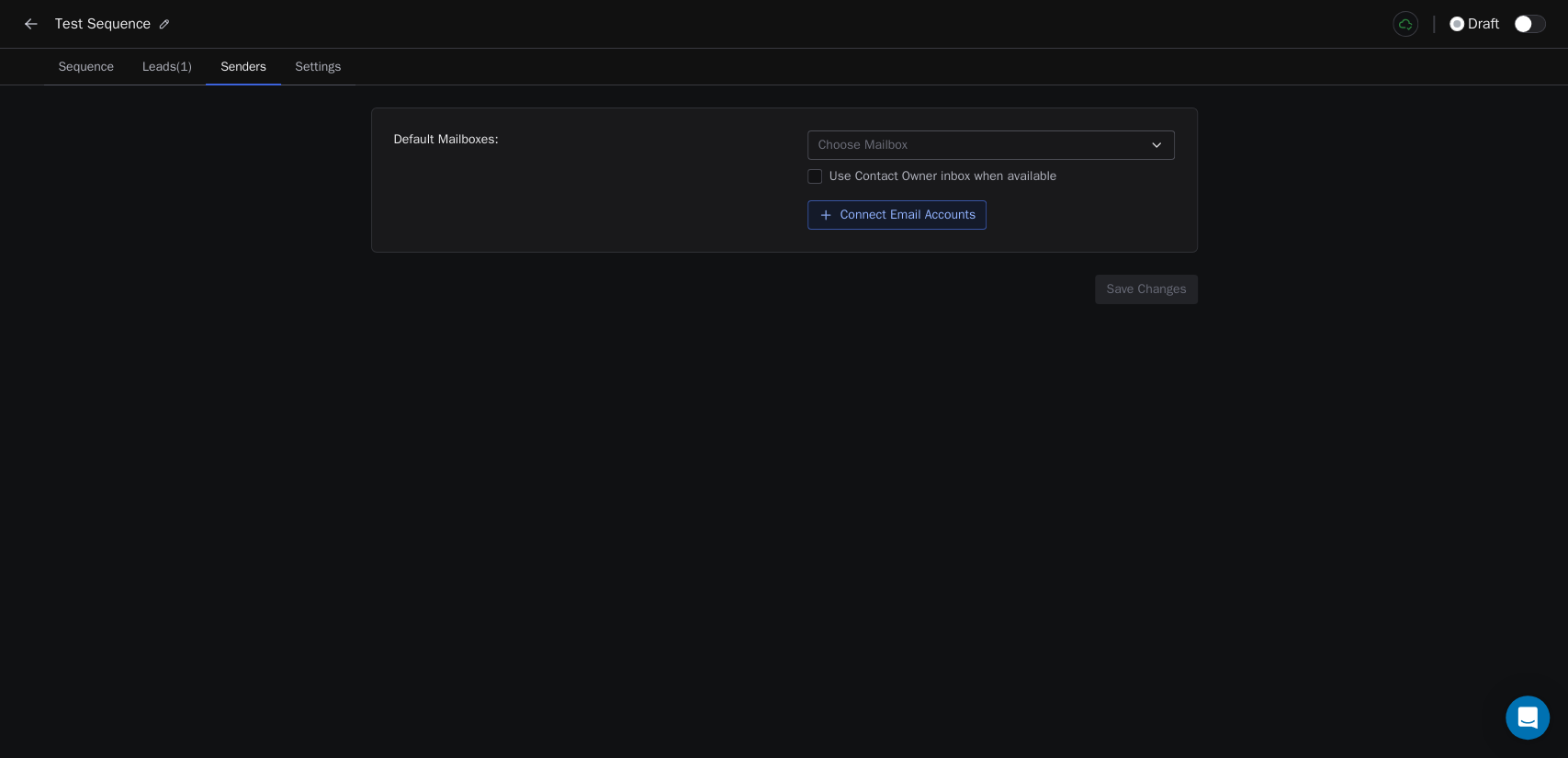 click on "Test Sequence draft" at bounding box center [784, 24] 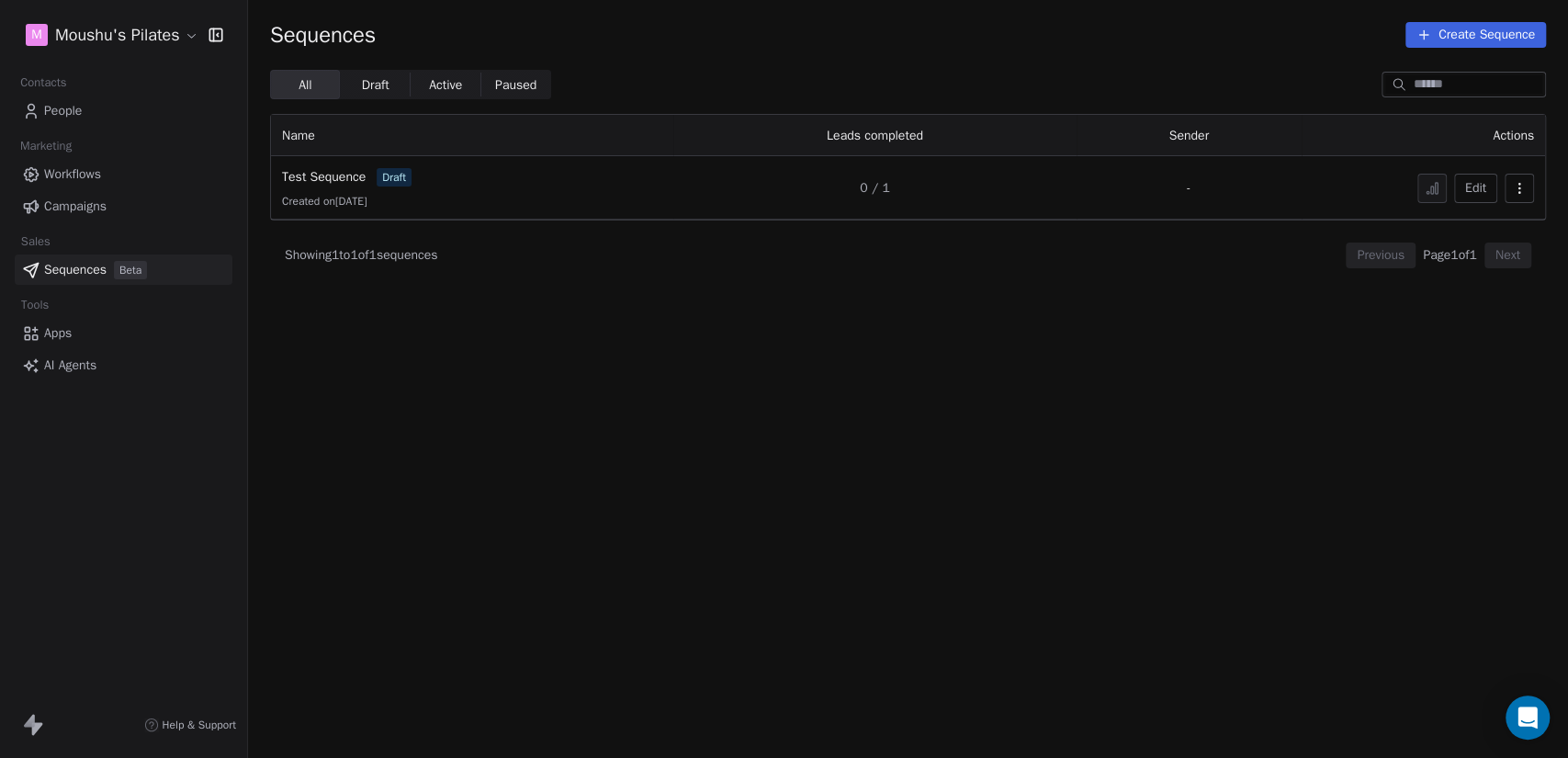 click on "Workflows" at bounding box center (123, 174) 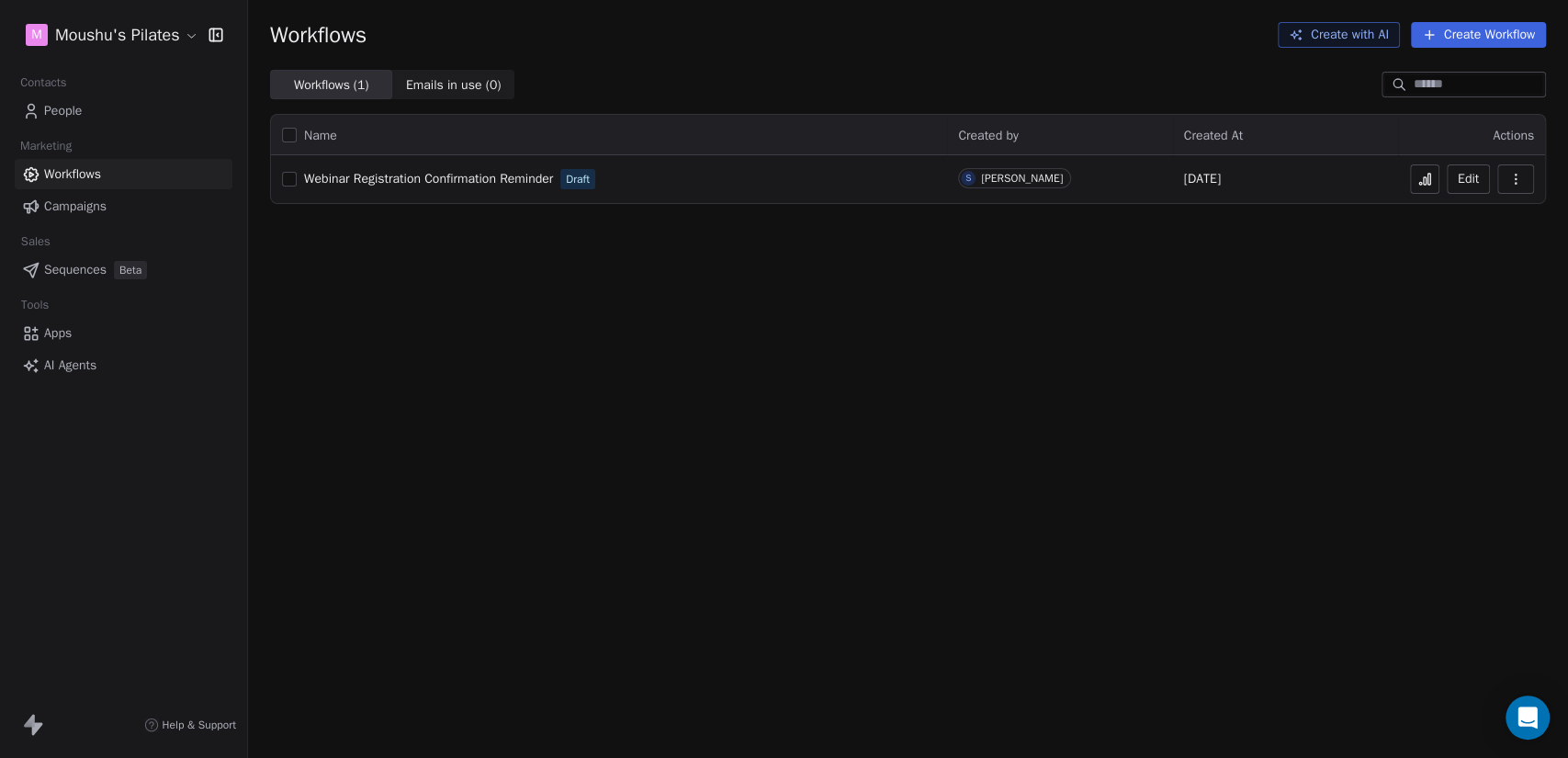 click on "Webinar Registration Confirmation Reminder" at bounding box center [428, 178] 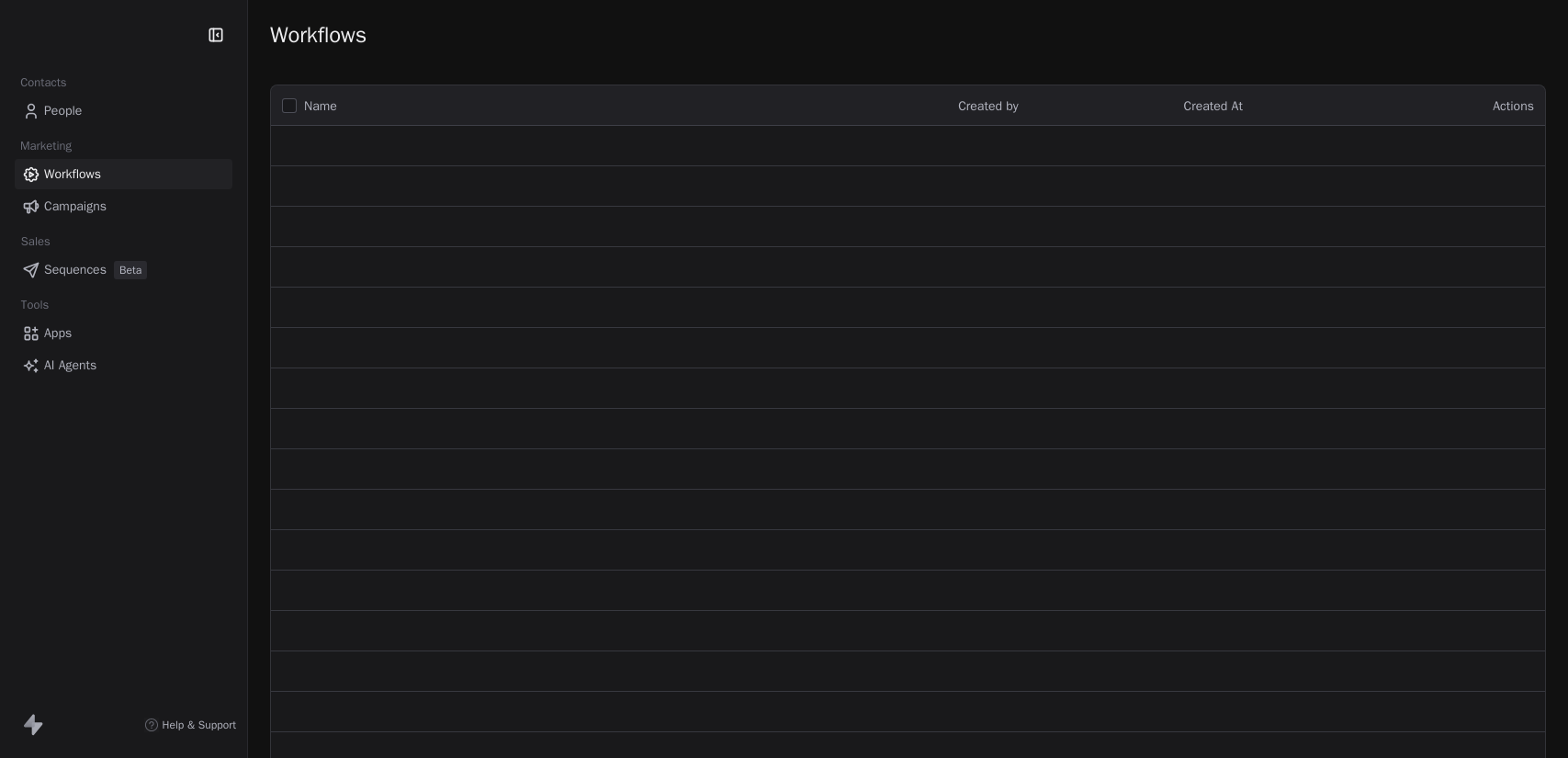 scroll, scrollTop: 0, scrollLeft: 0, axis: both 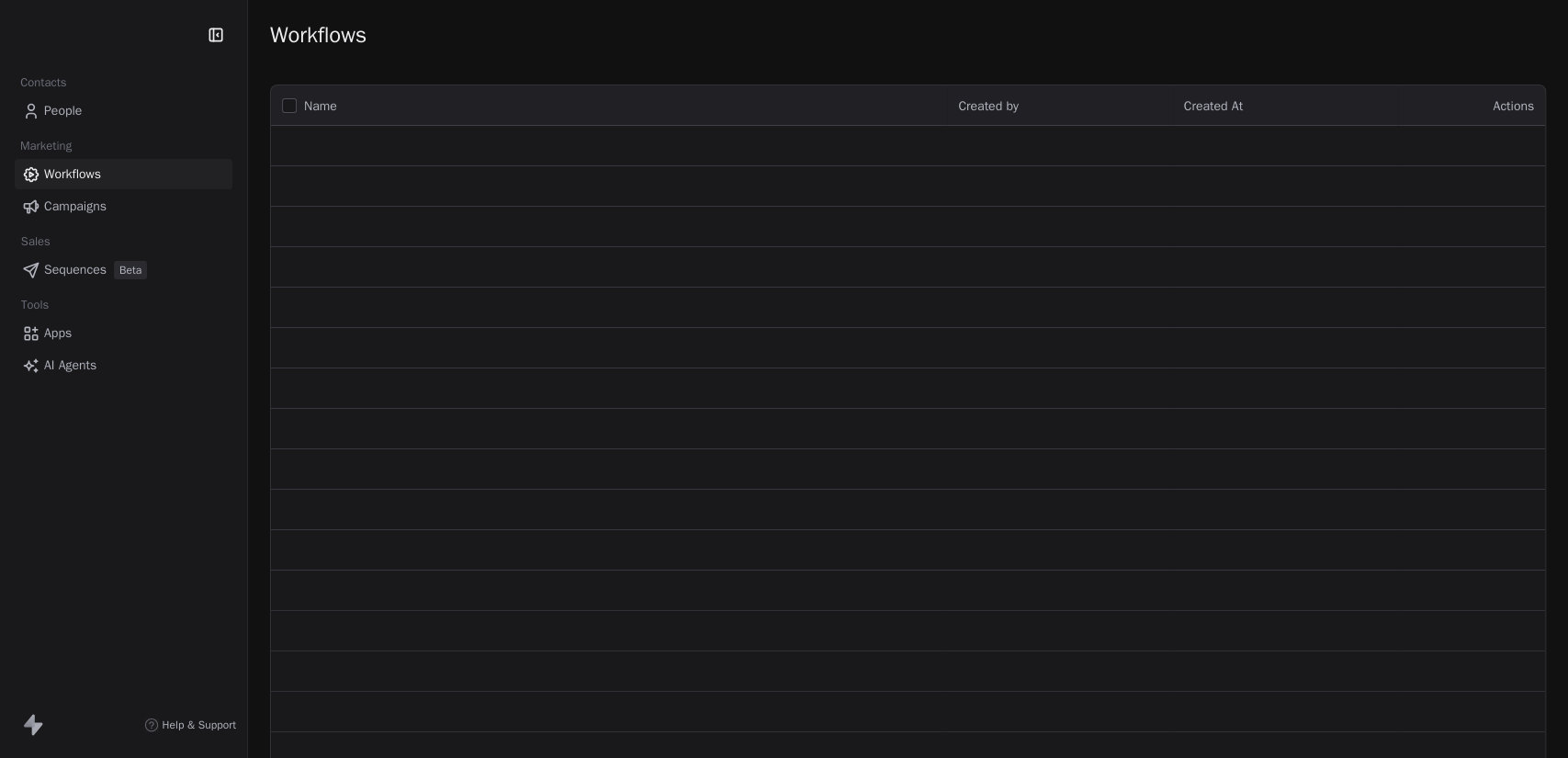 click on "Sequences" at bounding box center (75, 269) 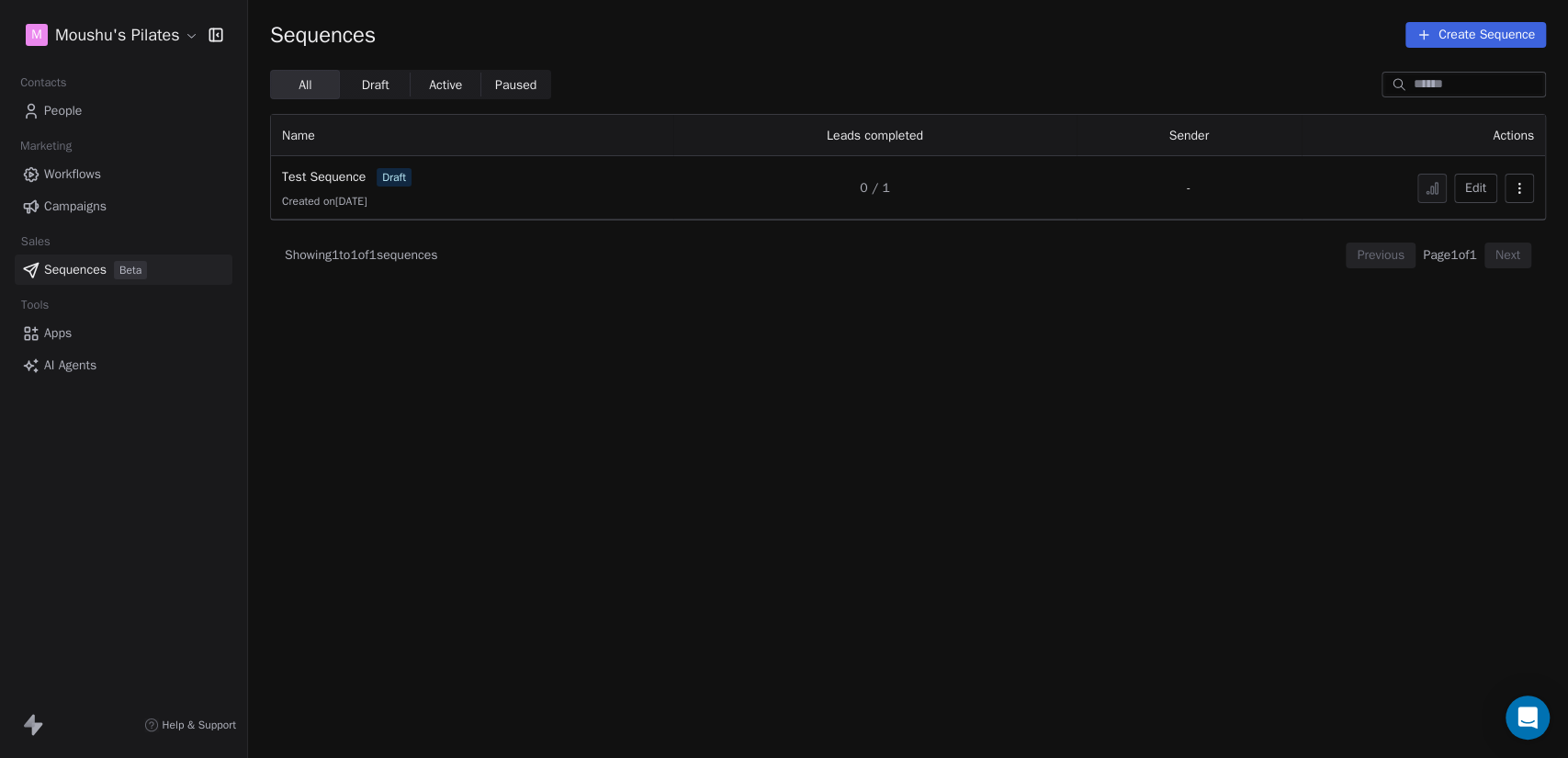 click on "Test Sequence draft Created on  Jul 08, 2025" at bounding box center [472, 187] 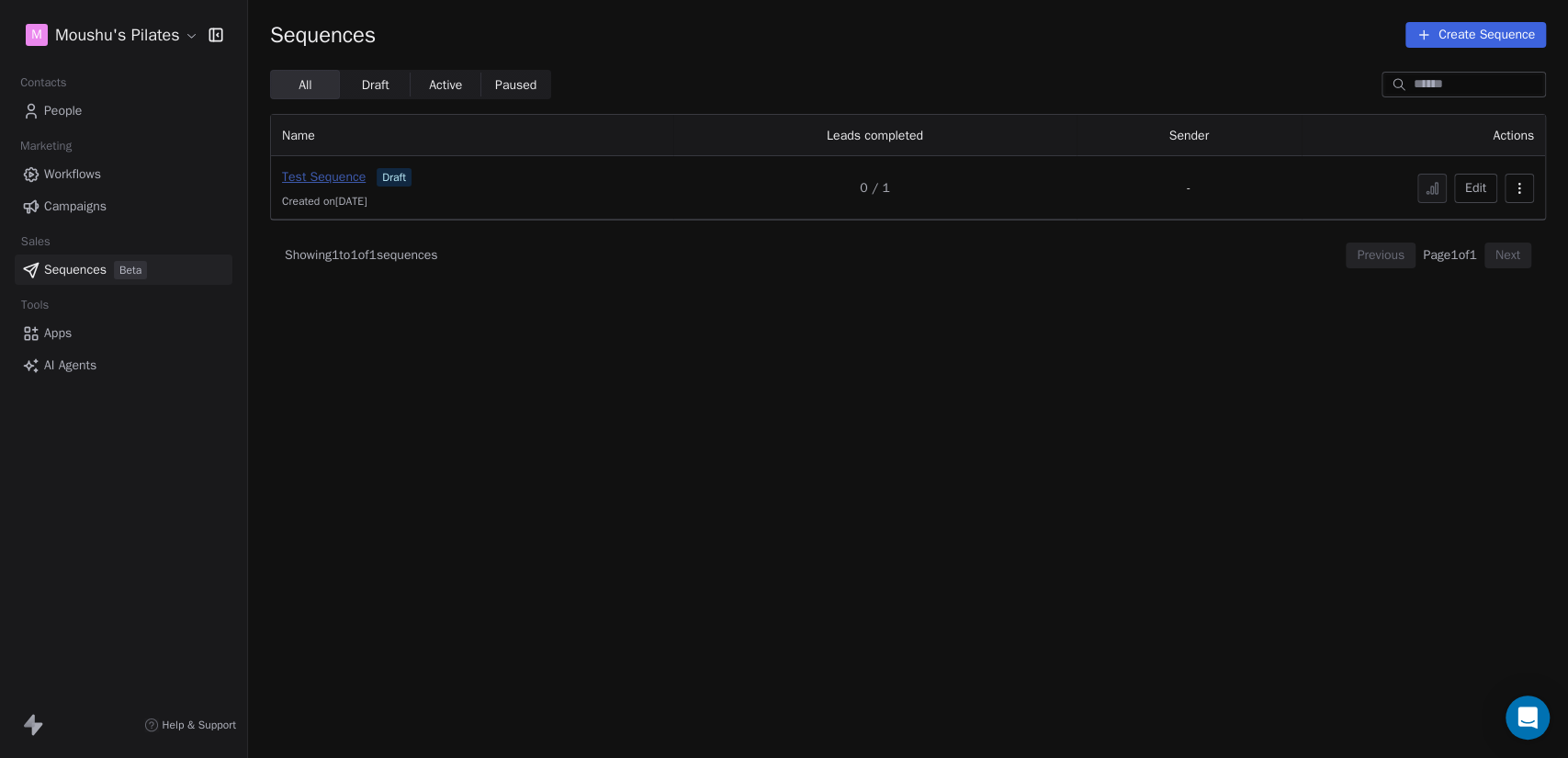 click on "Test Sequence" at bounding box center [323, 176] 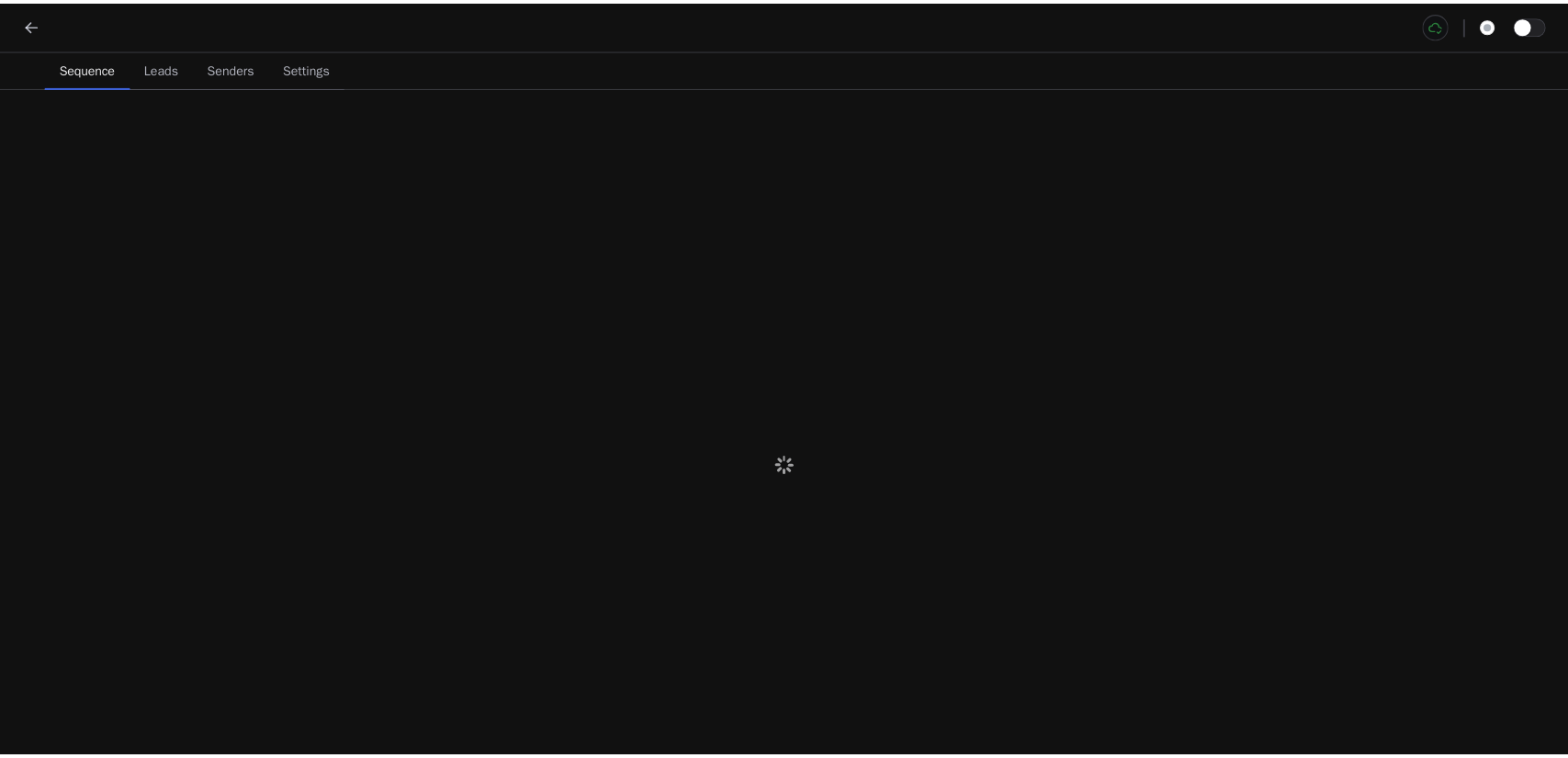 scroll, scrollTop: 0, scrollLeft: 0, axis: both 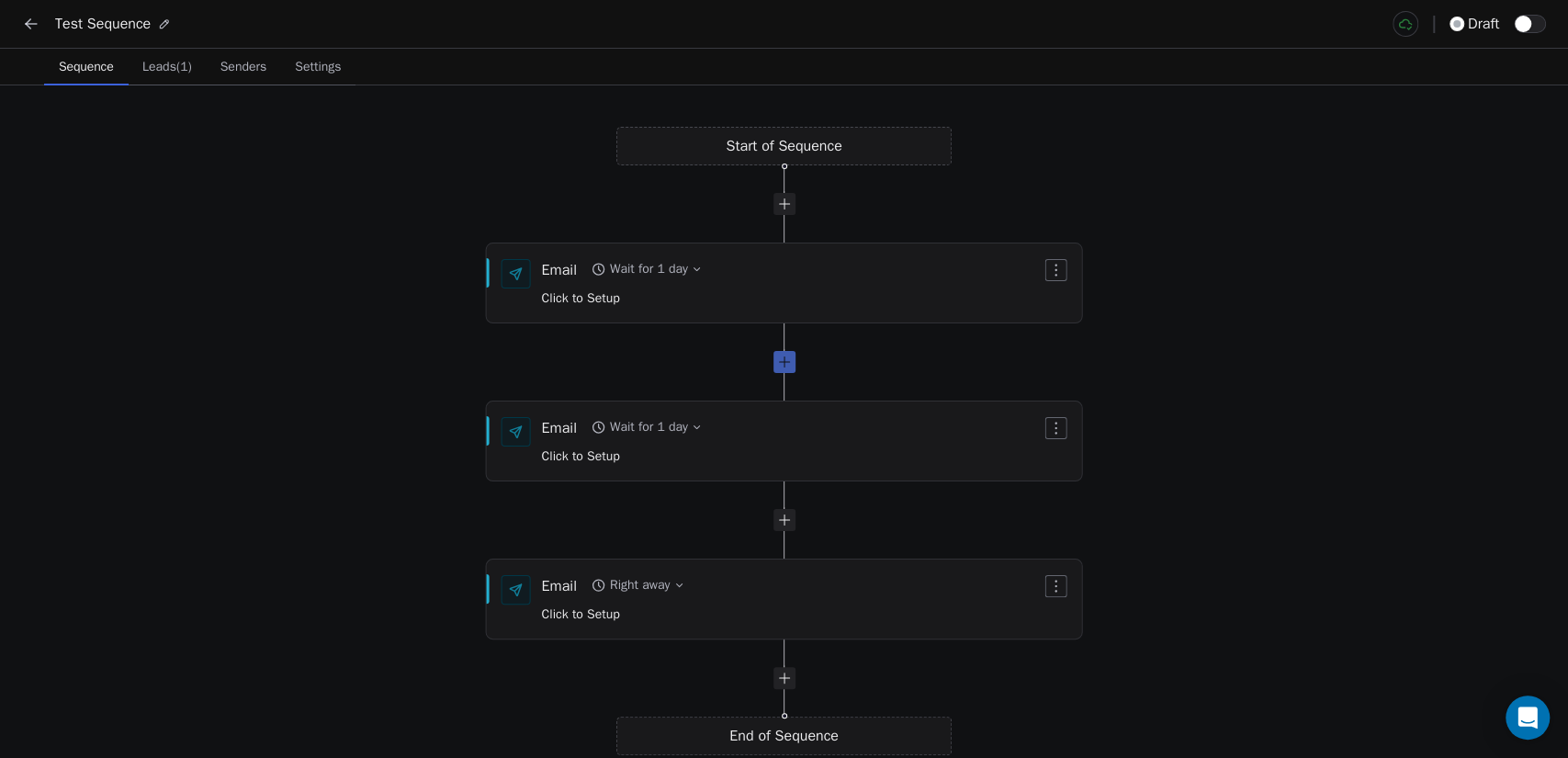 click at bounding box center [784, 362] 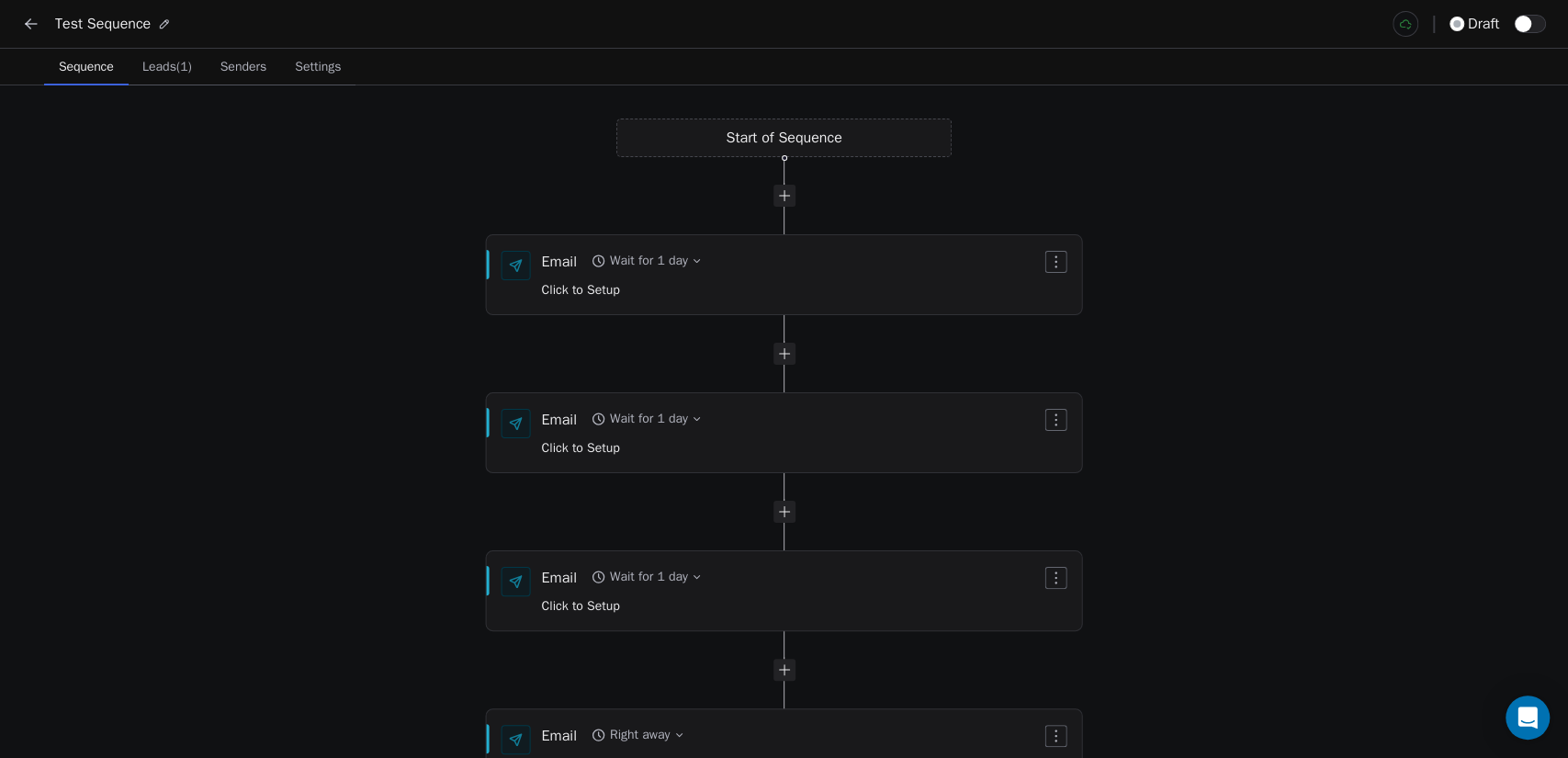 drag, startPoint x: 641, startPoint y: 142, endPoint x: 1018, endPoint y: 171, distance: 378.1137 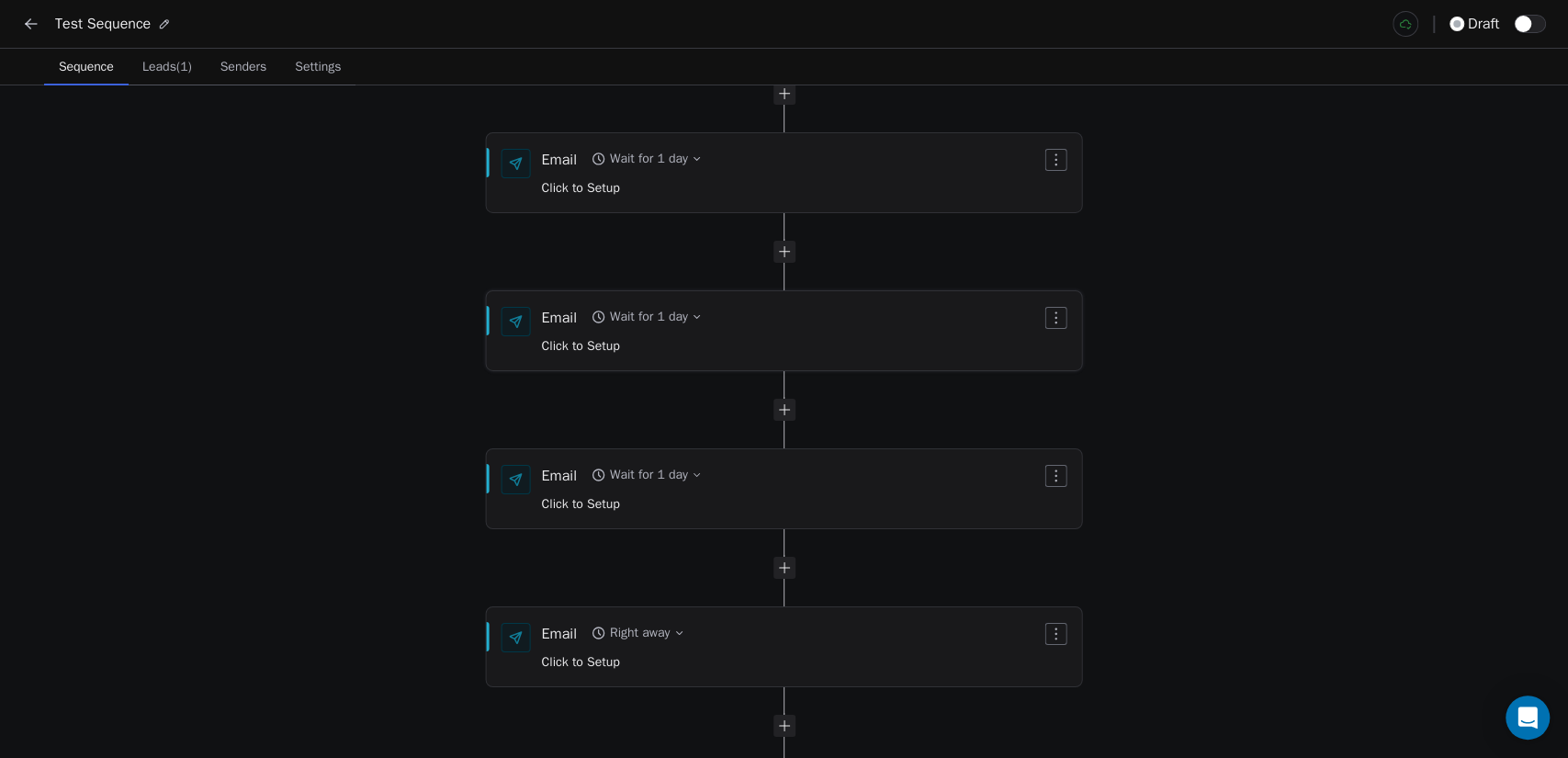 click on "Wait for 1 day" at bounding box center (649, 317) 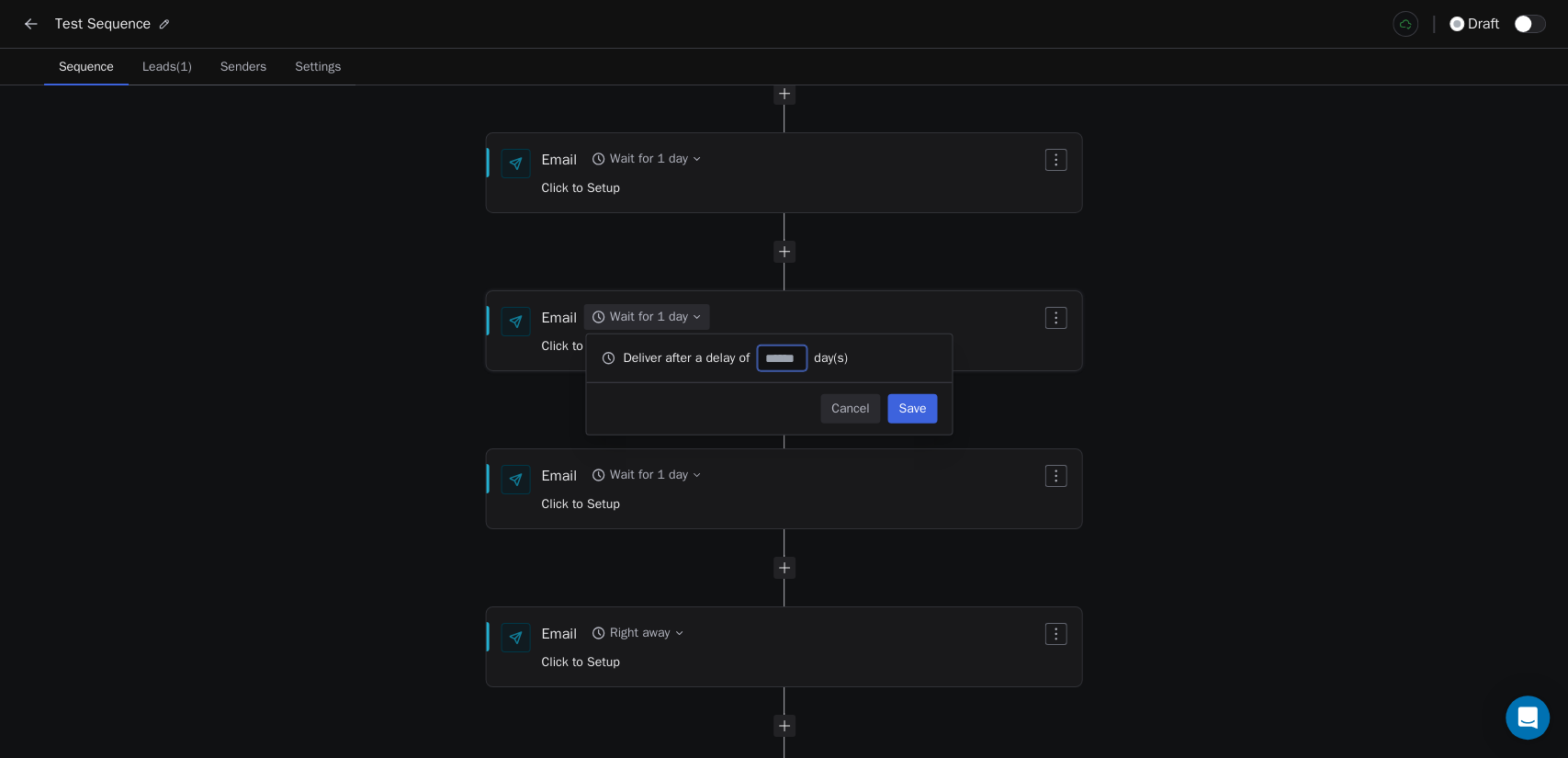 click on "Wait for 1 day" at bounding box center [649, 317] 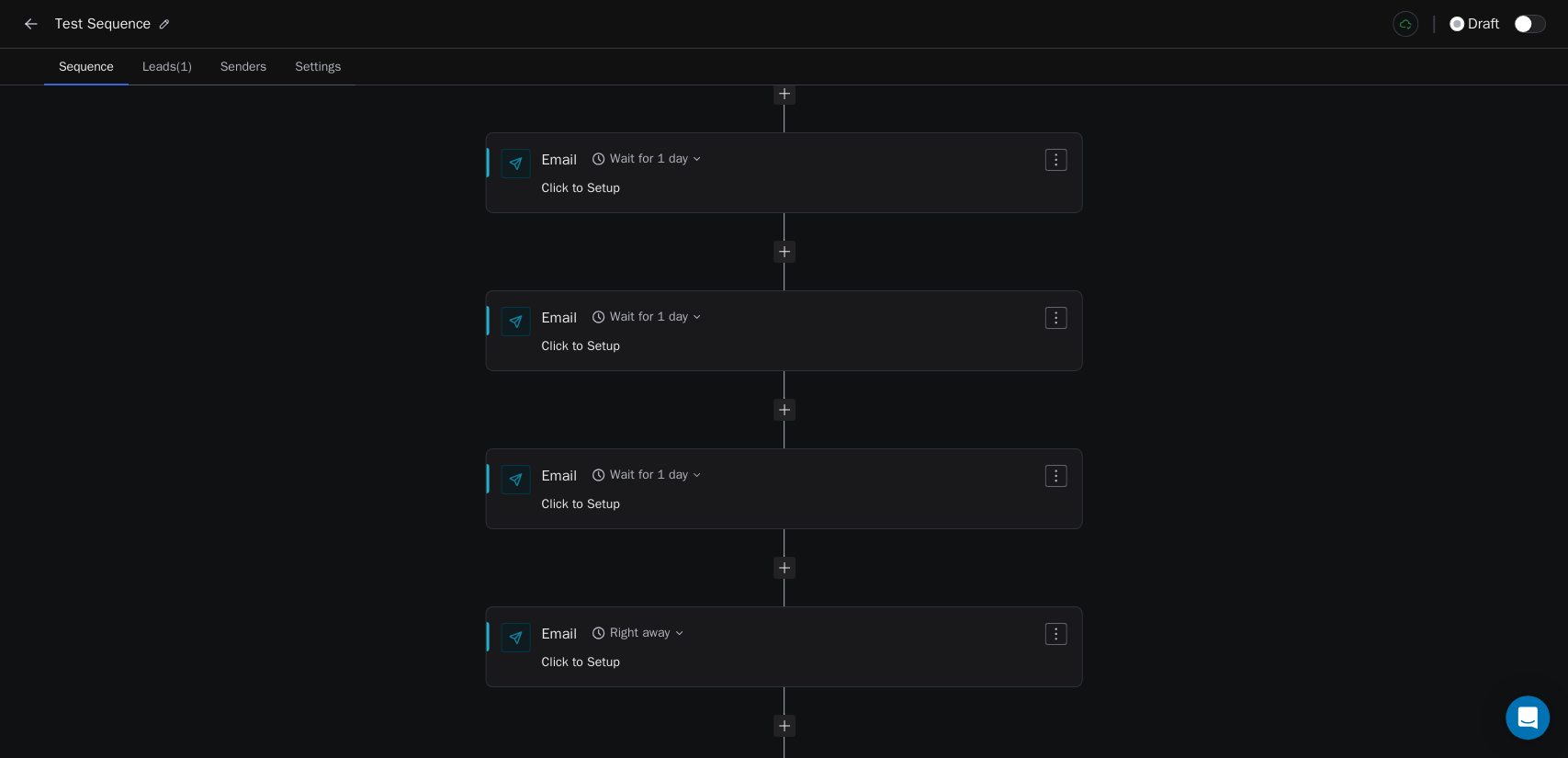 click on "Start of Sequence Email Right away Click to Setup End of Sequence Email Wait for 1 day Click to Setup Email Wait for 1 day Click to Setup Email Wait for 1 day Click to Setup" at bounding box center (784, 422) 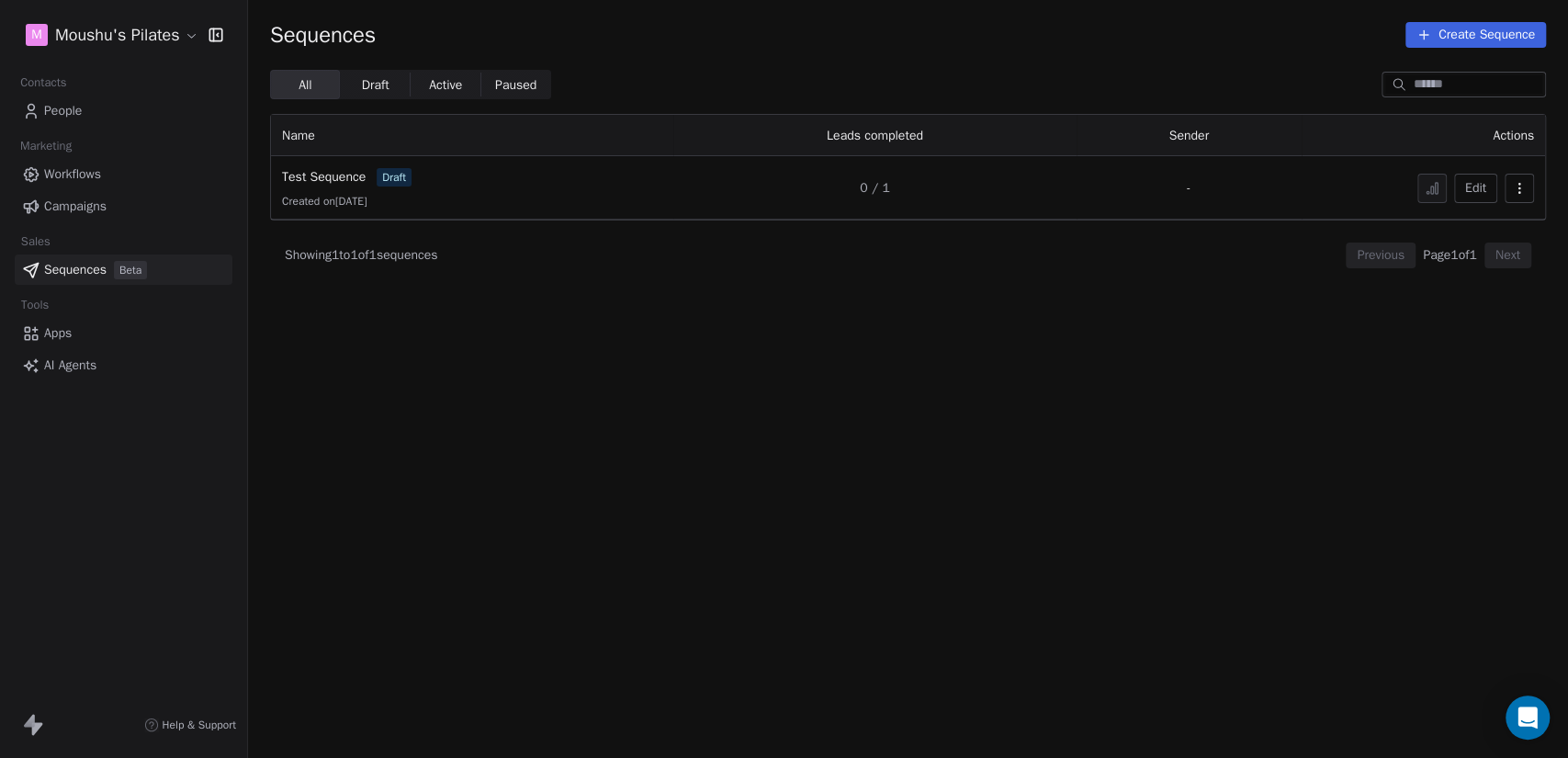 click on "People" at bounding box center (123, 110) 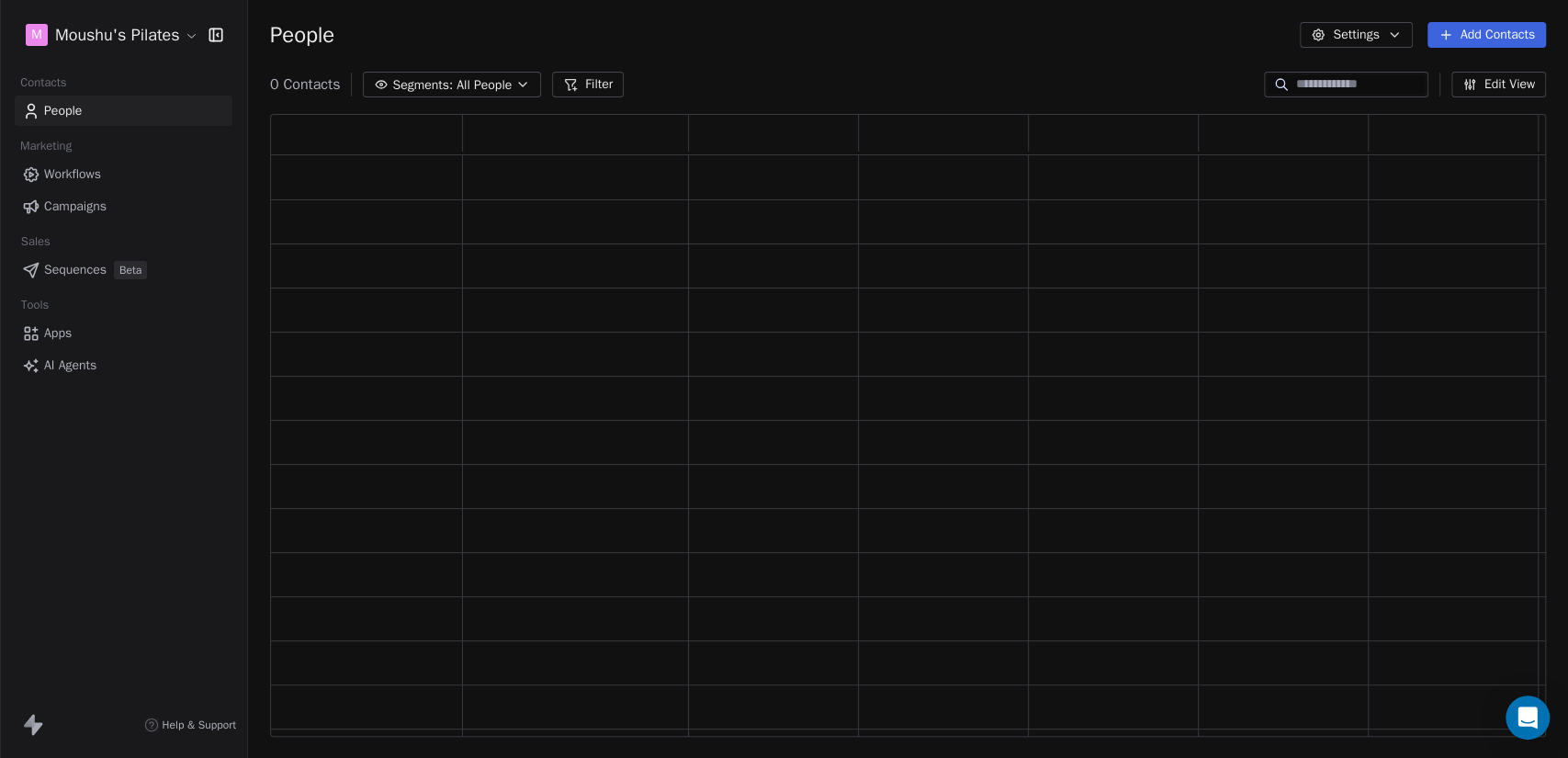 scroll, scrollTop: 16, scrollLeft: 17, axis: both 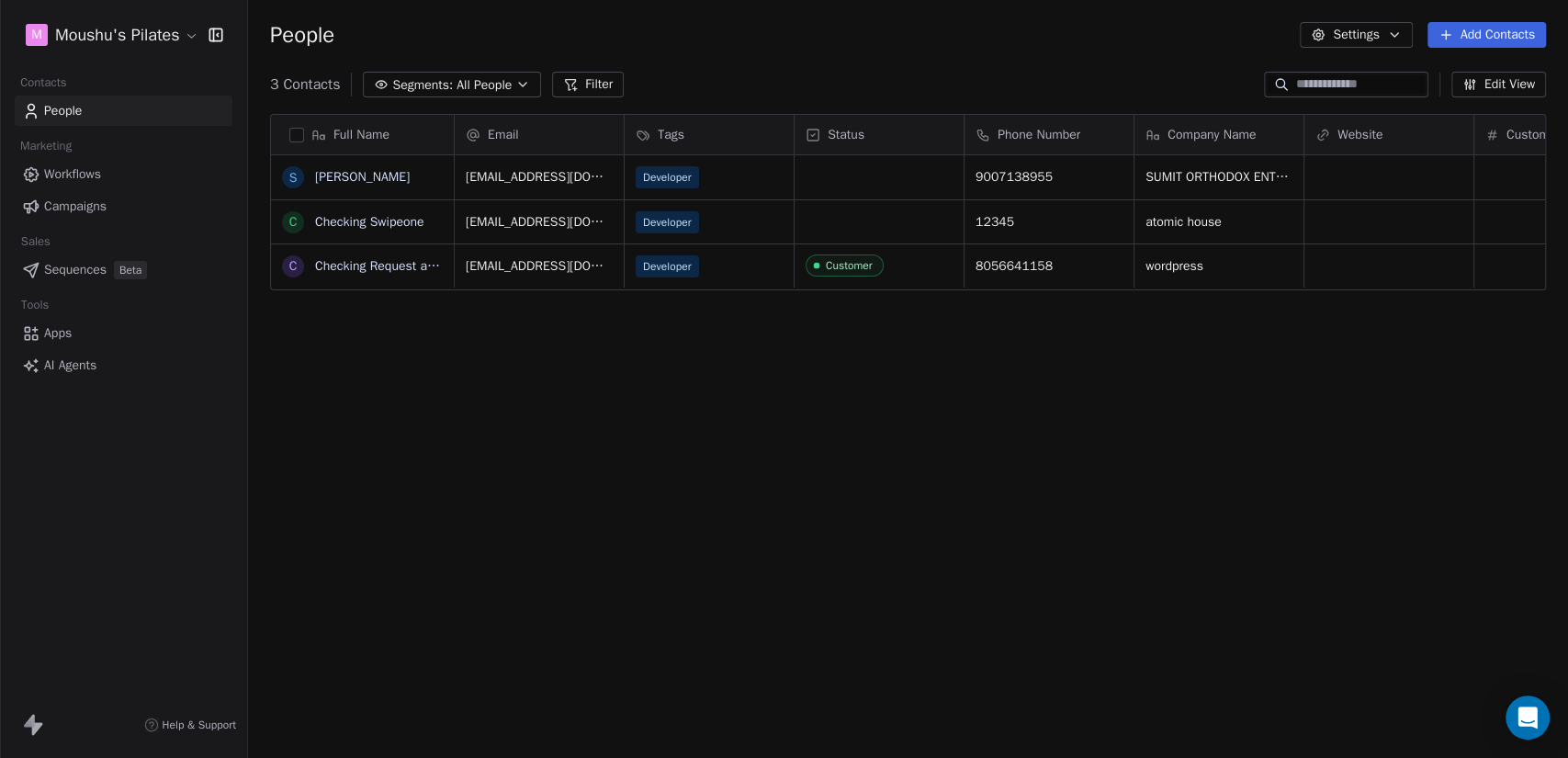 click 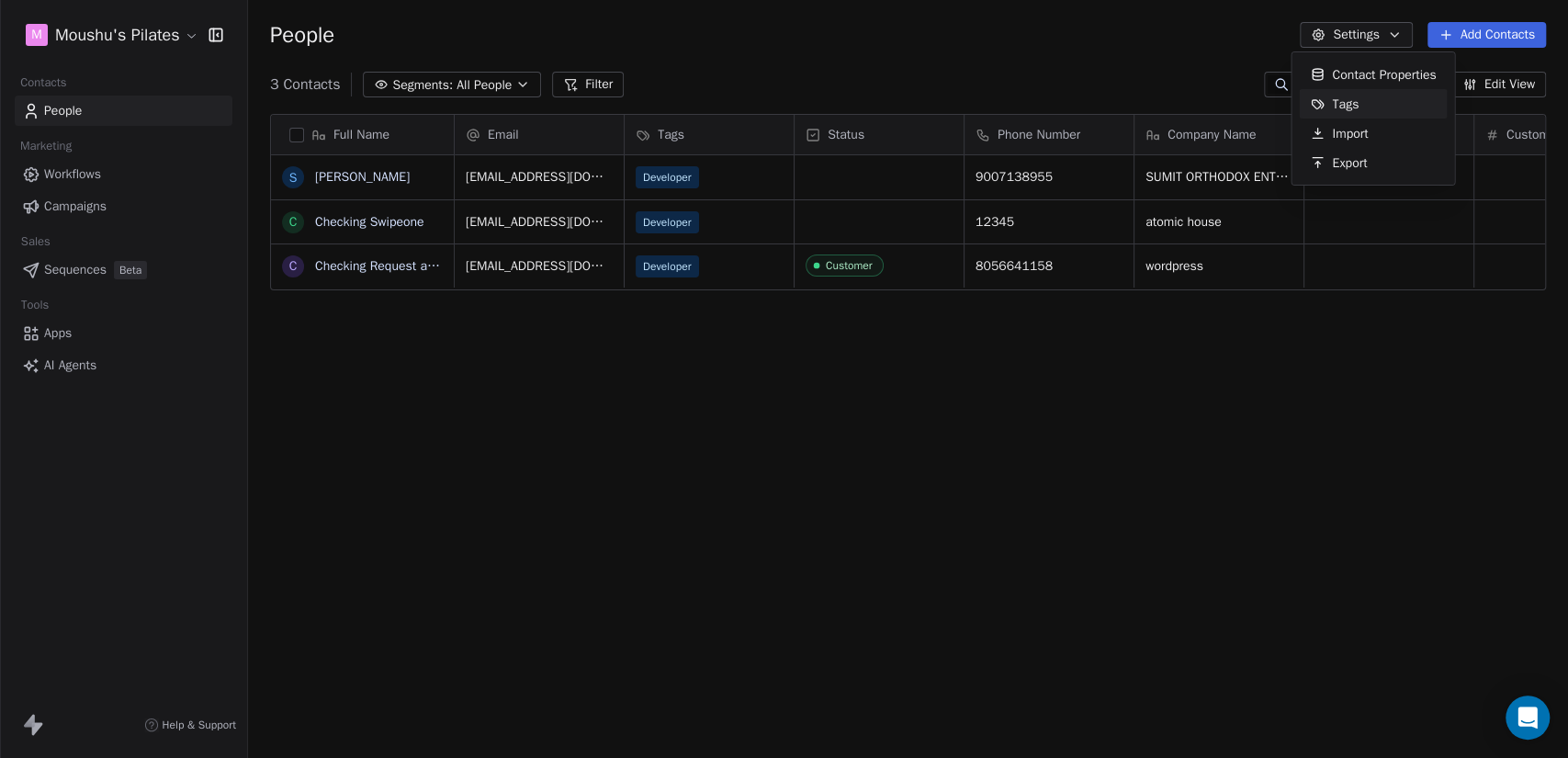 click on "Tags" at bounding box center (1345, 104) 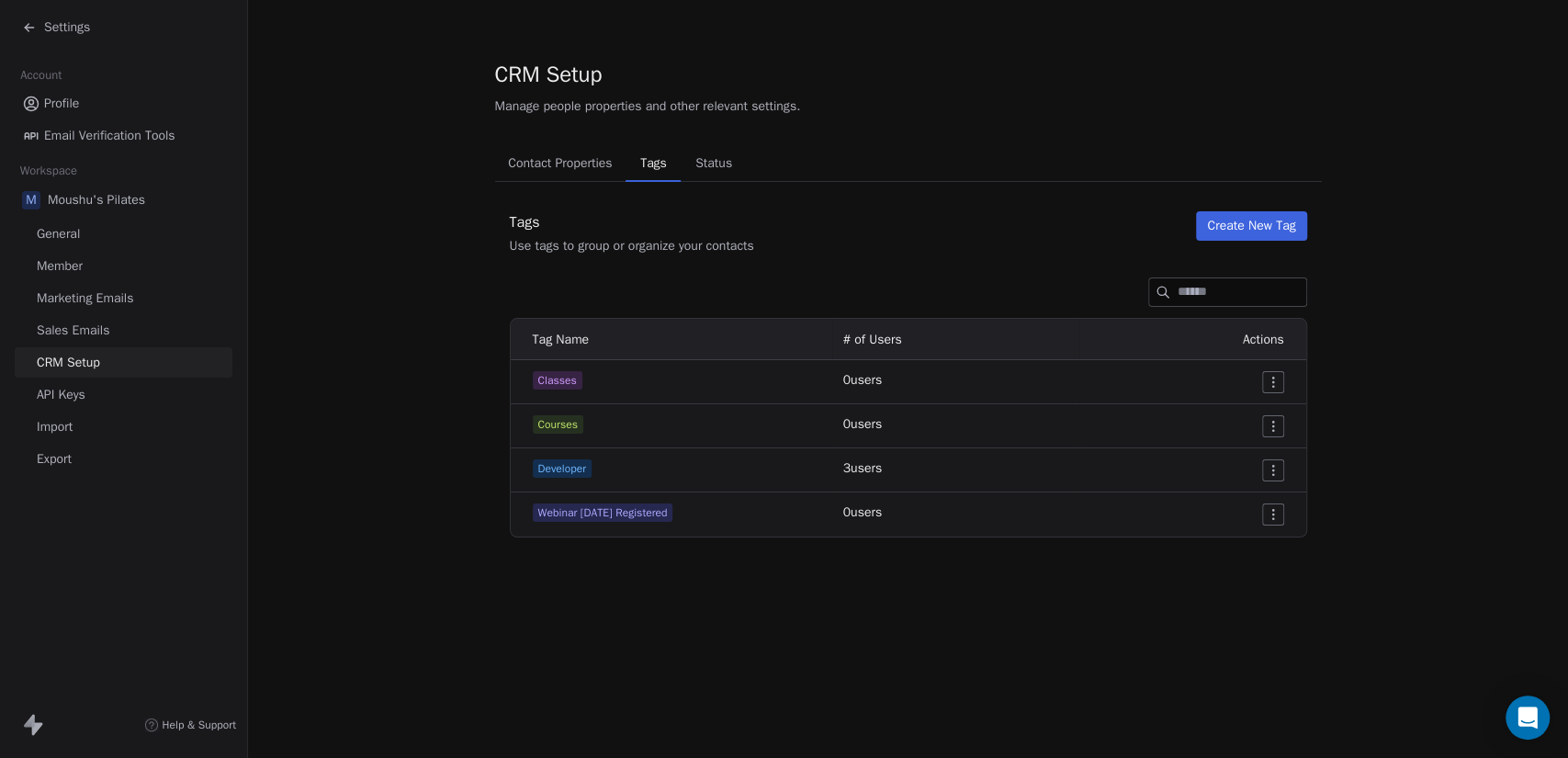 click on "Status" at bounding box center (714, 164) 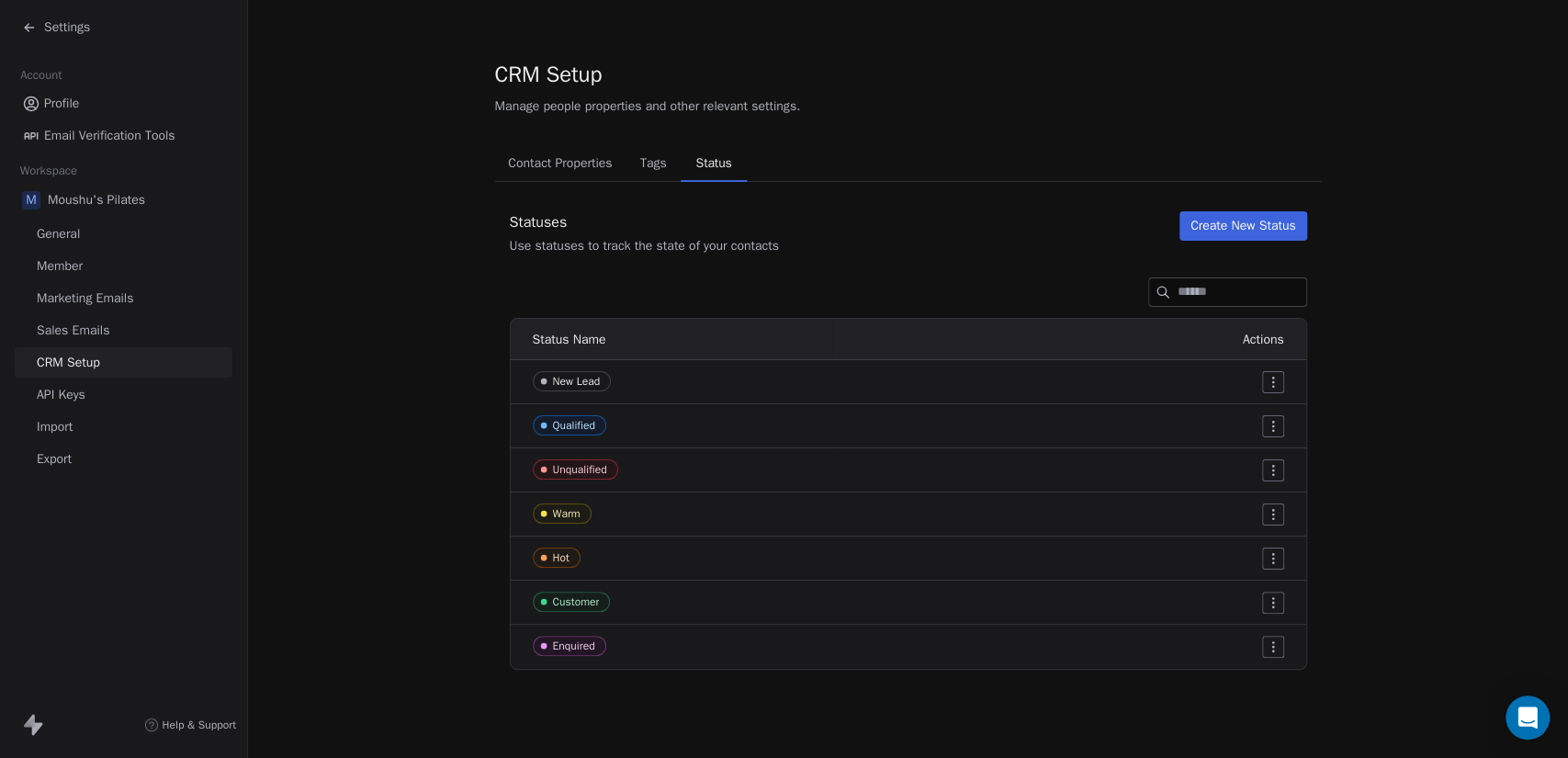 click on "Contact Properties" at bounding box center [559, 164] 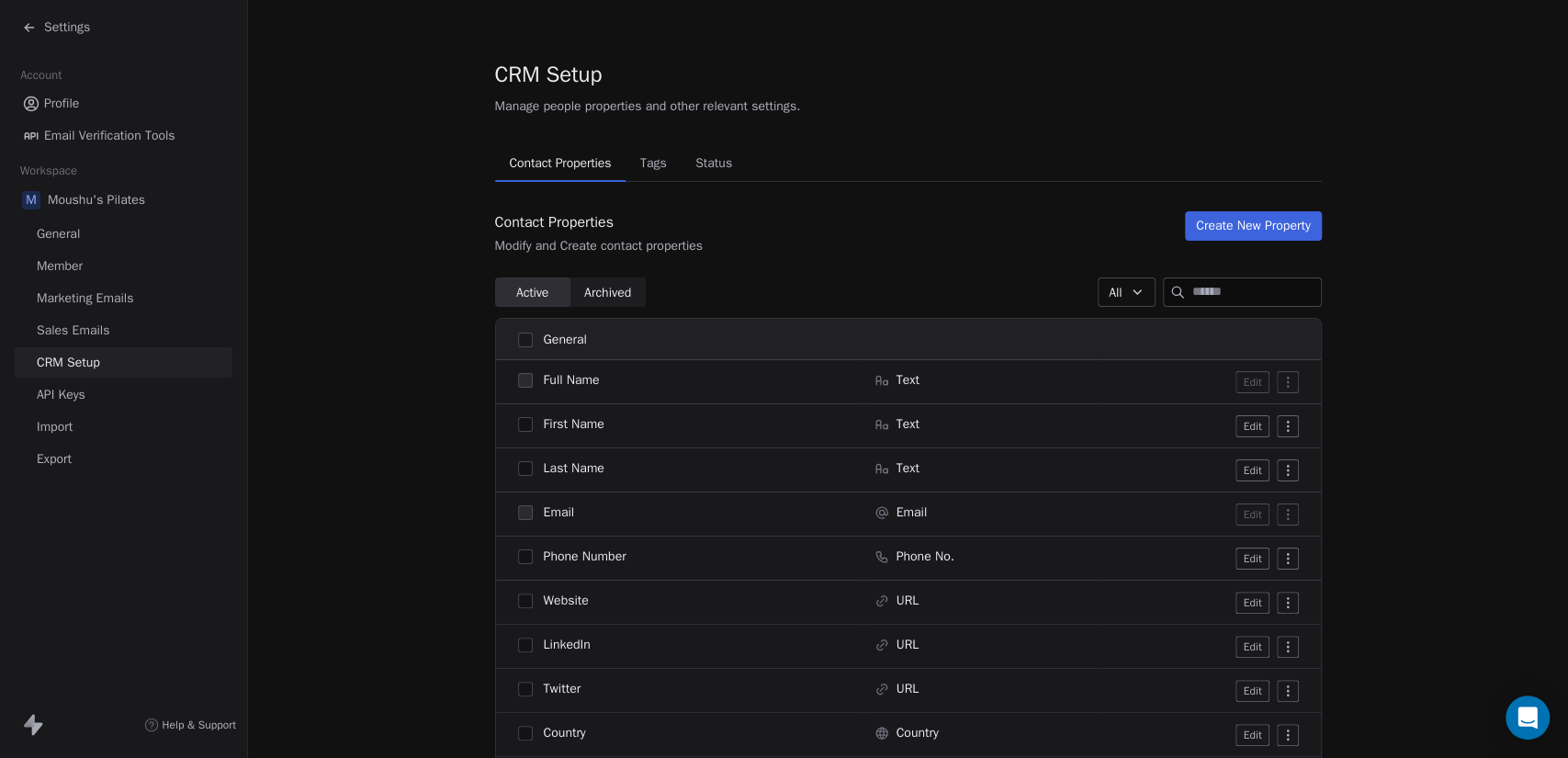 click on "General" at bounding box center (123, 233) 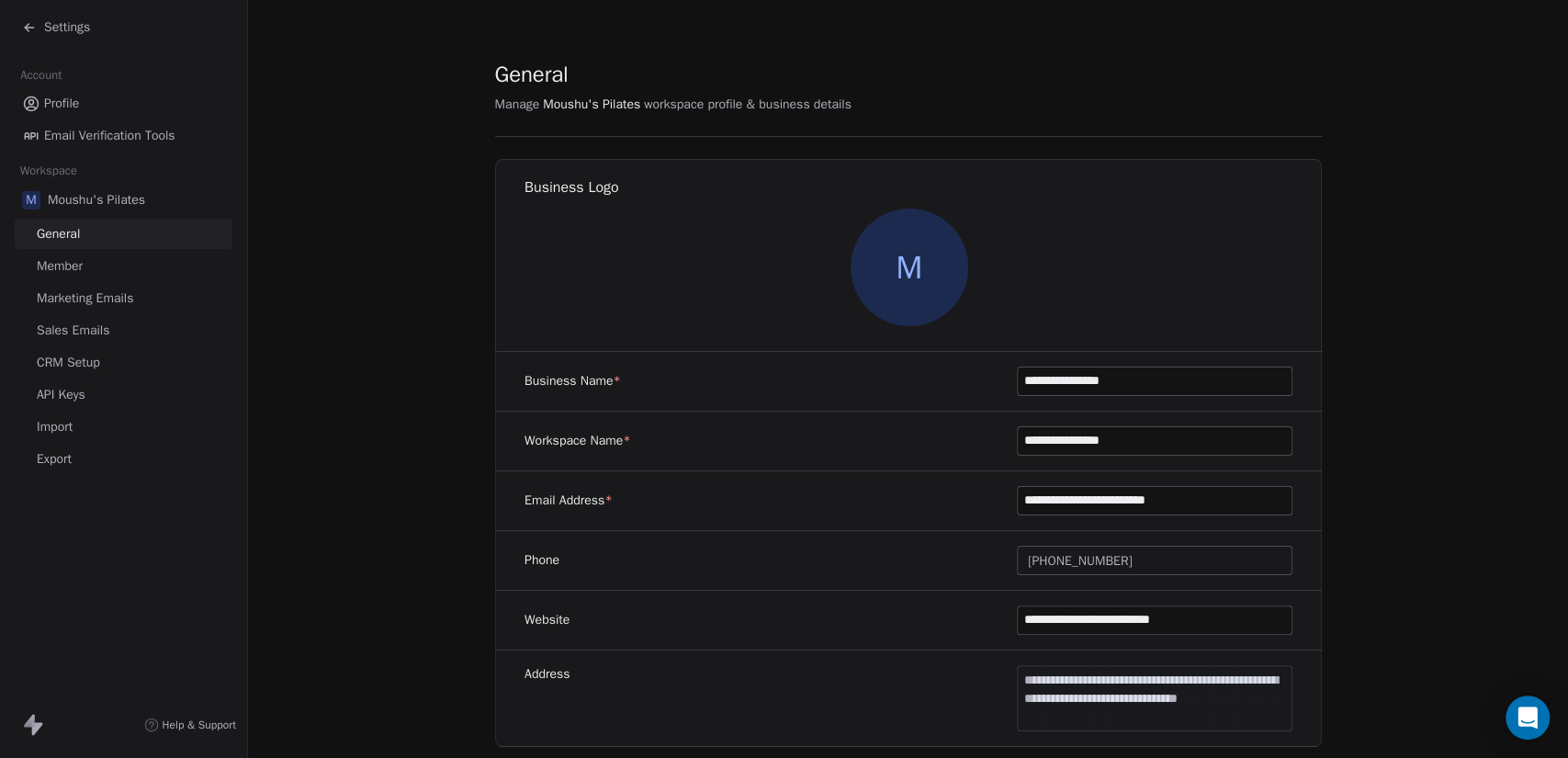 click on "Profile" at bounding box center (62, 103) 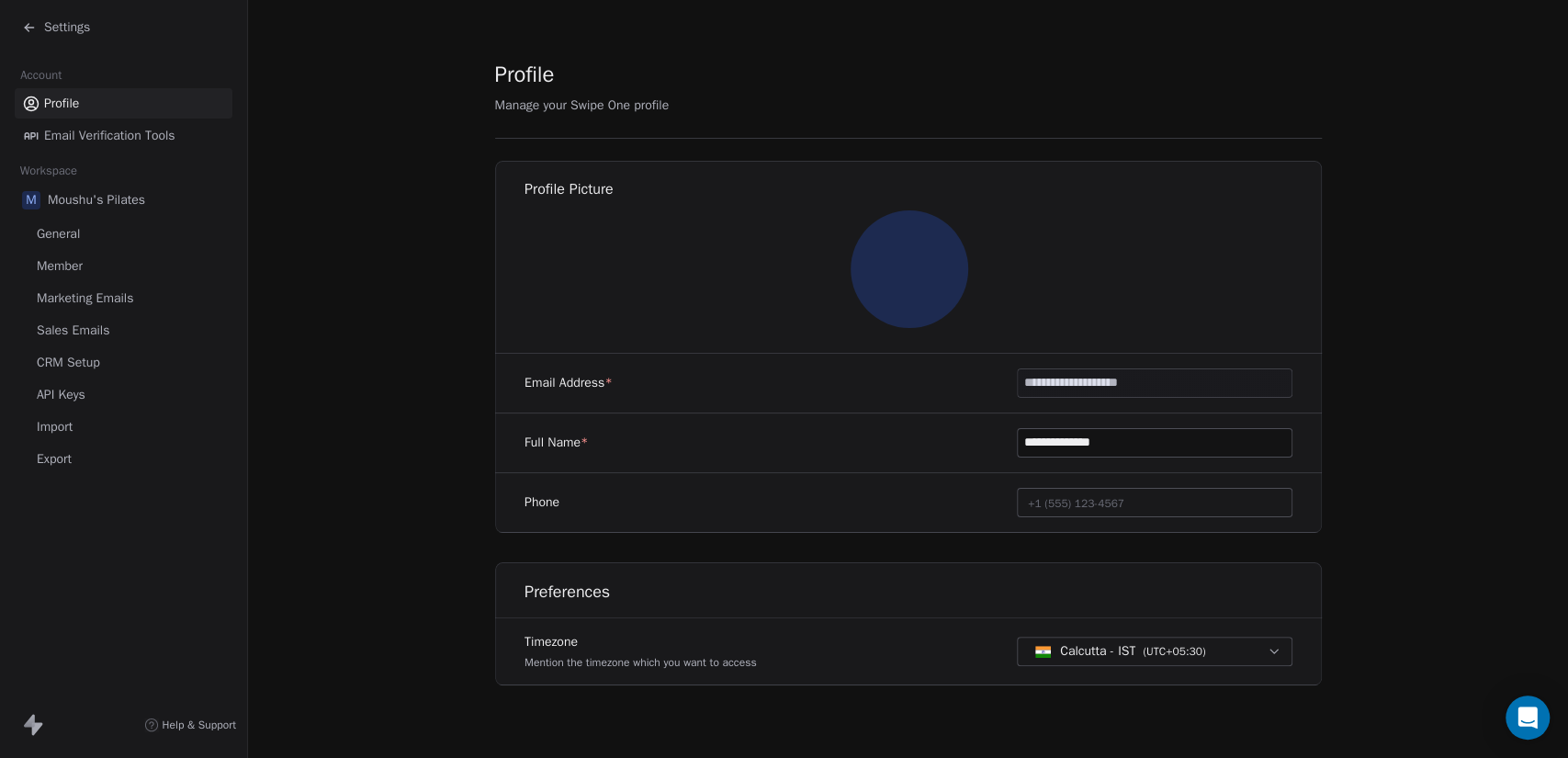 click 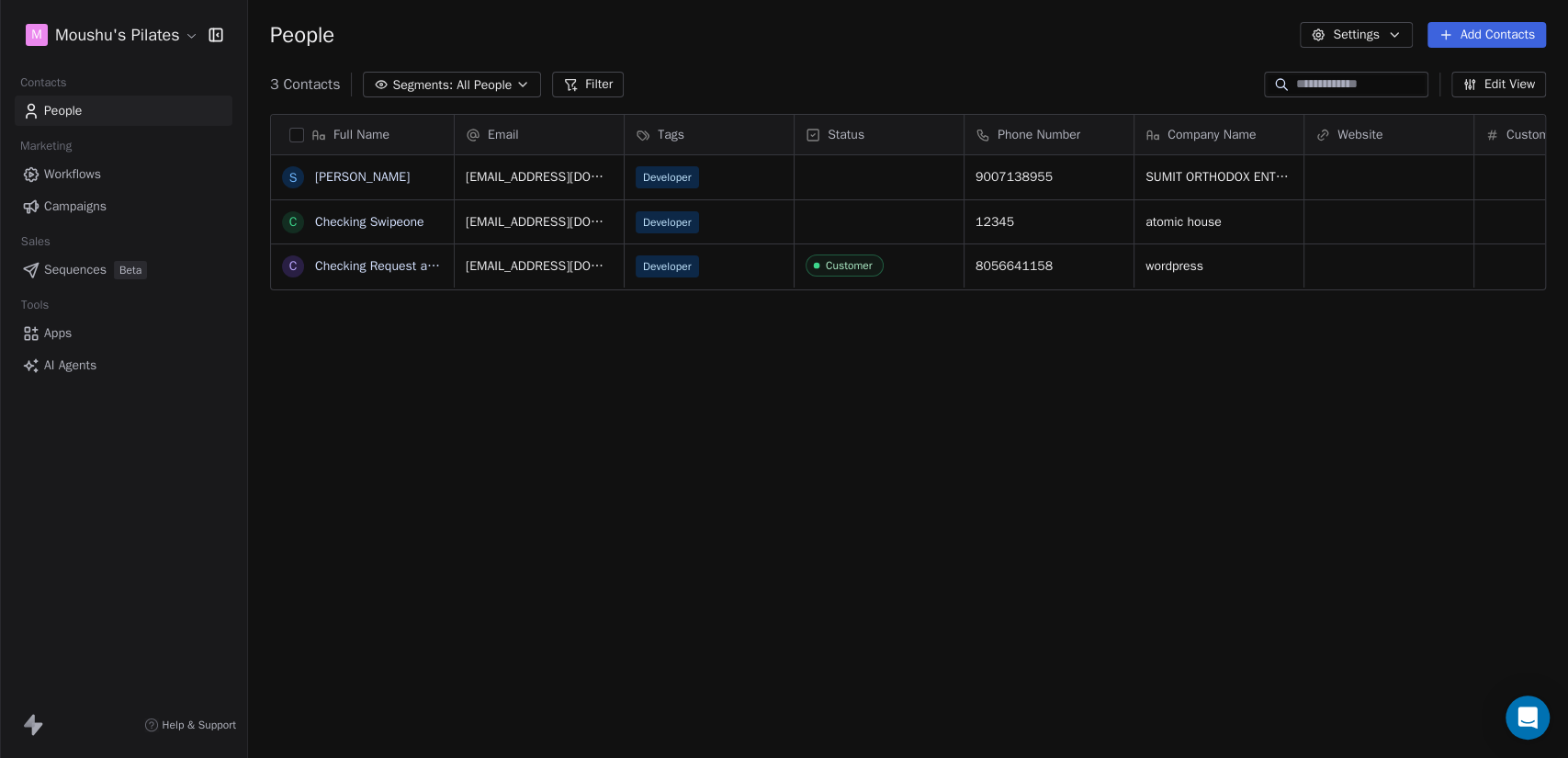 scroll, scrollTop: 16, scrollLeft: 17, axis: both 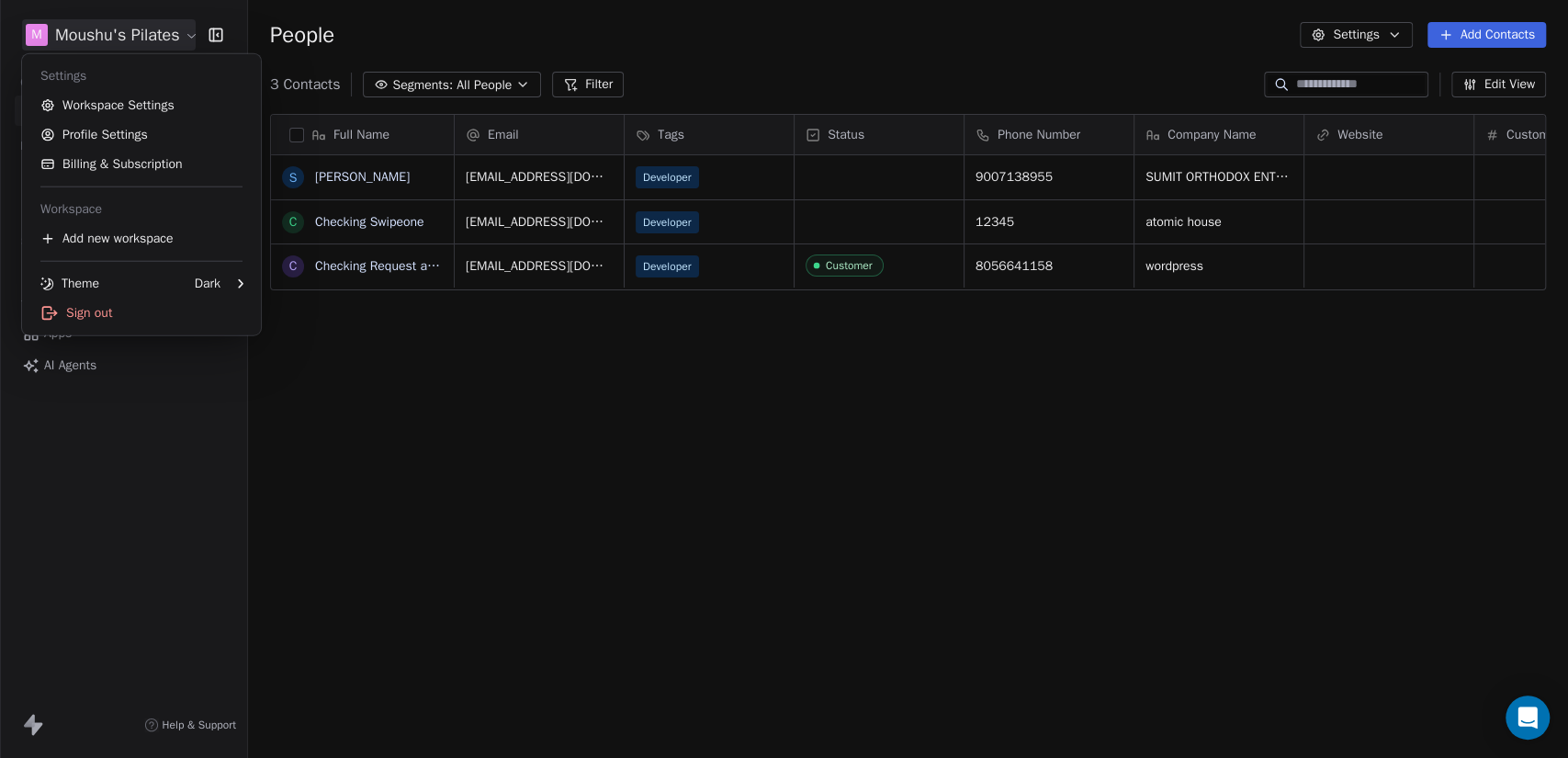 click on "M Moushu's Pilates Contacts People Marketing Workflows Campaigns Sales Sequences Beta Tools Apps AI Agents Help & Support People Settings  Add Contacts 3 Contacts Segments: All People Filter  Edit View Tag Add to Sequence Export Full Name S [PERSON_NAME] C Checking Swipeone C Checking Request a Demo Email Tags Status Phone Number Company Name Website Customer Lifetime Value [EMAIL_ADDRESS][DOMAIN_NAME] Developer 9007138955 SUMIT ORTHODOX ENTERPRISE [EMAIL_ADDRESS][DOMAIN_NAME] Developer 12345 atomic house [EMAIL_ADDRESS][DOMAIN_NAME] Developer Customer 8056641158 wordpress
To pick up a draggable item, press the space bar.
While dragging, use the arrow keys to move the item.
Press space again to drop the item in its new position, or press escape to cancel.
Settings Workspace Settings Profile Settings Billing & Subscription   Workspace Add new workspace Theme Dark Sign out" at bounding box center [784, 379] 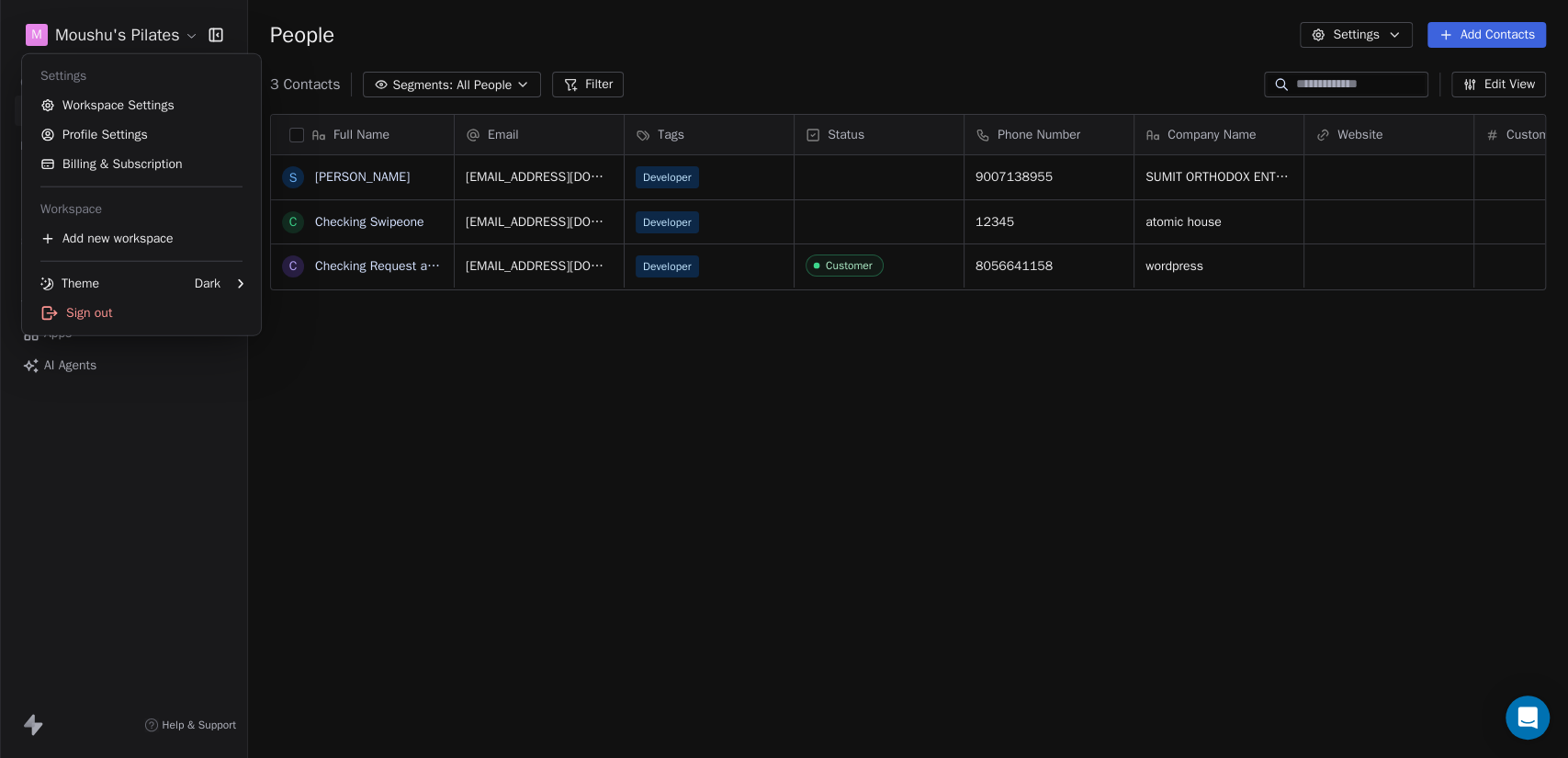 click on "M Moushu's Pilates Contacts People Marketing Workflows Campaigns Sales Sequences Beta Tools Apps AI Agents Help & Support People Settings  Add Contacts 3 Contacts Segments: All People Filter  Edit View Tag Add to Sequence Export Full Name S [PERSON_NAME] C Checking Swipeone C Checking Request a Demo Email Tags Status Phone Number Company Name Website Customer Lifetime Value [EMAIL_ADDRESS][DOMAIN_NAME] Developer 9007138955 SUMIT ORTHODOX ENTERPRISE [EMAIL_ADDRESS][DOMAIN_NAME] Developer 12345 atomic house [EMAIL_ADDRESS][DOMAIN_NAME] Developer Customer 8056641158 wordpress
To pick up a draggable item, press the space bar.
While dragging, use the arrow keys to move the item.
Press space again to drop the item in its new position, or press escape to cancel.
Settings Workspace Settings Profile Settings Billing & Subscription   Workspace Add new workspace Theme Dark Sign out" at bounding box center [784, 379] 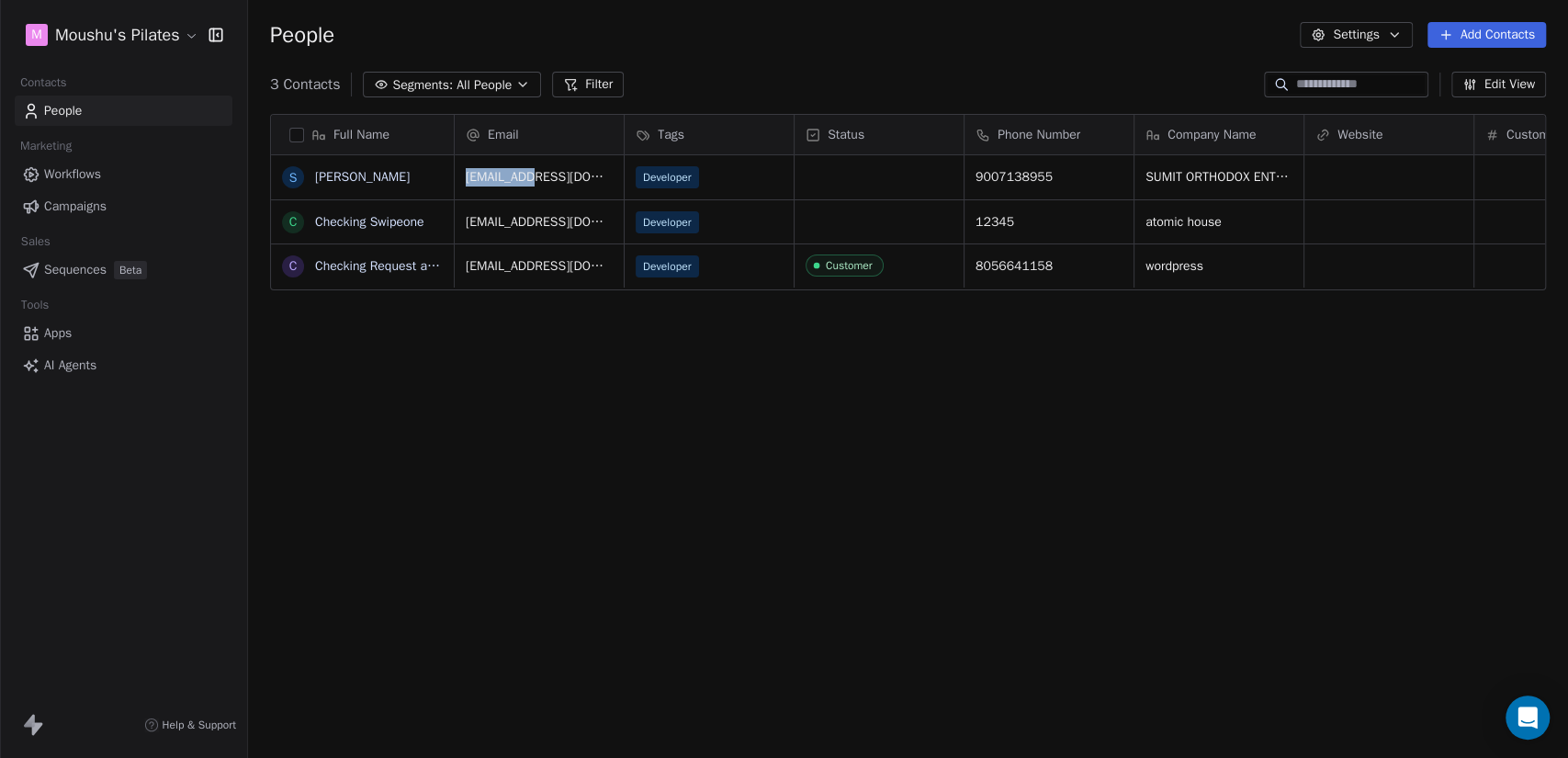 click on "Full Name S [PERSON_NAME] C Checking Swipeone C Checking Request a Demo Email Tags Status Phone Number Company Name Website Customer Lifetime Value [EMAIL_ADDRESS][DOMAIN_NAME] Developer 9007138955 SUMIT ORTHODOX ENTERPRISE [EMAIL_ADDRESS][DOMAIN_NAME] Developer 12345 atomic house [EMAIL_ADDRESS][DOMAIN_NAME] Developer Customer 8056641158 wordpress
To pick up a draggable item, press the space bar.
While dragging, use the arrow keys to move the item.
Press space again to drop the item in its new position, or press escape to cancel." at bounding box center [908, 433] 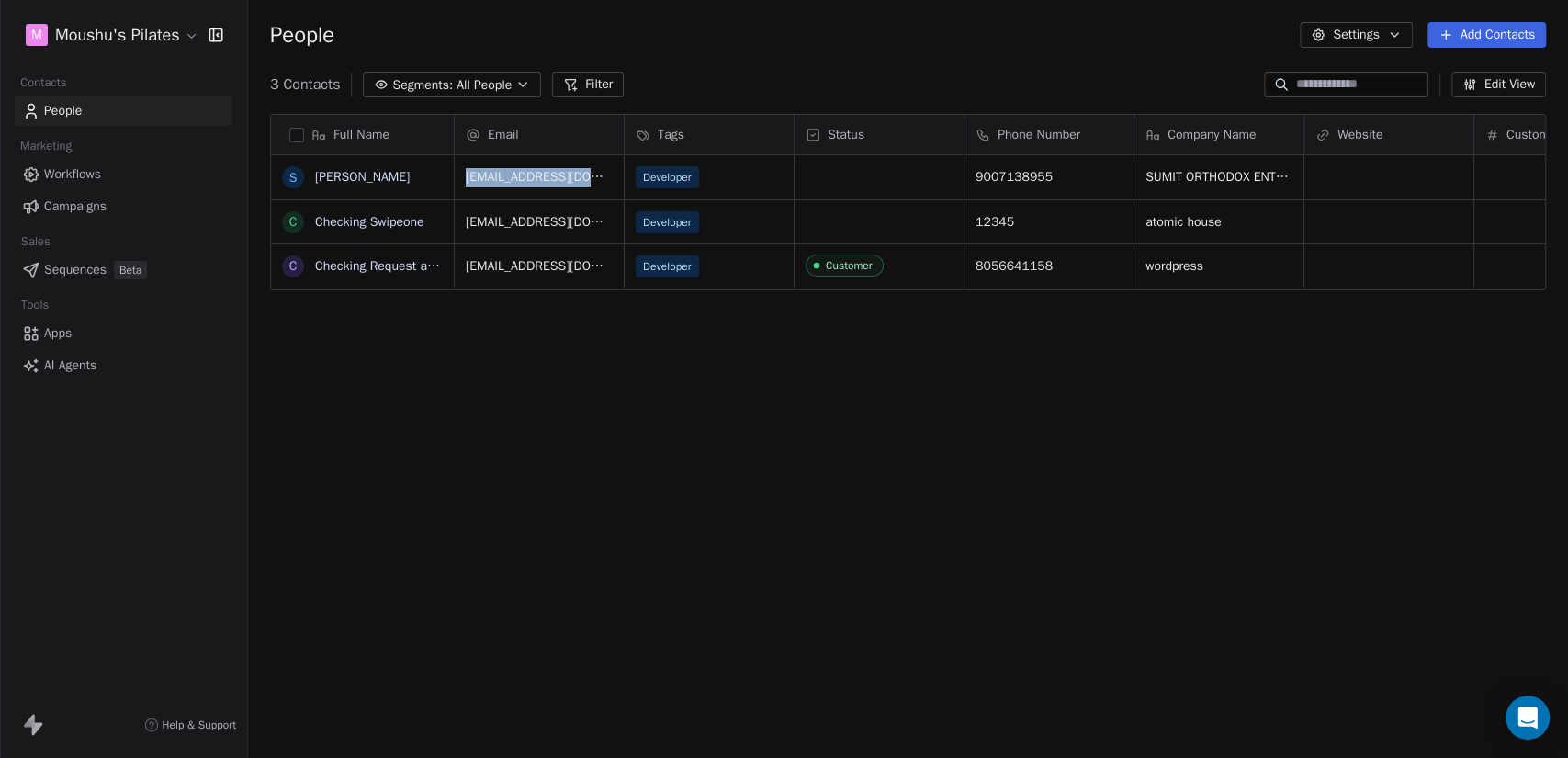 click on "Full Name S [PERSON_NAME] C Checking Swipeone C Checking Request a Demo Email Tags Status Phone Number Company Name Website Customer Lifetime Value [EMAIL_ADDRESS][DOMAIN_NAME] Developer 9007138955 SUMIT ORTHODOX ENTERPRISE [EMAIL_ADDRESS][DOMAIN_NAME] Developer 12345 atomic house [EMAIL_ADDRESS][DOMAIN_NAME] Developer Customer 8056641158 wordpress
To pick up a draggable item, press the space bar.
While dragging, use the arrow keys to move the item.
Press space again to drop the item in its new position, or press escape to cancel." at bounding box center (908, 433) 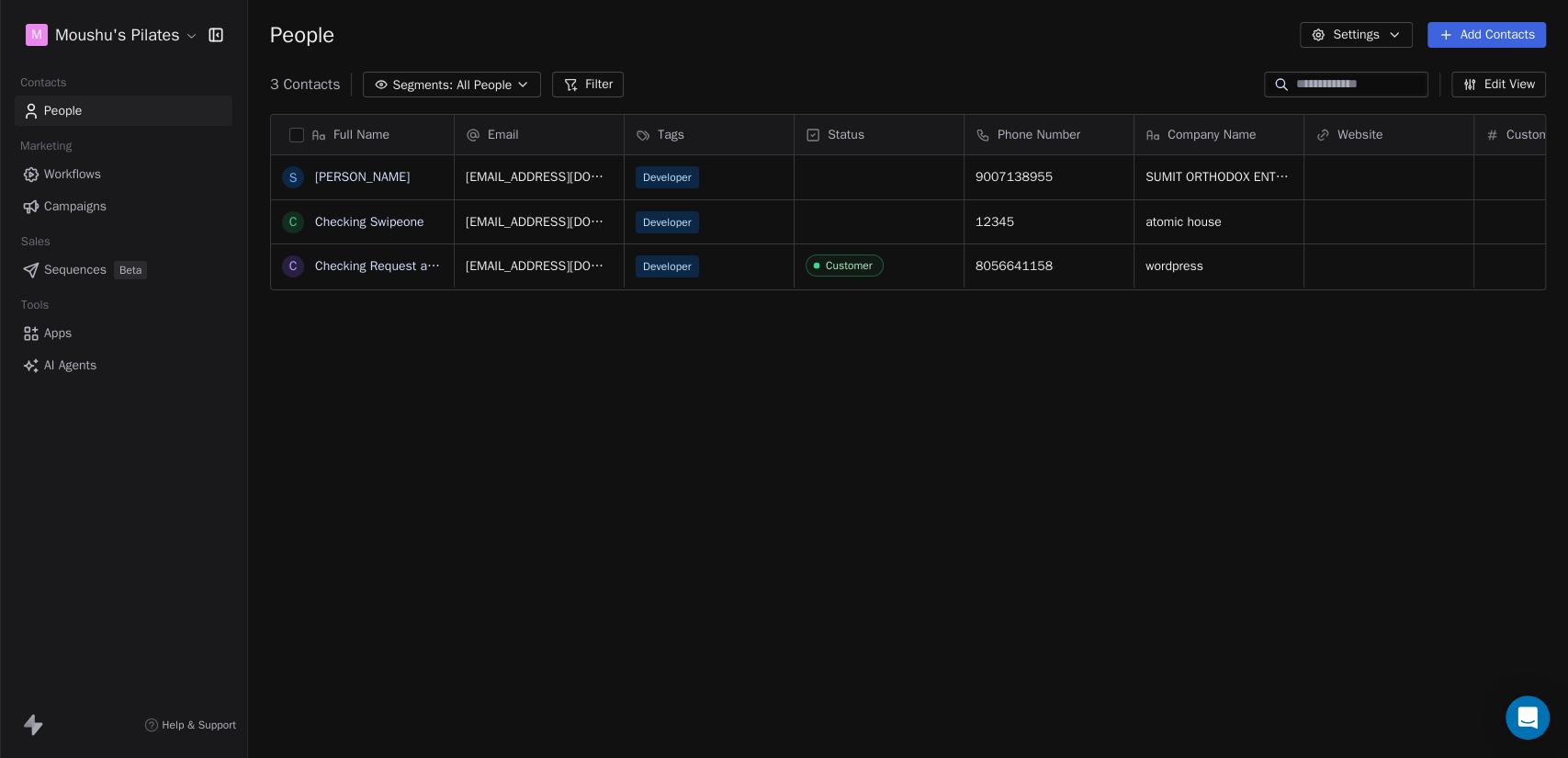 click 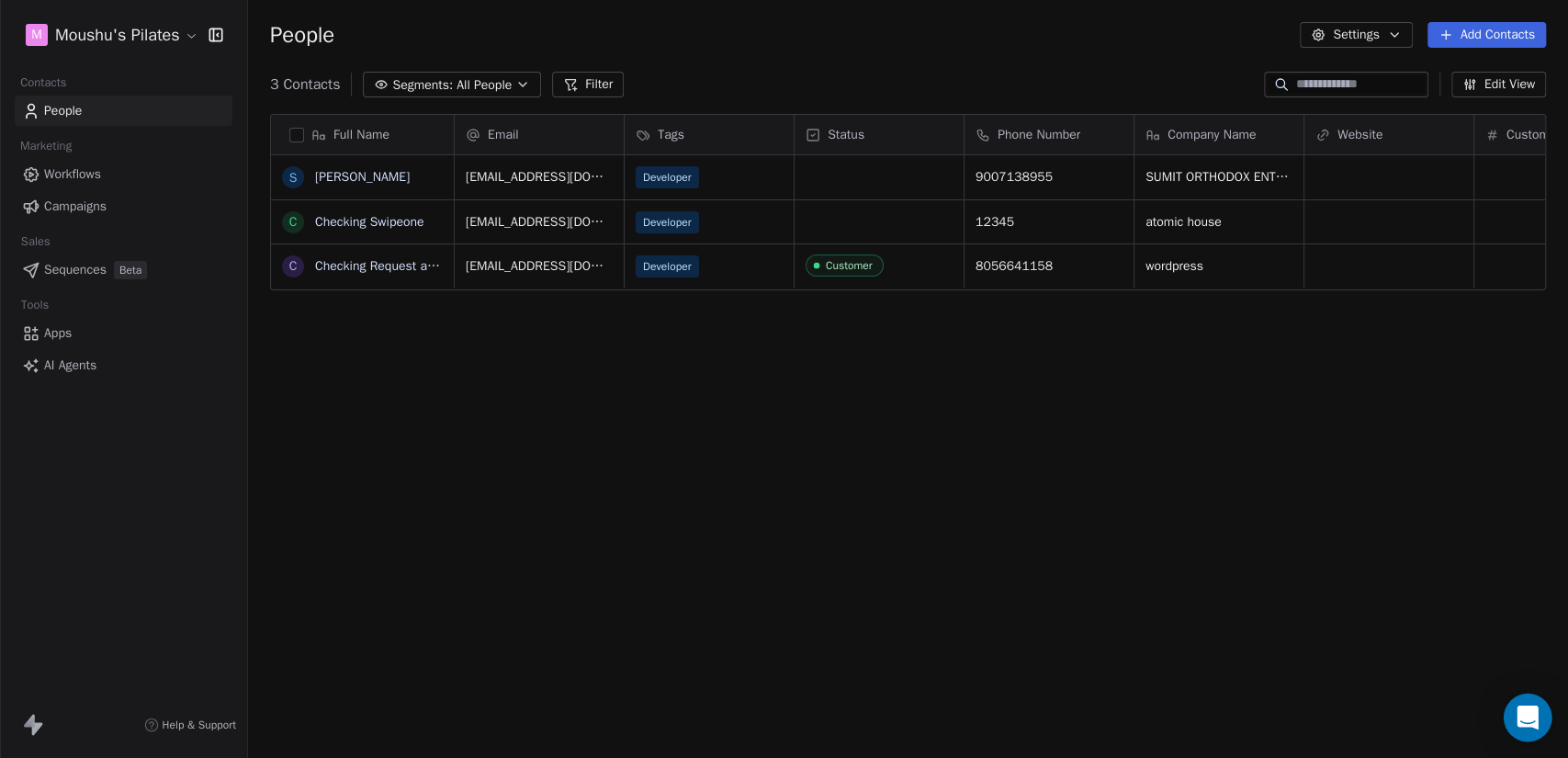 click 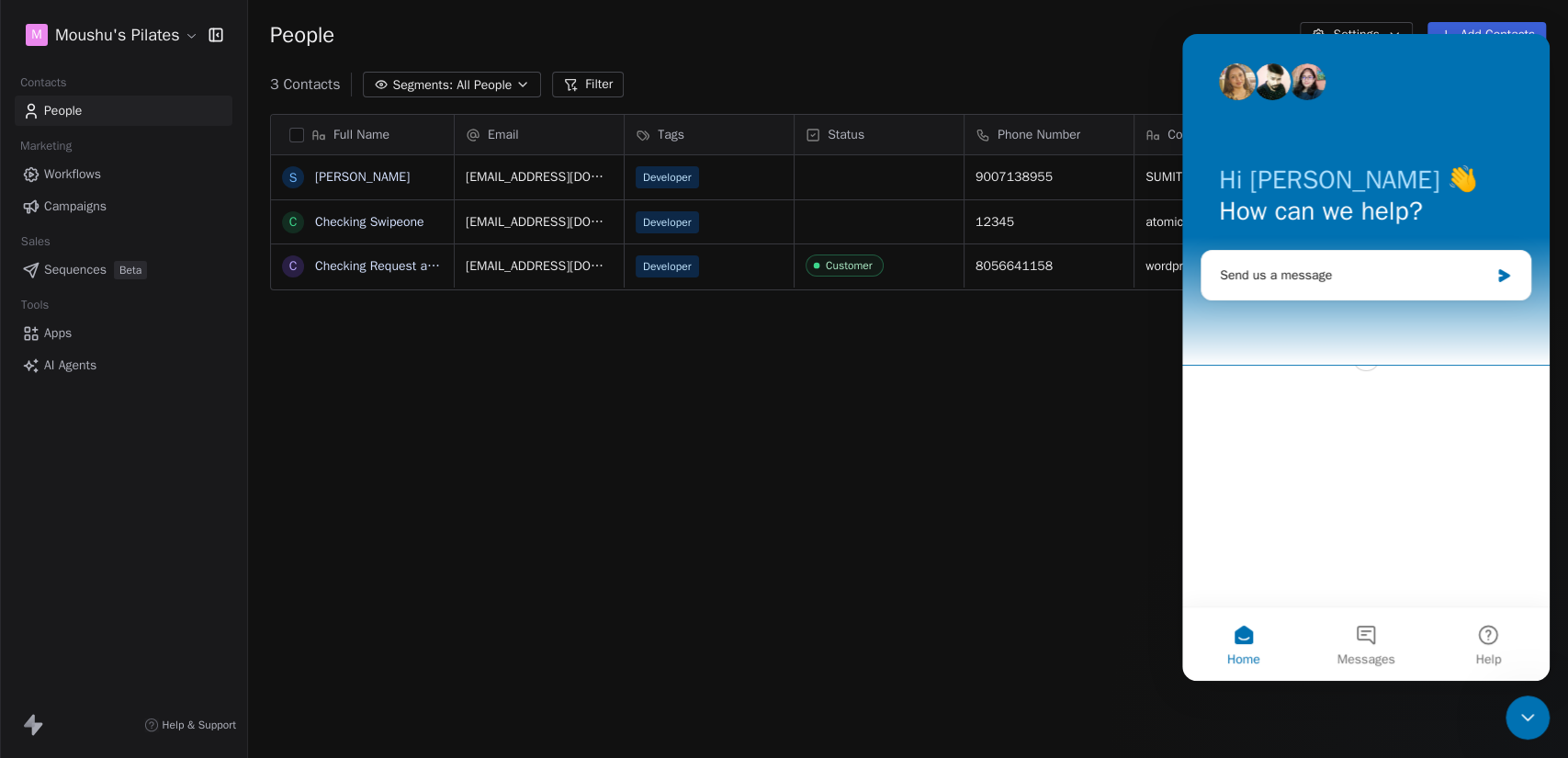 scroll, scrollTop: 0, scrollLeft: 0, axis: both 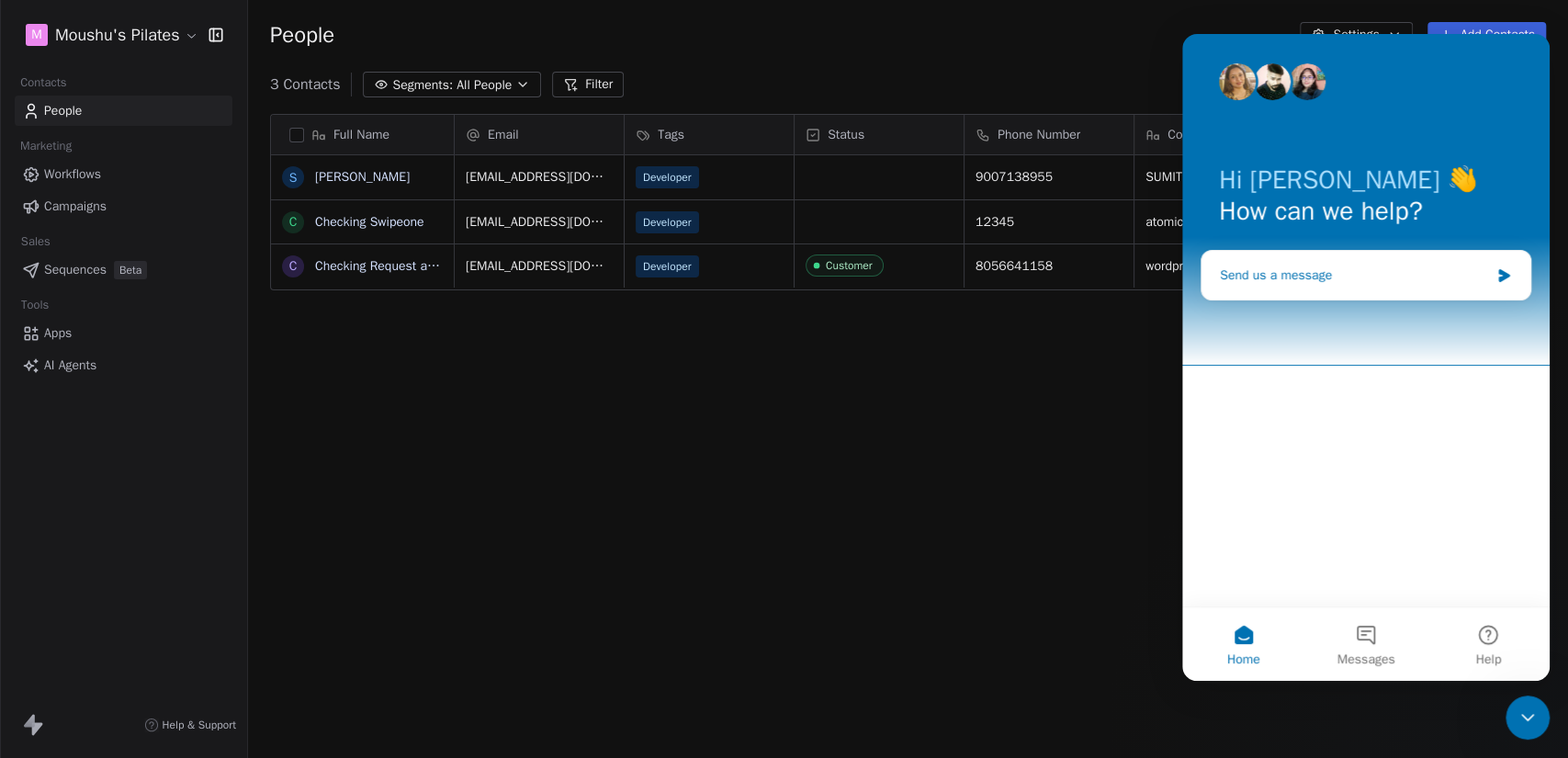 click on "Send us a message" at bounding box center (1354, 275) 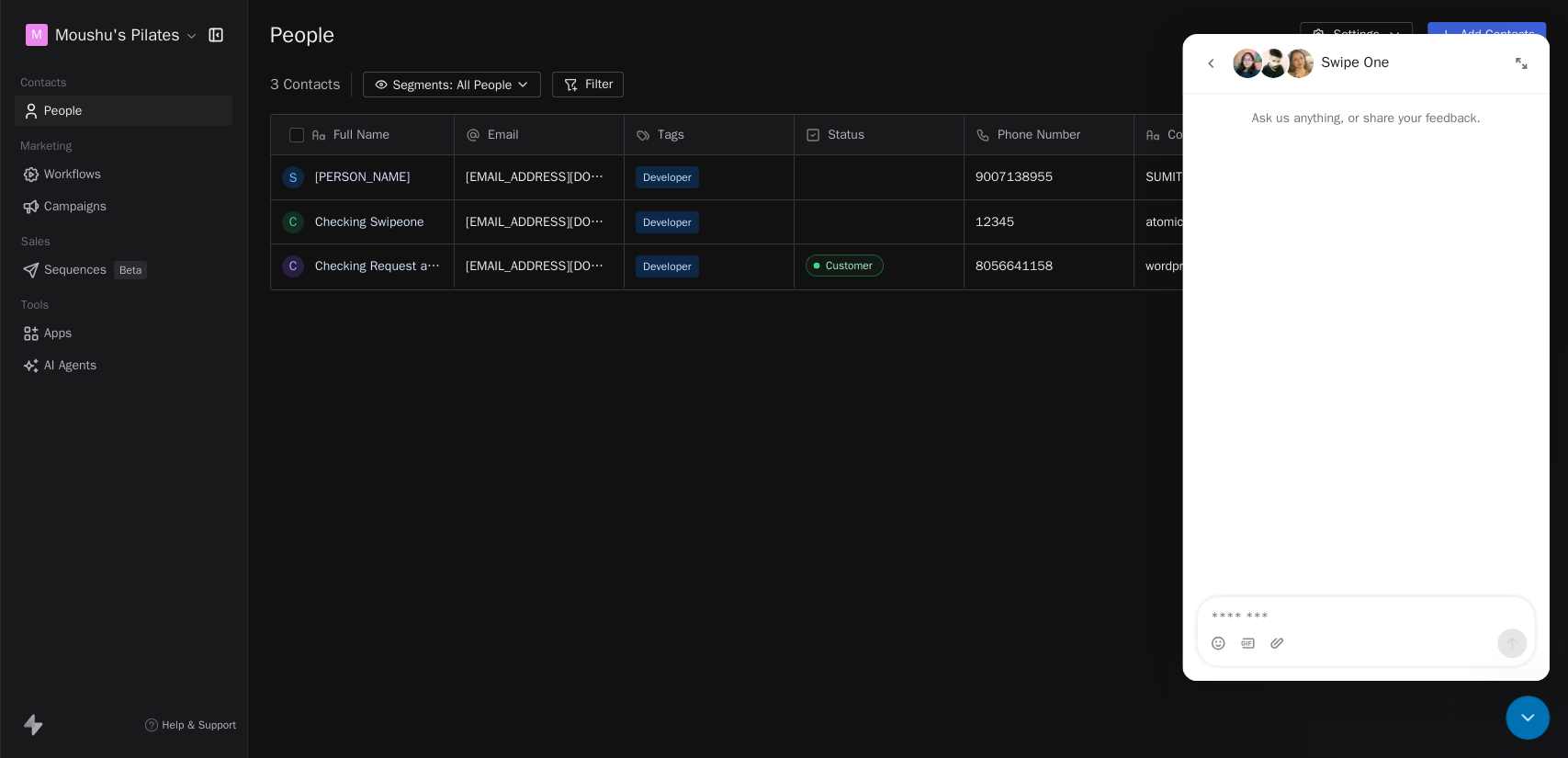 click 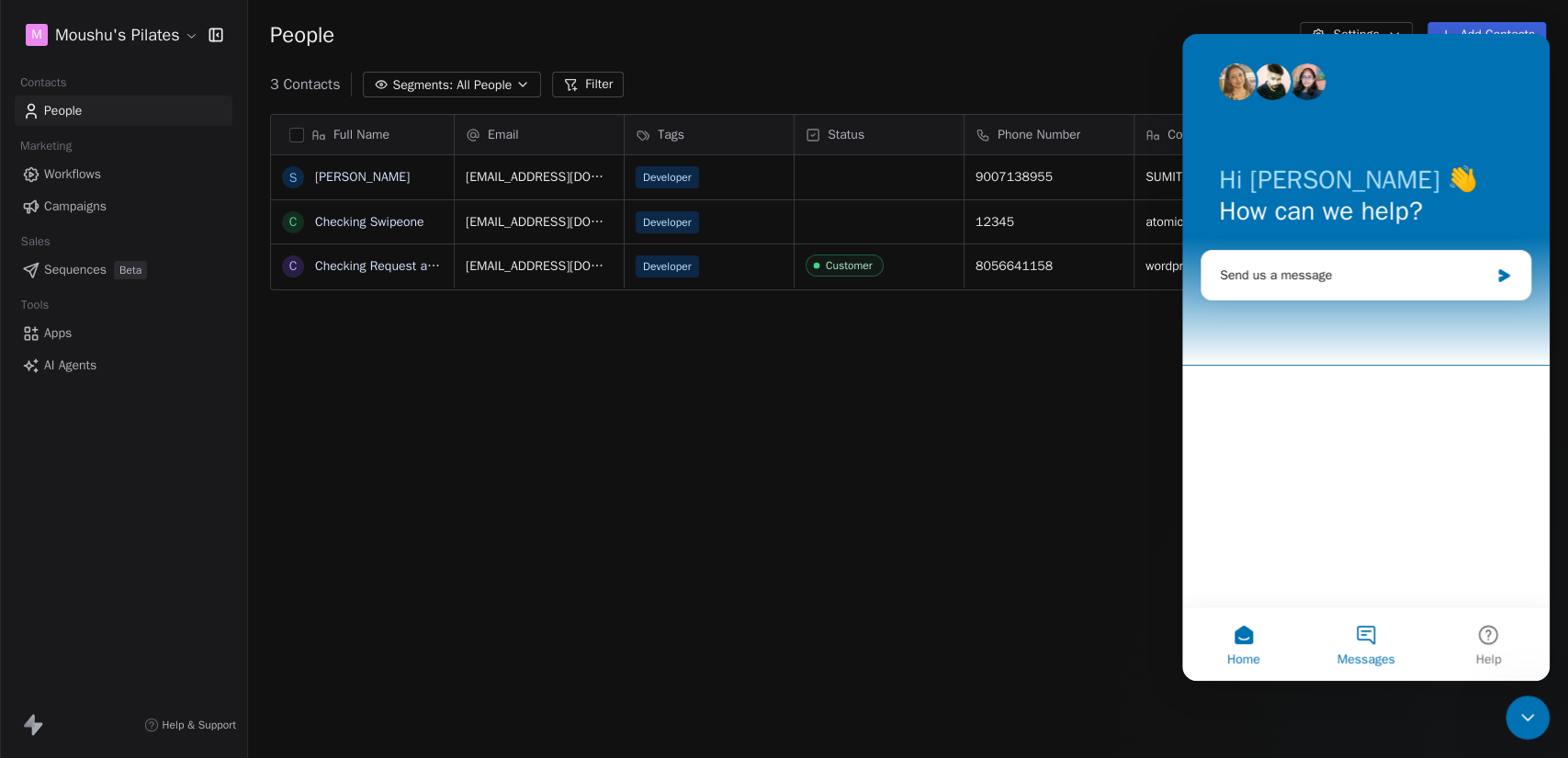 click on "Messages" at bounding box center [1365, 644] 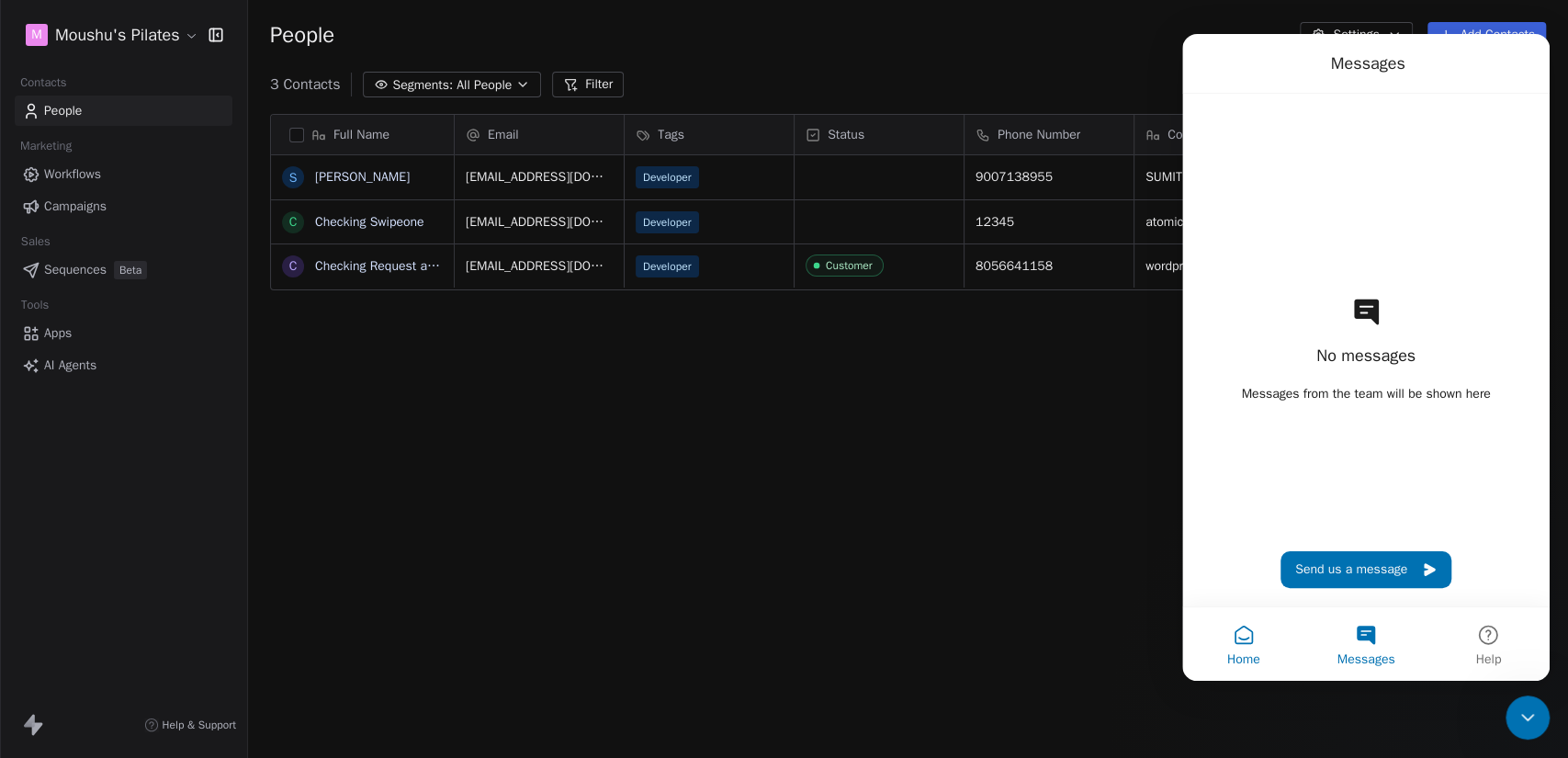 click on "Home" at bounding box center [1243, 644] 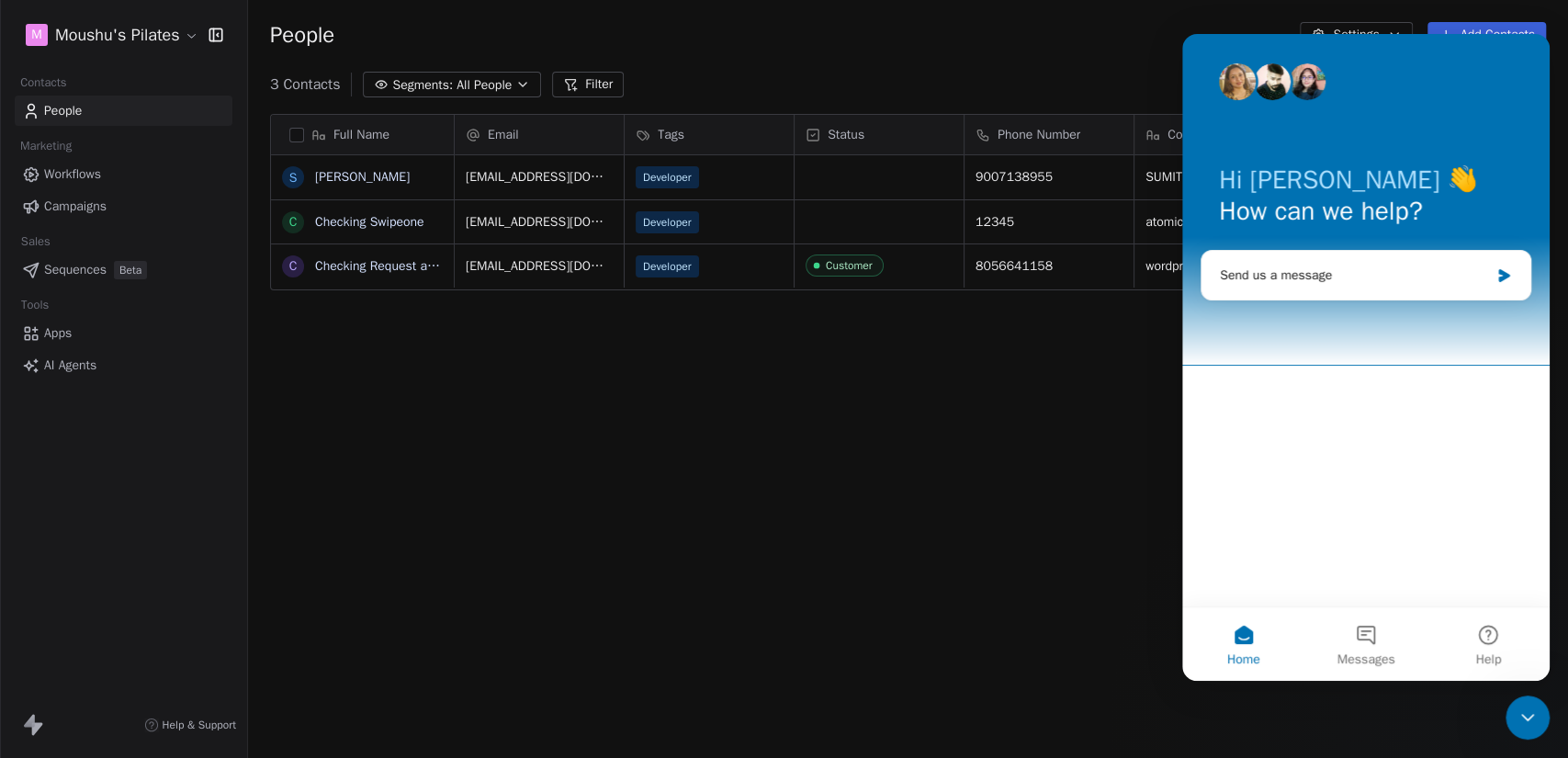 click on "Full Name S [PERSON_NAME] C Checking Swipeone C Checking Request a Demo Email Tags Status Phone Number Company Name Website Customer Lifetime Value [EMAIL_ADDRESS][DOMAIN_NAME] Developer 9007138955 SUMIT ORTHODOX ENTERPRISE [EMAIL_ADDRESS][DOMAIN_NAME] Developer 12345 atomic house [EMAIL_ADDRESS][DOMAIN_NAME] Developer Customer 8056641158 wordpress
To pick up a draggable item, press the space bar.
While dragging, use the arrow keys to move the item.
Press space again to drop the item in its new position, or press escape to cancel." at bounding box center [908, 433] 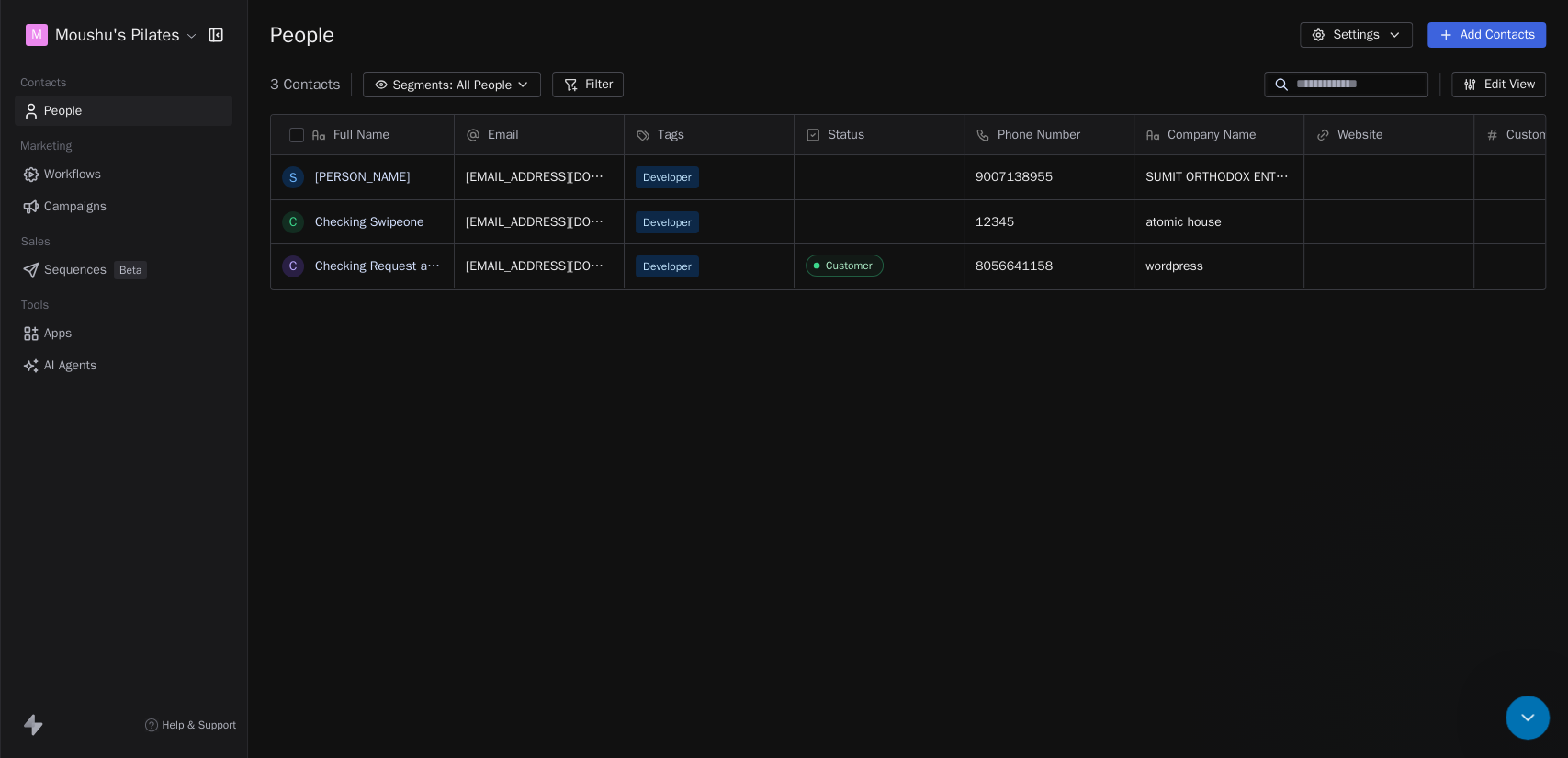 scroll, scrollTop: 0, scrollLeft: 0, axis: both 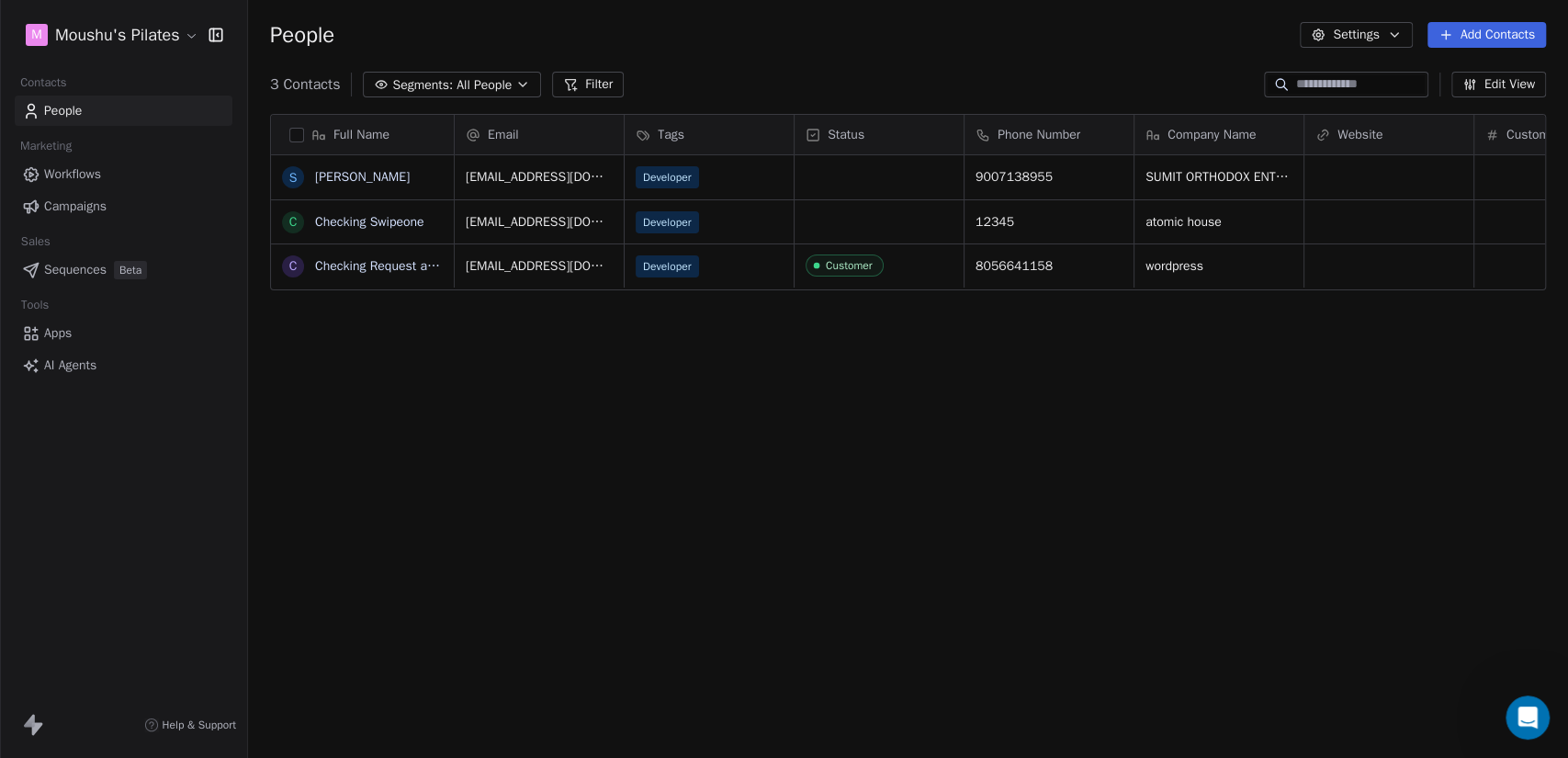 click on "Workflows" at bounding box center [123, 174] 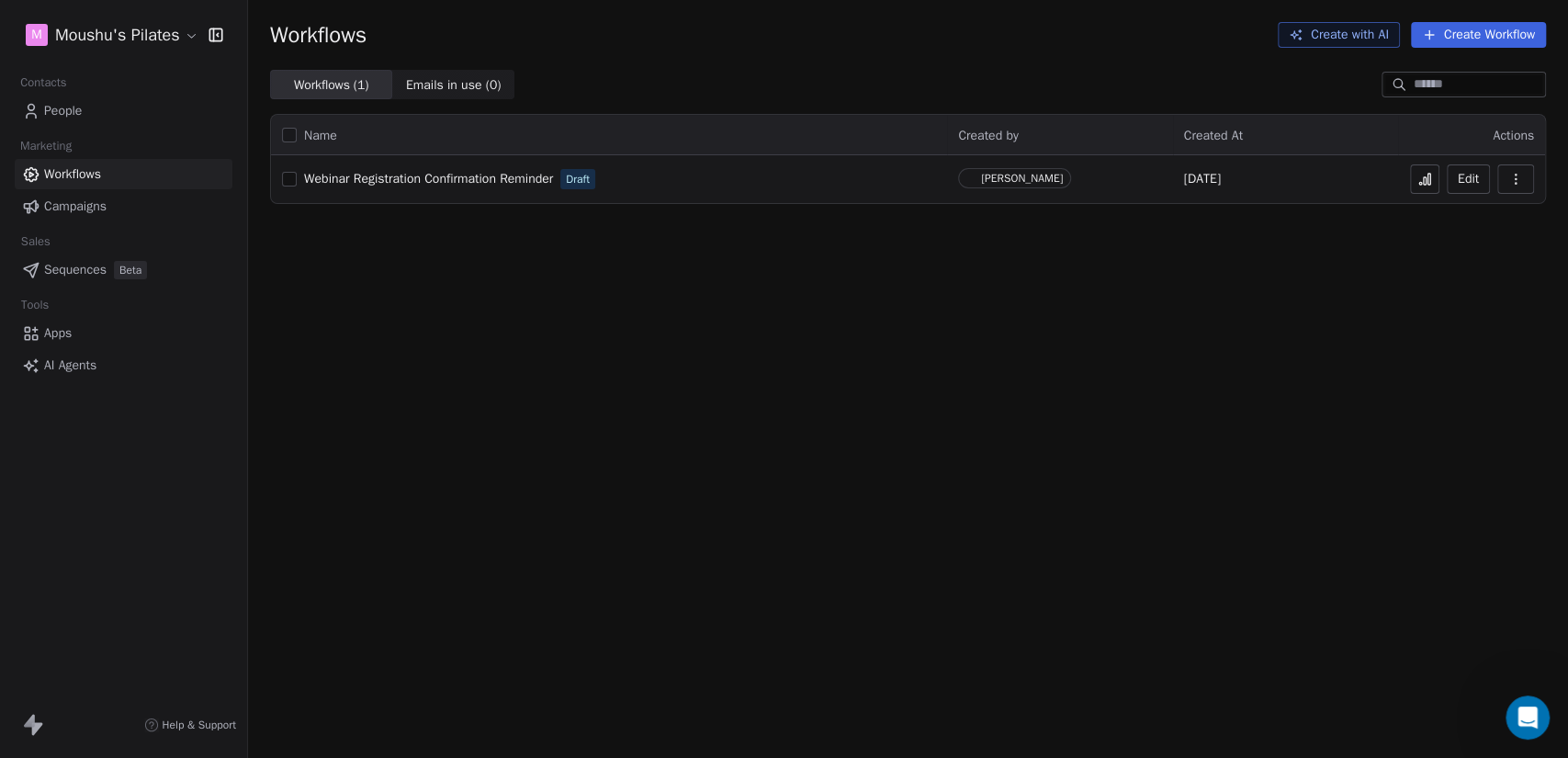 click on "Campaigns" at bounding box center [123, 206] 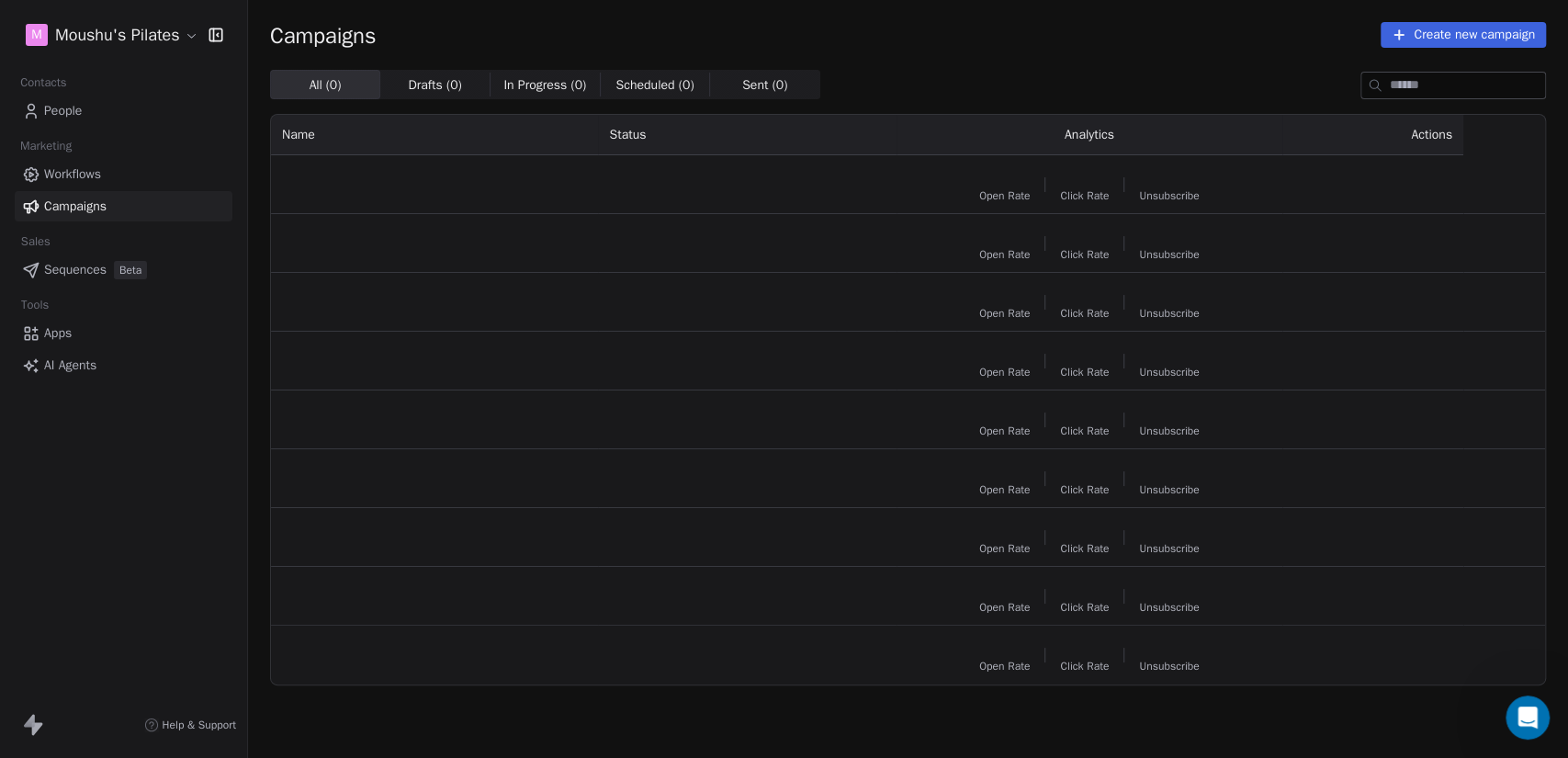 click on "Sequences Beta" at bounding box center (123, 269) 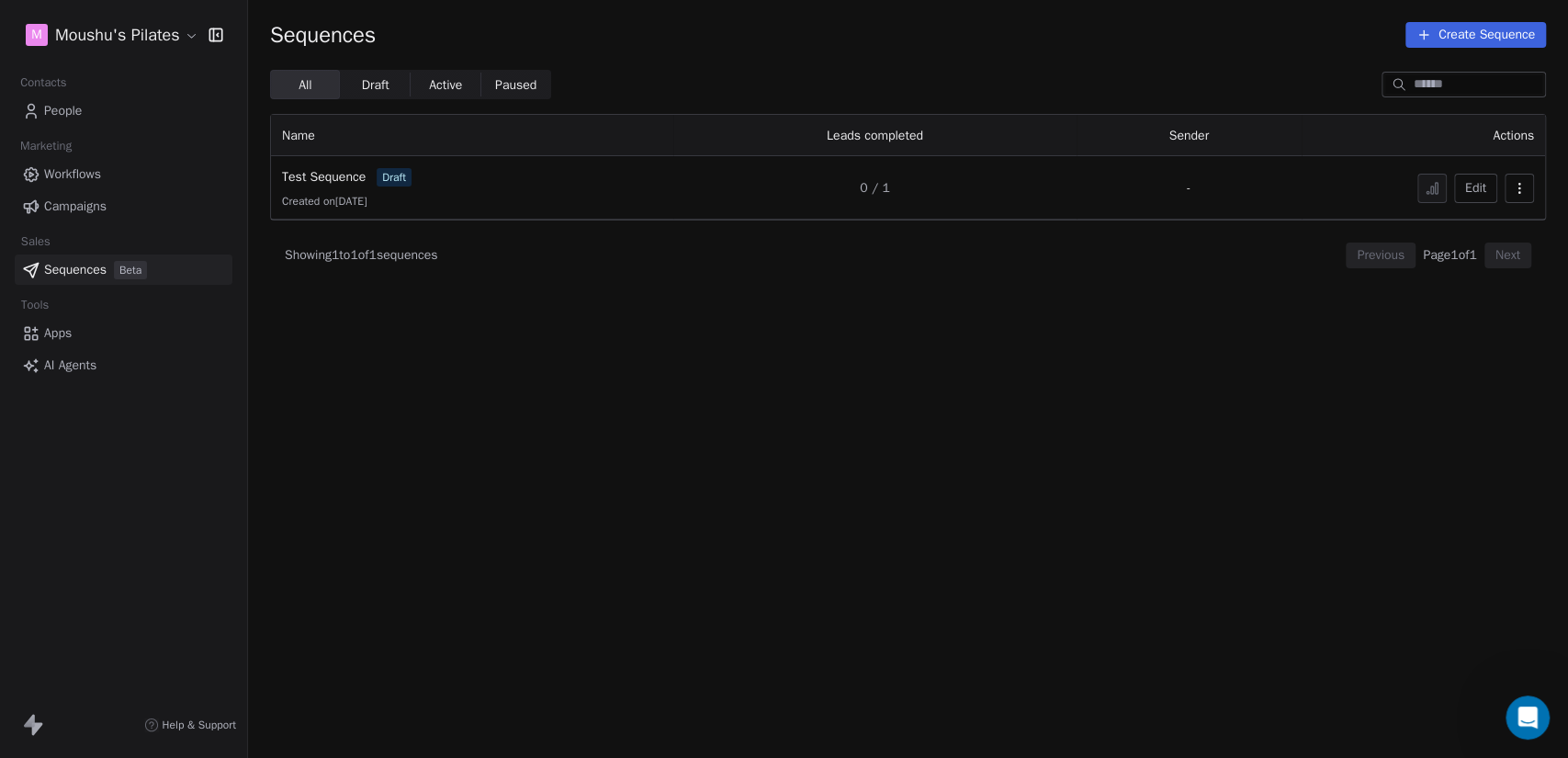 click on "Apps" at bounding box center [123, 333] 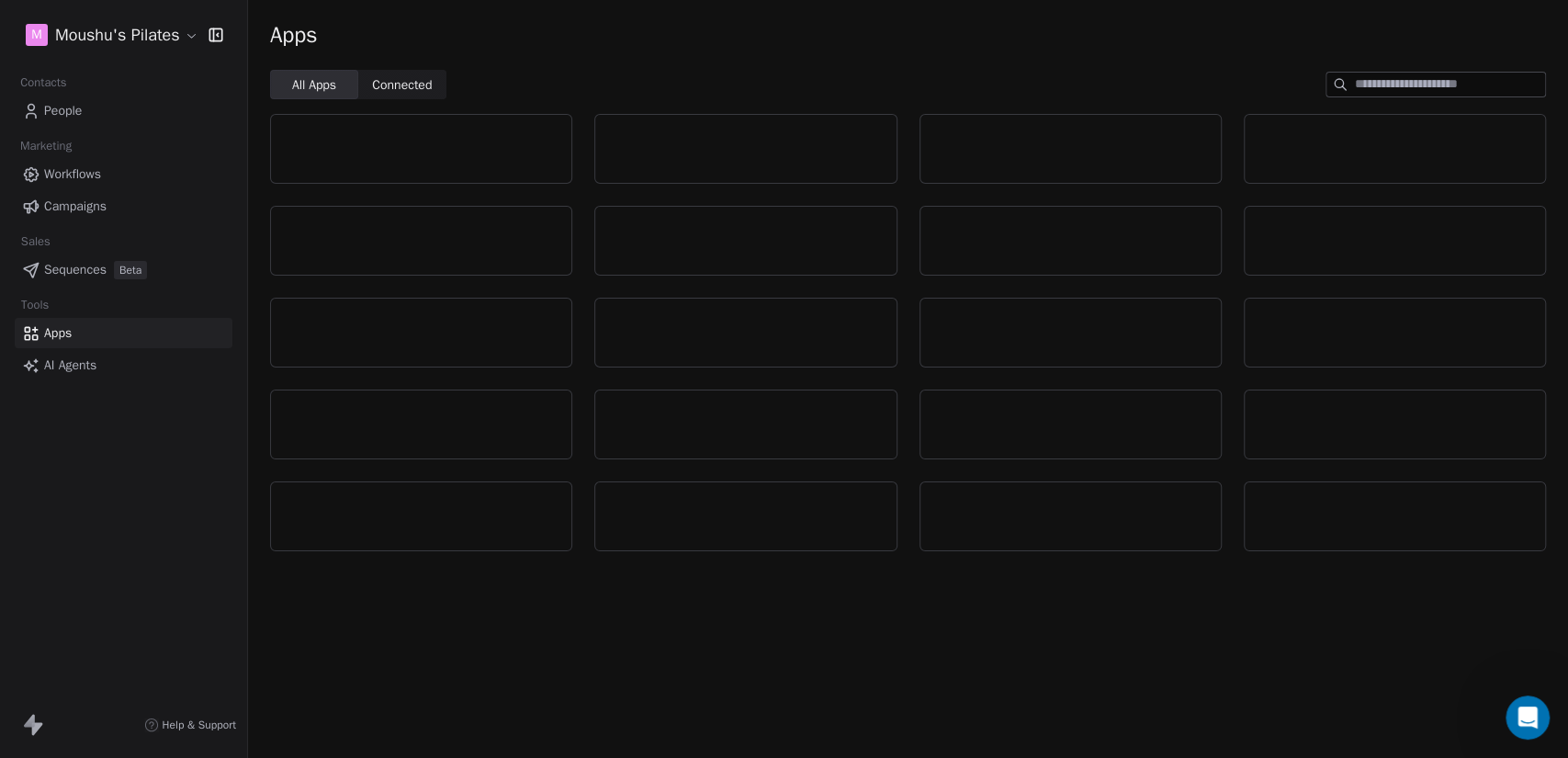 click on "AI Agents" at bounding box center [123, 365] 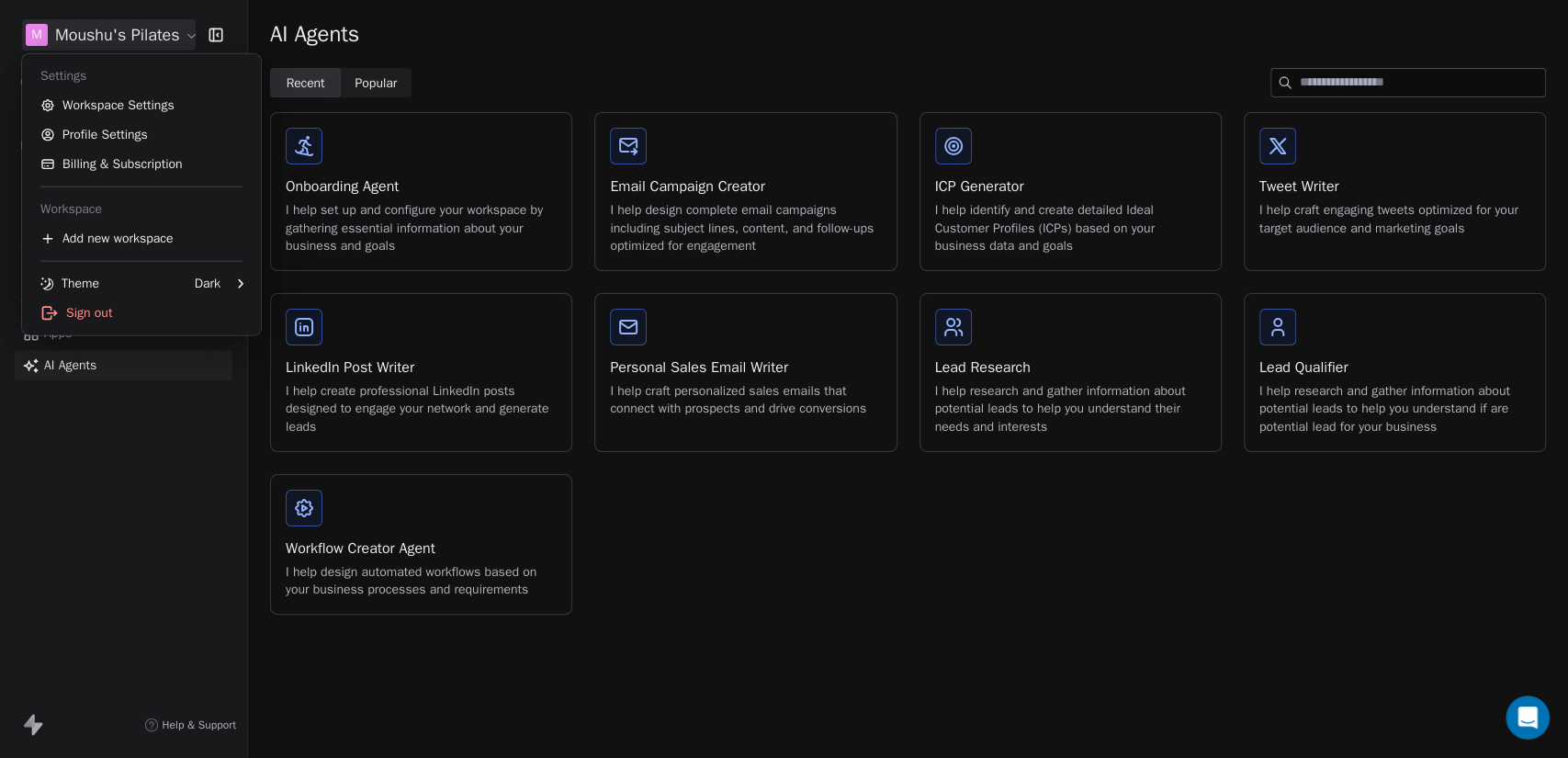 click on "M Moushu's Pilates Contacts People Marketing Workflows Campaigns Sales Sequences Beta Tools Apps AI Agents Help & Support AI Agents Recent Recent Popular Popular Onboarding Agent I help set up and configure your workspace by gathering essential information about your business and goals Email Campaign Creator I help design complete email campaigns including subject lines, content, and follow-ups optimized for engagement ICP Generator I help identify and create detailed Ideal Customer Profiles (ICPs) based on your business data and goals Tweet Writer I help craft engaging tweets optimized for your target audience and marketing goals LinkedIn Post Writer I help create professional LinkedIn posts designed to engage your network and generate leads Personal Sales Email Writer I help craft personalized sales emails that connect with prospects and drive conversions Lead Research I help research and gather information about potential leads to help you understand their needs and interests Lead Qualifier   Settings" at bounding box center [784, 379] 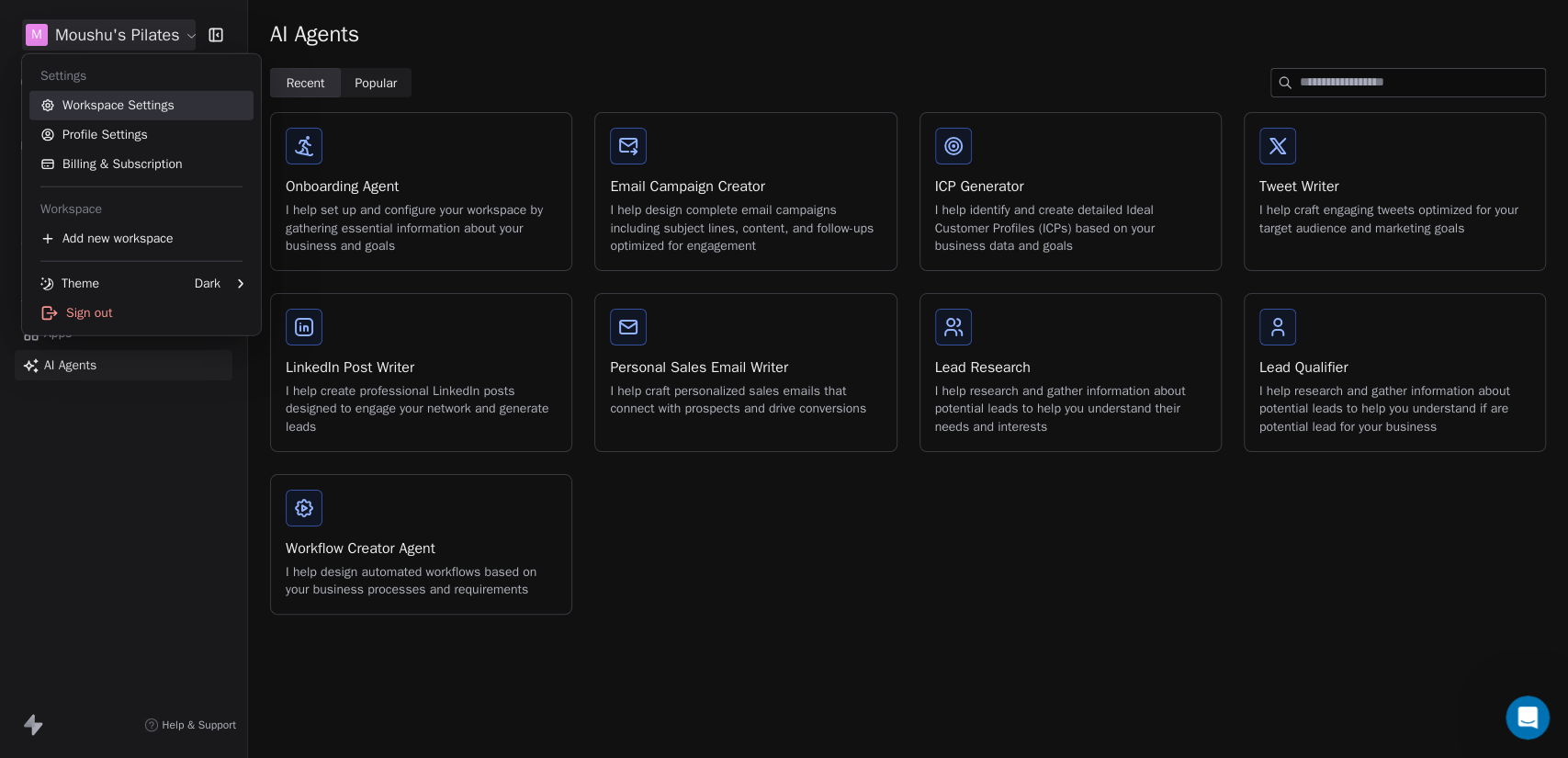 click on "Workspace Settings" at bounding box center [141, 106] 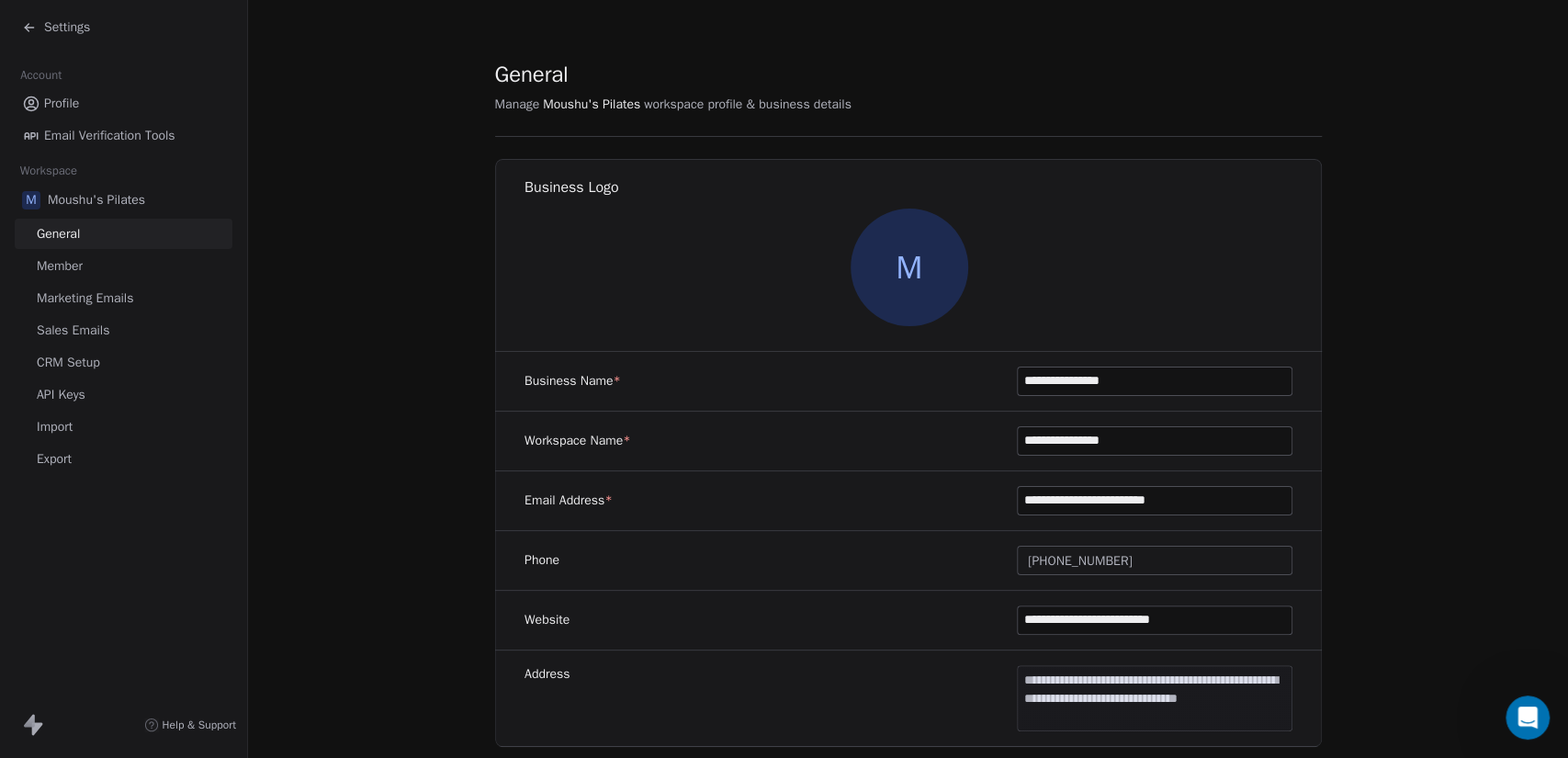 click on "Member" at bounding box center [123, 266] 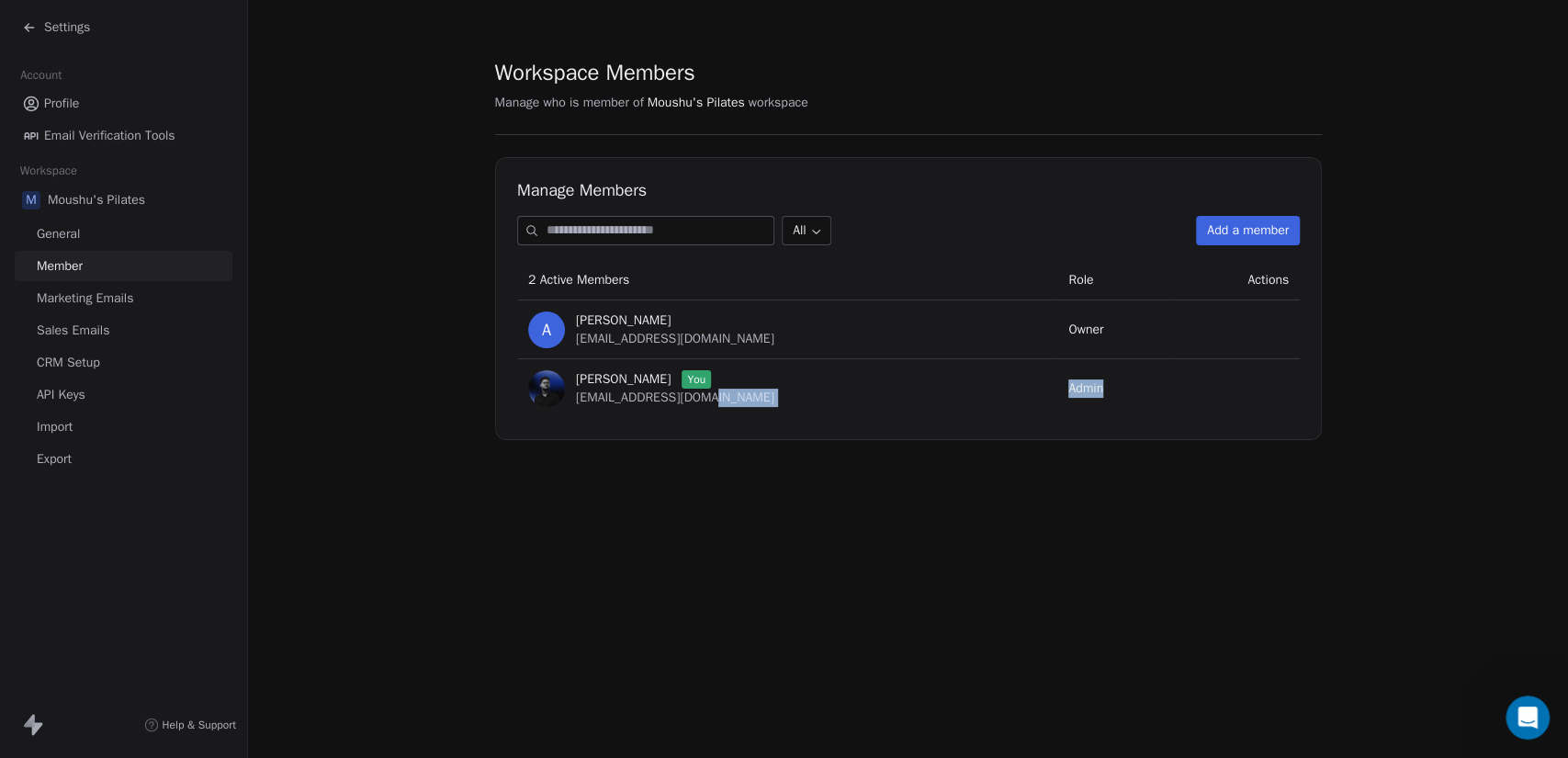 drag, startPoint x: 1075, startPoint y: 388, endPoint x: 974, endPoint y: 388, distance: 101 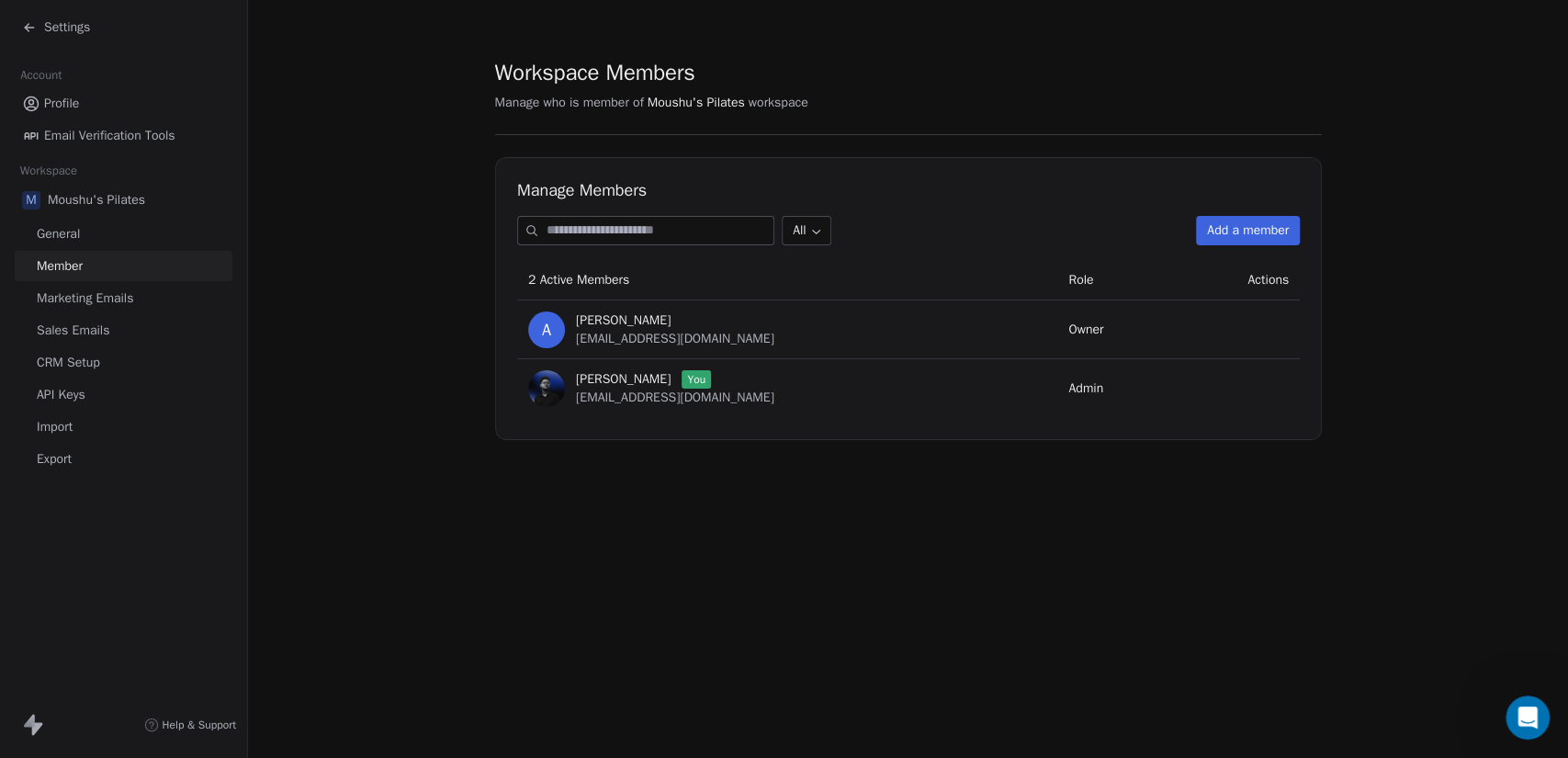 click on "Workspace Members Manage who is member of Moushu's Pilates workspace Manage Members All Add a member 2   Active Members Role Actions A [PERSON_NAME] [EMAIL_ADDRESS][DOMAIN_NAME] Owner   [PERSON_NAME] You [EMAIL_ADDRESS][DOMAIN_NAME] Admin" at bounding box center (908, 379) 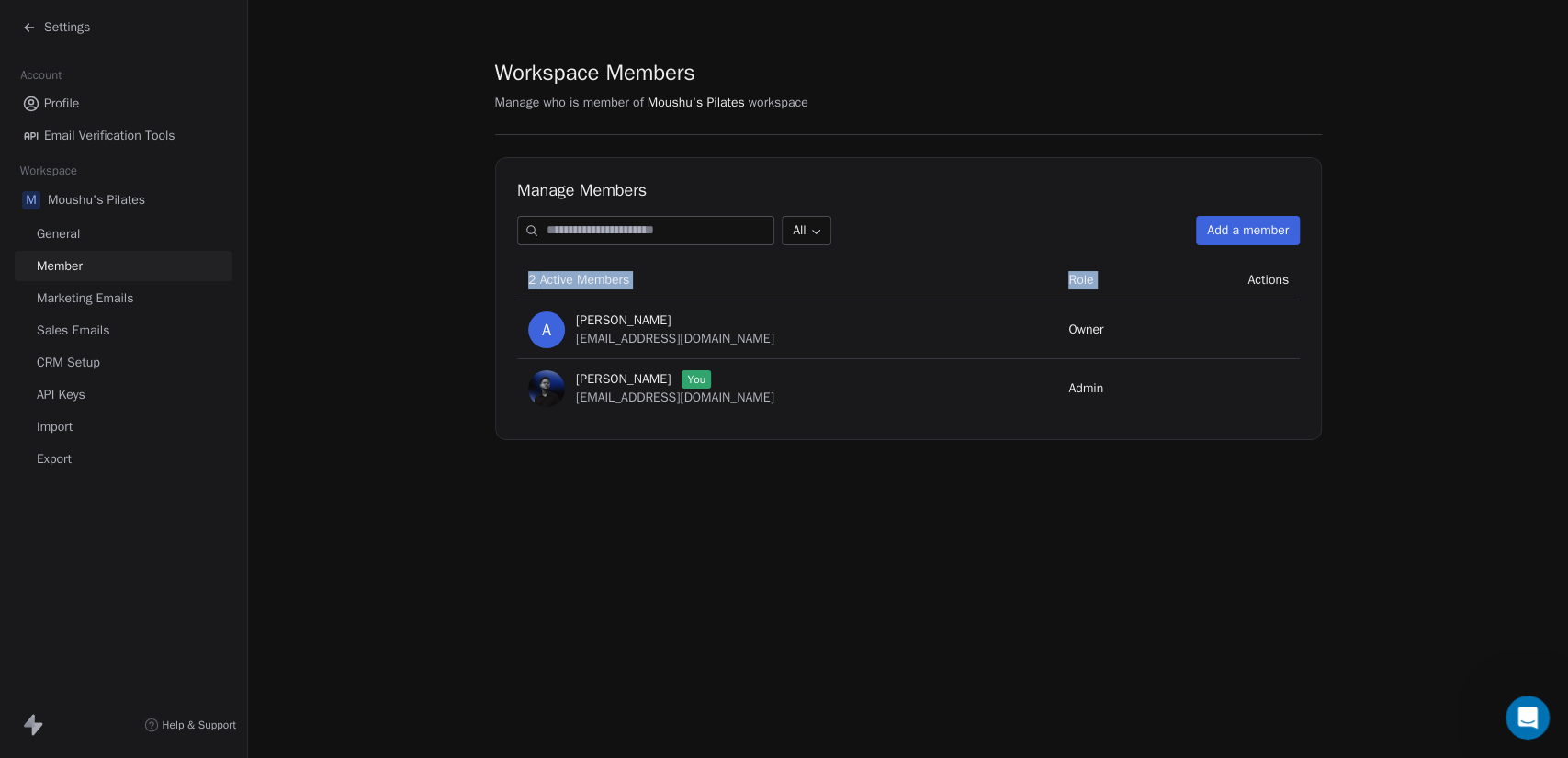 drag, startPoint x: 1244, startPoint y: 277, endPoint x: 1336, endPoint y: 283, distance: 92.19544 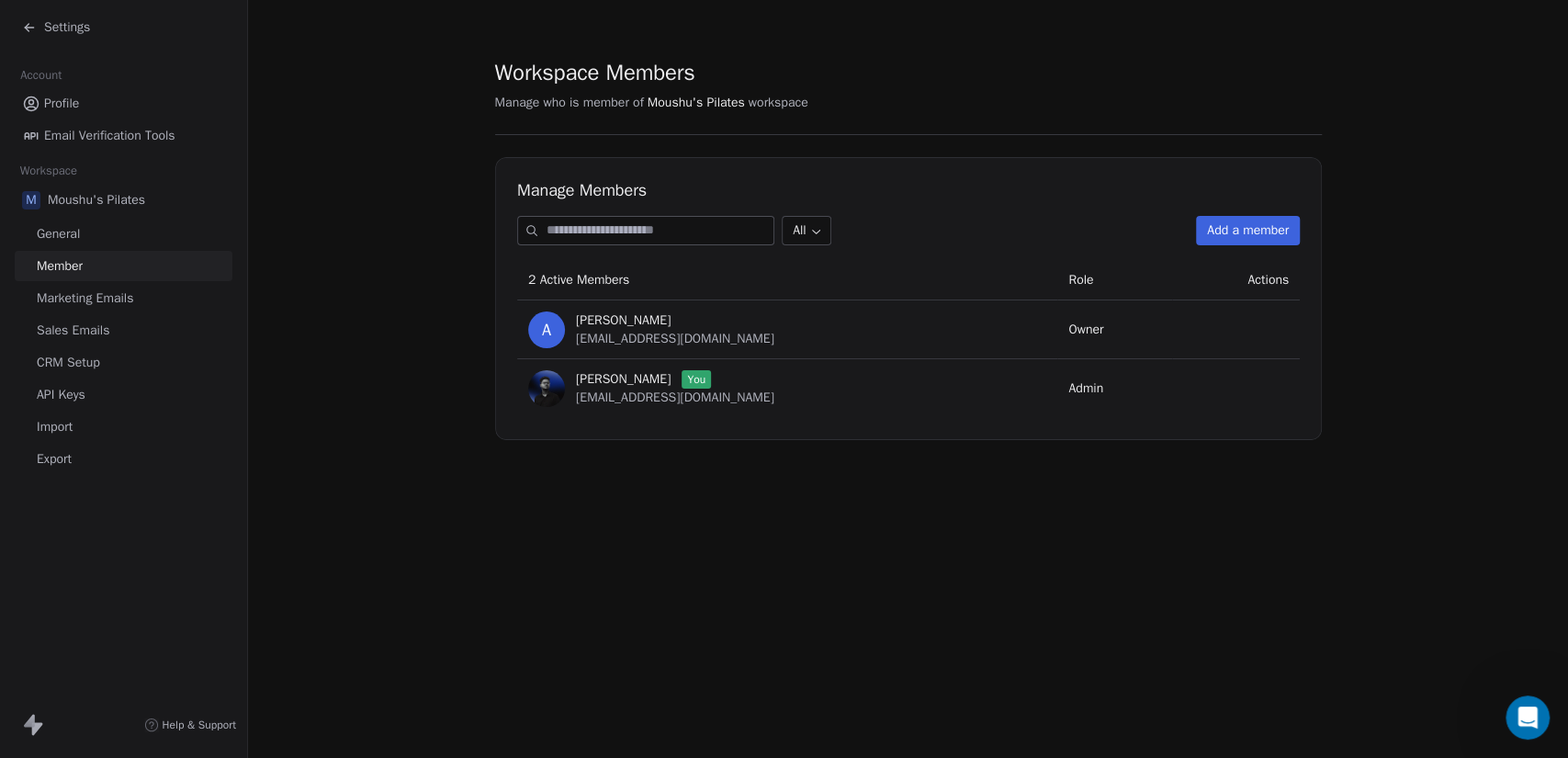 click at bounding box center (1235, 330) 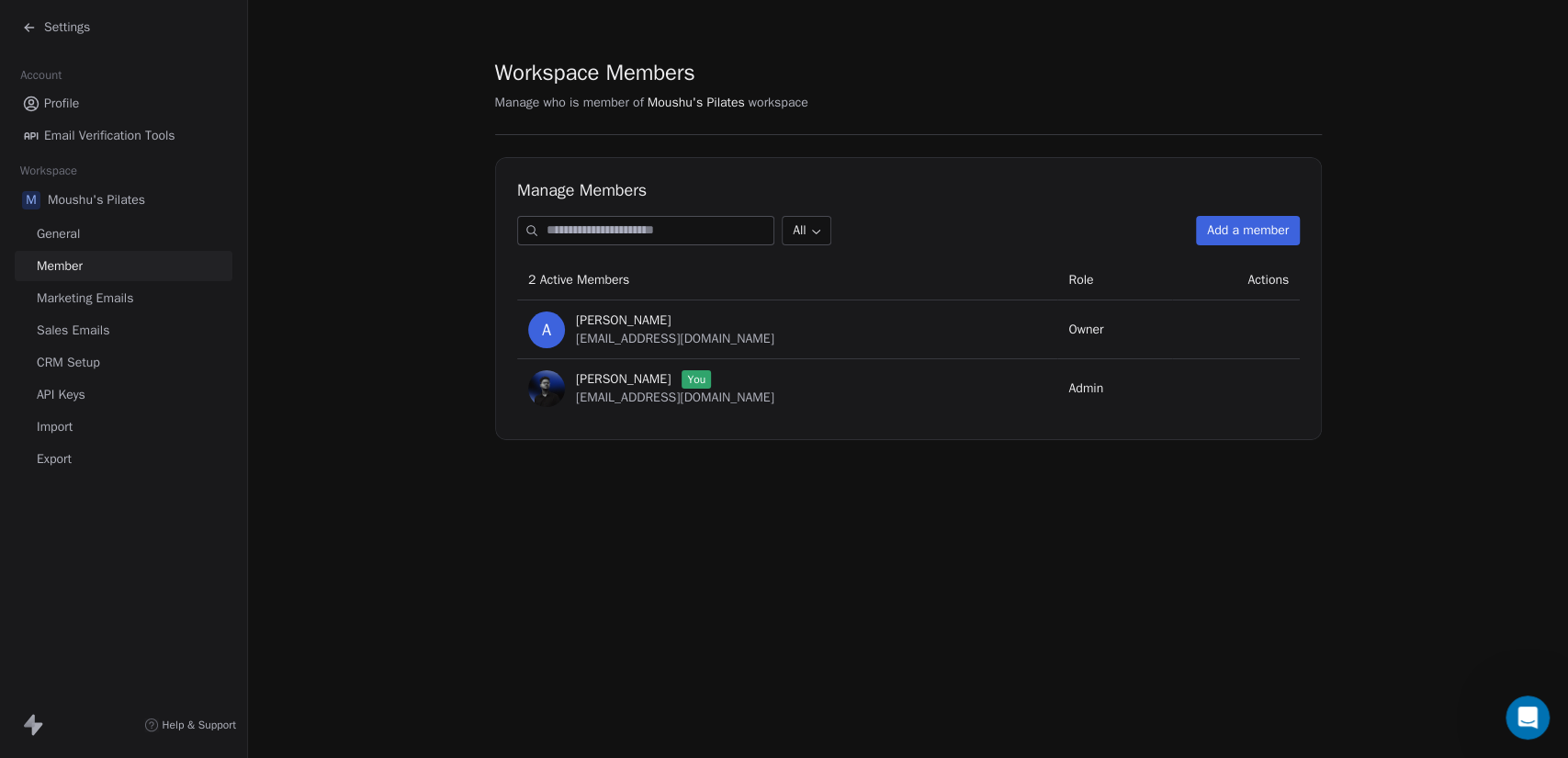 click on "Settings Account Profile Email Verification Tools Workspace M Moushu's Pilates General Member Marketing Emails Sales Emails CRM Setup API Keys Import Export Help & Support Workspace Members Manage who is member of Moushu's Pilates workspace Manage Members All Add a member 2   Active Members Role Actions A [PERSON_NAME] [EMAIL_ADDRESS][DOMAIN_NAME] Owner   [PERSON_NAME] You [EMAIL_ADDRESS][DOMAIN_NAME] Admin" at bounding box center (784, 379) 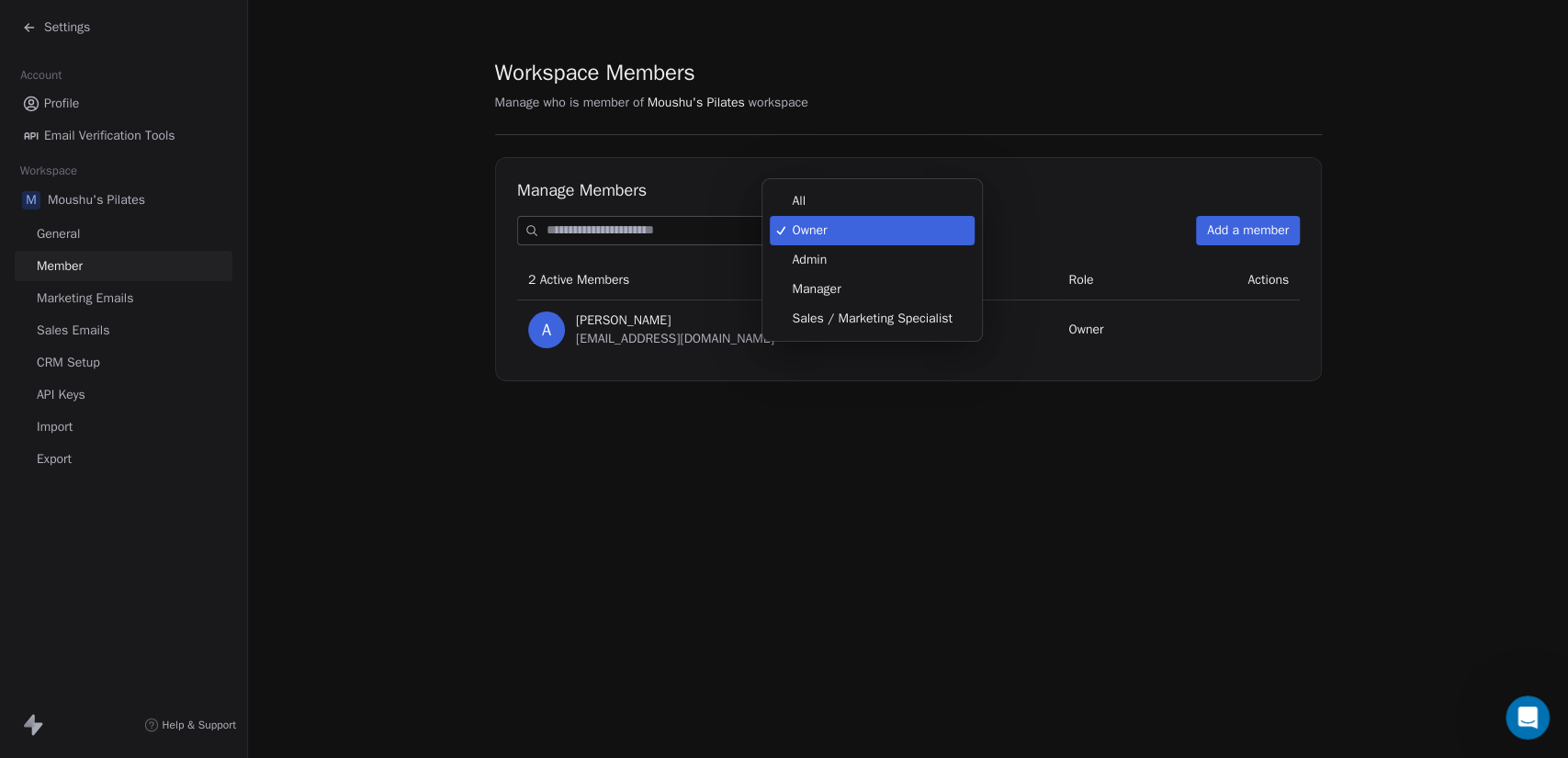 click on "Settings Account Profile Email Verification Tools Workspace M Moushu's Pilates General Member Marketing Emails Sales Emails CRM Setup API Keys Import Export Help & Support Workspace Members Manage who is member of Moushu's Pilates workspace Manage Members Owner Add a member 2   Active Members Role Actions A [PERSON_NAME] [EMAIL_ADDRESS][DOMAIN_NAME] Owner     All Owner Admin Manager Sales / Marketing Specialist" at bounding box center (784, 379) 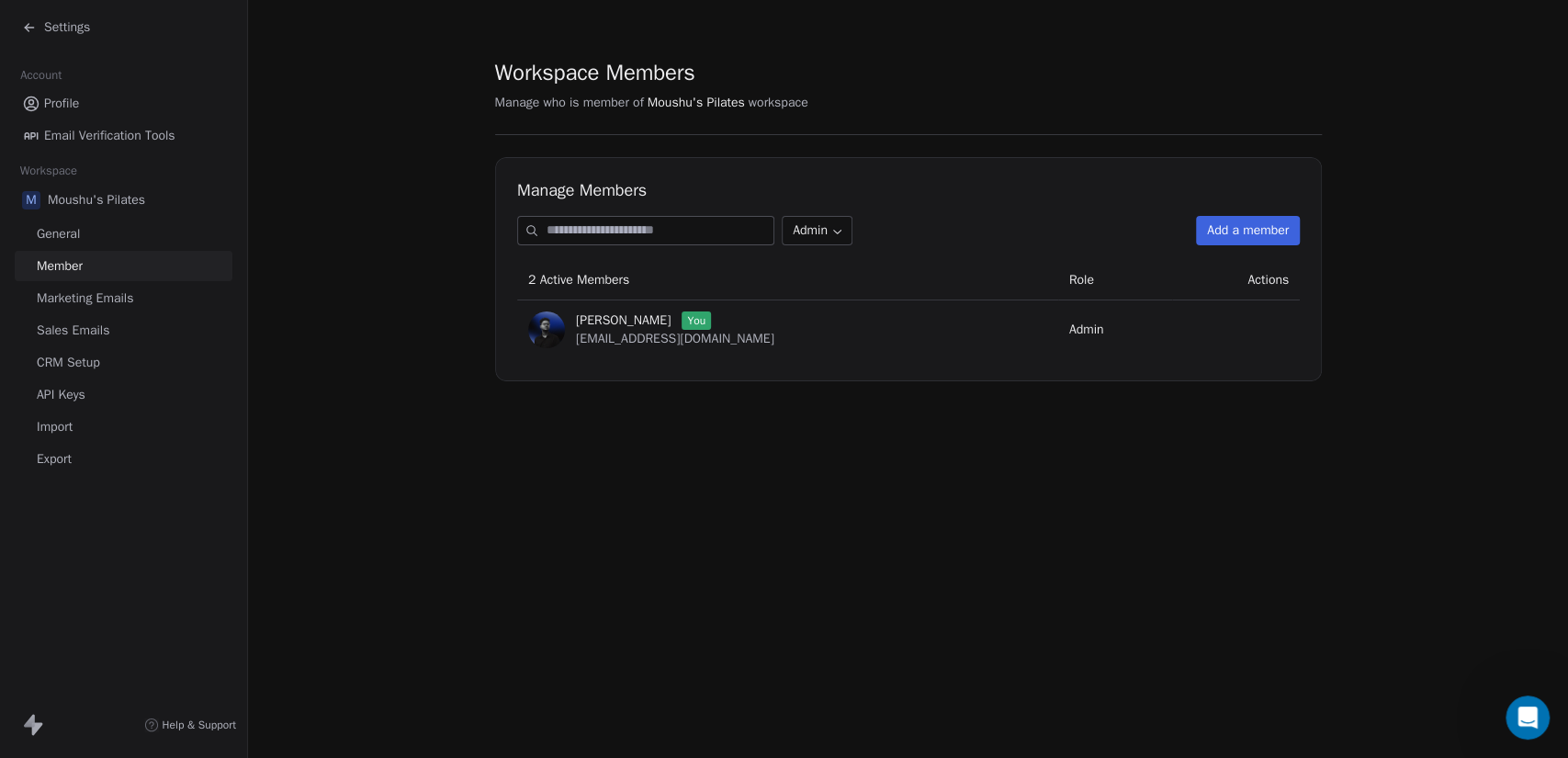 click on "Role" at bounding box center [1114, 280] 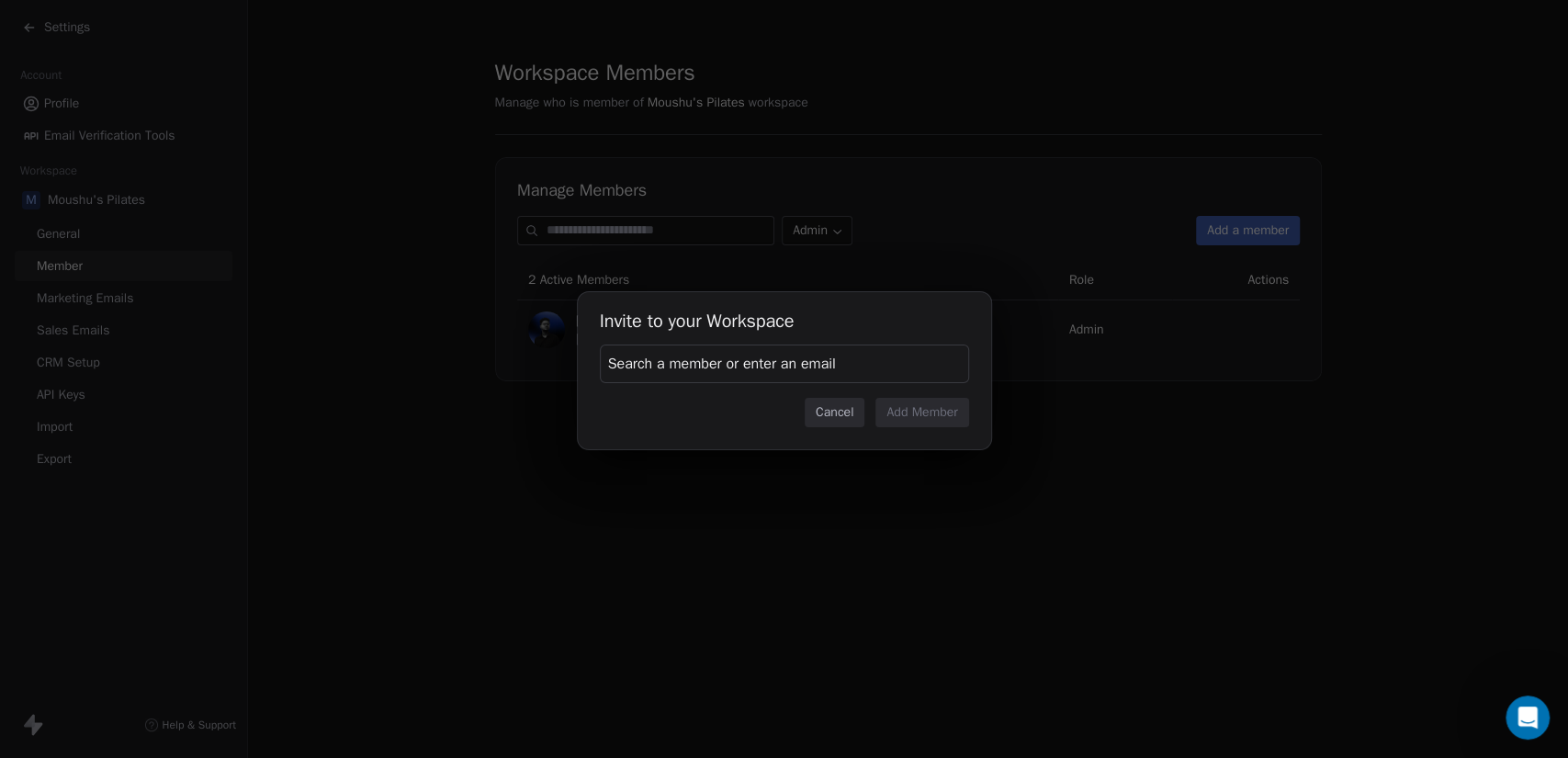 click on "Search a member or enter an email" at bounding box center (722, 364) 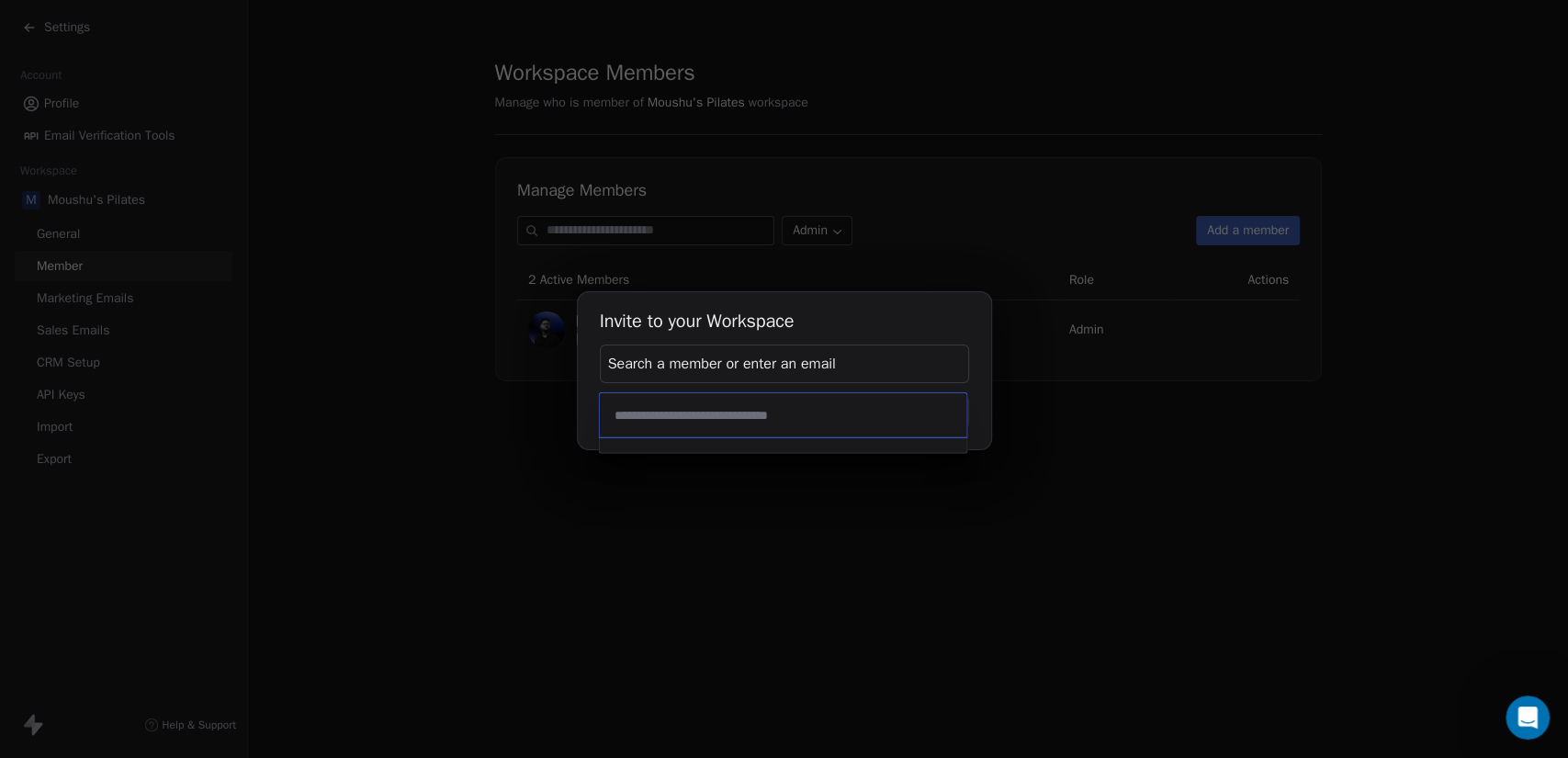 click on "Invite to your Workspace   Search a member or enter an email Cancel Add Member" at bounding box center (784, 379) 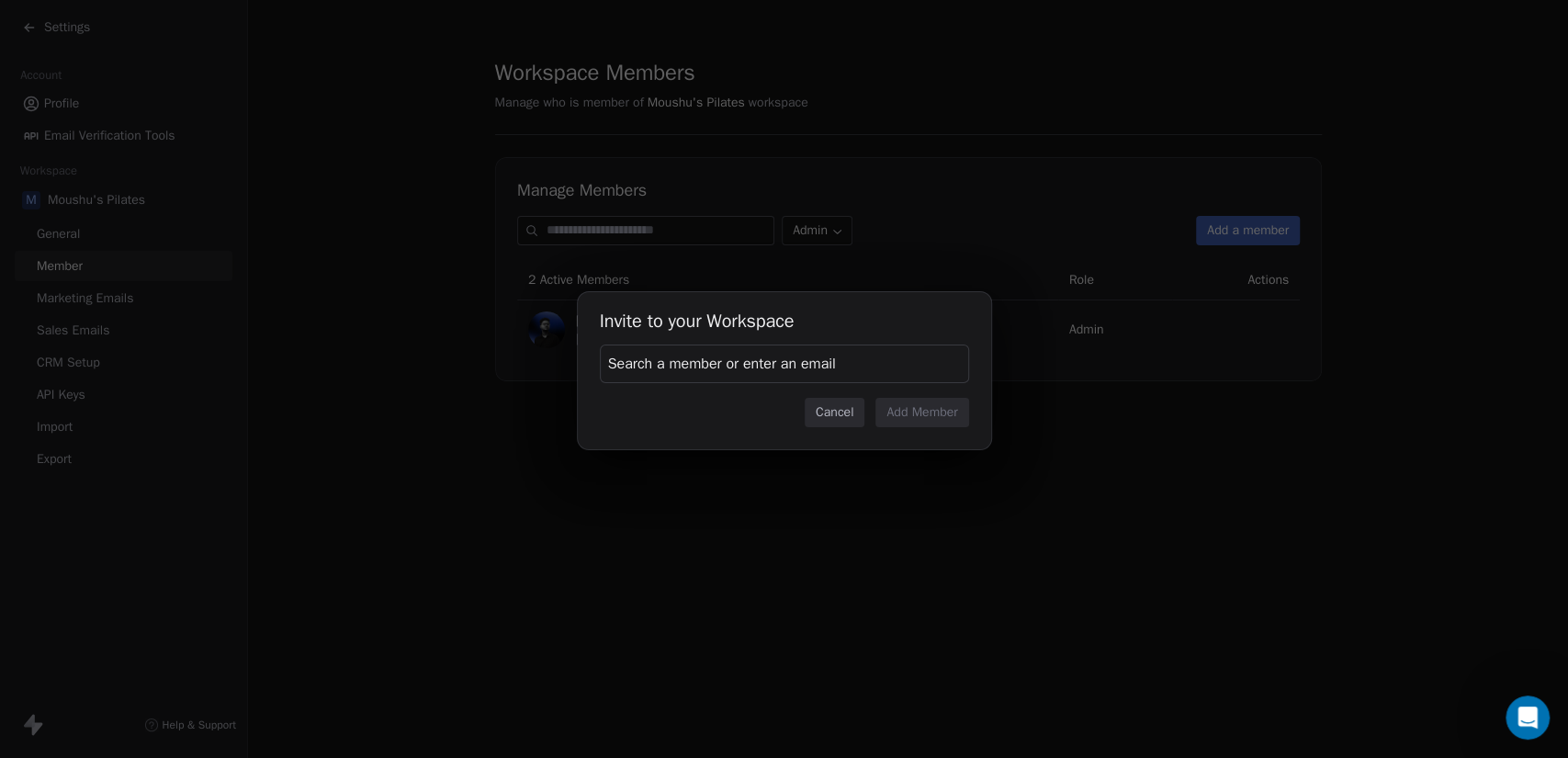 click on "Cancel" at bounding box center [834, 413] 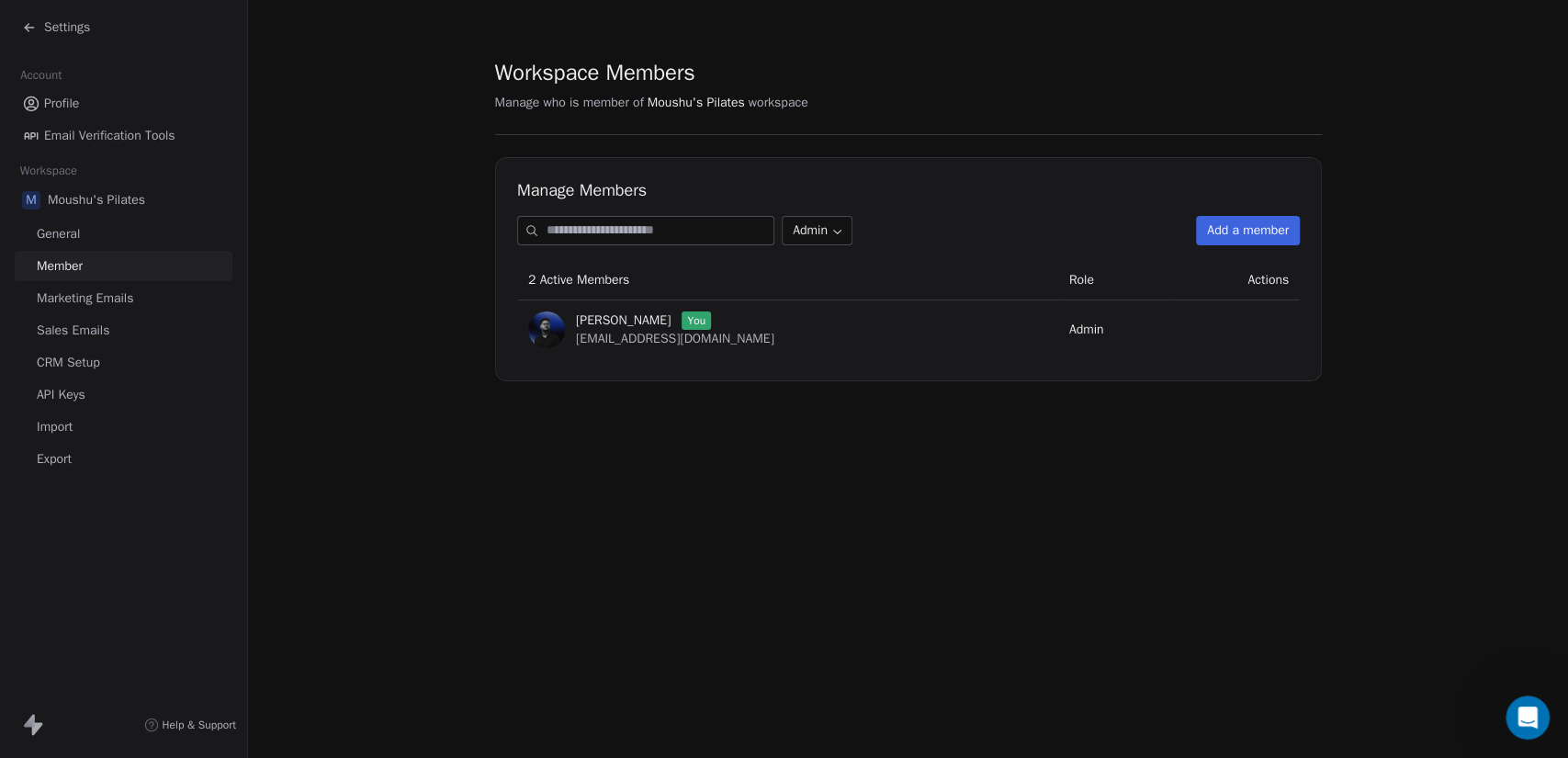 click on "Settings" at bounding box center (56, 28) 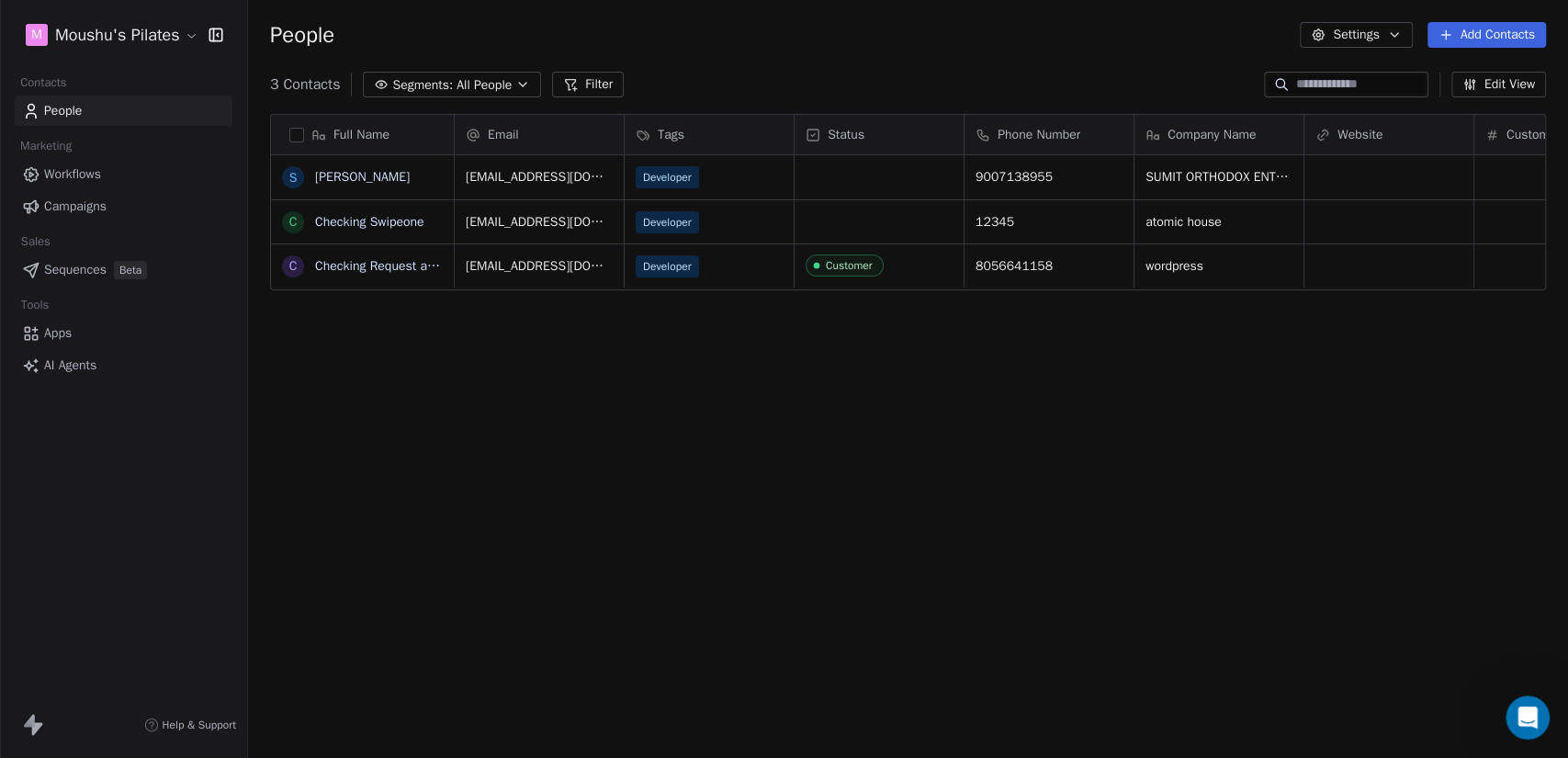 scroll, scrollTop: 16, scrollLeft: 17, axis: both 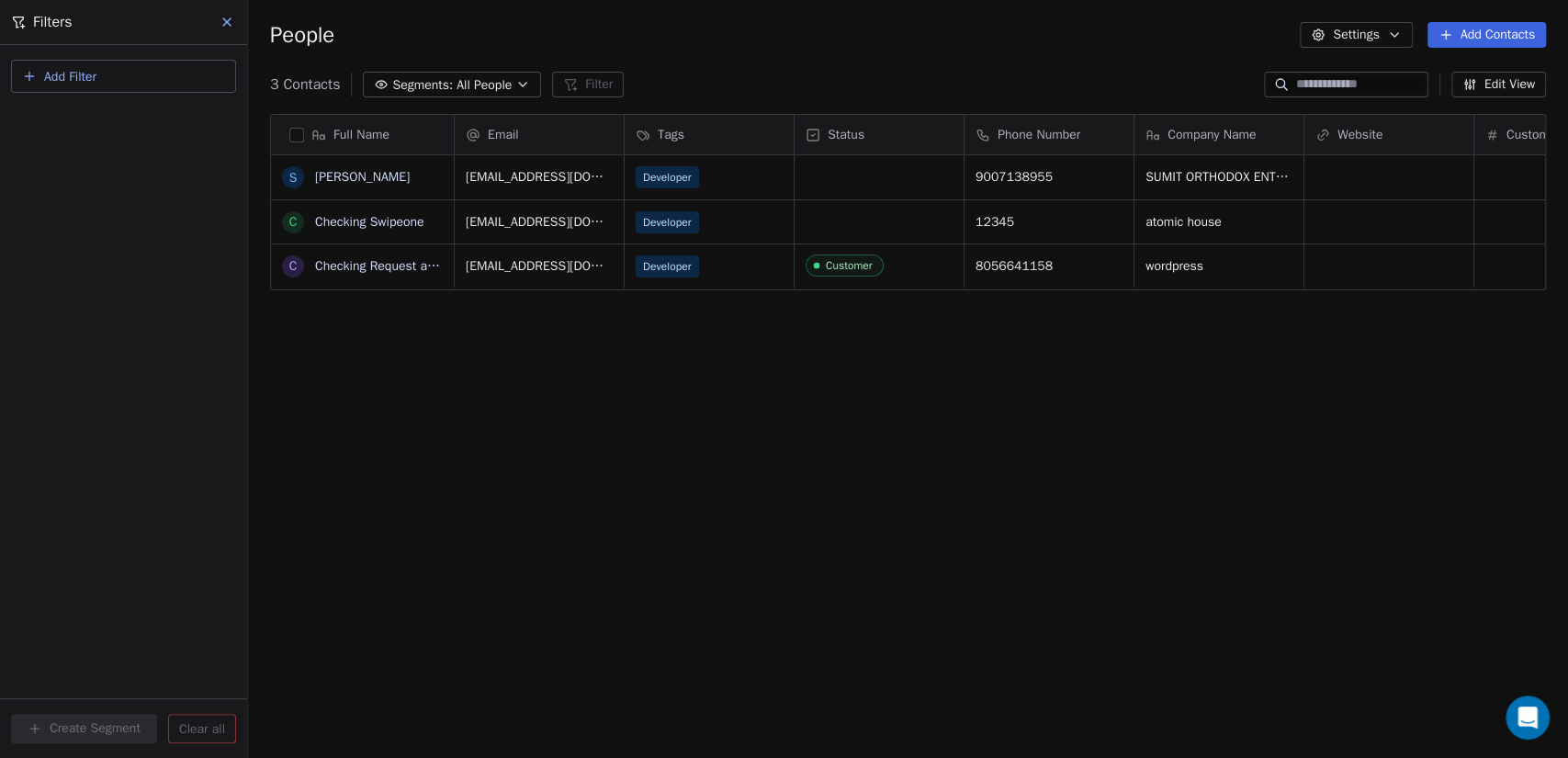 click at bounding box center [228, 22] 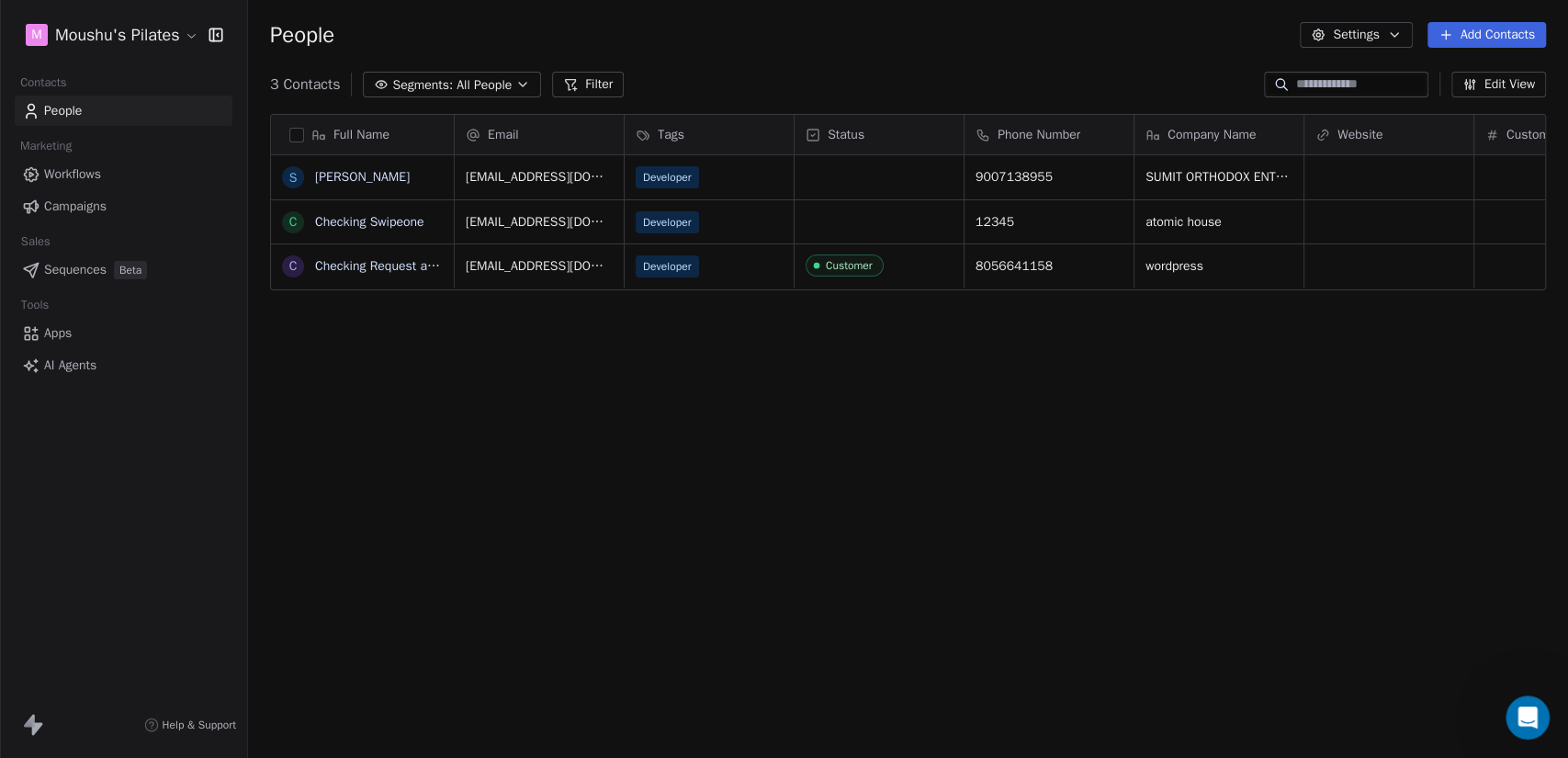 click on "Sequences" at bounding box center [75, 269] 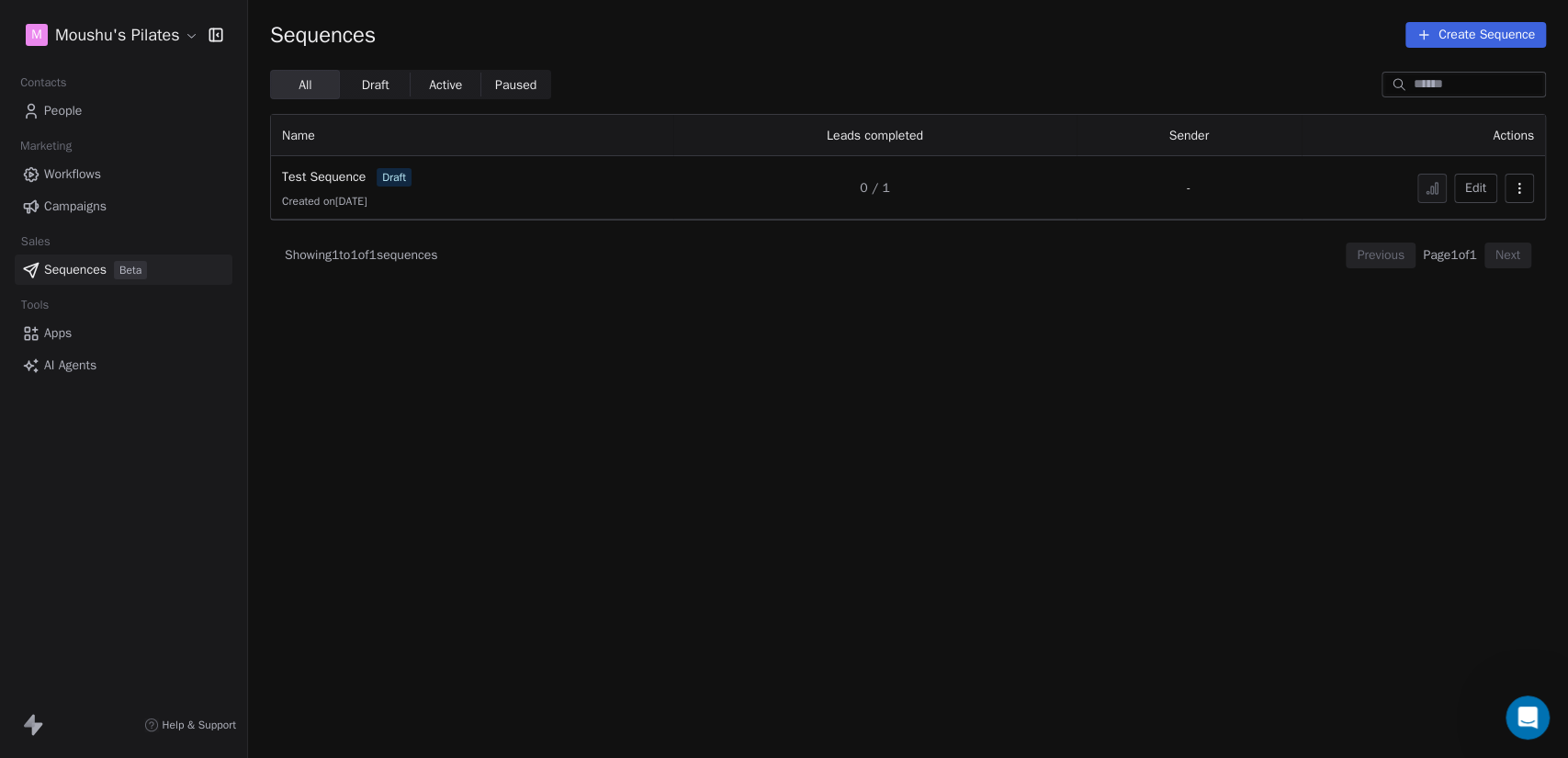 click on "People" at bounding box center (123, 110) 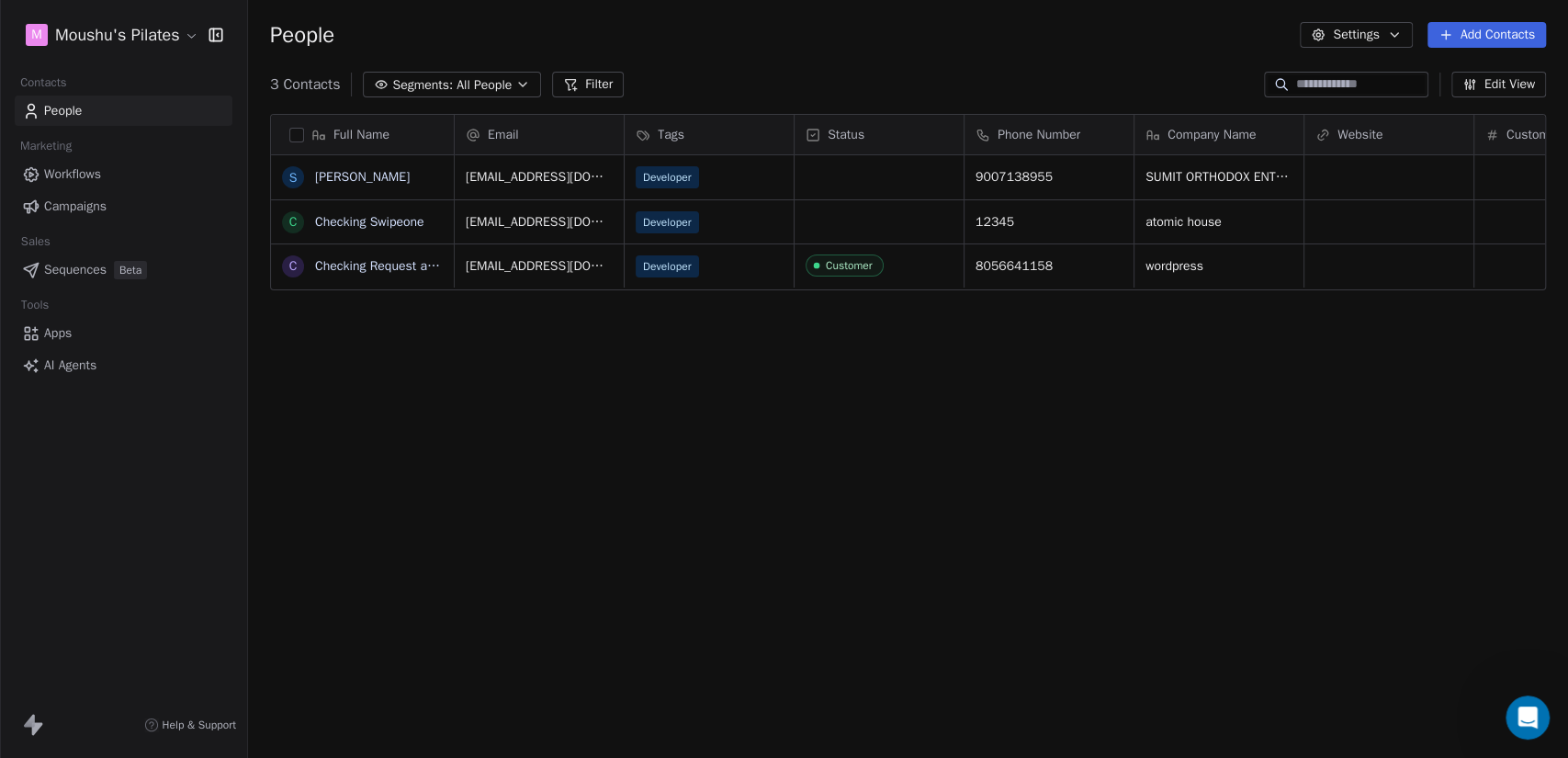 scroll, scrollTop: 16, scrollLeft: 17, axis: both 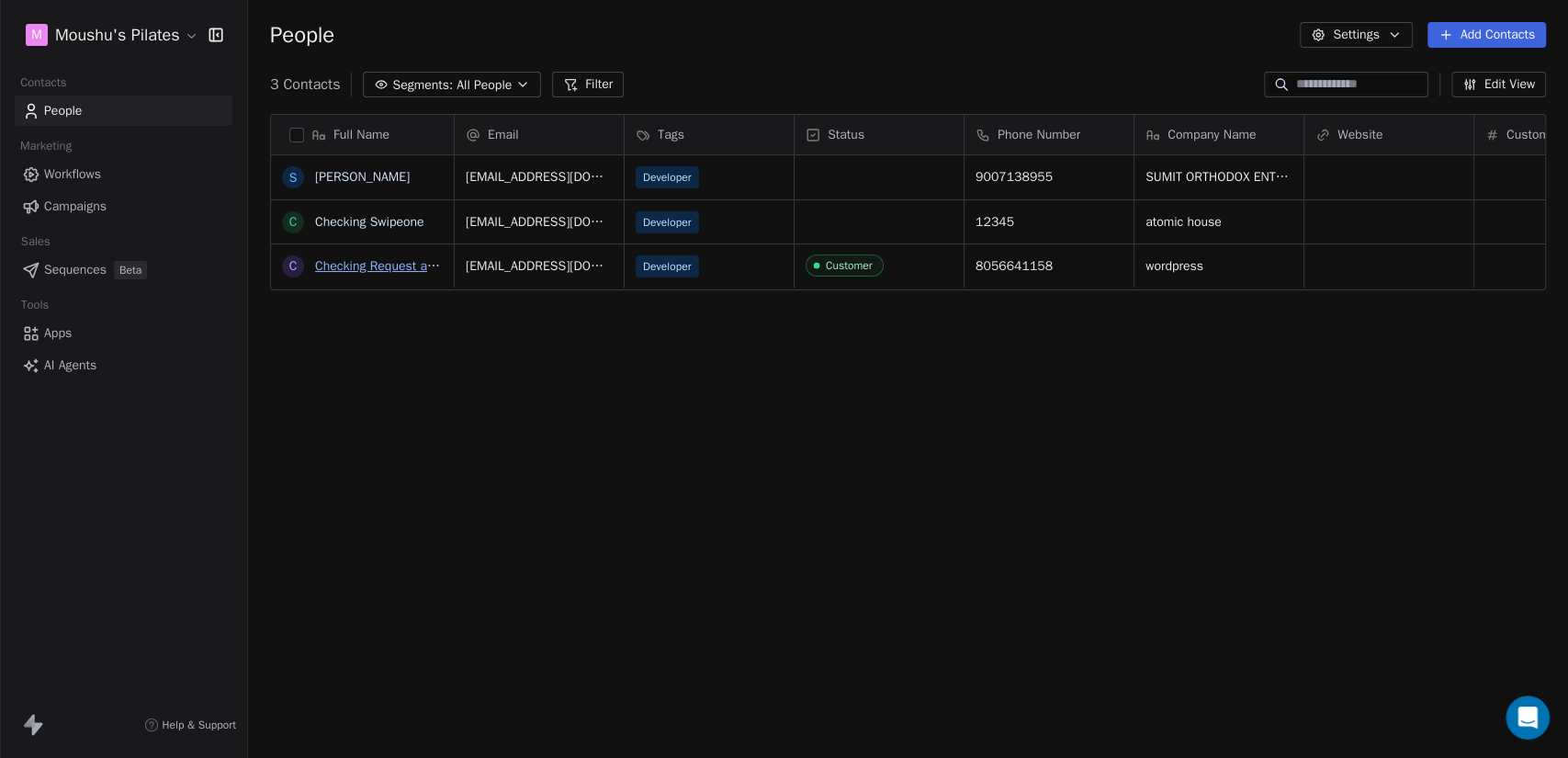 click on "Checking Request a Demo" at bounding box center [389, 266] 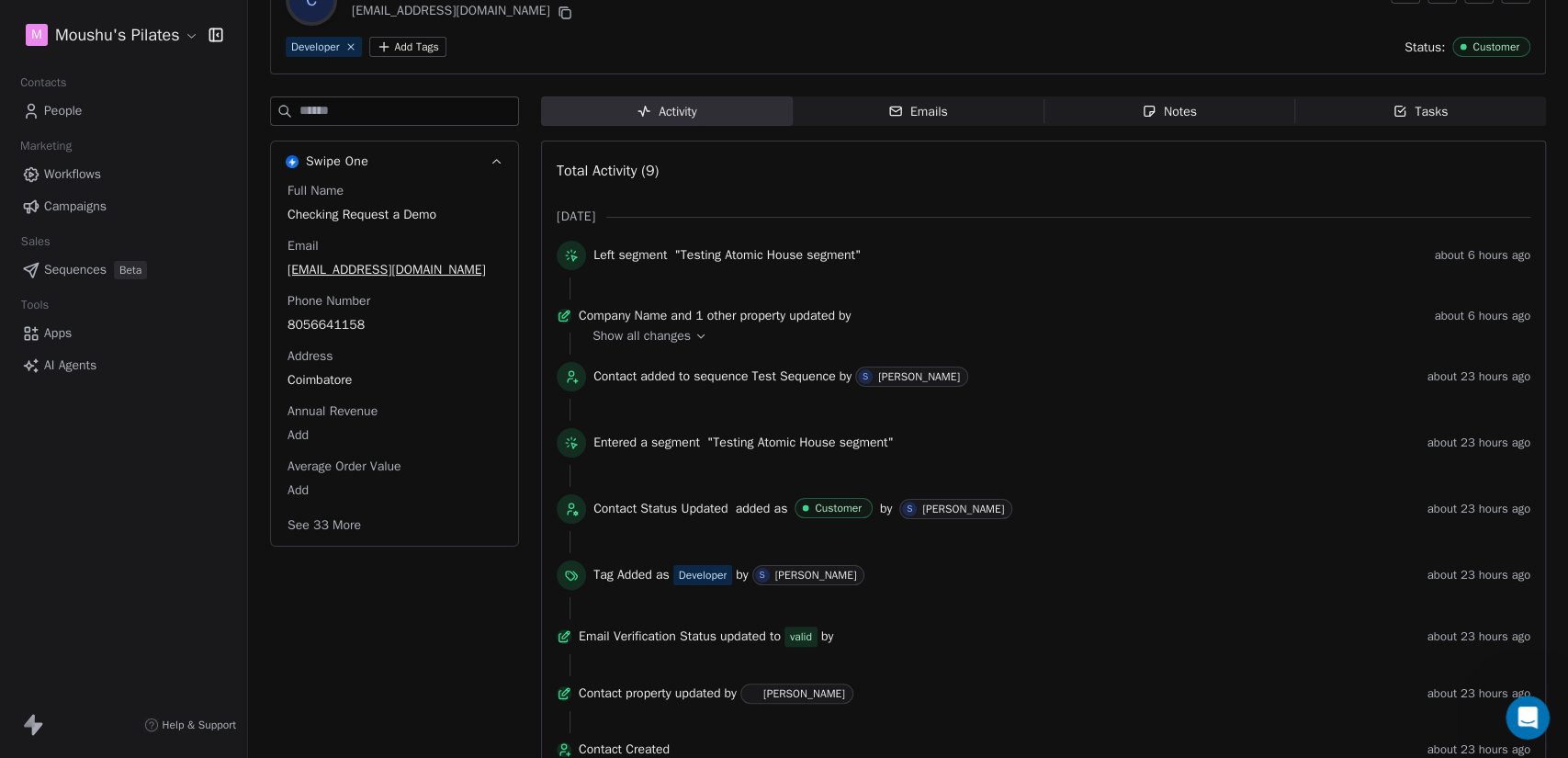 scroll, scrollTop: 0, scrollLeft: 0, axis: both 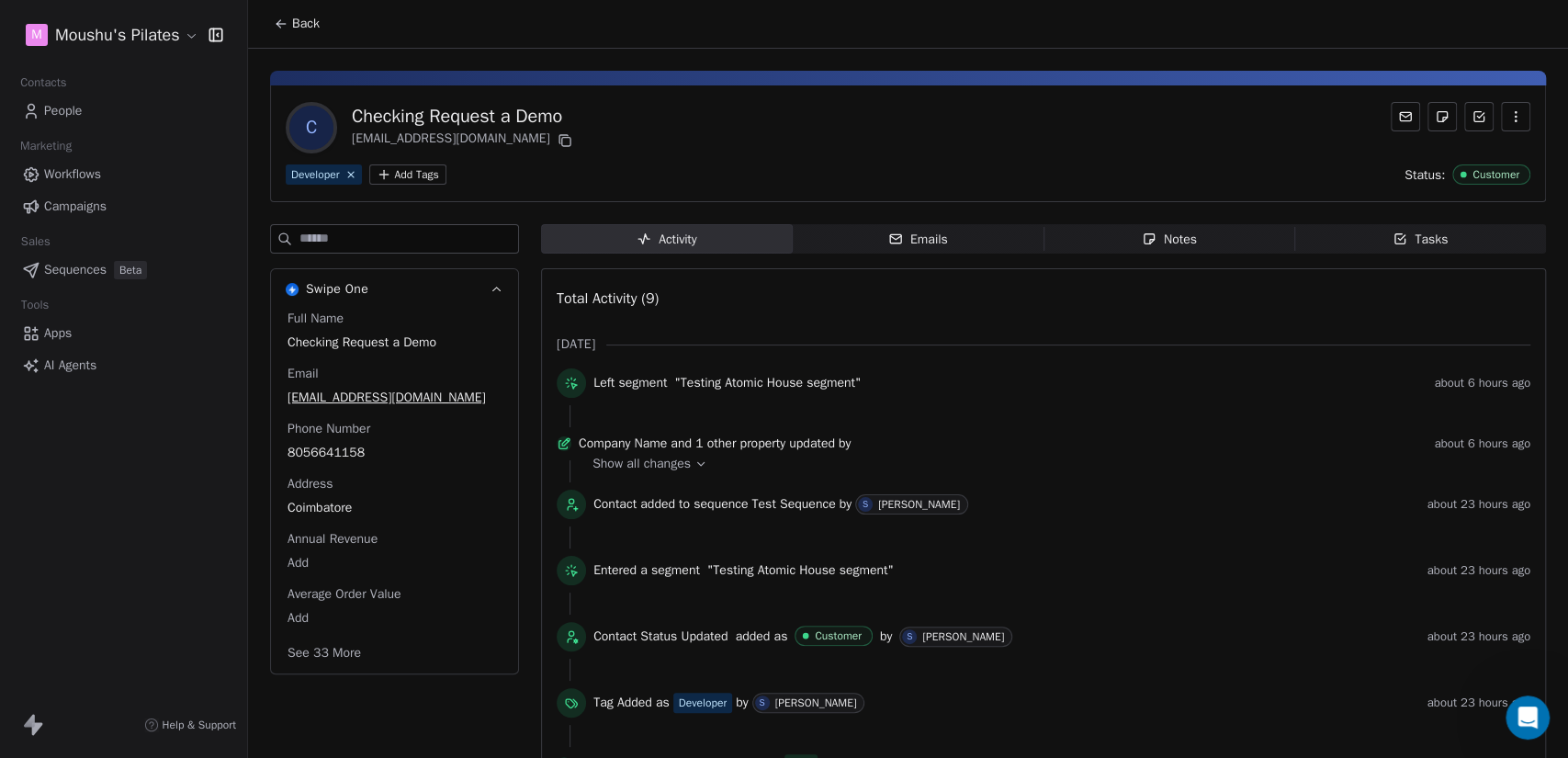 click on "Emails" at bounding box center [918, 239] 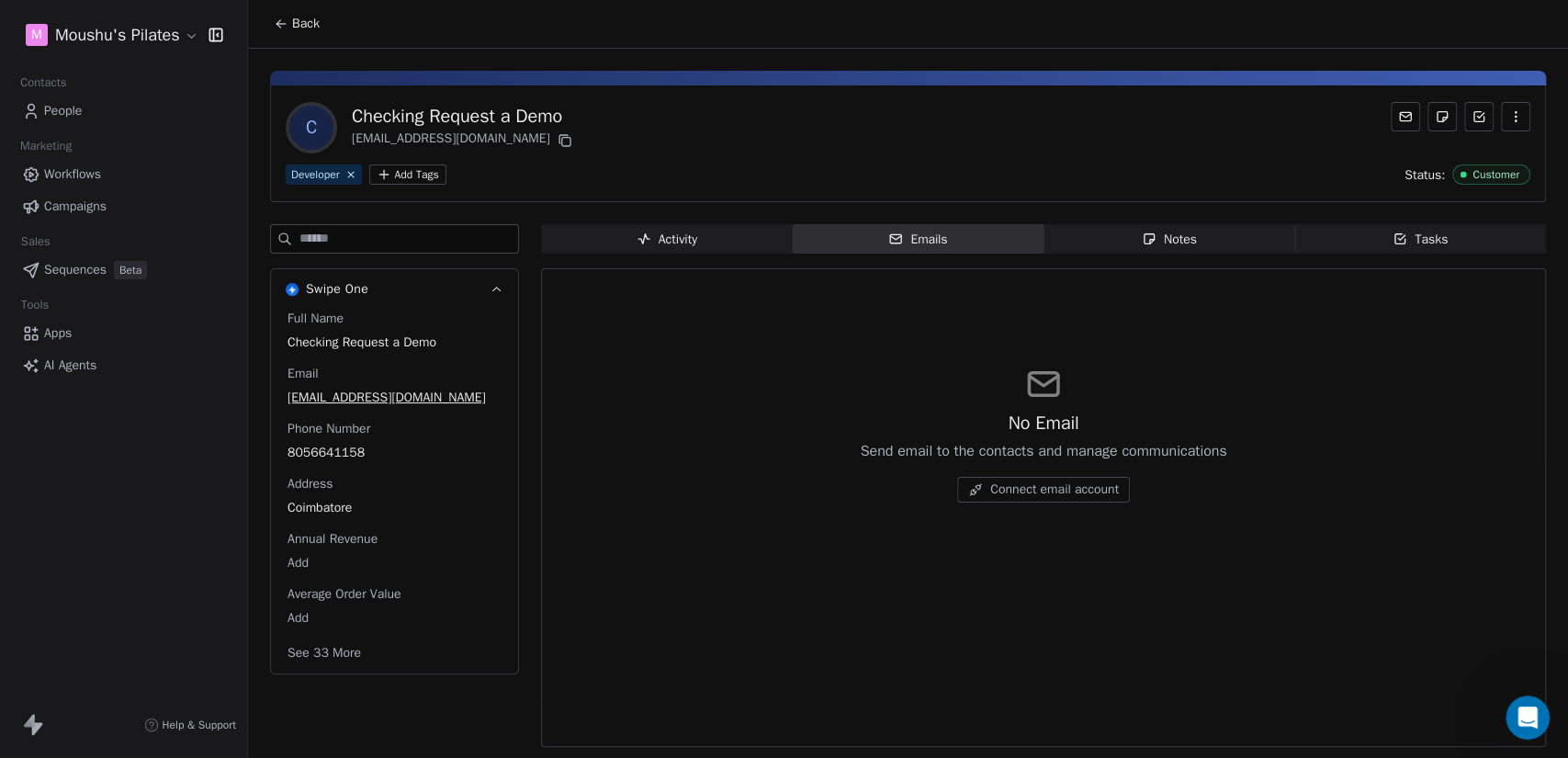 click 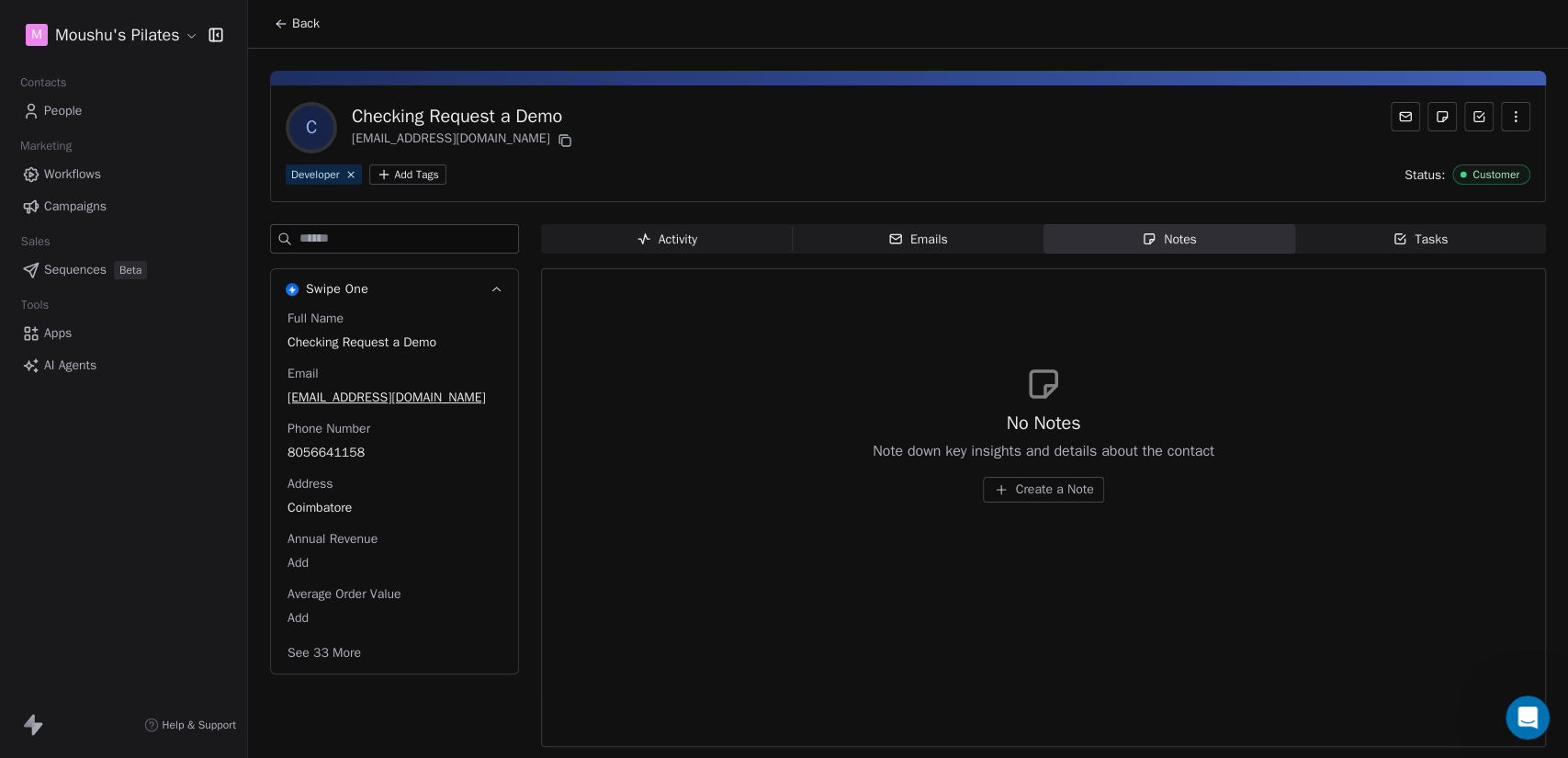 click on "Tasks" at bounding box center [1420, 239] 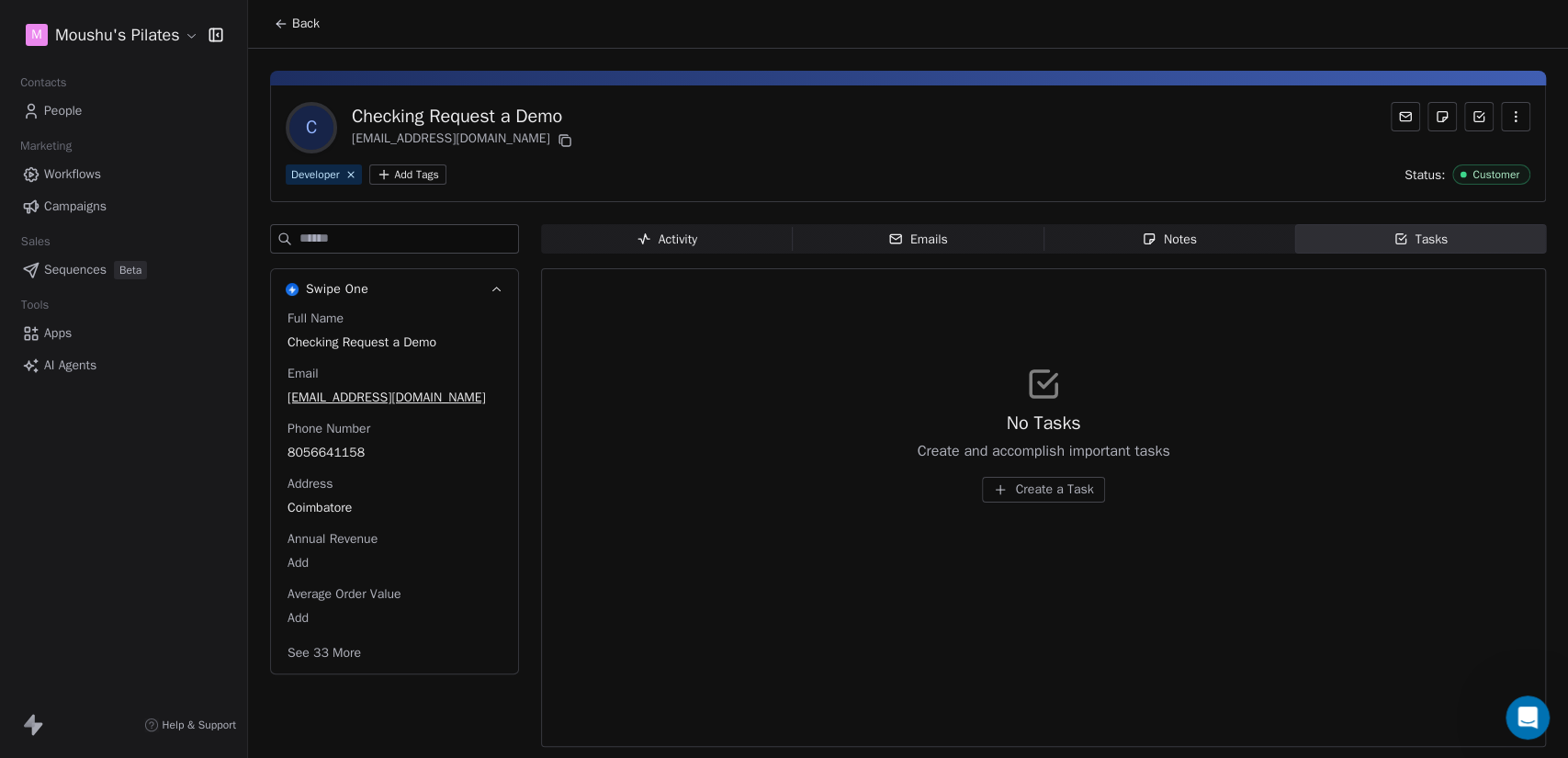 click on "Create a Task" at bounding box center (1054, 490) 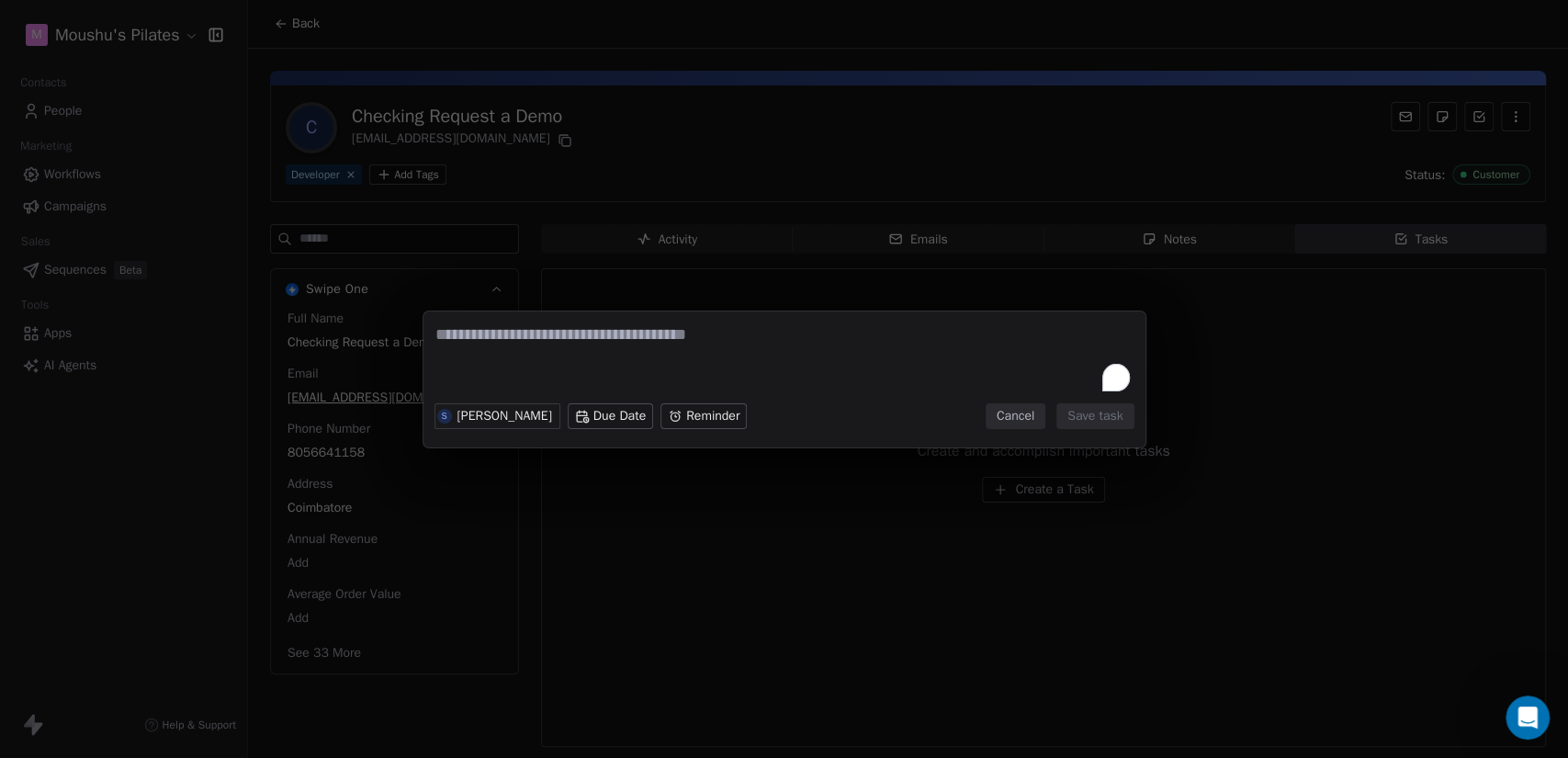 click at bounding box center (784, 359) 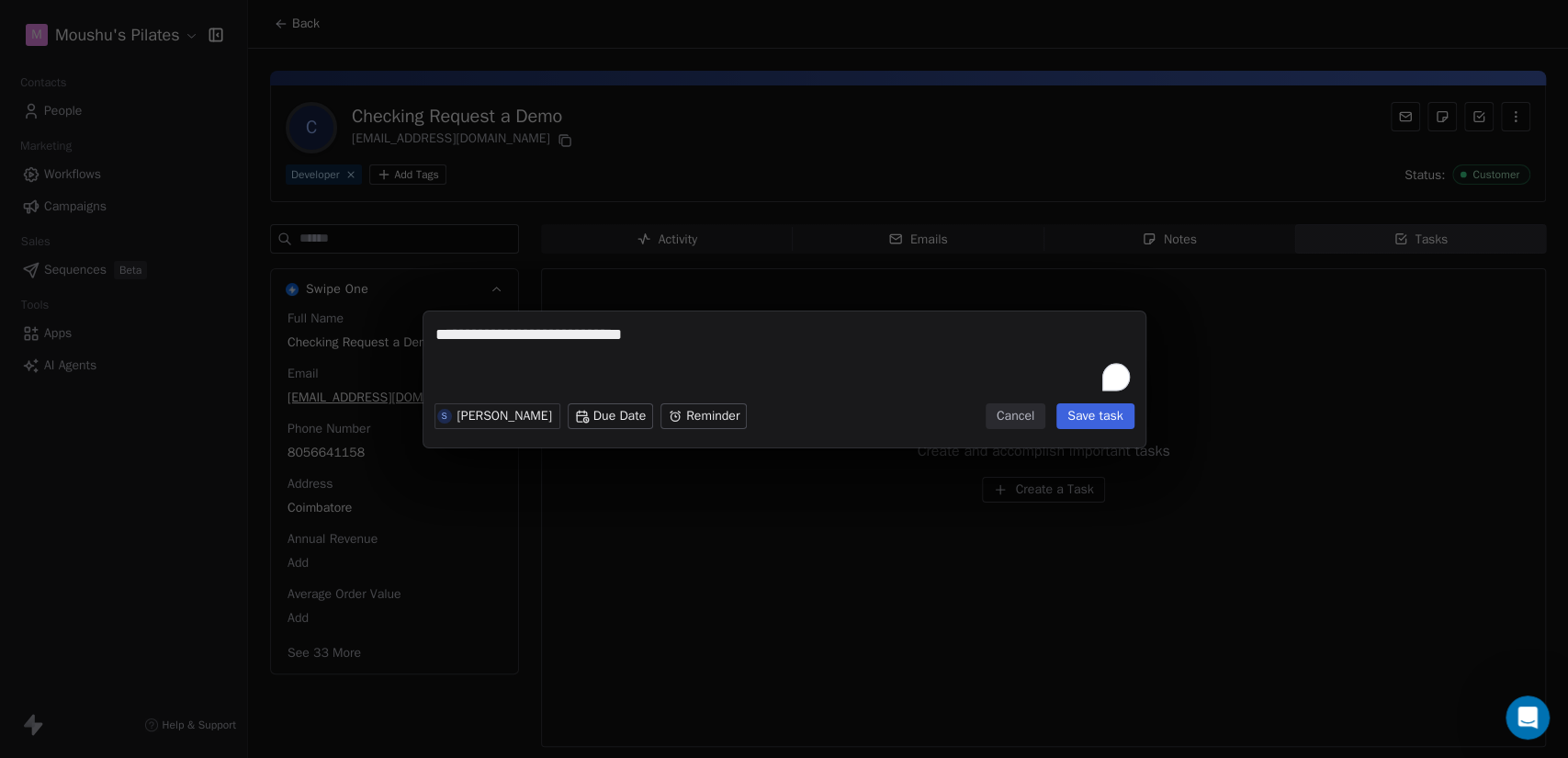type on "**********" 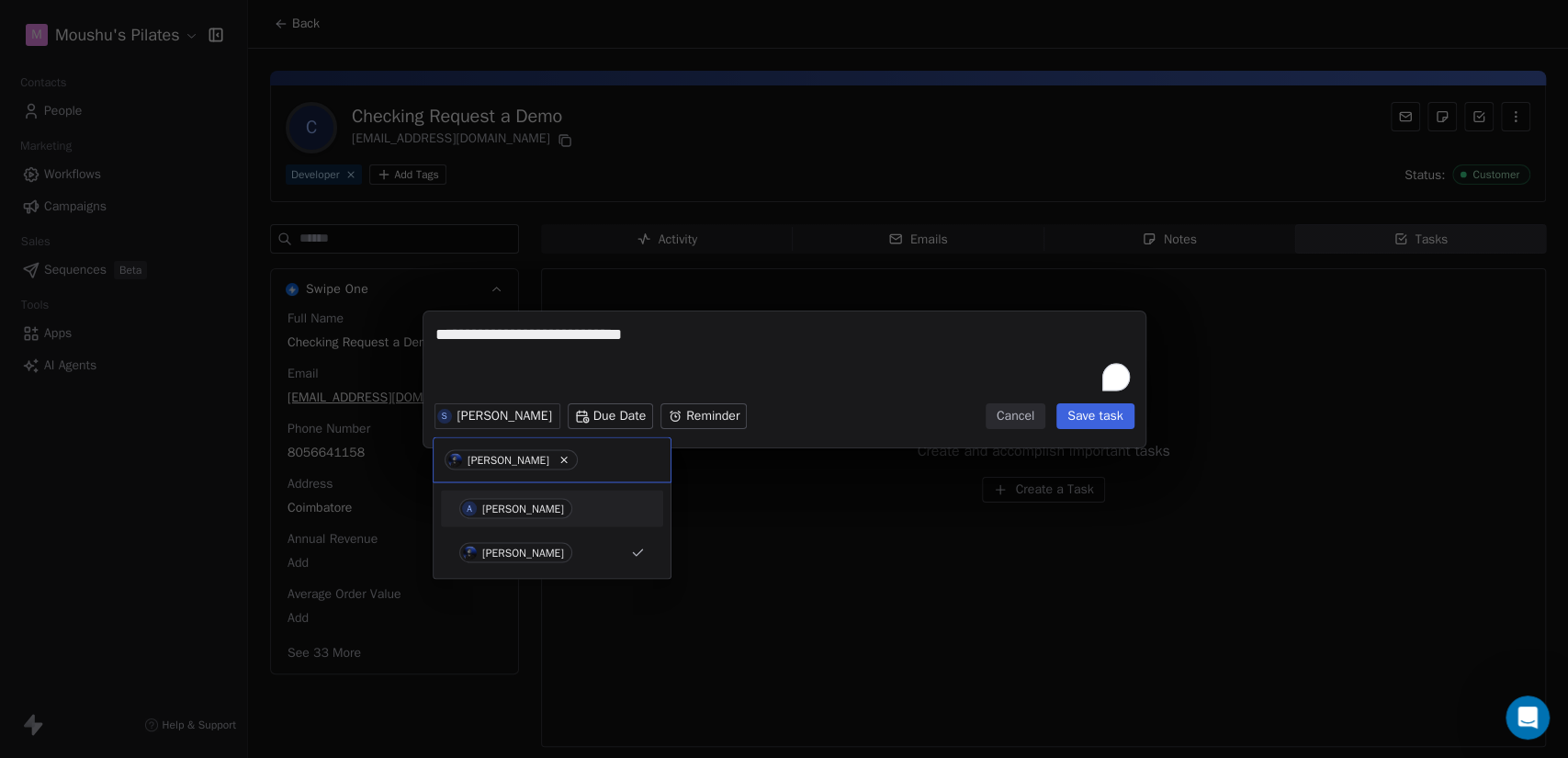 click on "**********" at bounding box center [784, 379] 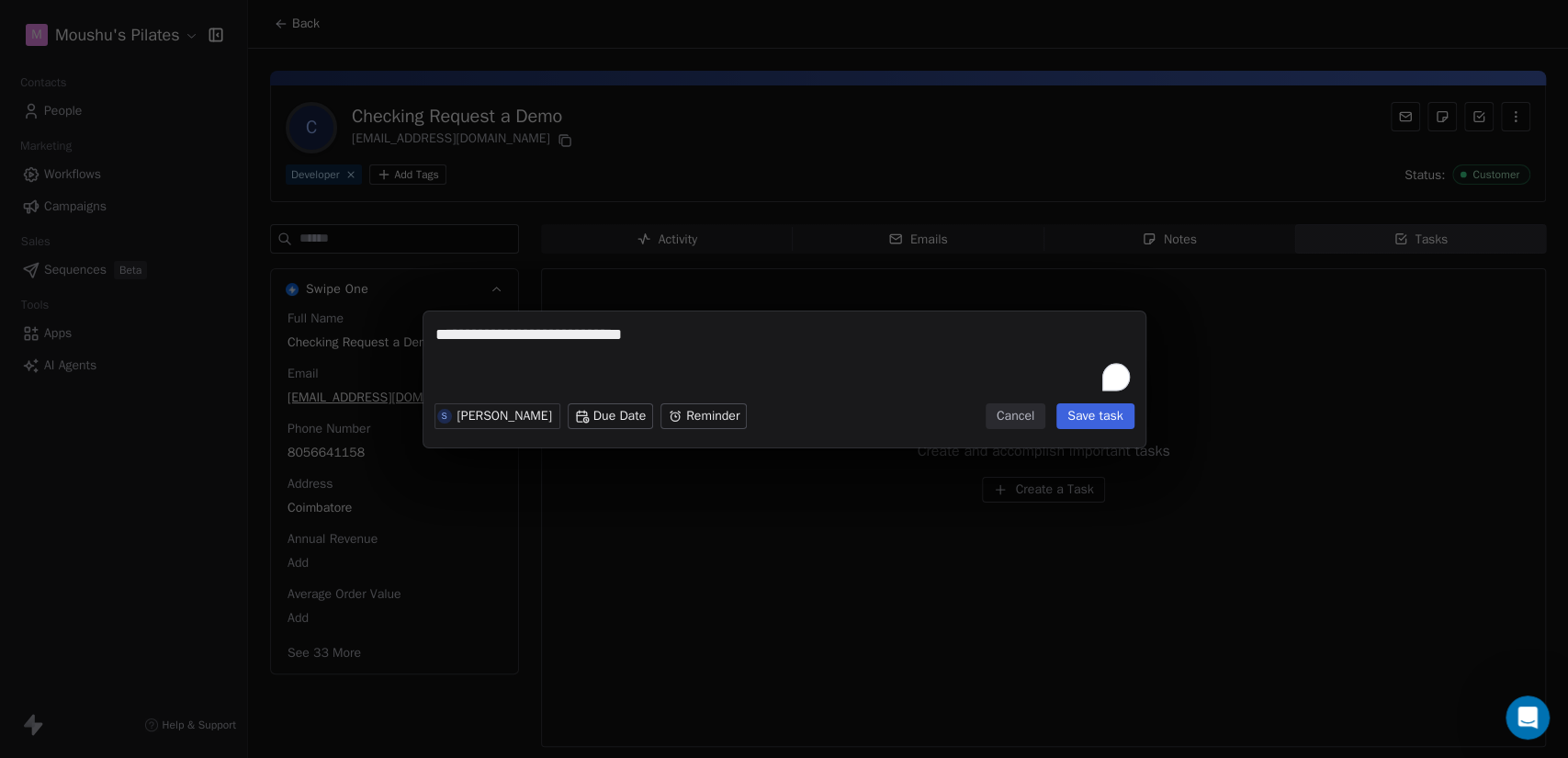 click on "**********" at bounding box center [784, 379] 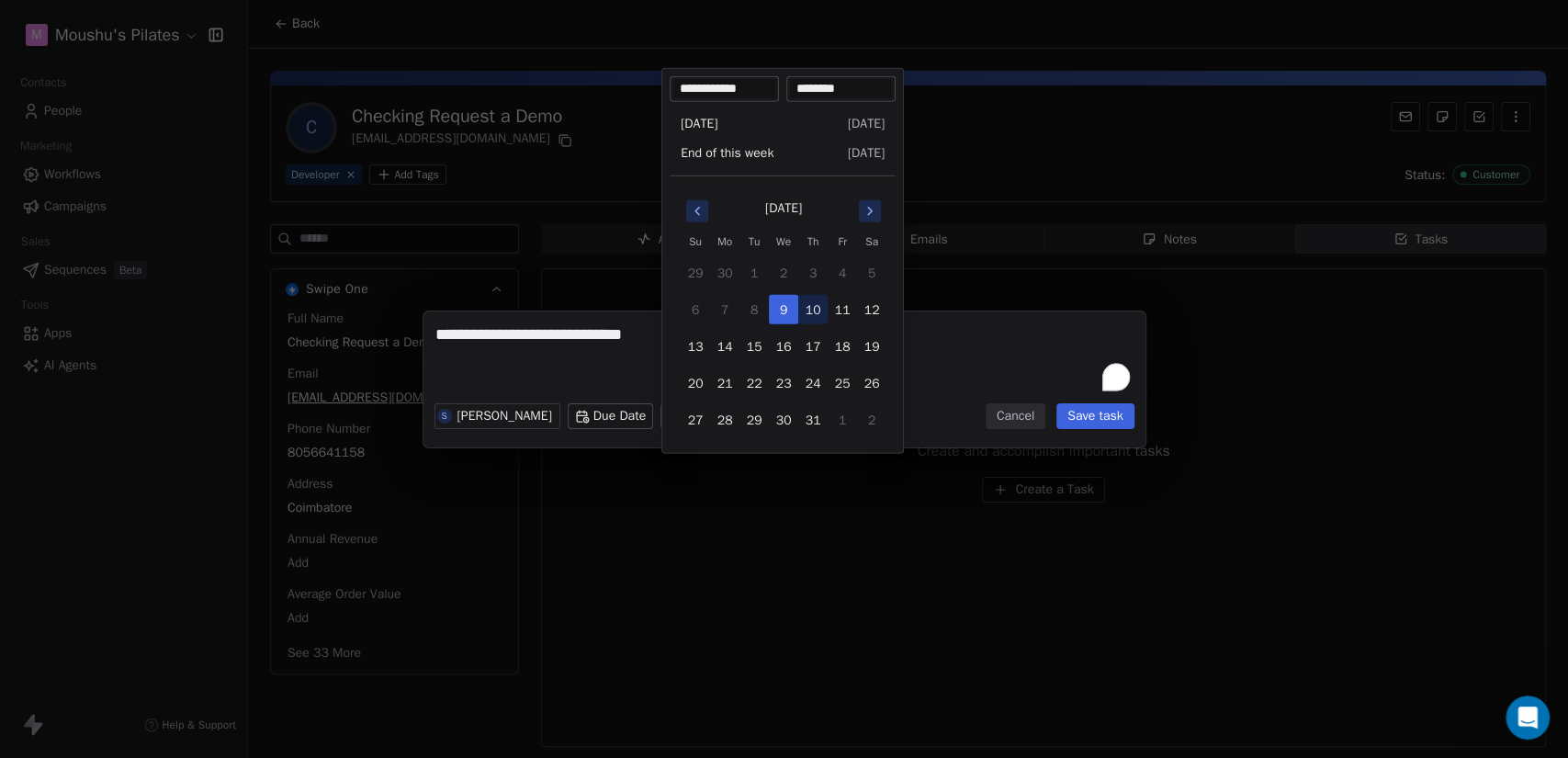 click on "10" at bounding box center (813, 310) 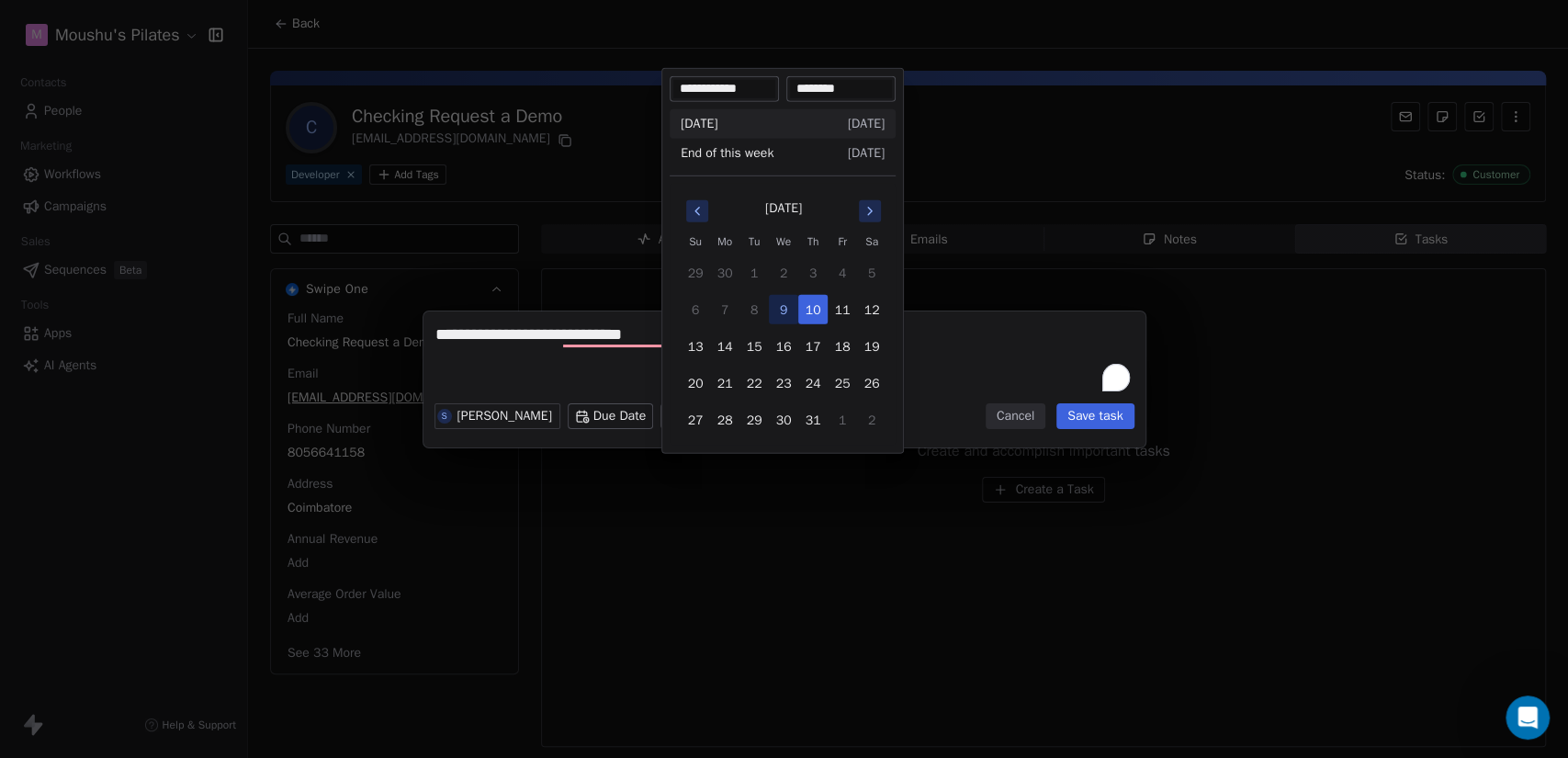 click on "**********" at bounding box center [784, 379] 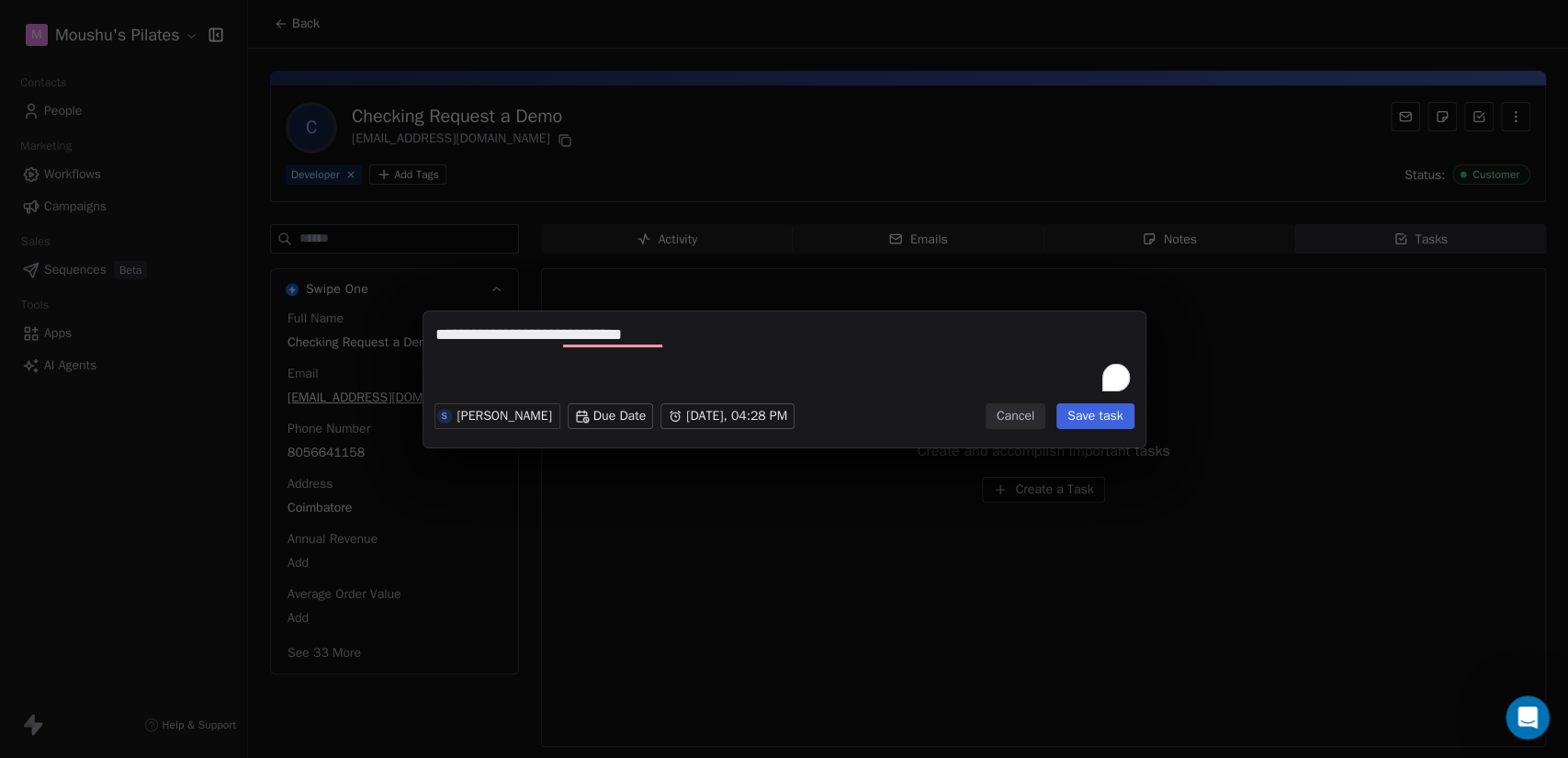 click on "Save task" at bounding box center [1095, 416] 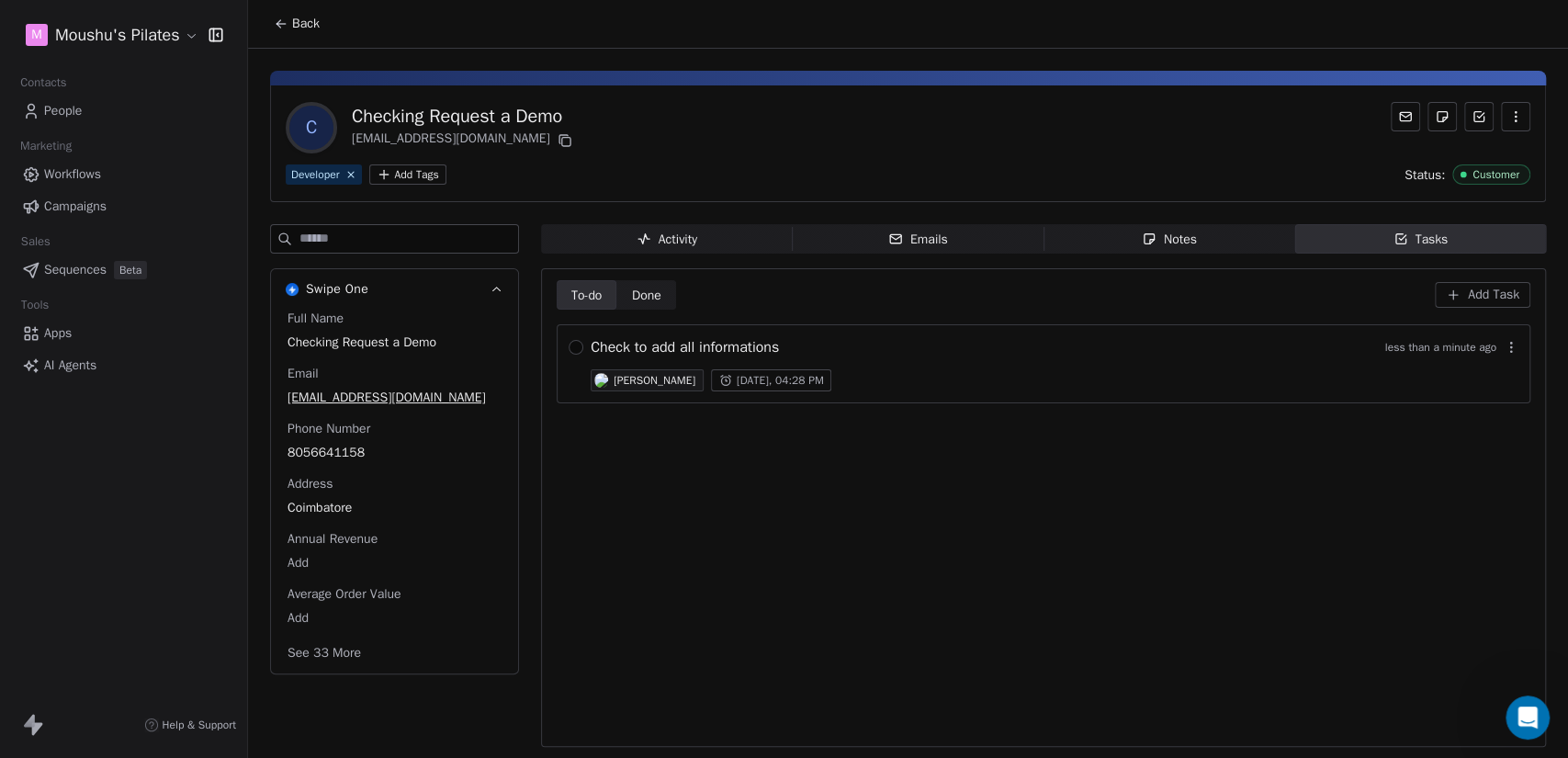 click on "To-do To-do Done Done   Add Task   Check to add all informations less than a minute ago [PERSON_NAME]   [DATE], 04:28 PM" at bounding box center [1043, 507] 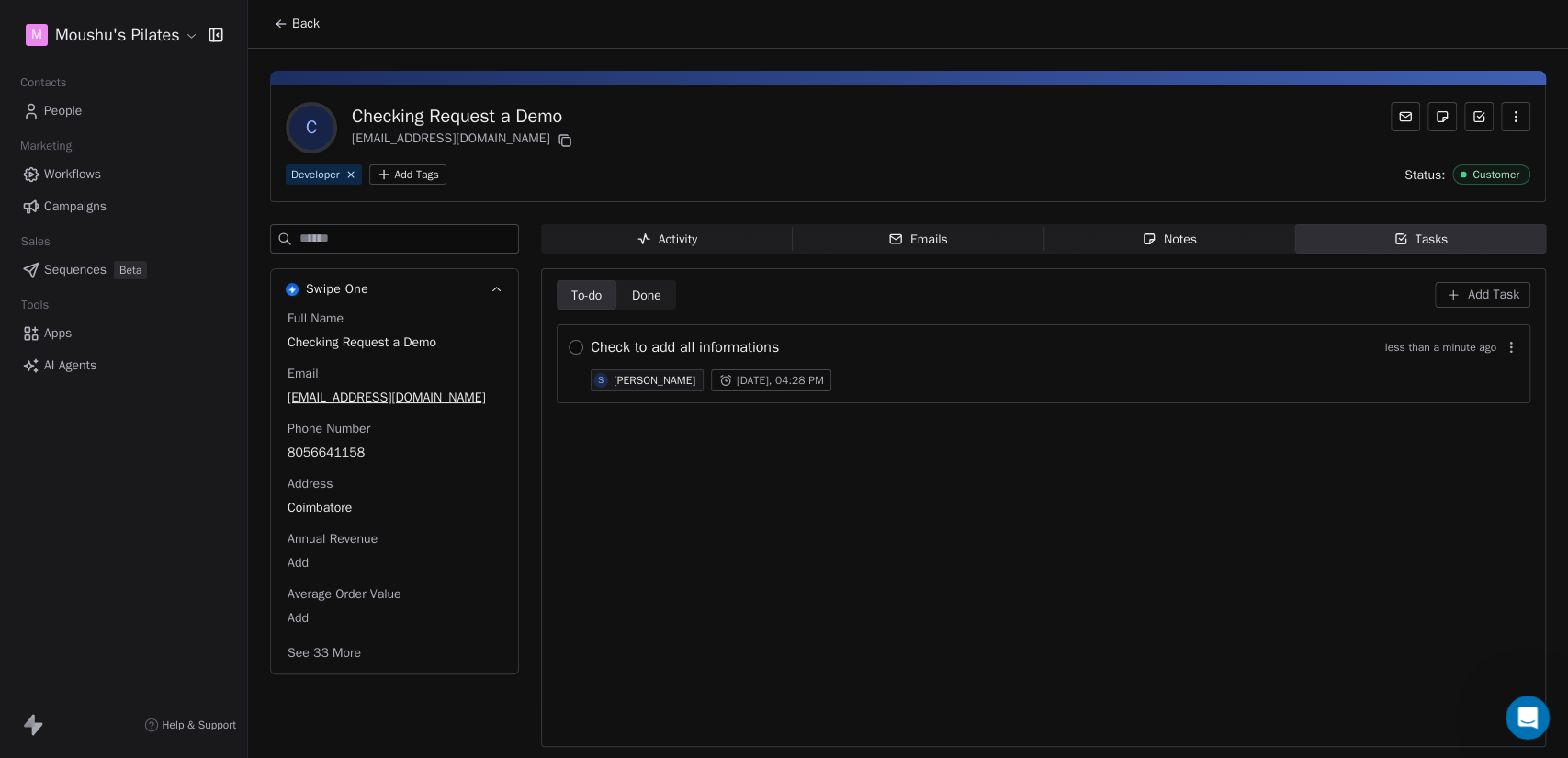 click at bounding box center [576, 347] 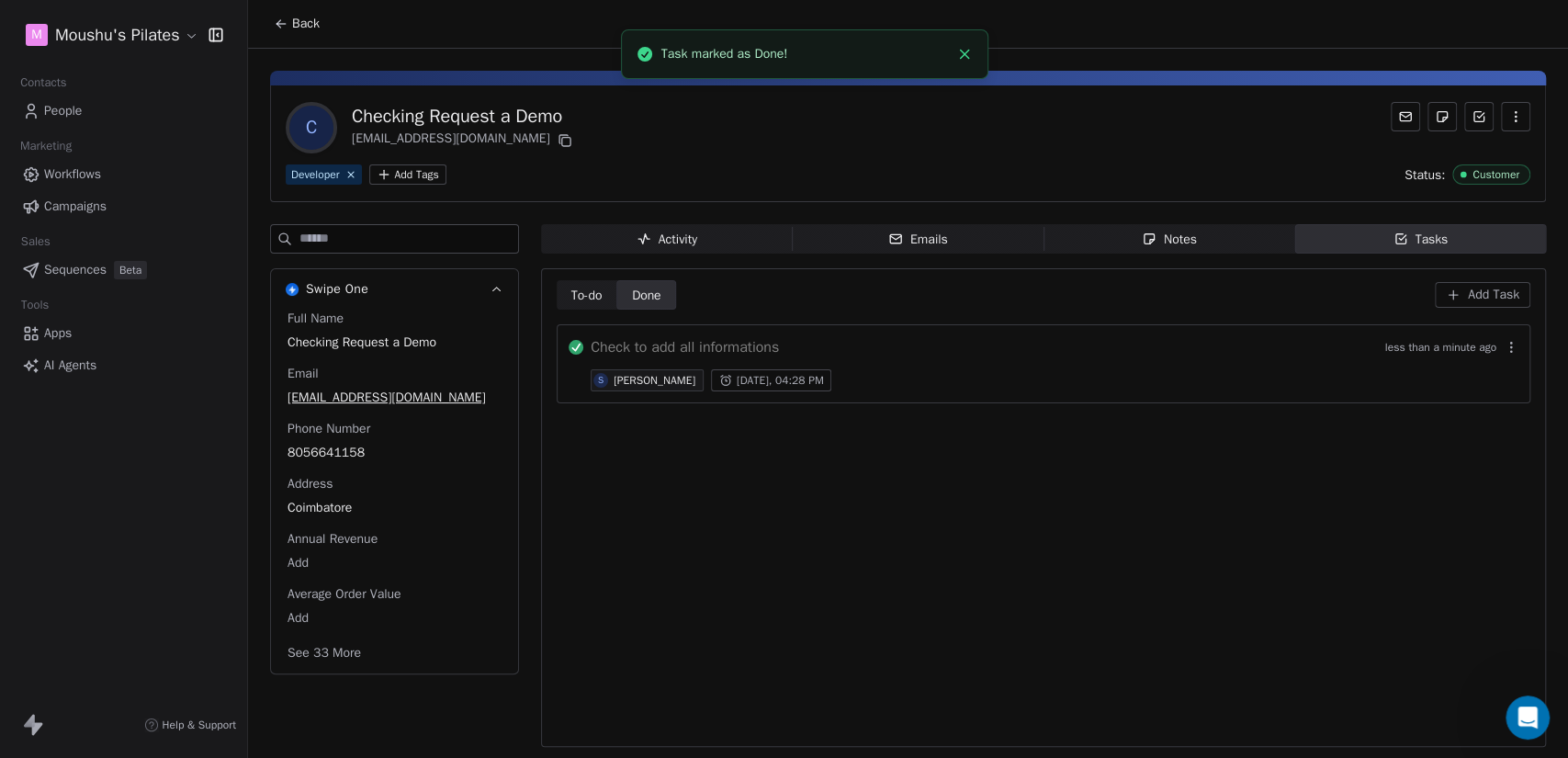 click 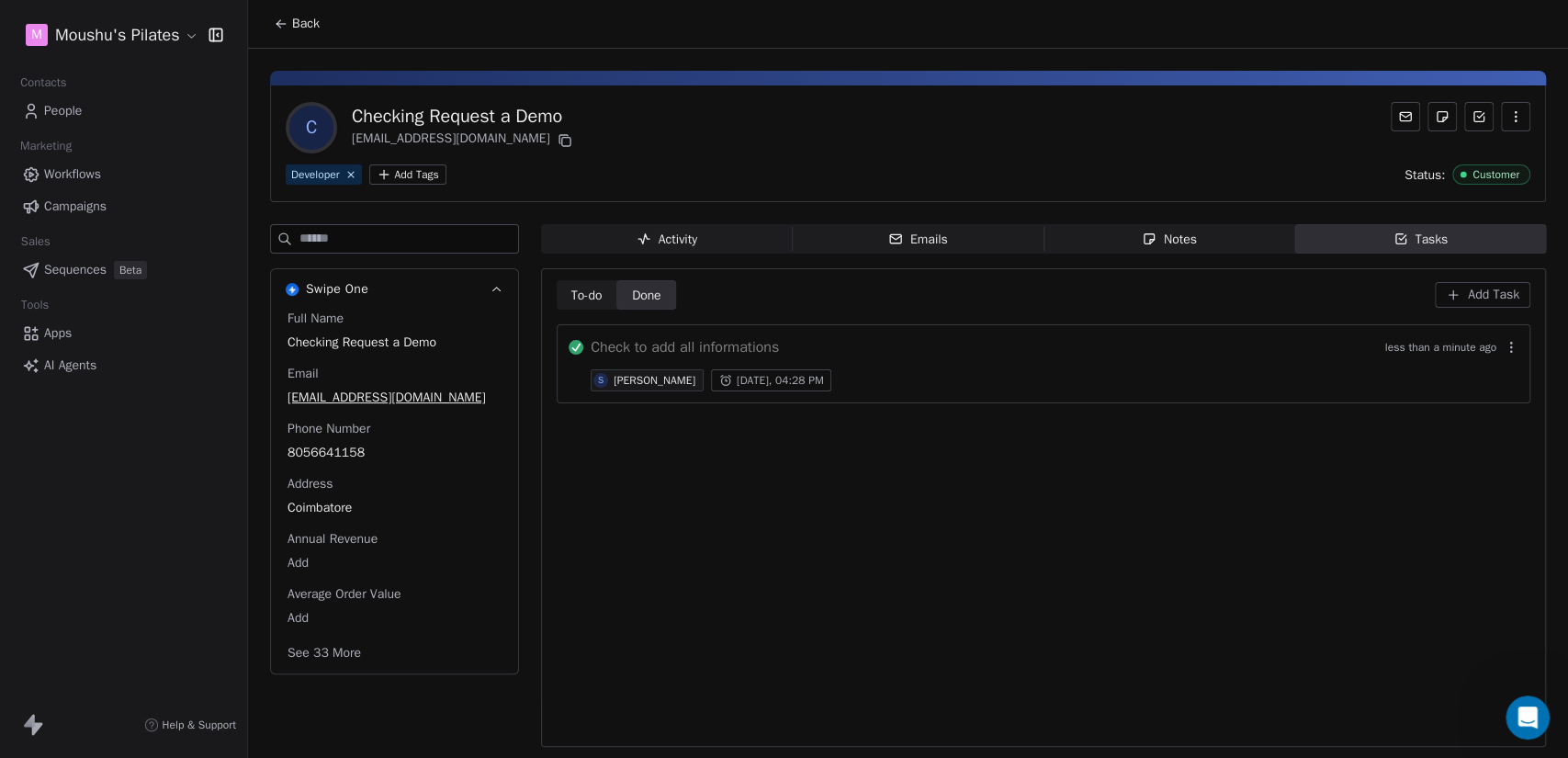 click on "Back" at bounding box center [306, 24] 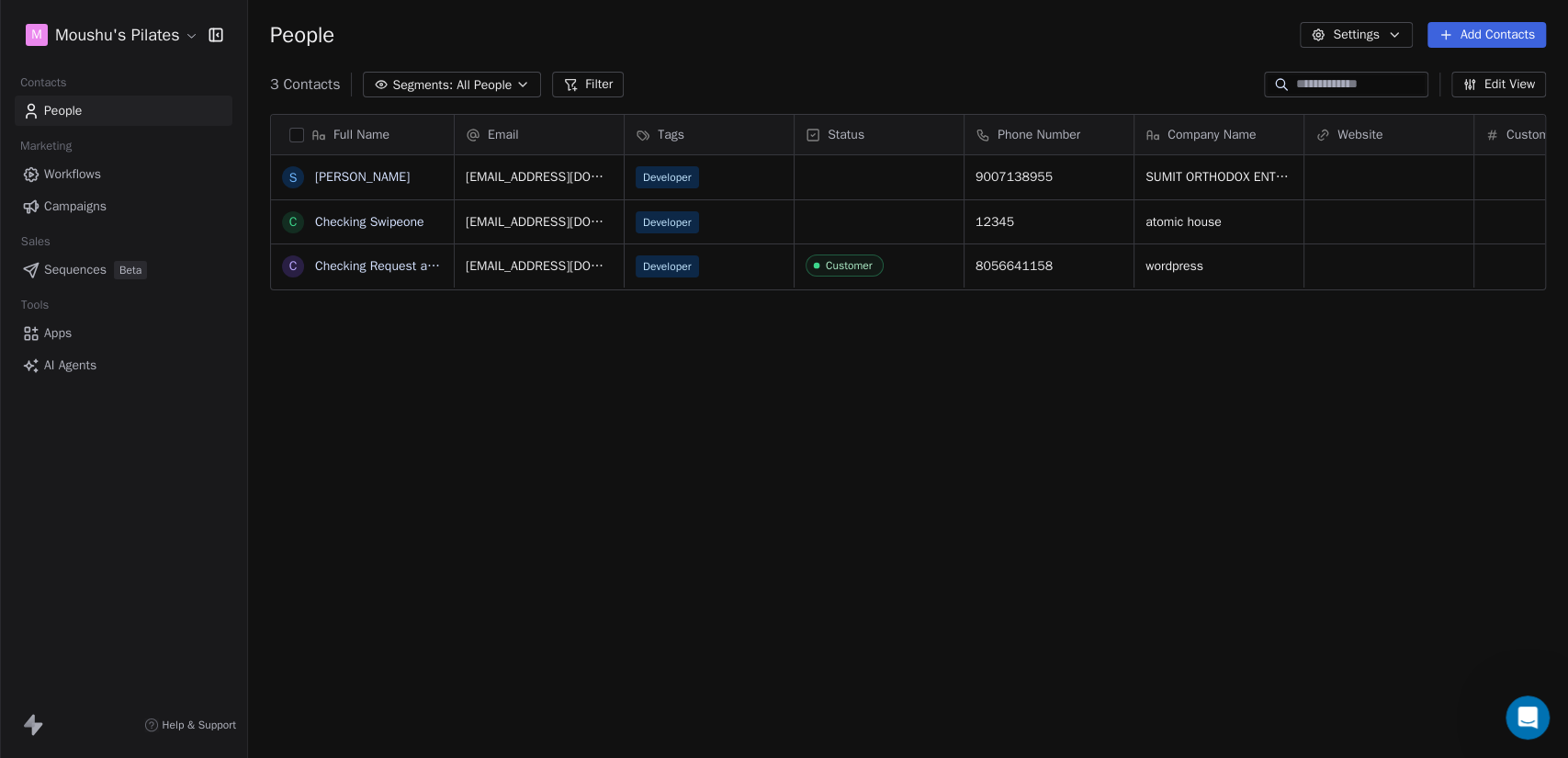 scroll, scrollTop: 16, scrollLeft: 17, axis: both 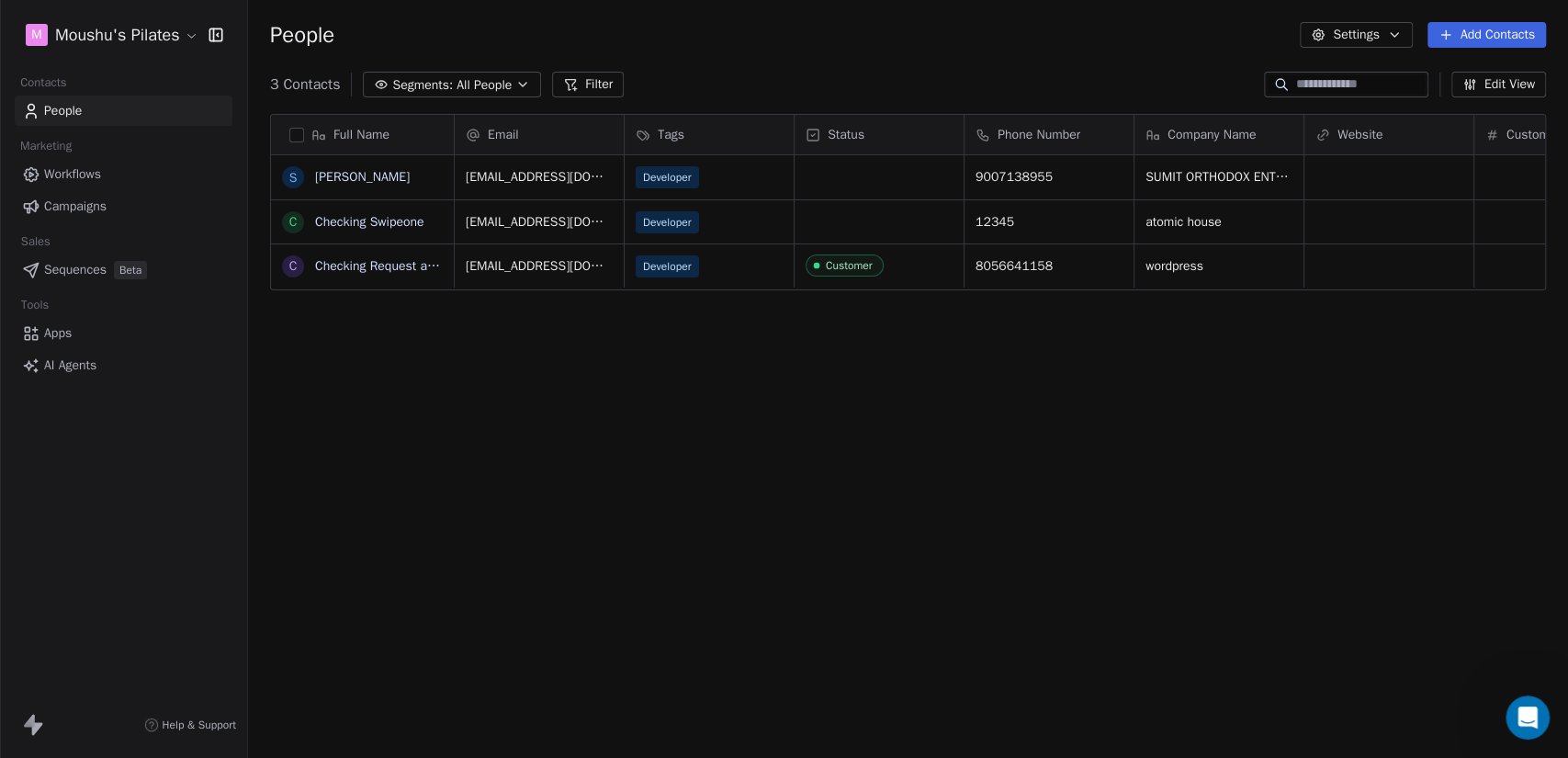 click on "M Moushu's Pilates Contacts People Marketing Workflows Campaigns Sales Sequences Beta Tools Apps AI Agents Help & Support People Settings  Add Contacts 3 Contacts Segments: All People Filter  Edit View Tag Add to Sequence Export Full Name S [PERSON_NAME] C Checking Swipeone C Checking Request a Demo Email Tags Status Phone Number Company Name Website Customer Lifetime Value [EMAIL_ADDRESS][DOMAIN_NAME] Developer 9007138955 SUMIT ORTHODOX ENTERPRISE [EMAIL_ADDRESS][DOMAIN_NAME] Developer 12345 atomic house [EMAIL_ADDRESS][DOMAIN_NAME] Developer Customer 8056641158 wordpress
To pick up a draggable item, press the space bar.
While dragging, use the arrow keys to move the item.
Press space again to drop the item in its new position, or press escape to cancel." at bounding box center [784, 379] 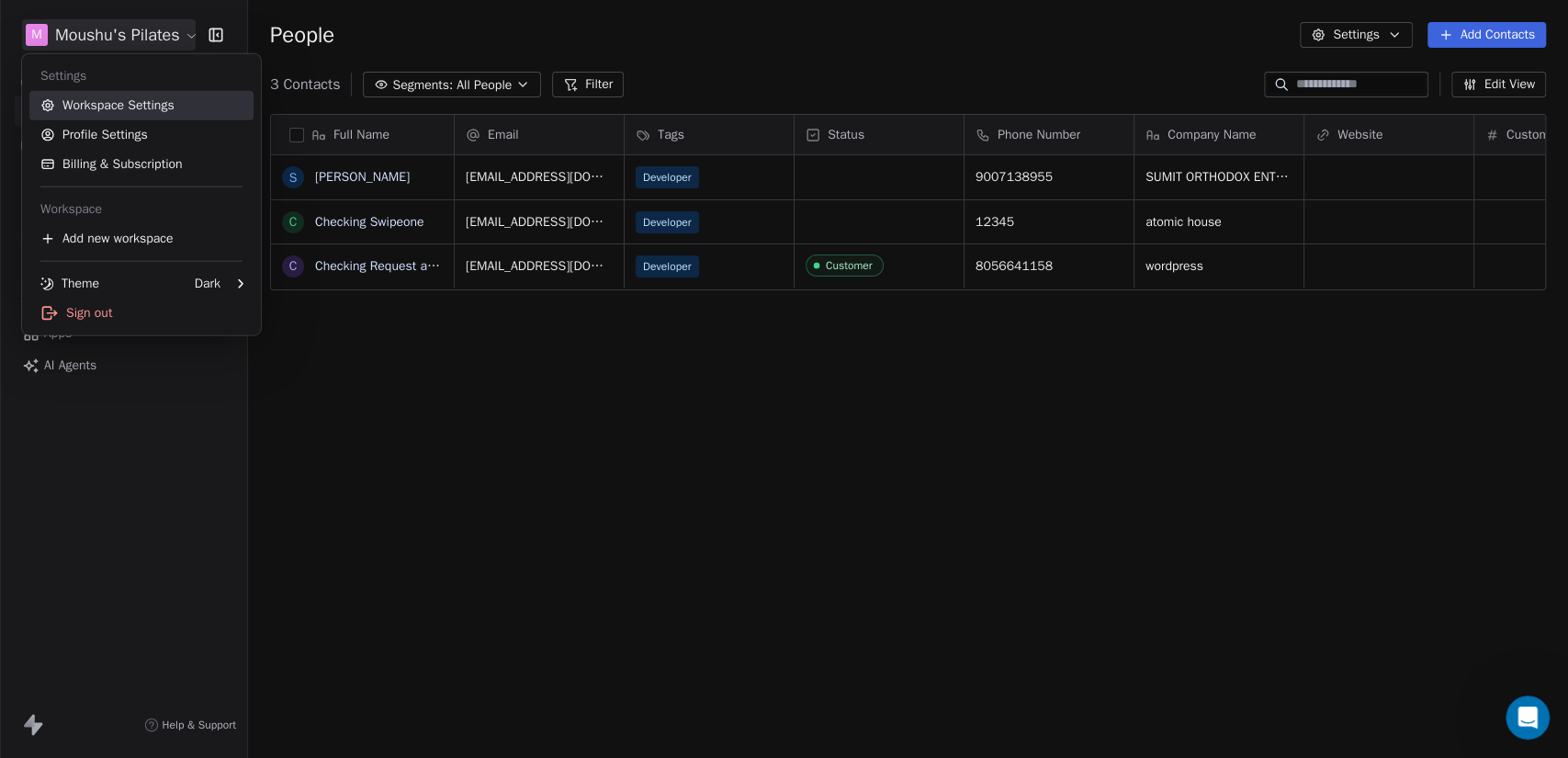 click on "Workspace Settings" at bounding box center (141, 106) 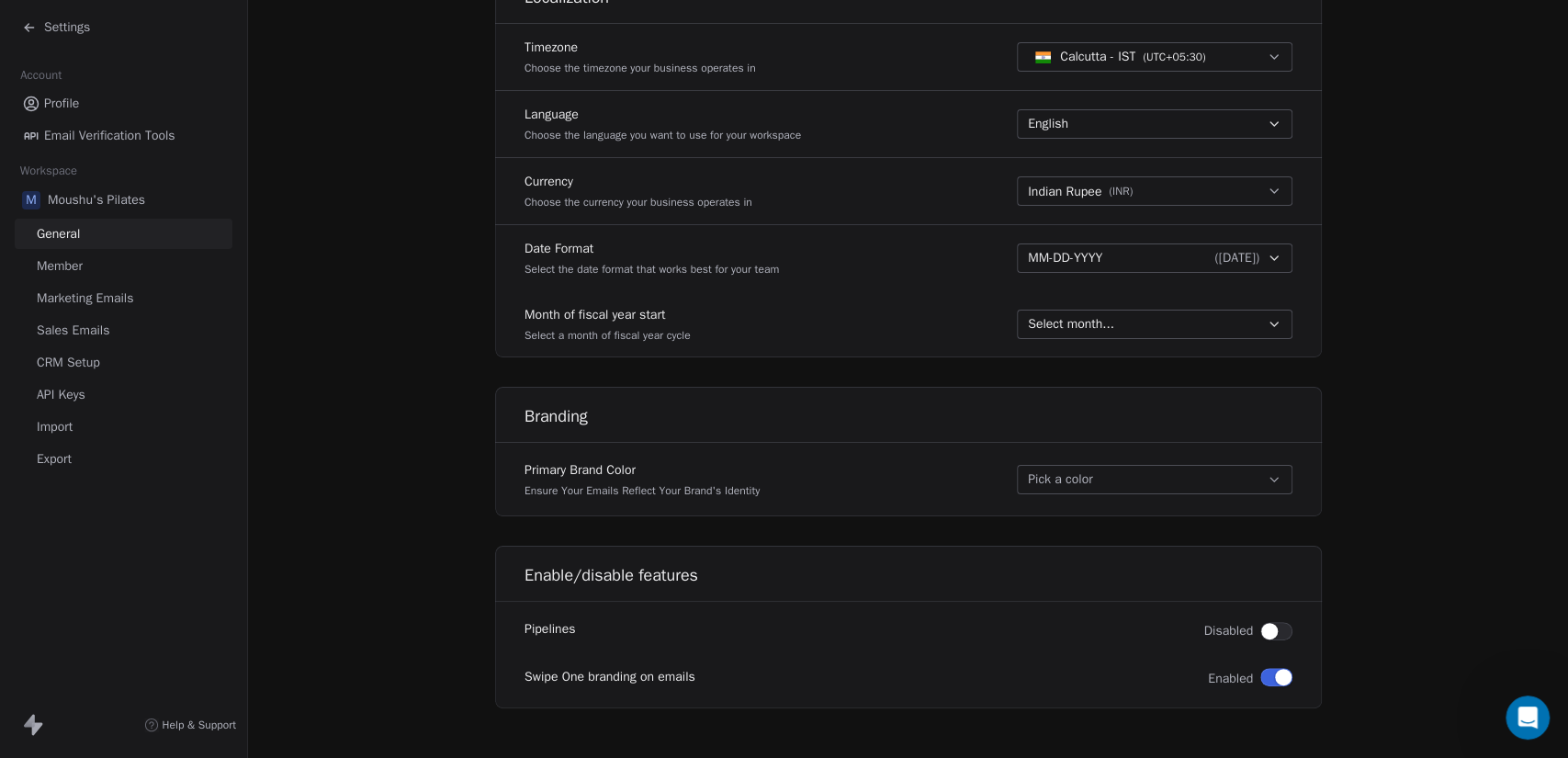 scroll, scrollTop: 816, scrollLeft: 0, axis: vertical 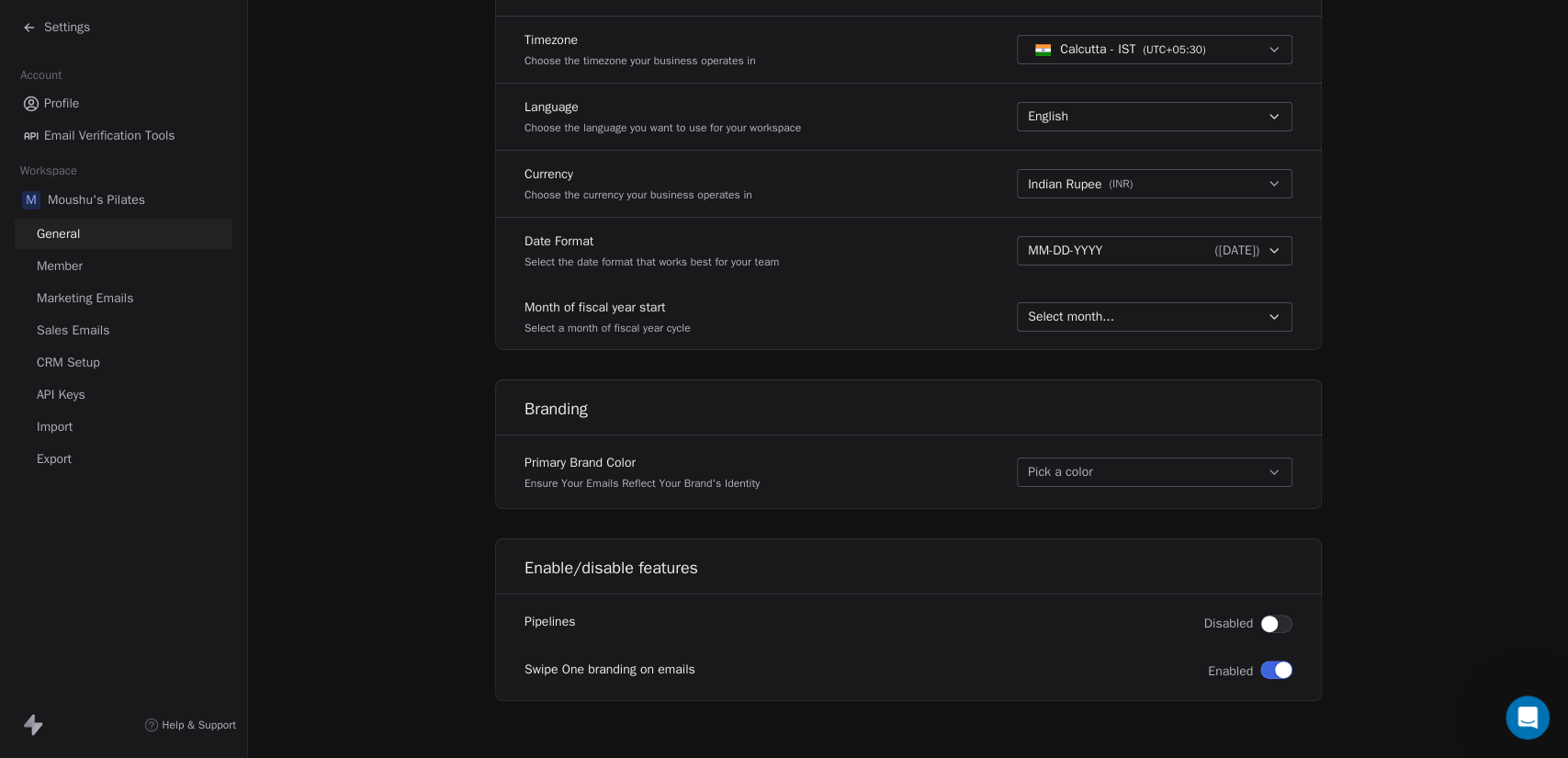 click at bounding box center [1269, 624] 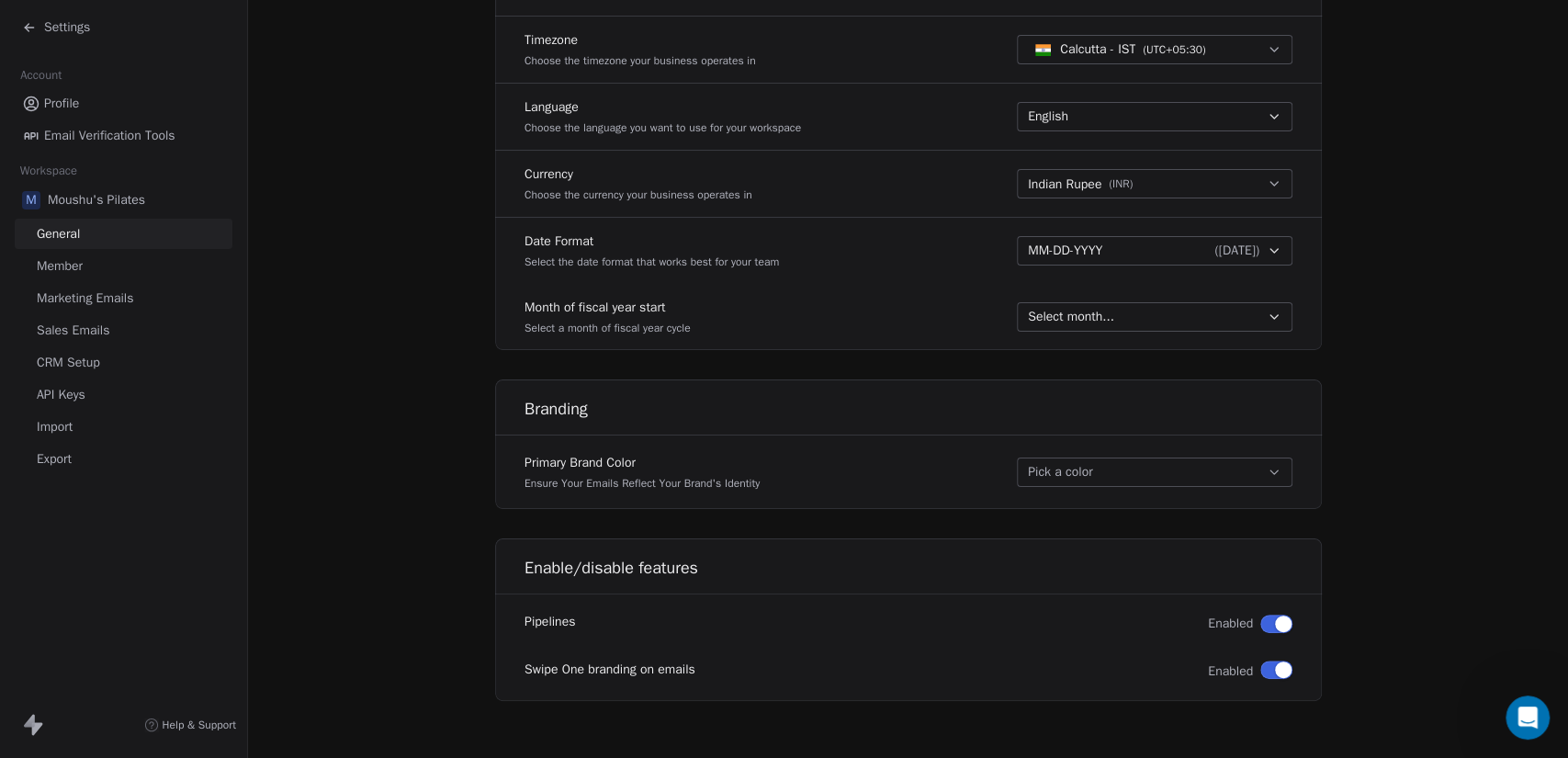 click on "**********" at bounding box center (908, -28) 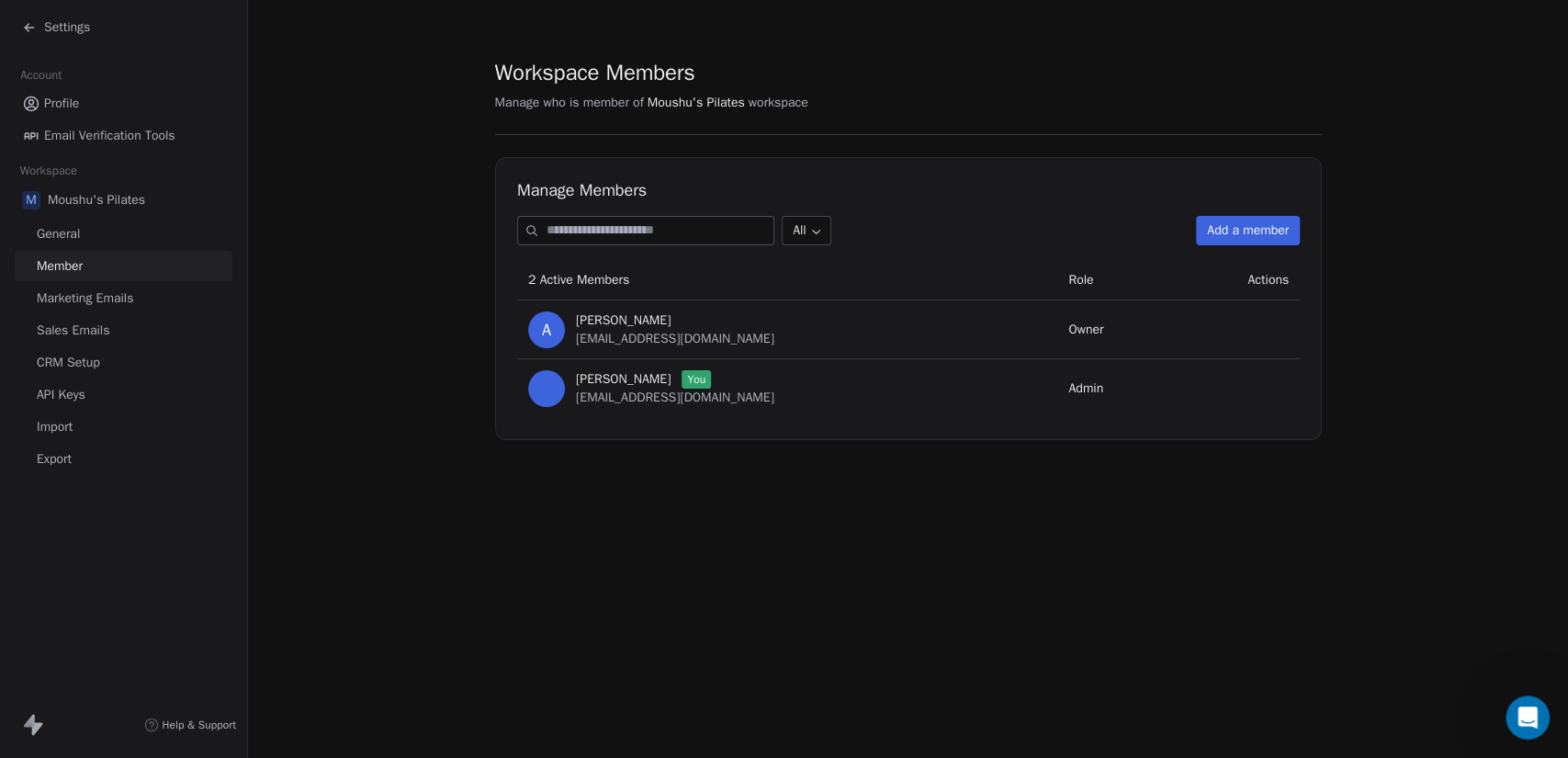 scroll, scrollTop: 0, scrollLeft: 0, axis: both 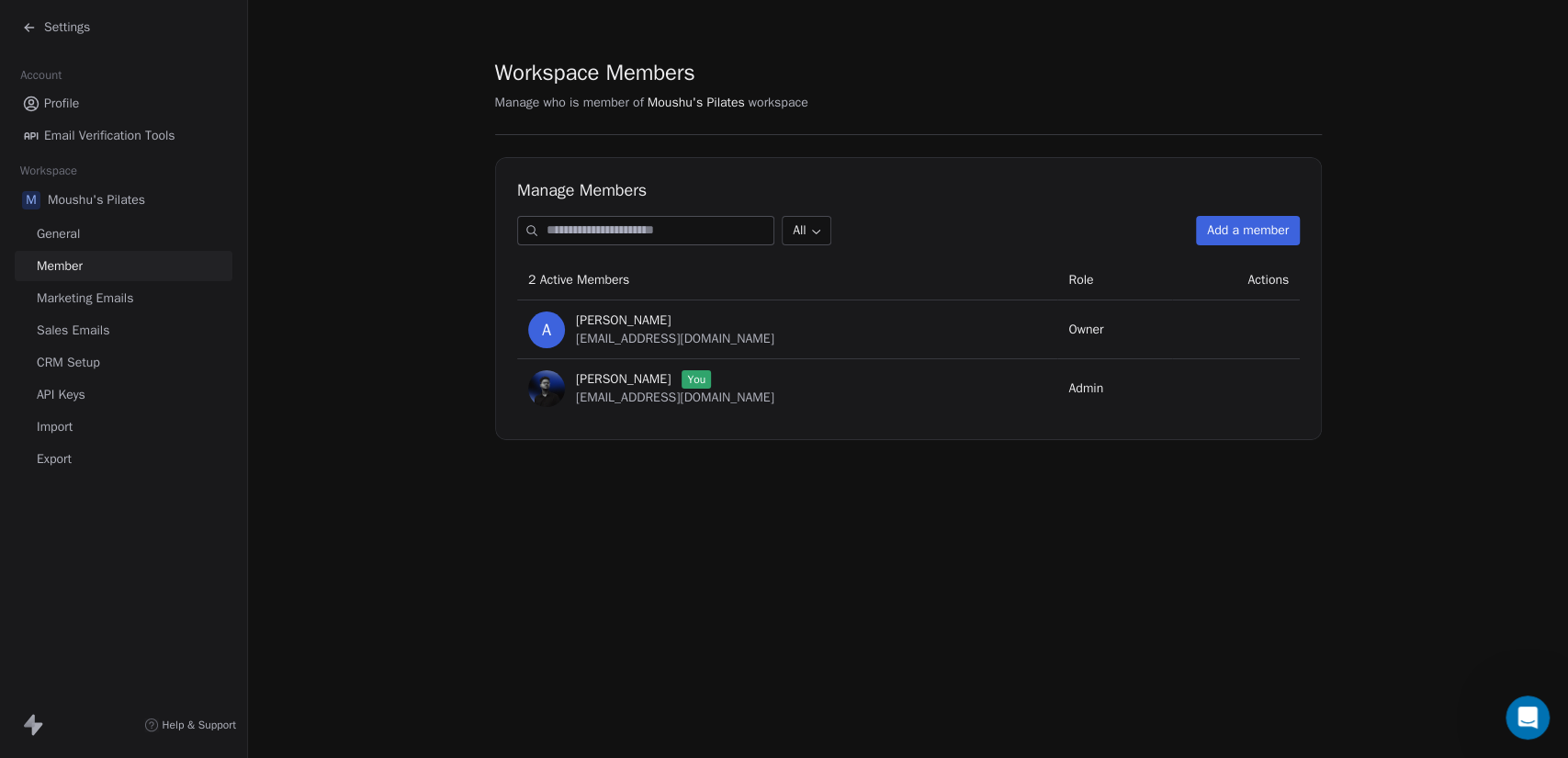 click on "Marketing Emails" at bounding box center (85, 298) 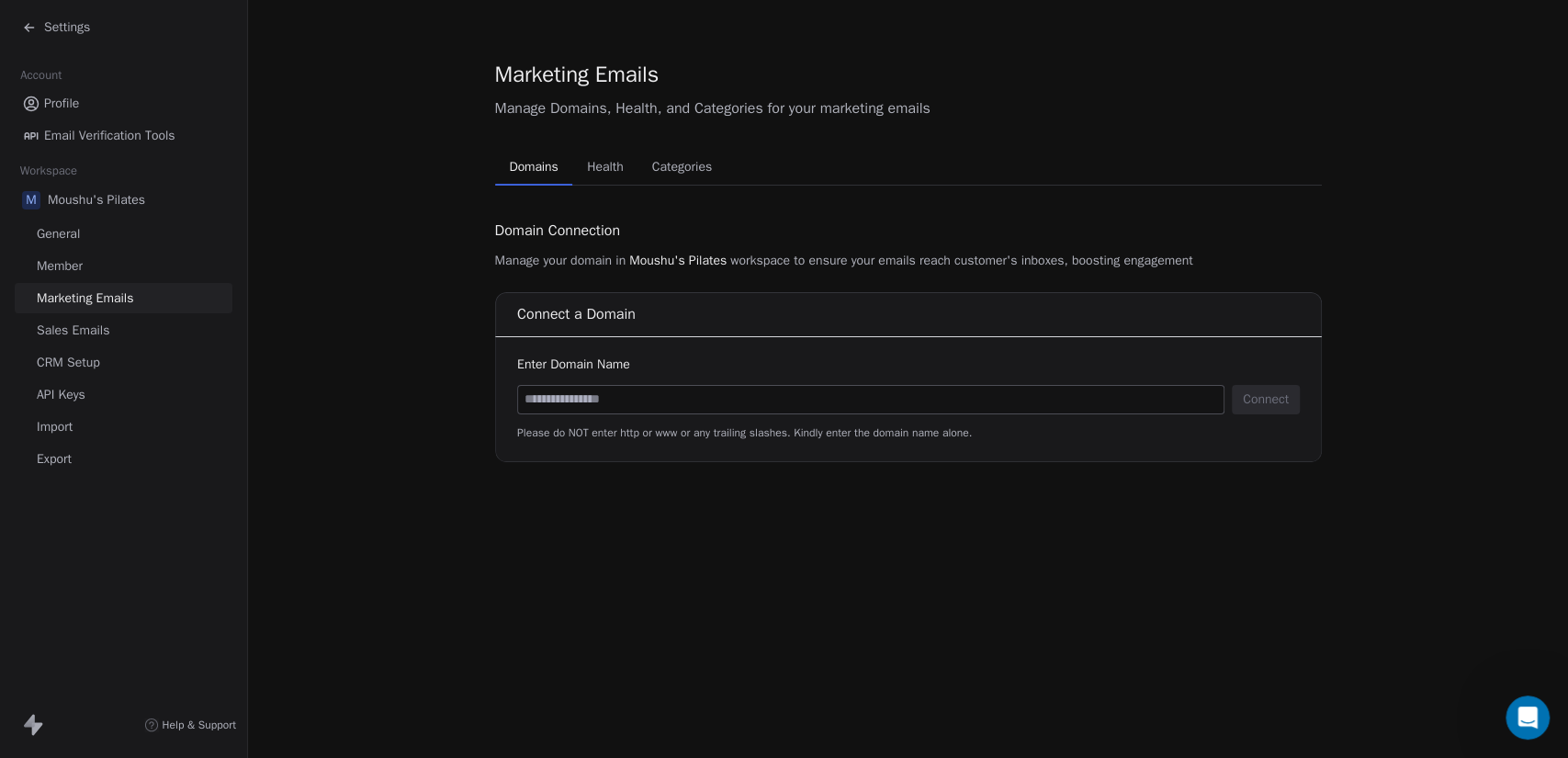 click on "Sales Emails" at bounding box center (123, 330) 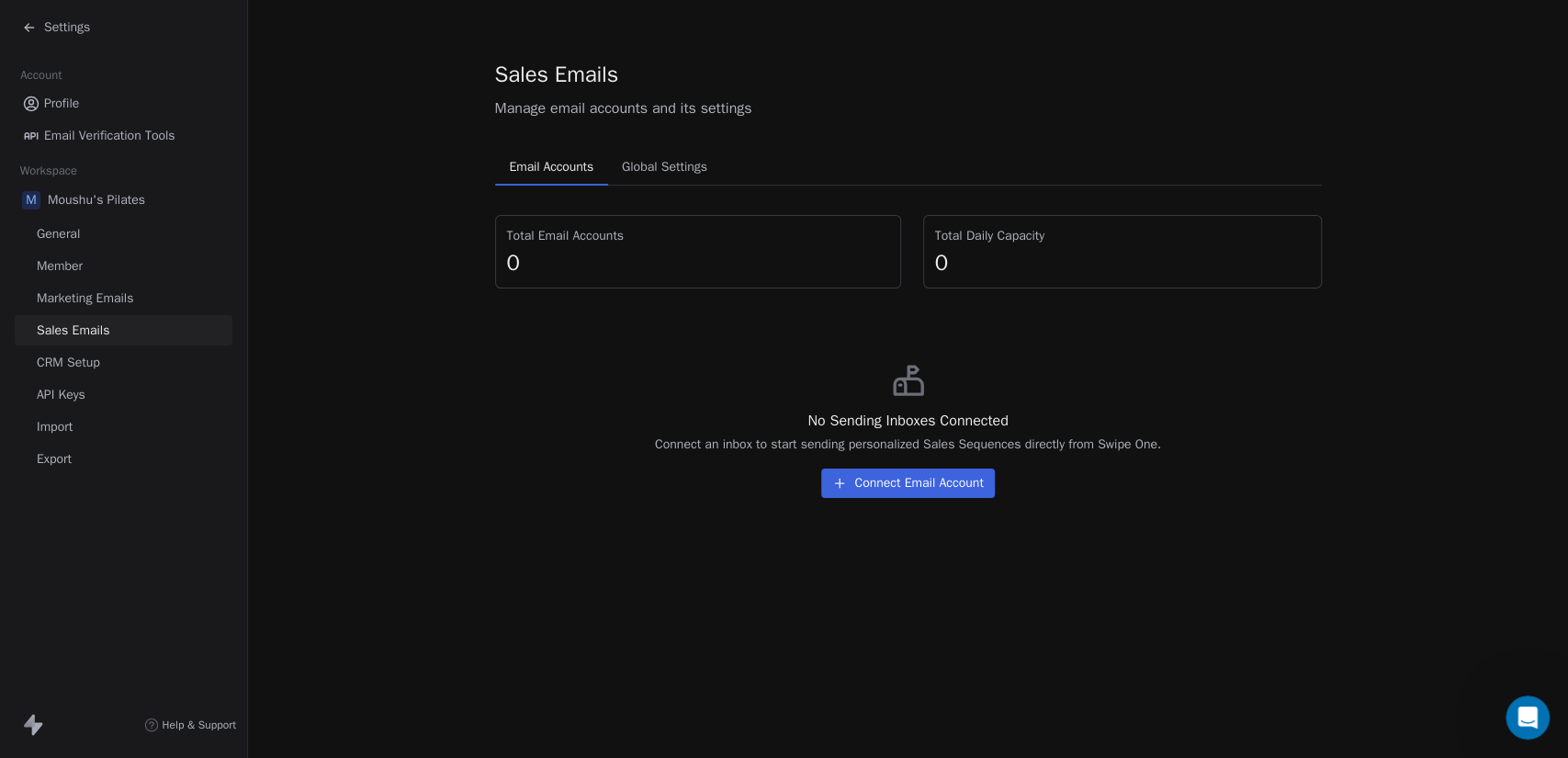 click on "Global Settings" at bounding box center (664, 167) 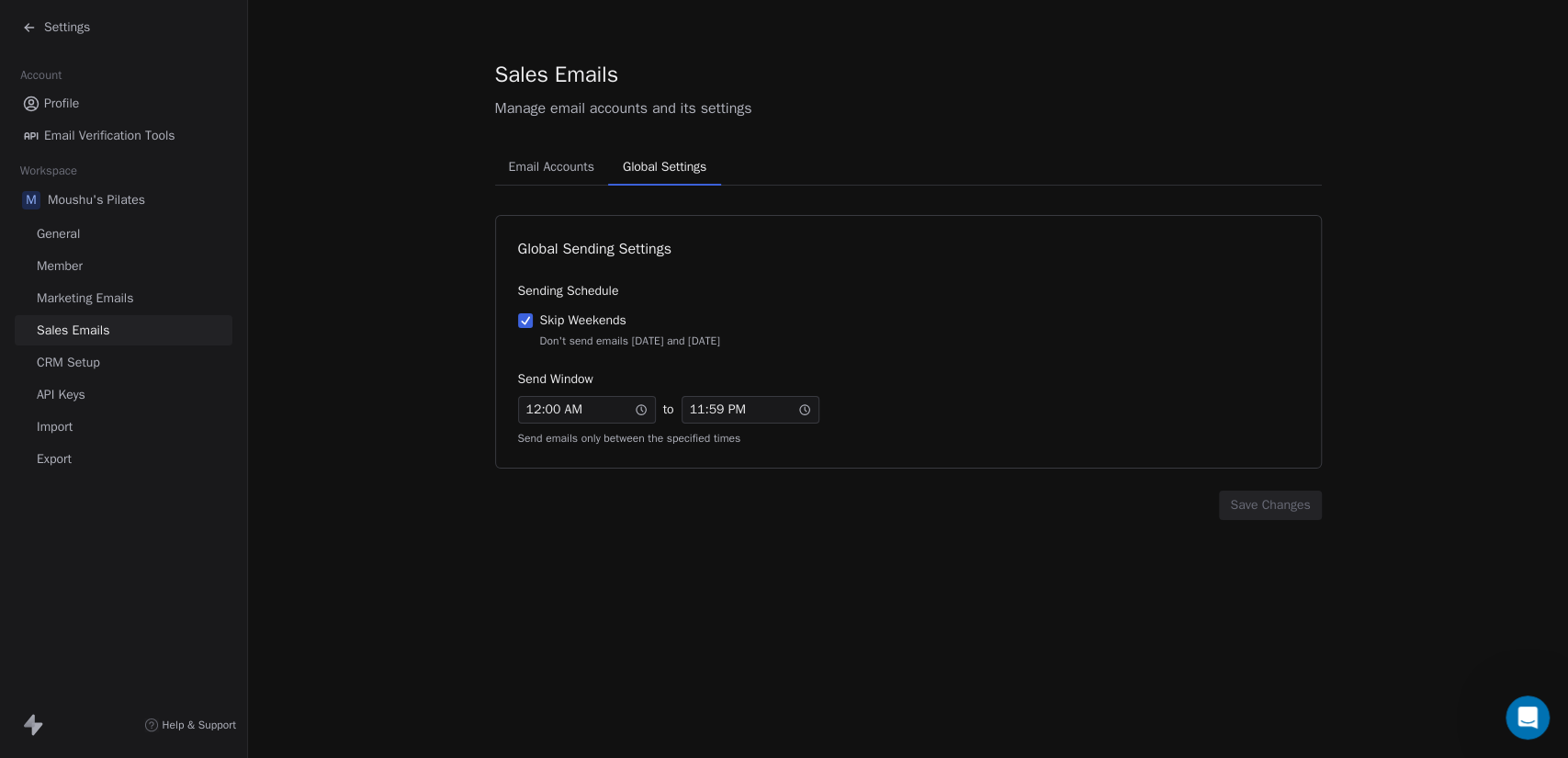 click on "Sales Emails" at bounding box center [123, 330] 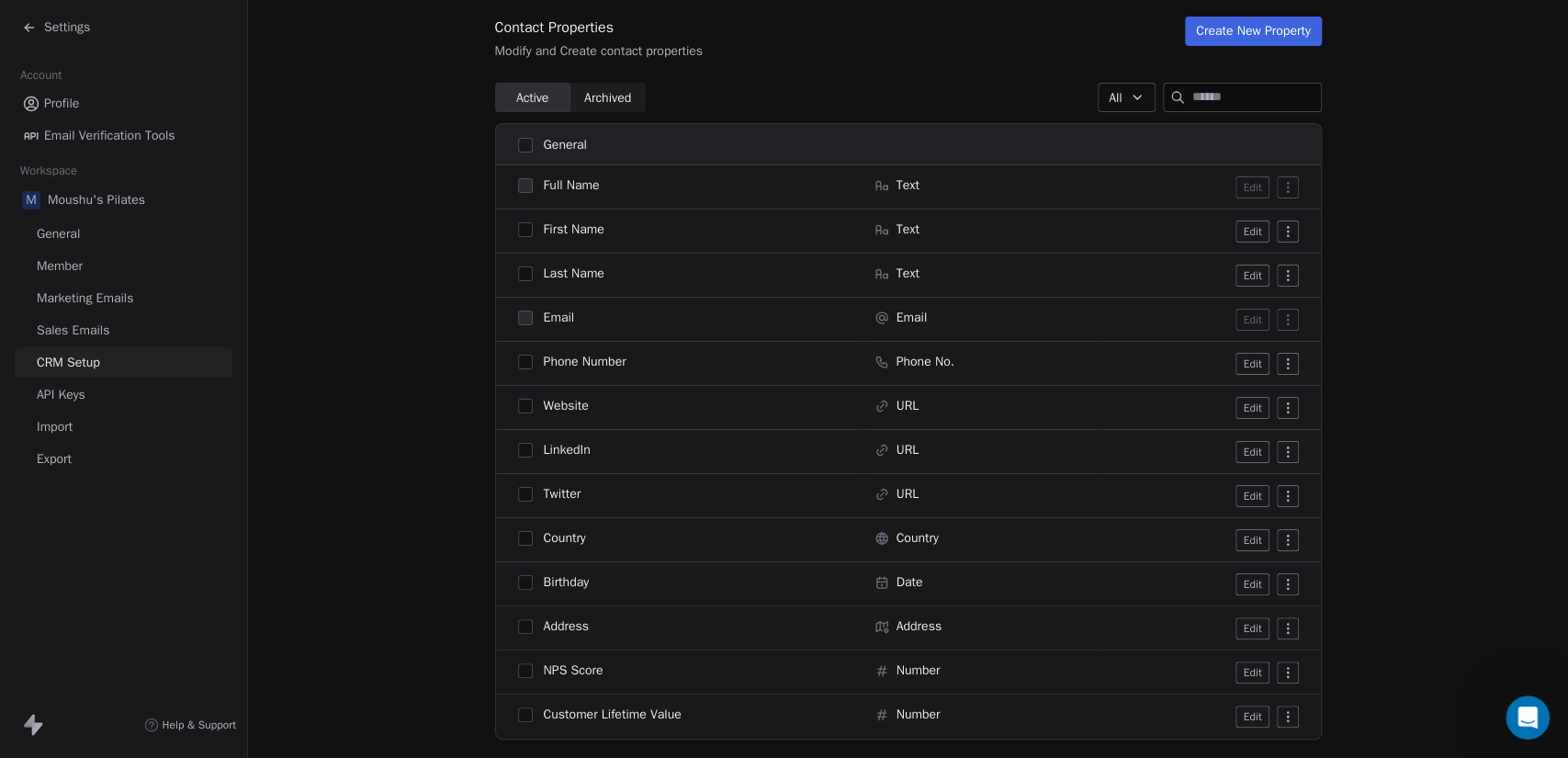 scroll, scrollTop: 0, scrollLeft: 0, axis: both 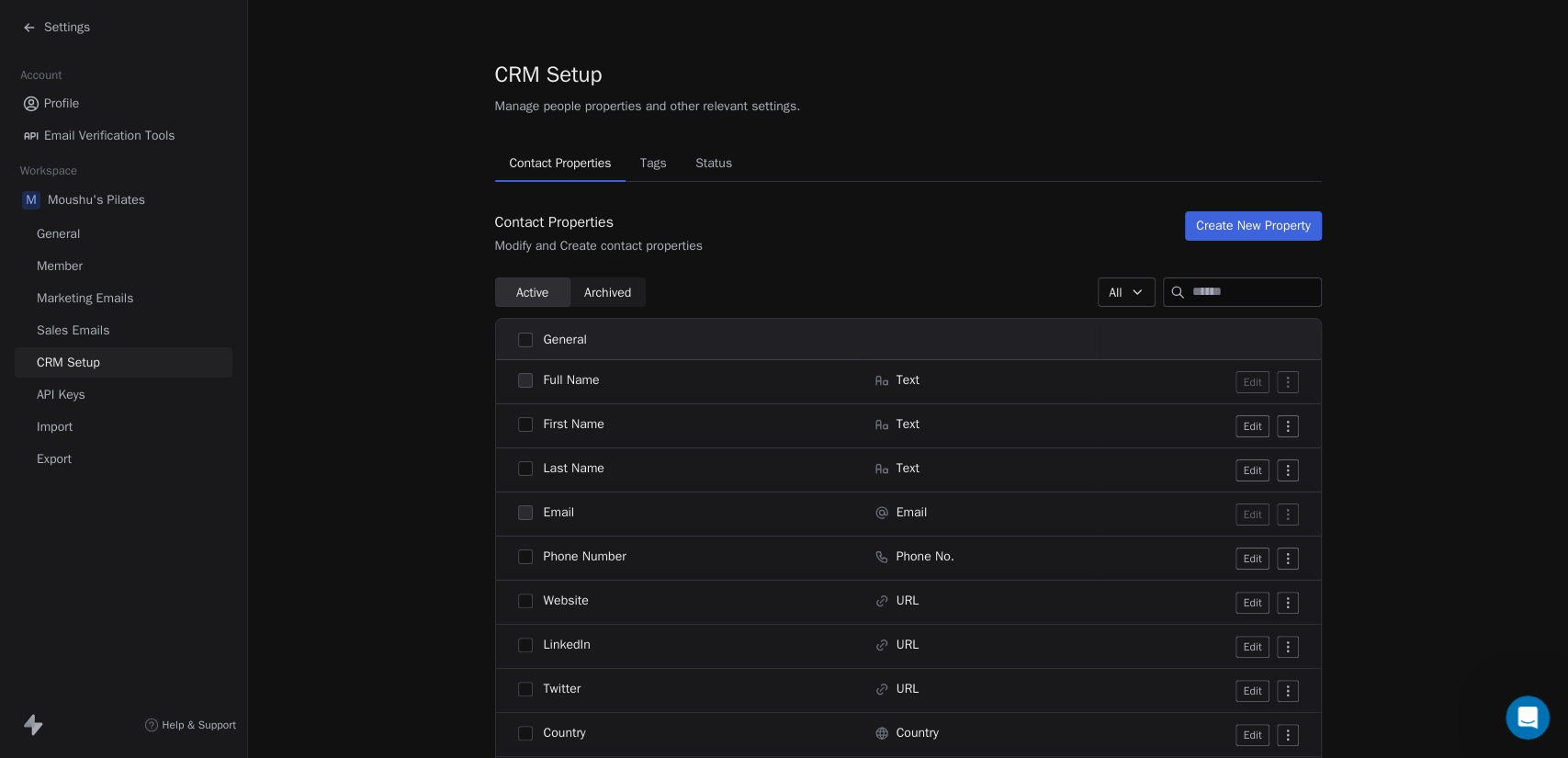 click on "Tags" at bounding box center (653, 164) 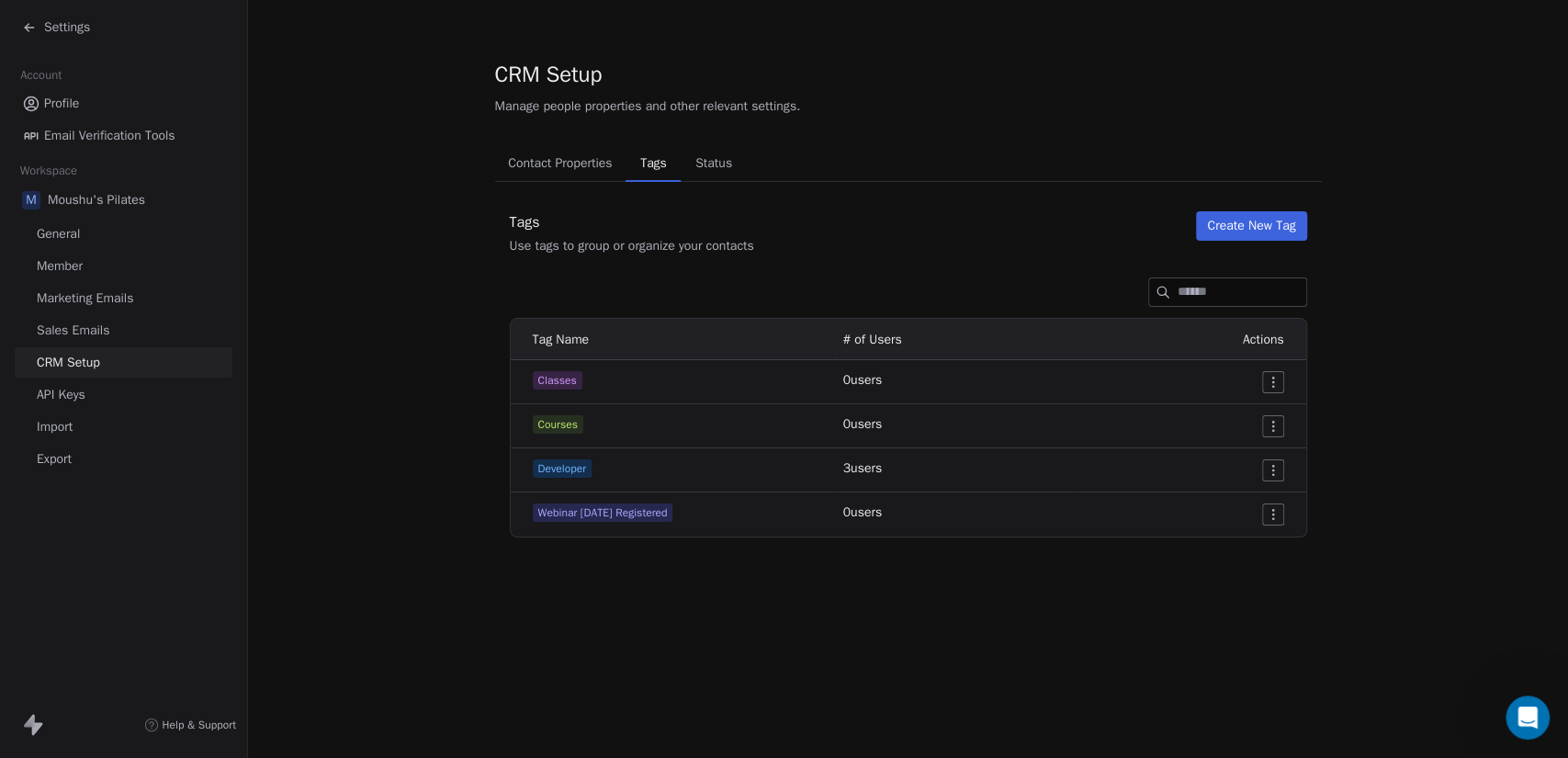 click on "Status" at bounding box center [714, 164] 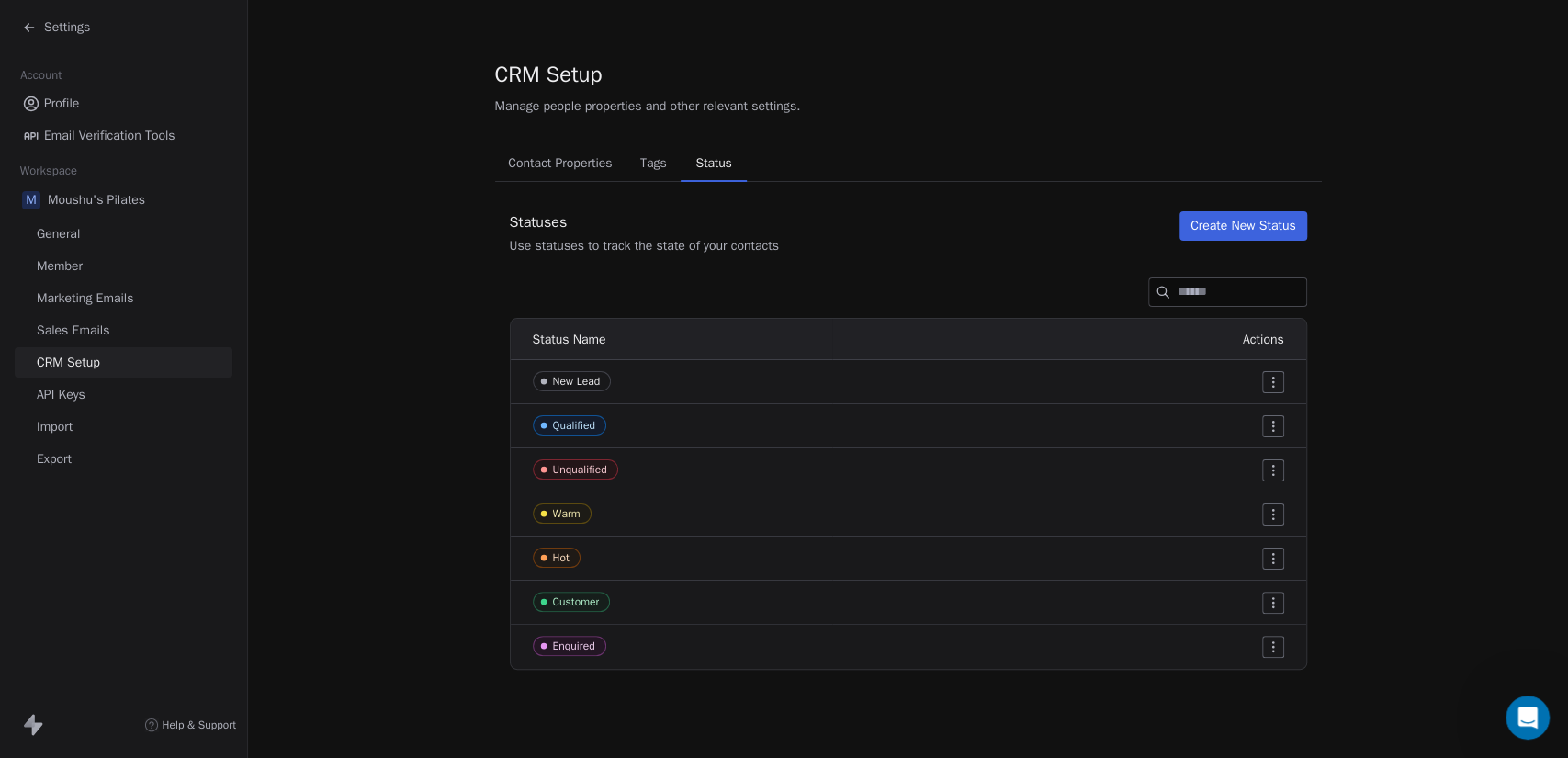 click on "Tags Tags" at bounding box center [653, 164] 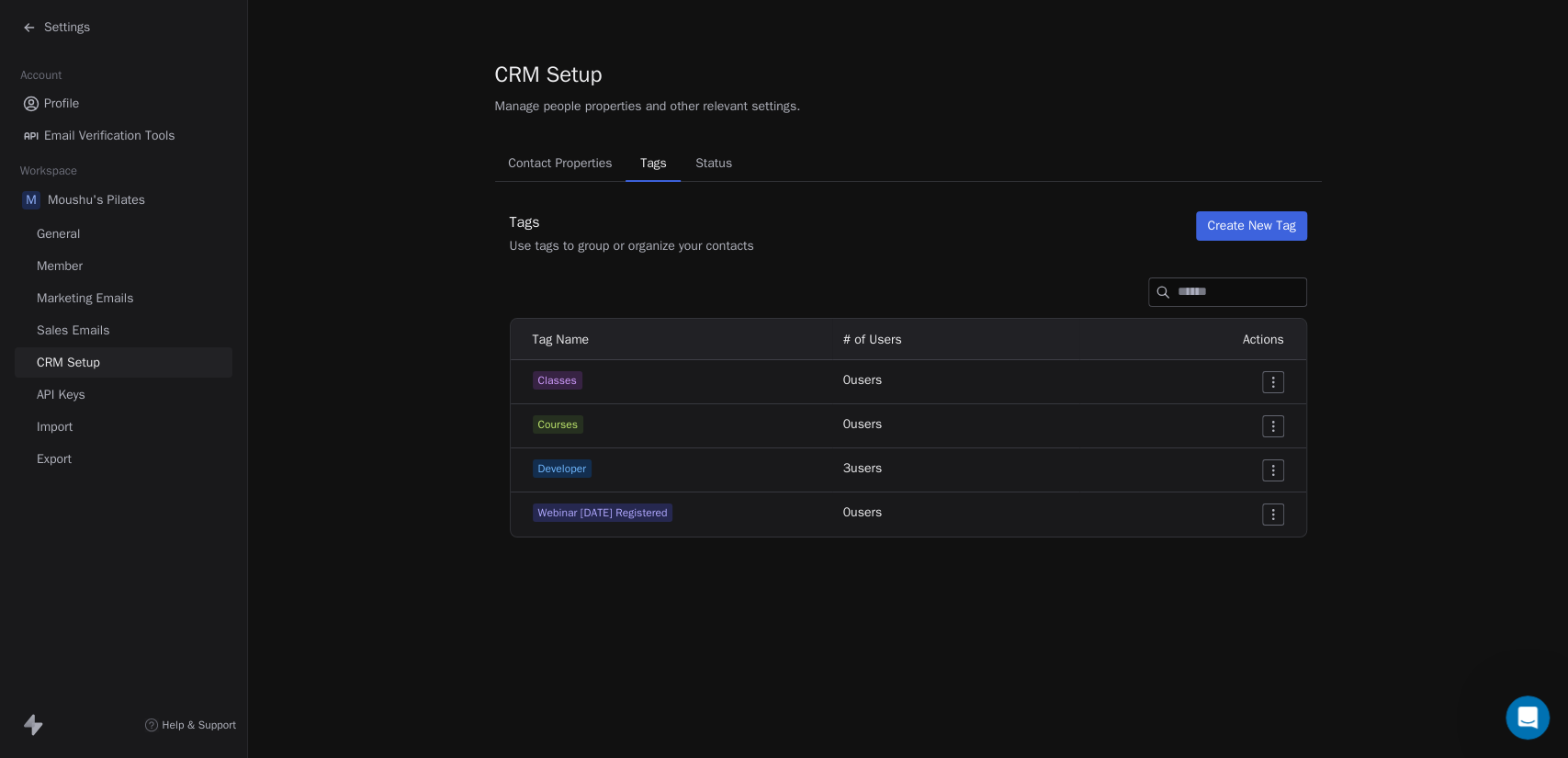 click on "Tags" at bounding box center (653, 164) 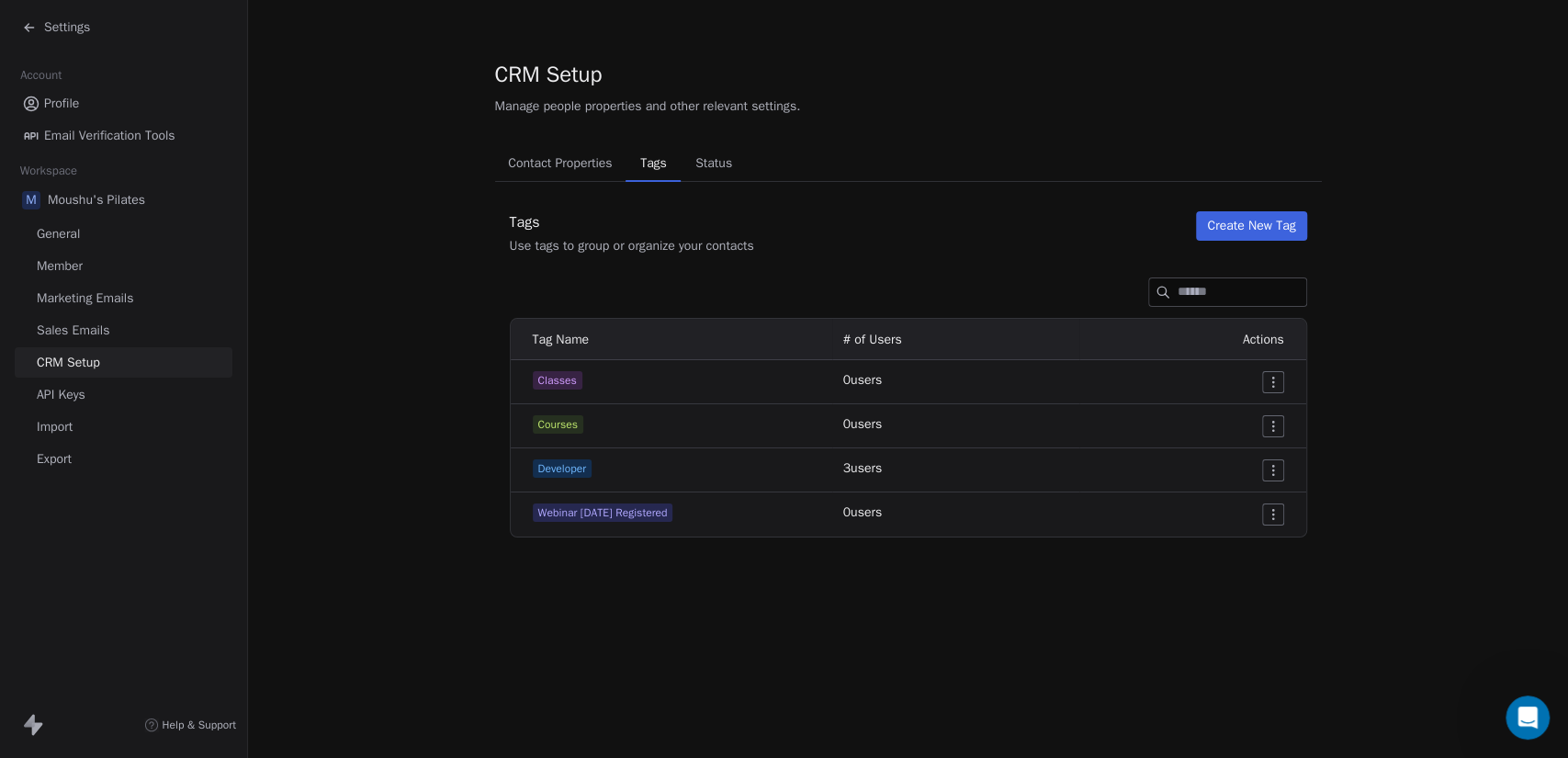 click on "API Keys" at bounding box center [123, 394] 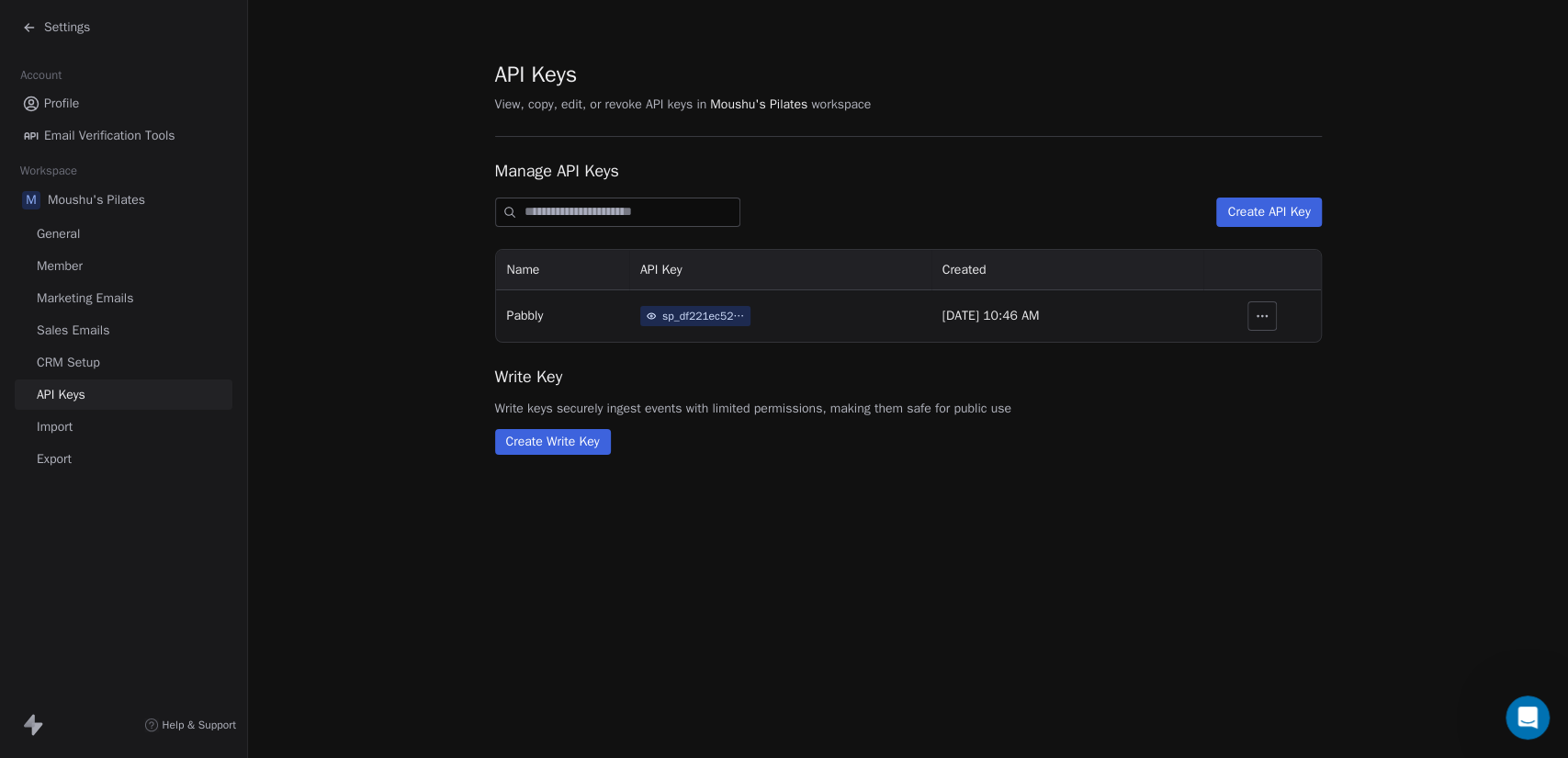 click on "Import" at bounding box center (123, 426) 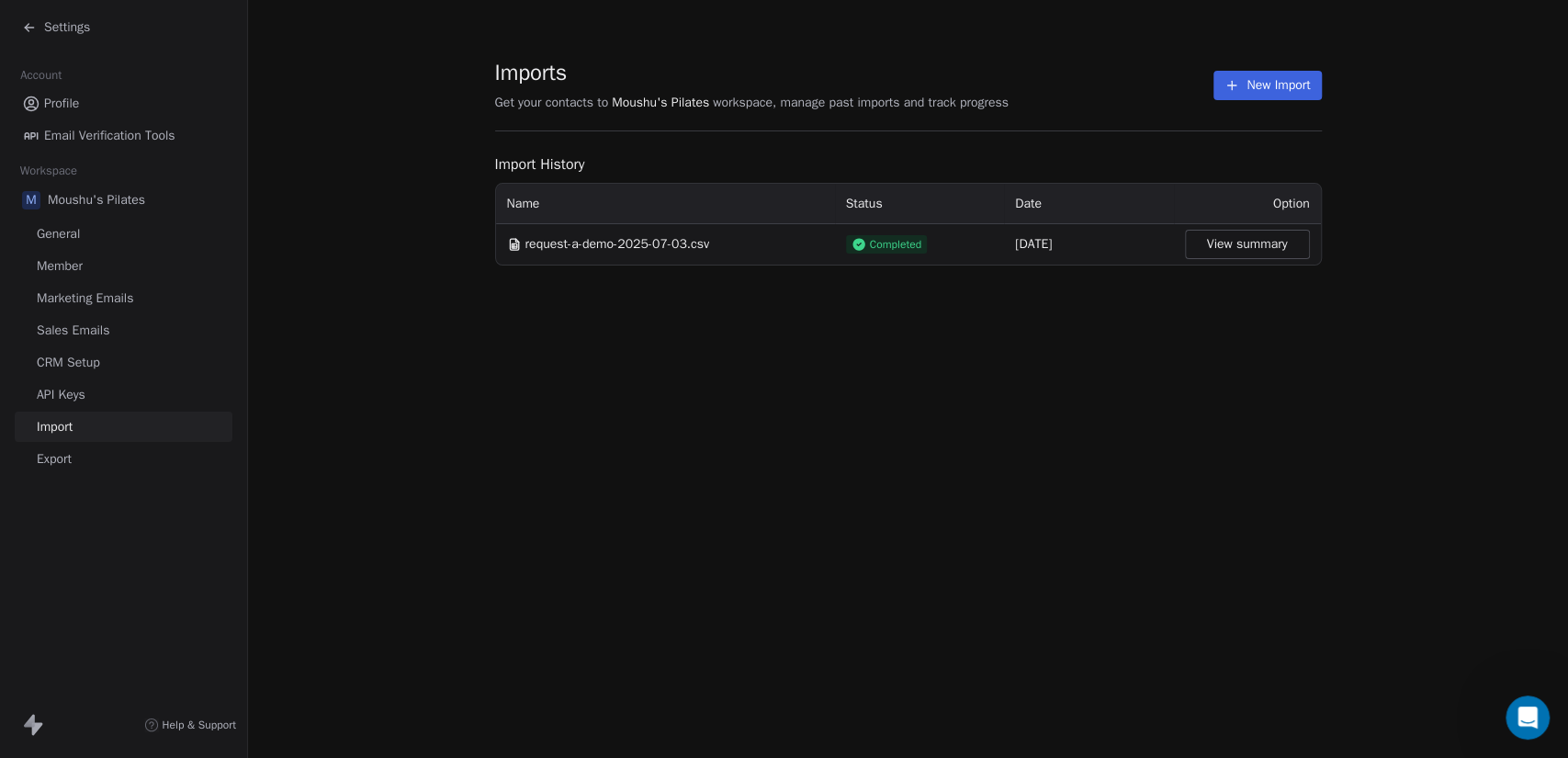 click on "Export" at bounding box center [123, 458] 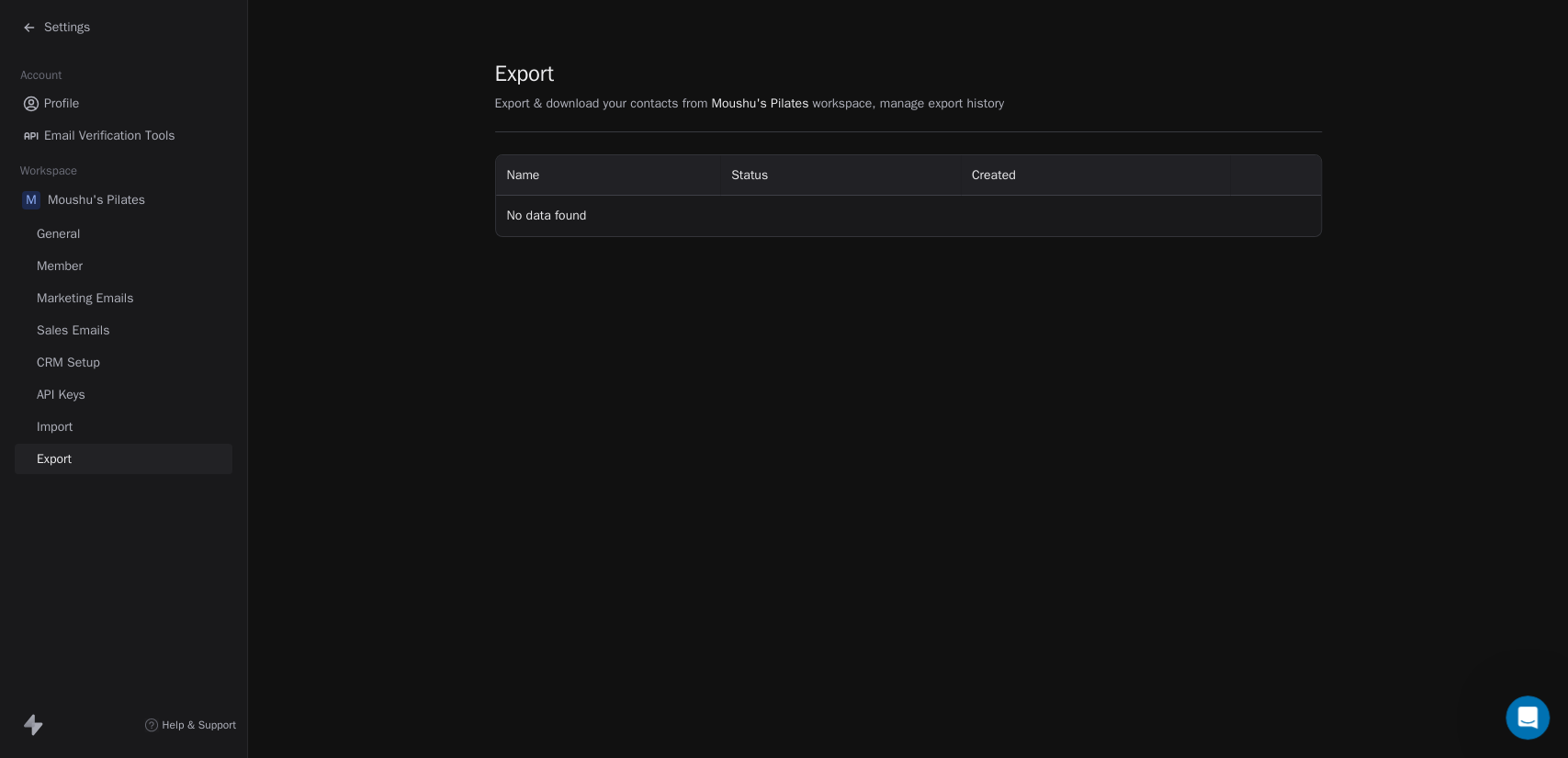 click on "No data found" at bounding box center [908, 216] 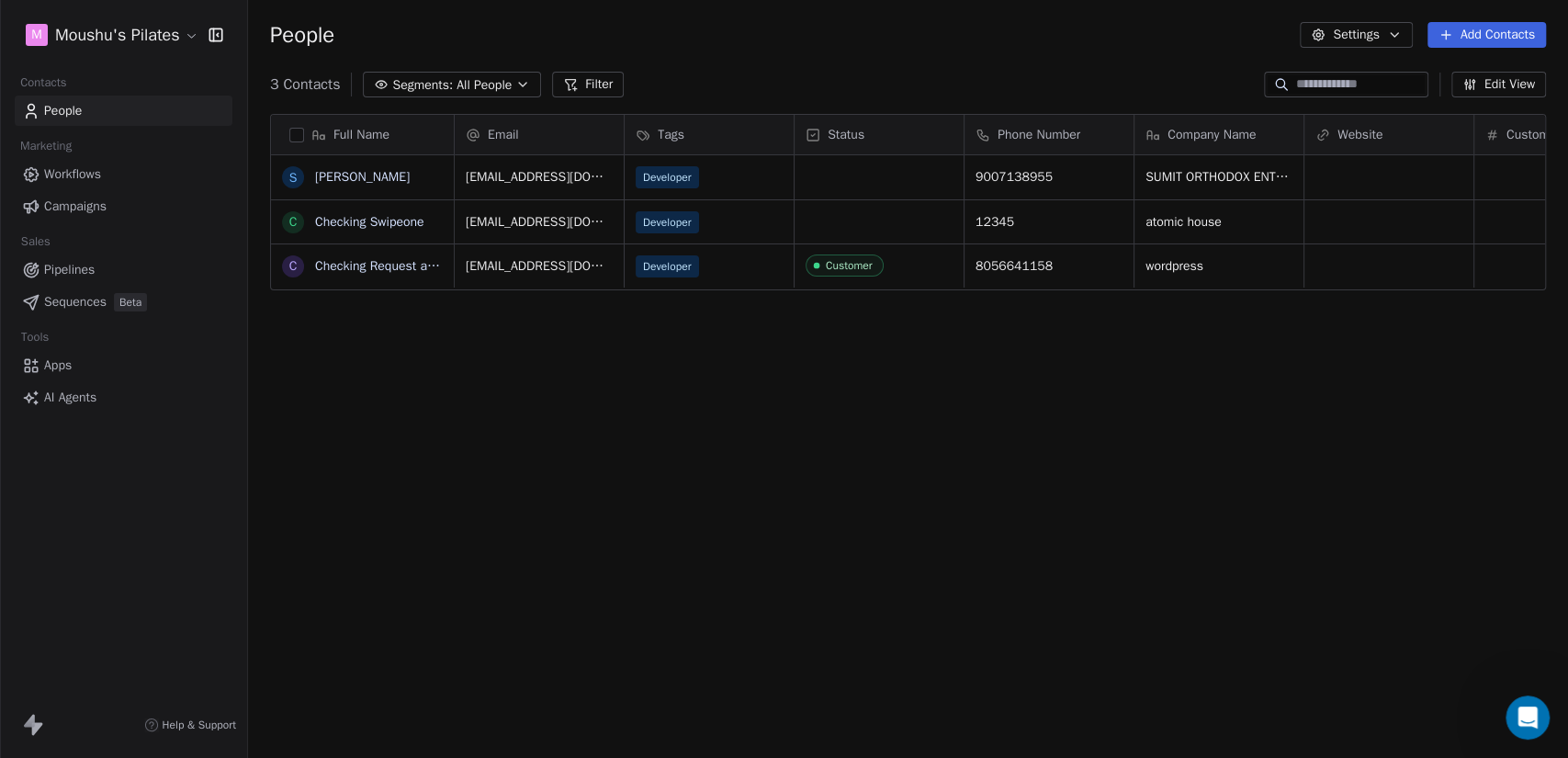 scroll, scrollTop: 16, scrollLeft: 17, axis: both 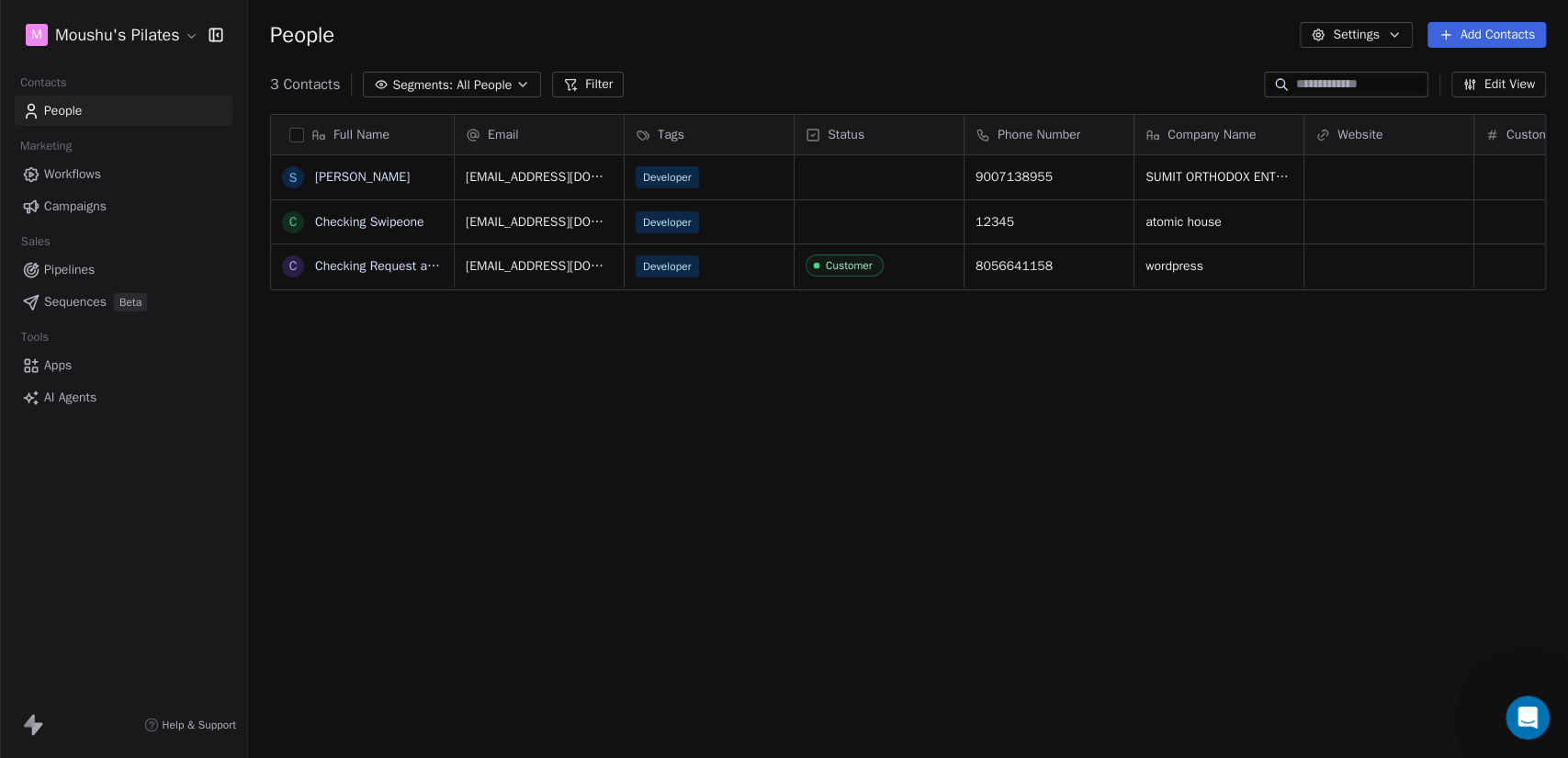 click on "Pipelines" at bounding box center (123, 269) 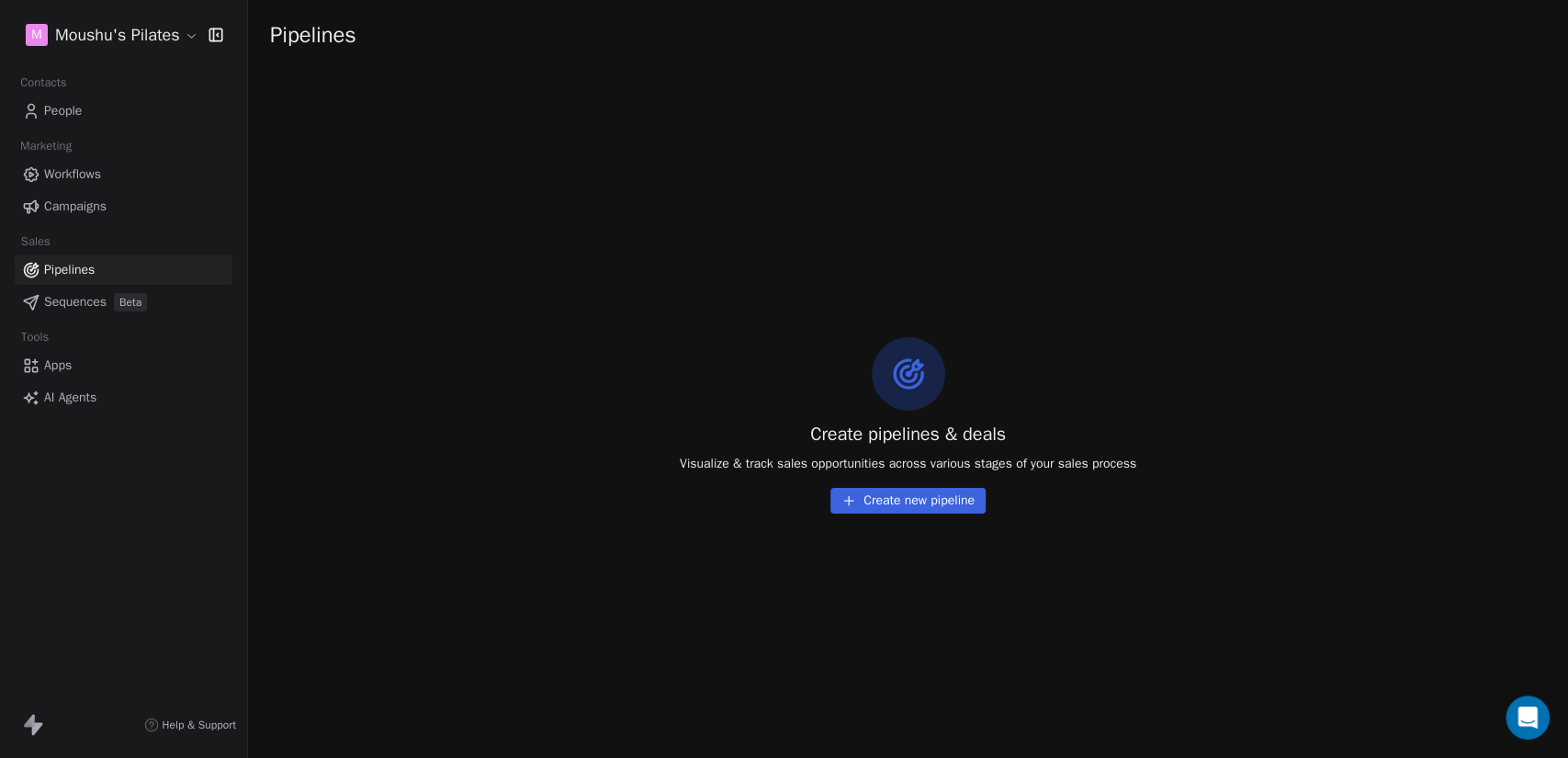 click on "Create new pipeline" at bounding box center (908, 501) 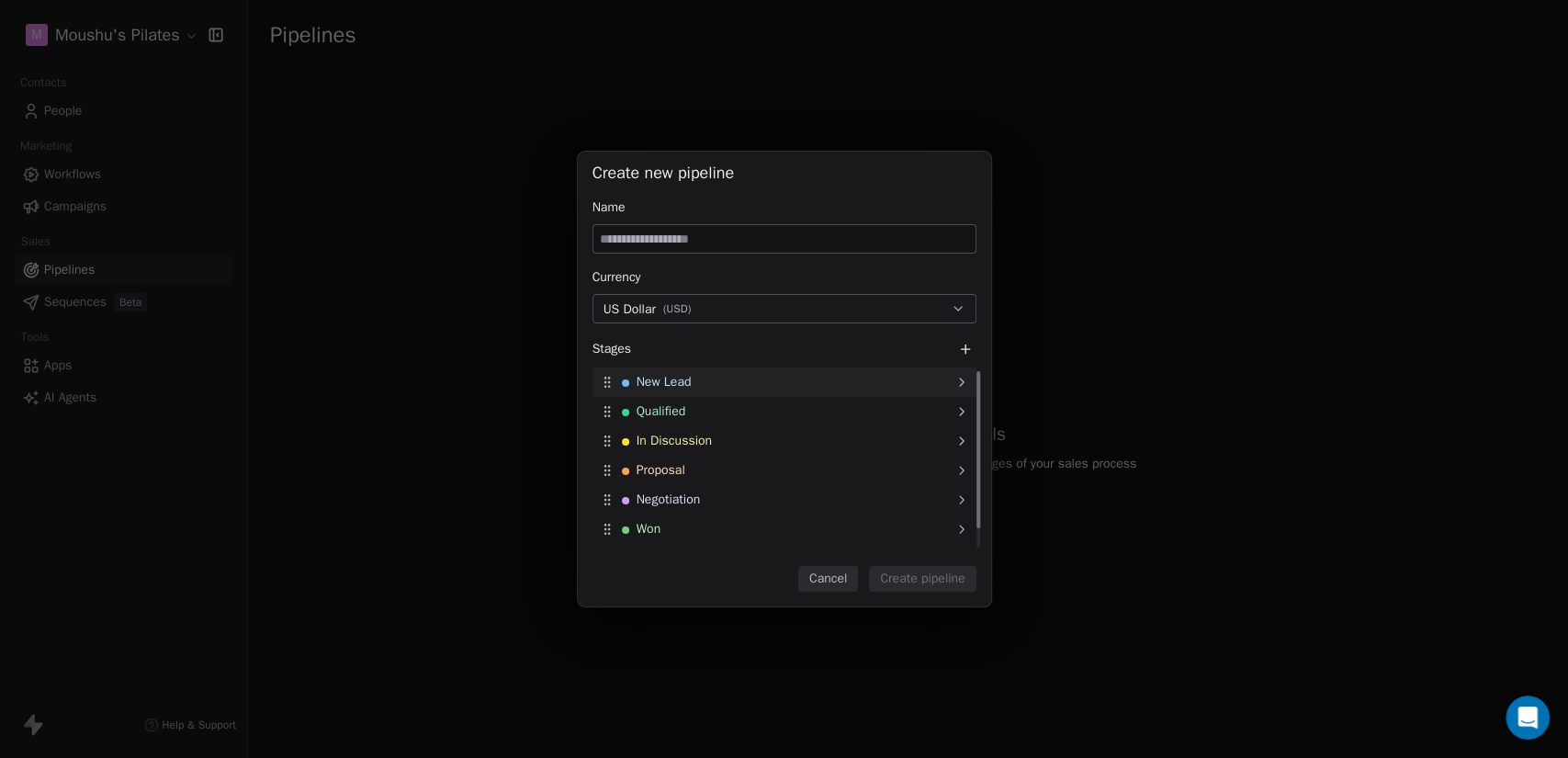 click on "New Lead" at bounding box center (784, 382) 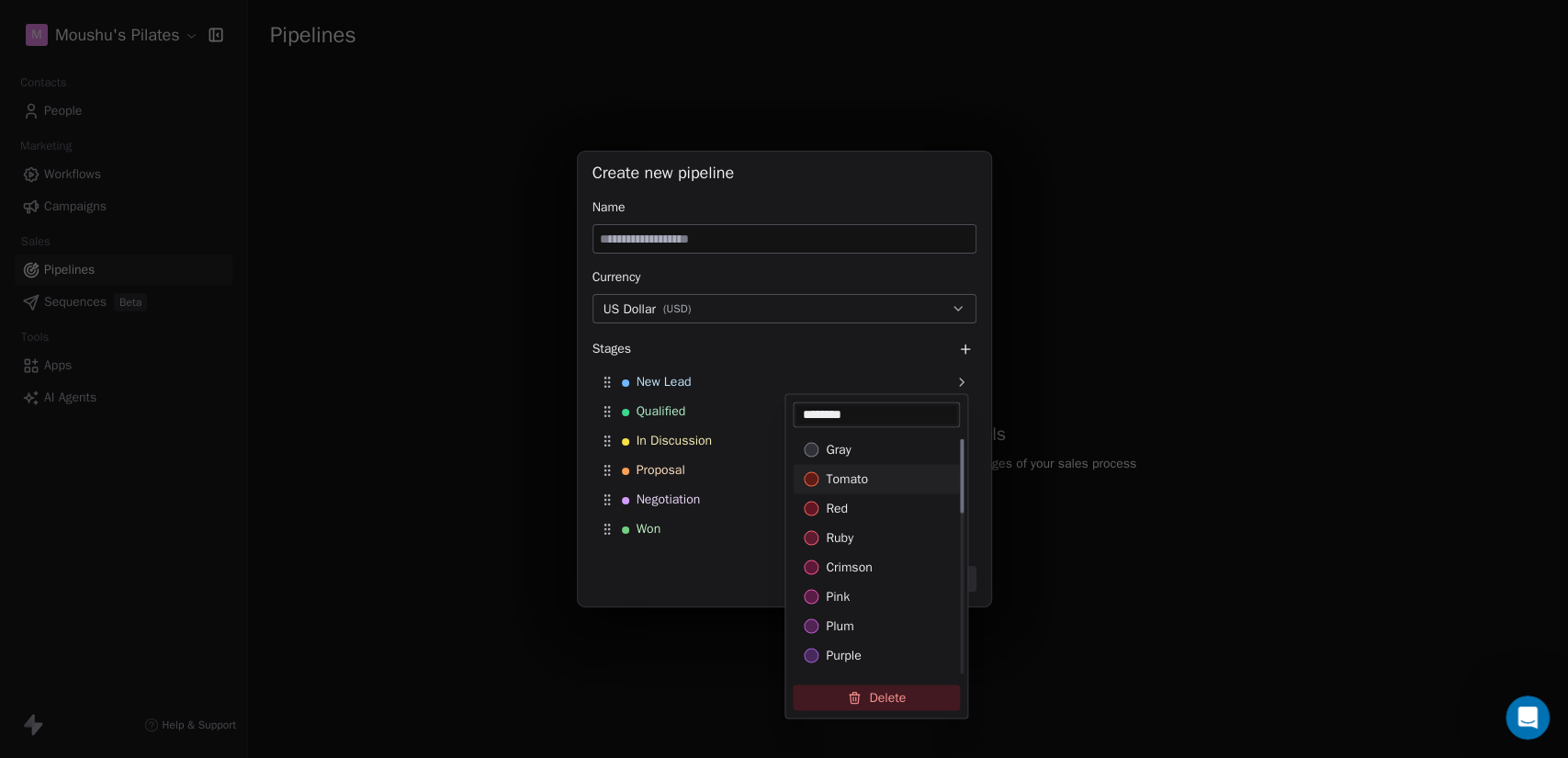 click on "tomato" at bounding box center (847, 479) 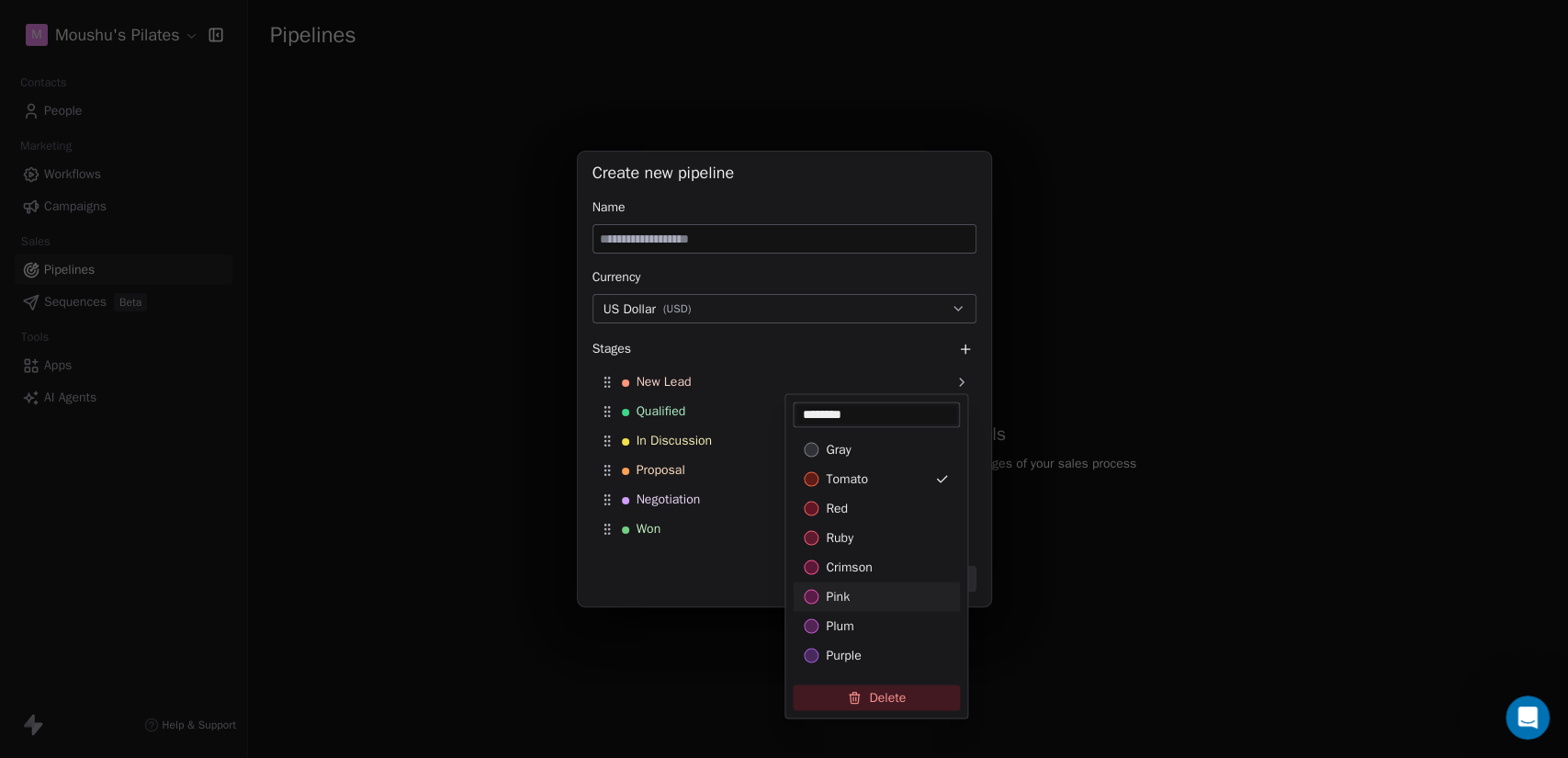 click on "Create new pipeline Name Currency US Dollar ( USD ) Stages New Lead Qualified In Discussion Proposal Negotiation Won Lost
To pick up a draggable item, press the space bar.
While dragging, use the arrow keys to move the item.
Press space again to drop the item in its new position, or press escape to cancel.
Cancel Create pipeline" at bounding box center (784, 379) 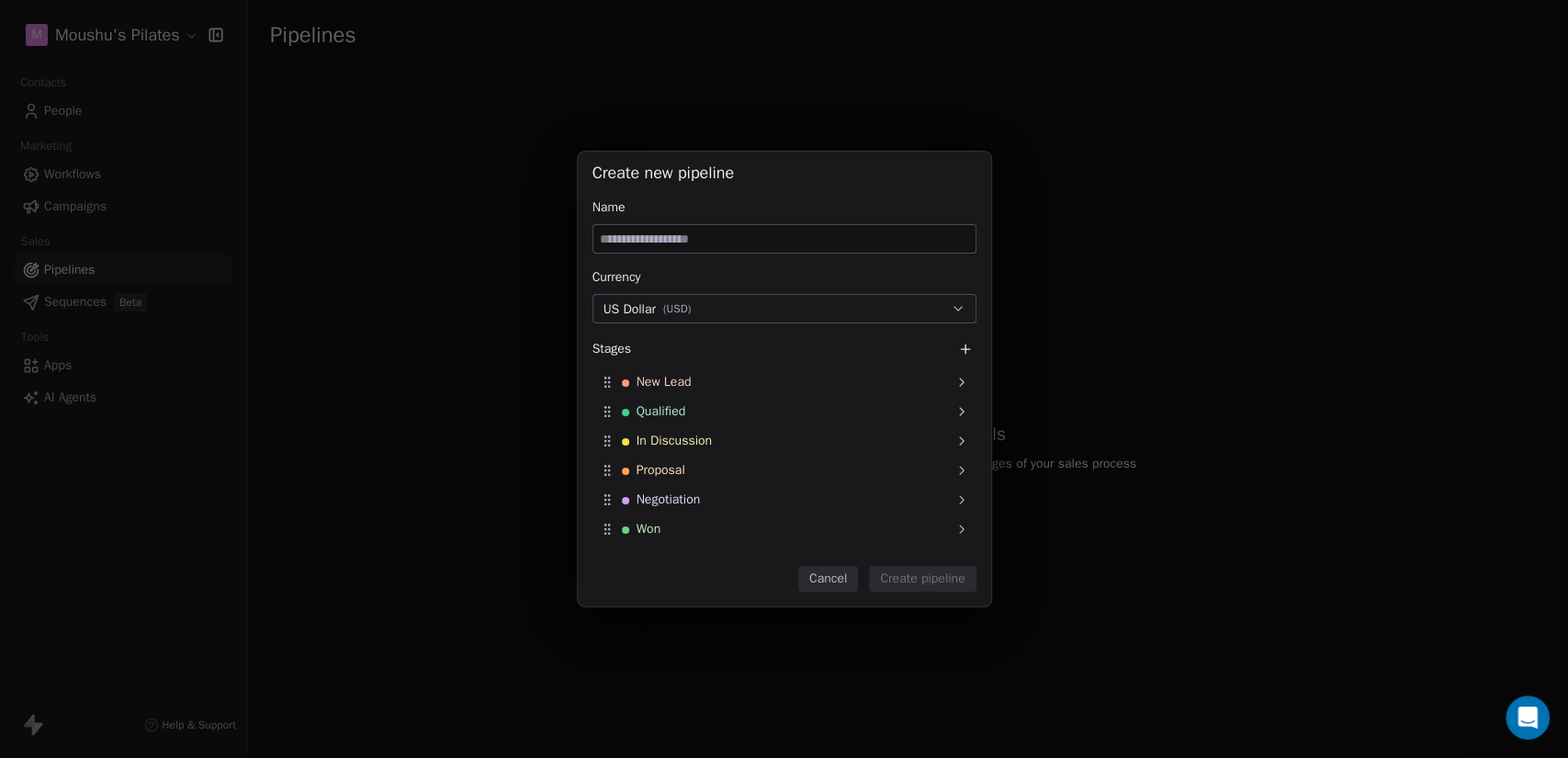click at bounding box center [784, 239] 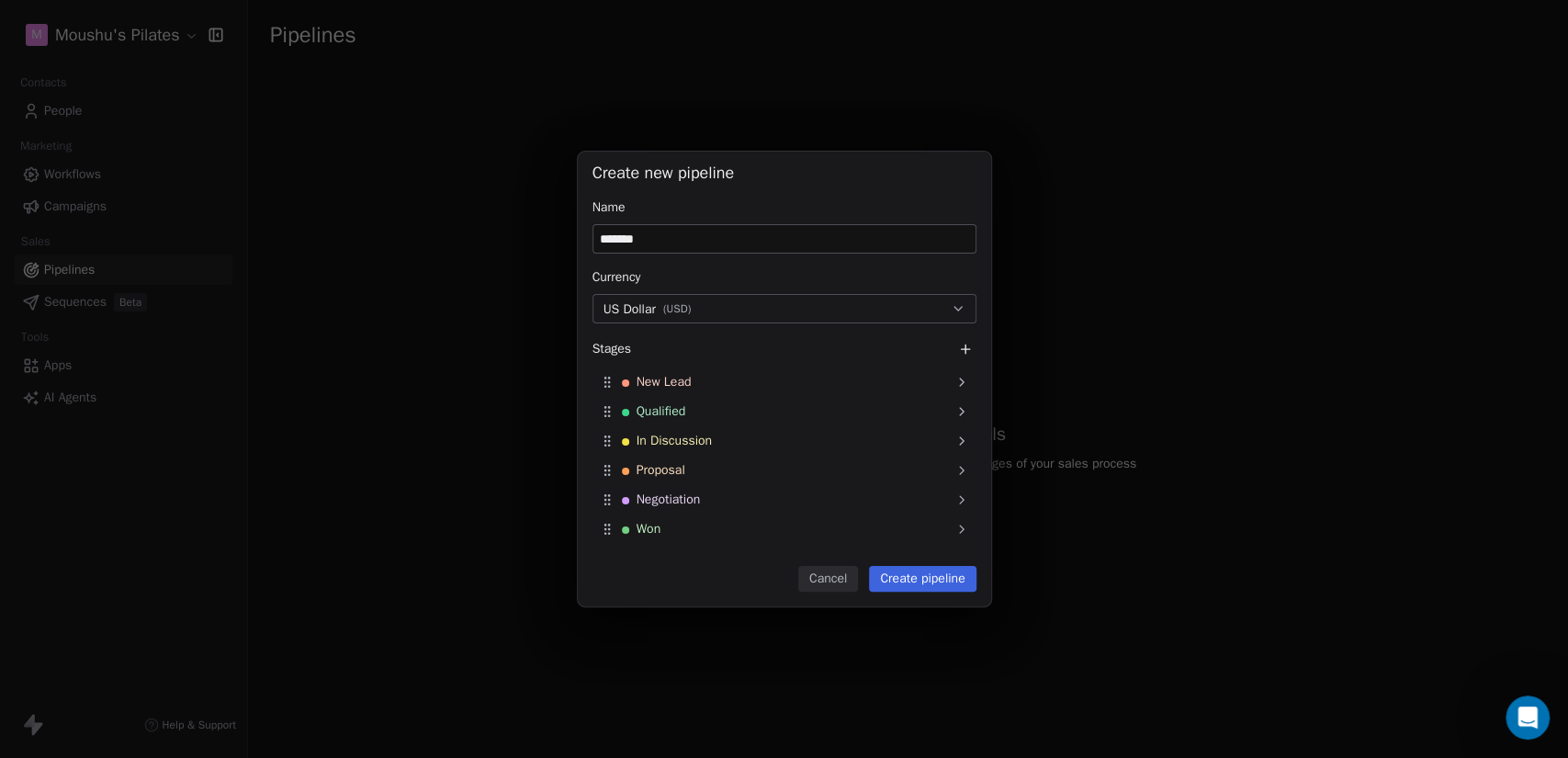 type on "*******" 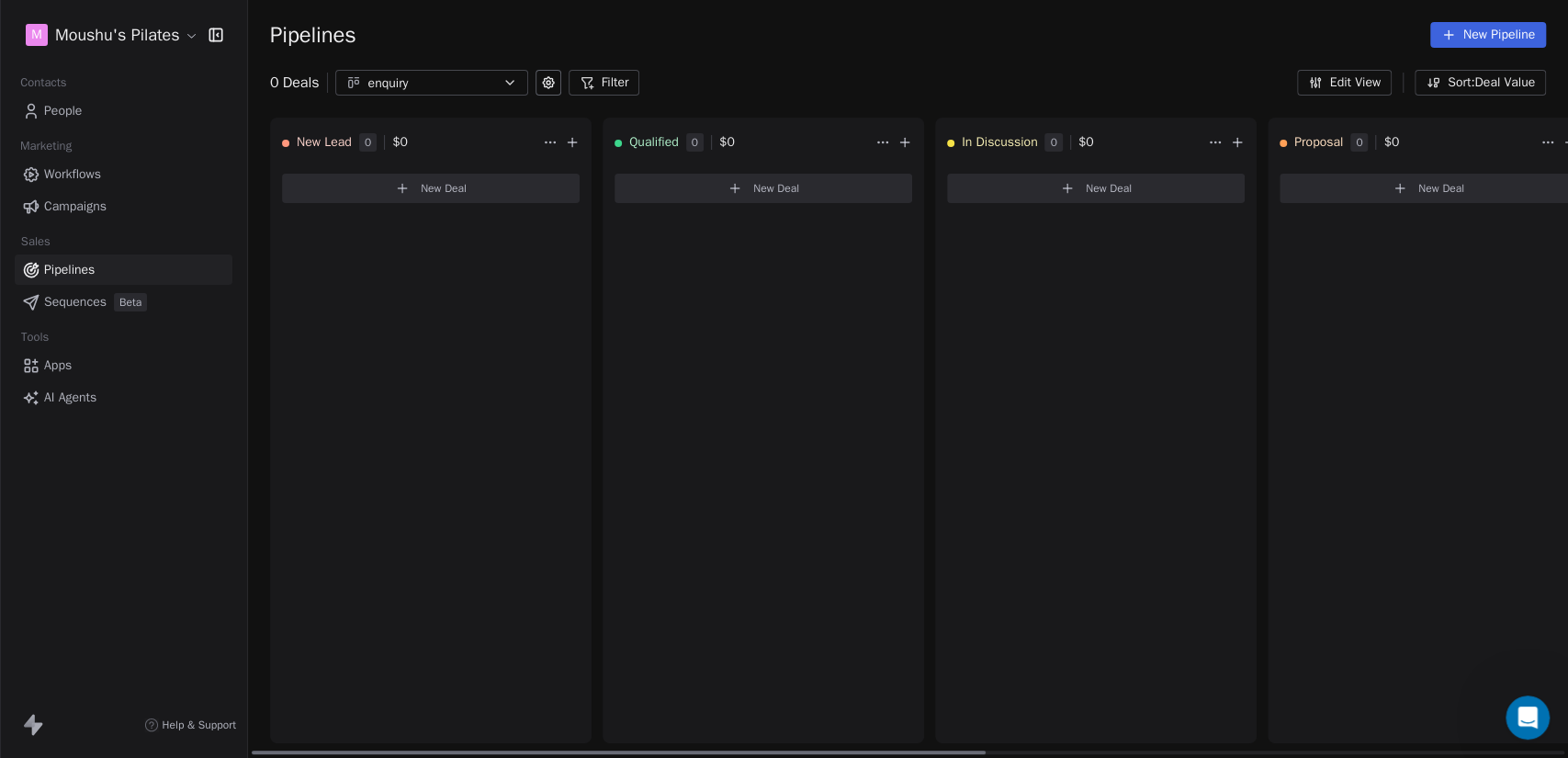click on "New Deal" at bounding box center (444, 188) 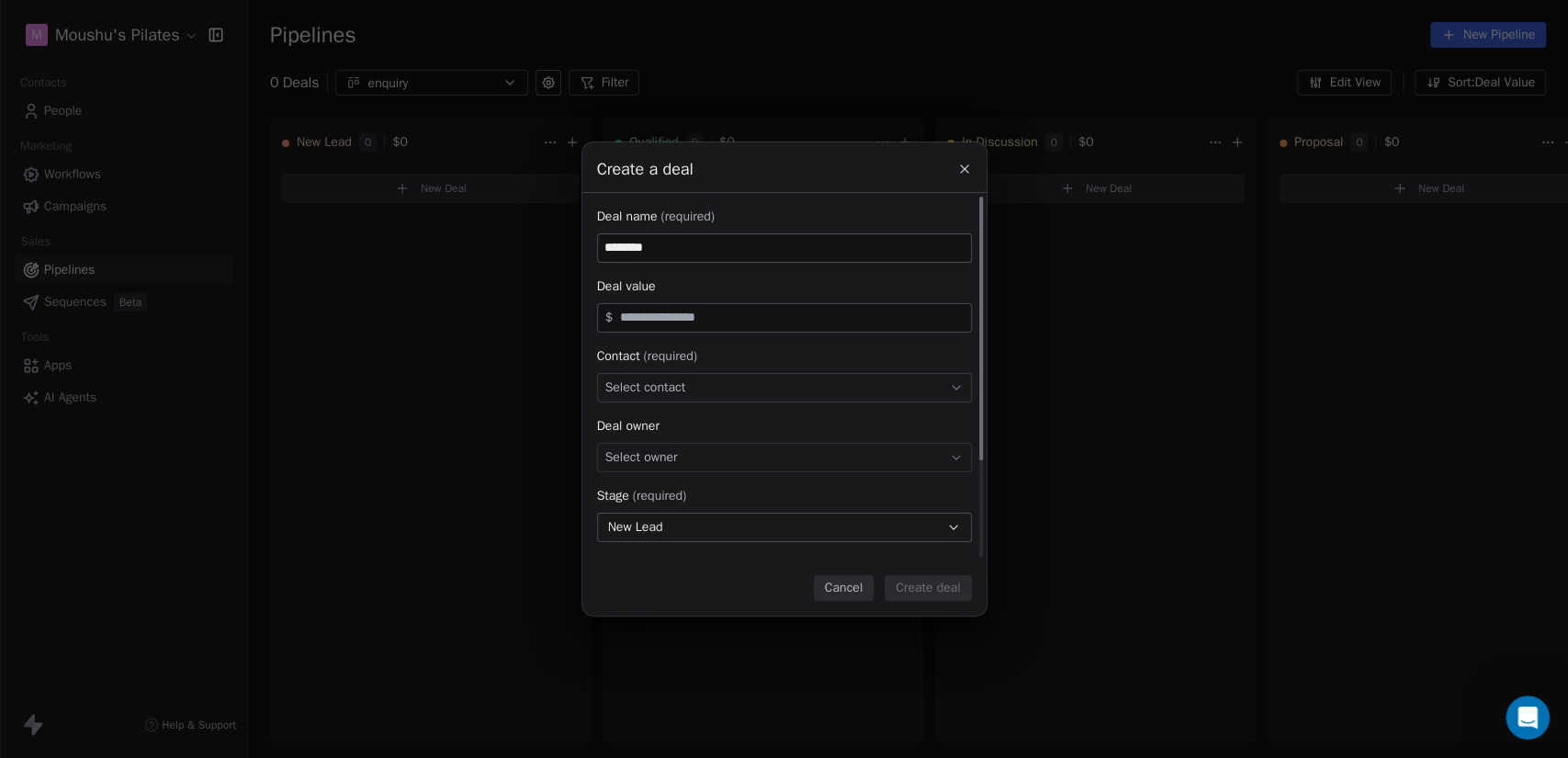 type on "********" 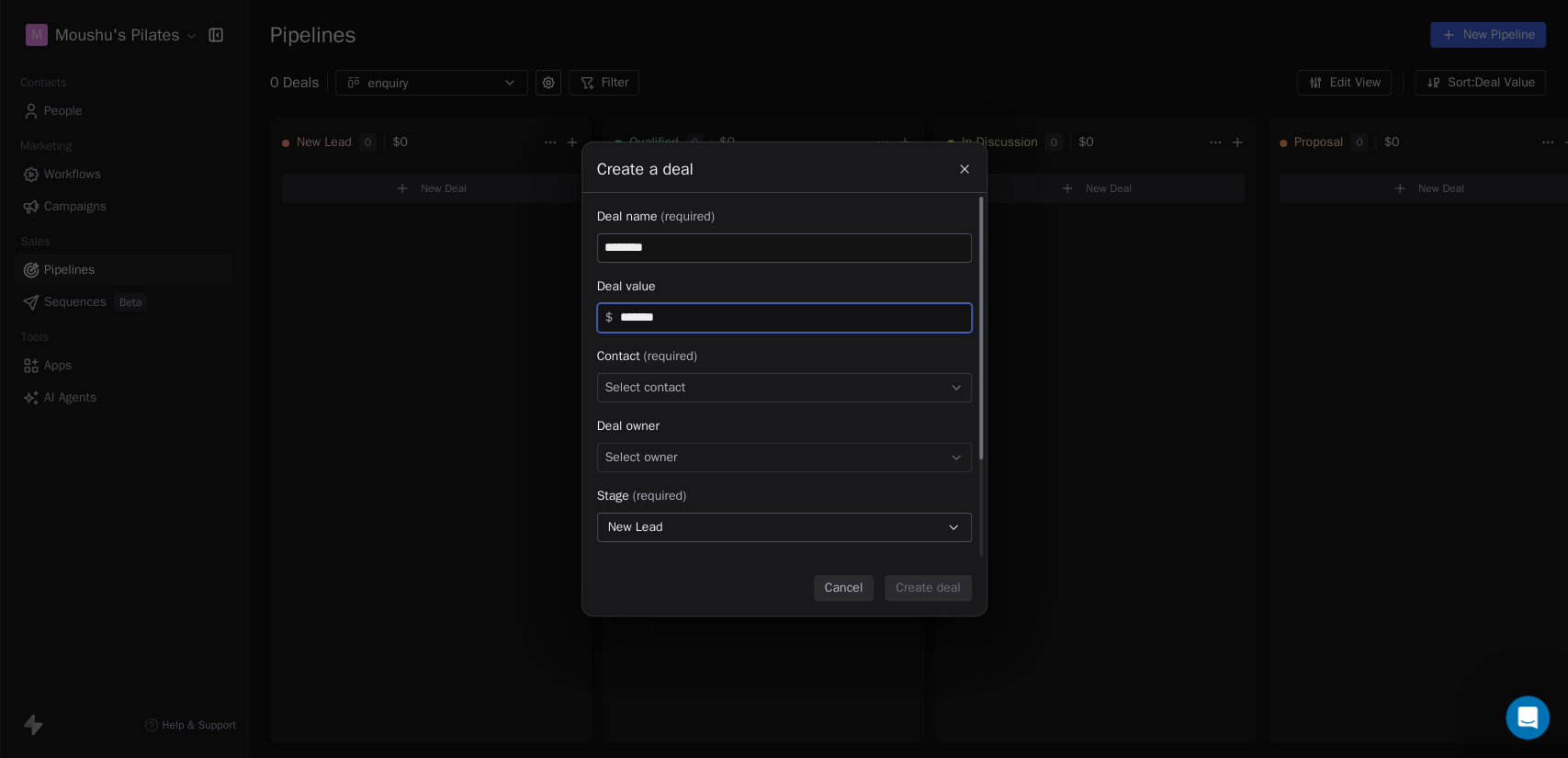 type on "*******" 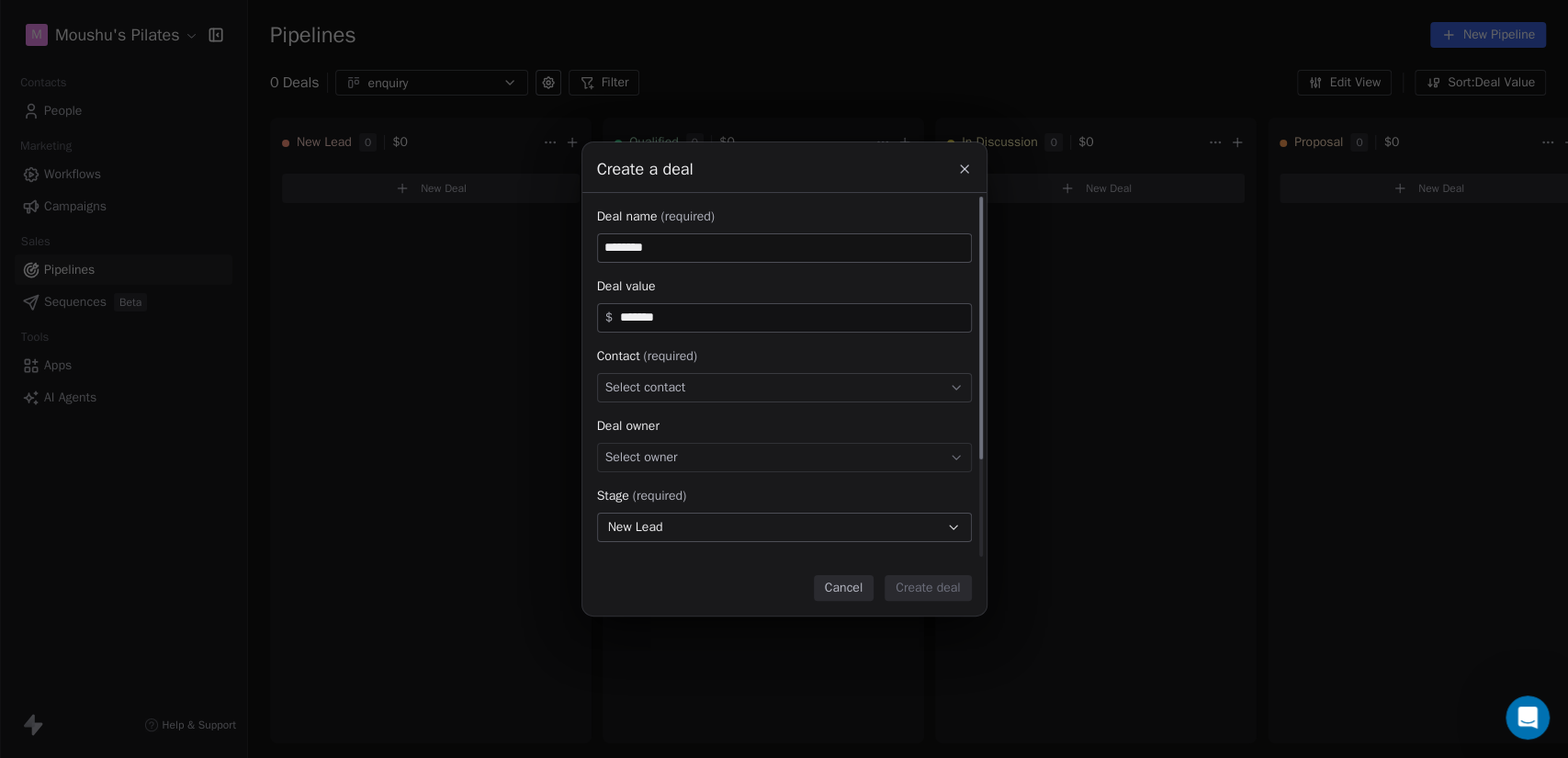 click on "Select contact" at bounding box center (784, 388) 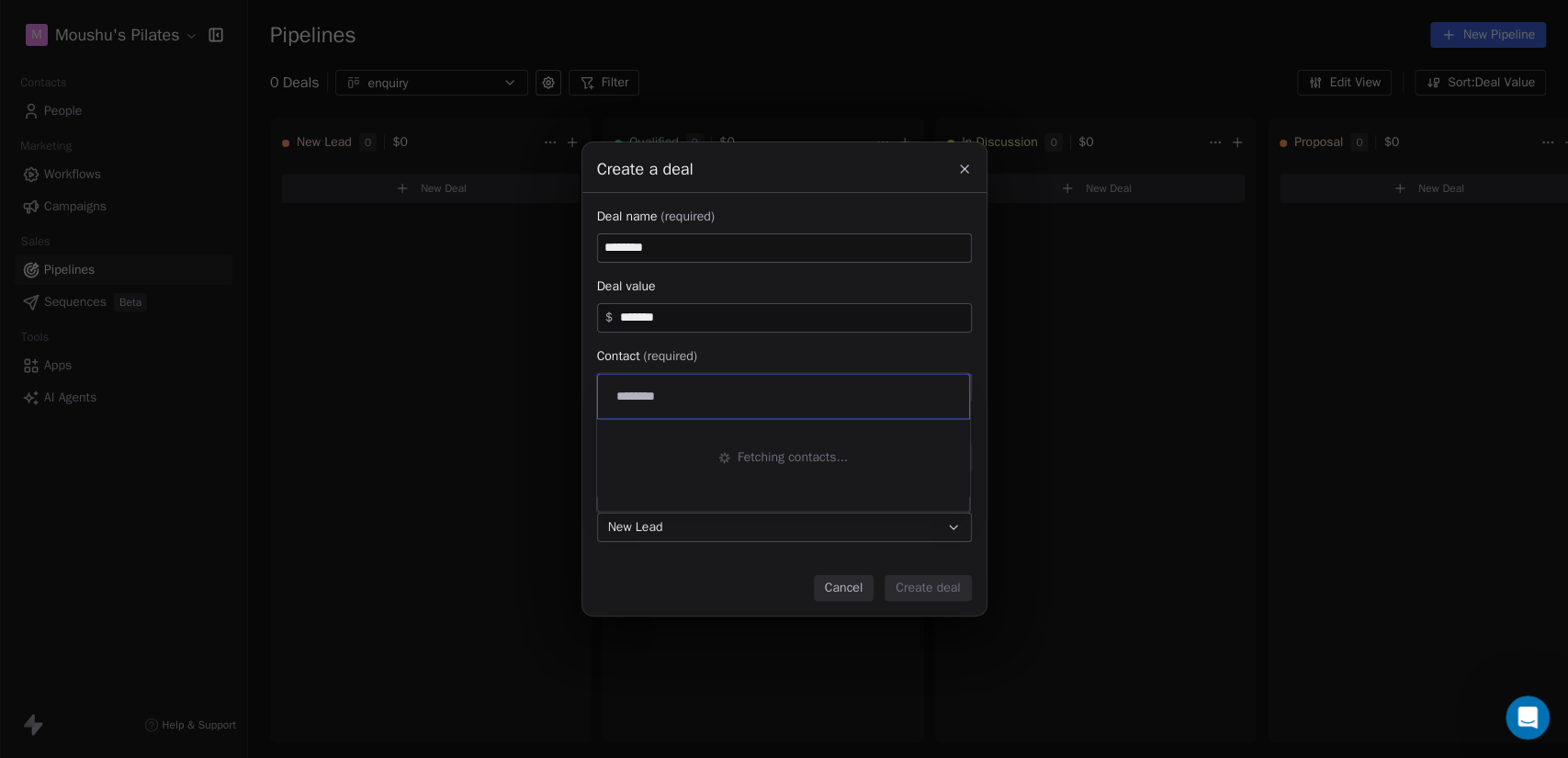 type on "**********" 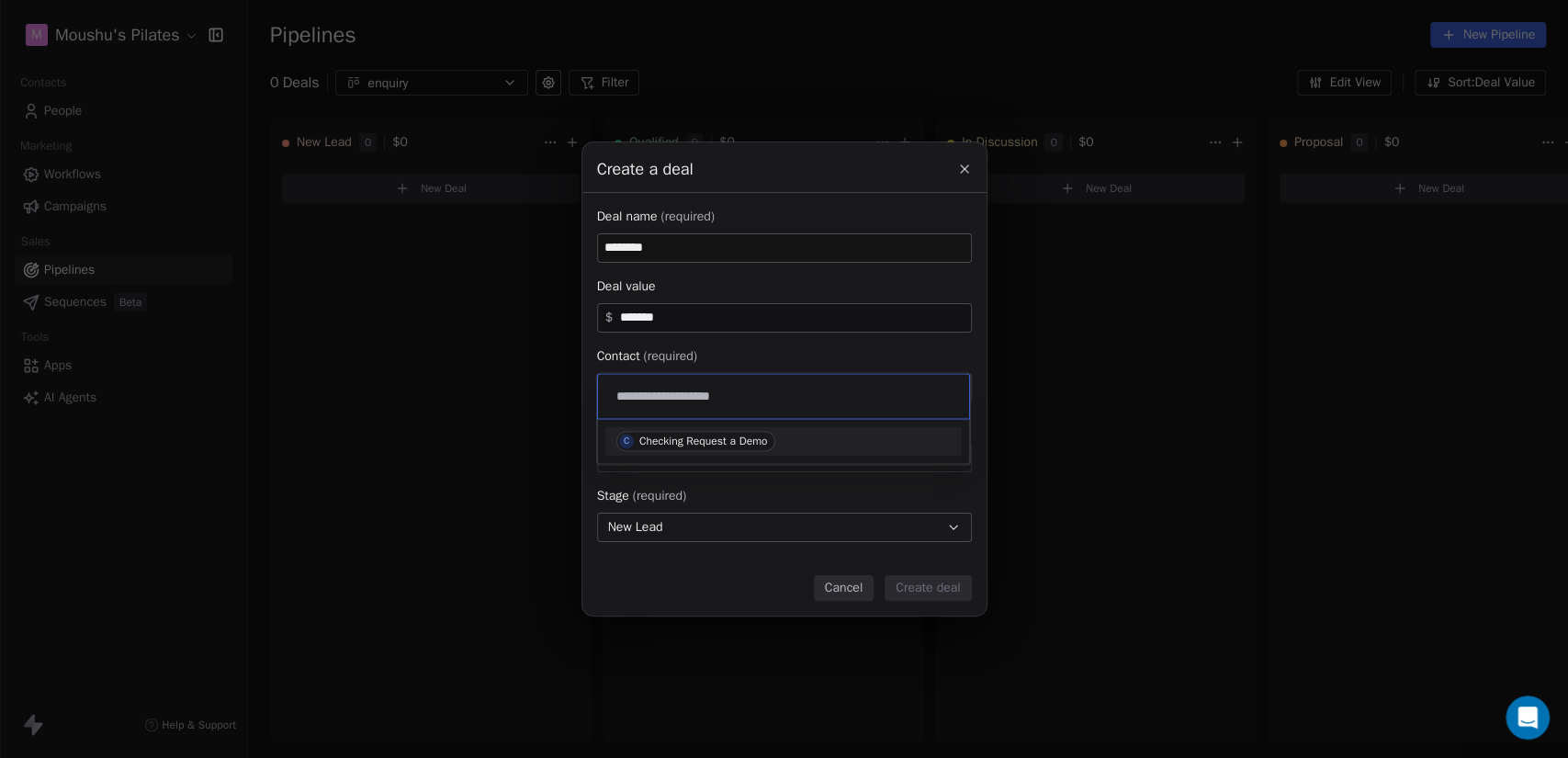 click on "Checking Request a Demo" at bounding box center (703, 441) 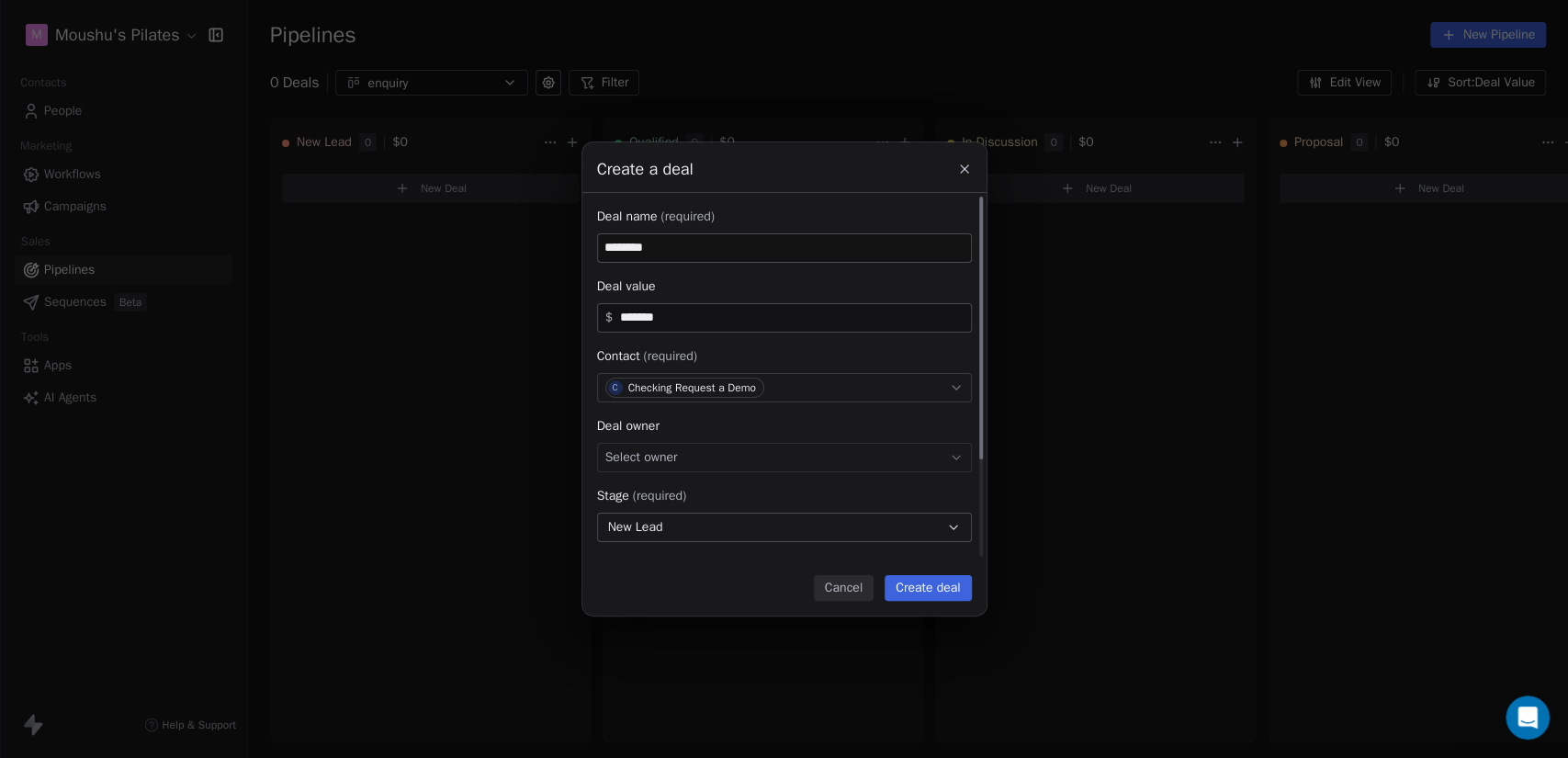 click on "Select owner" at bounding box center [641, 458] 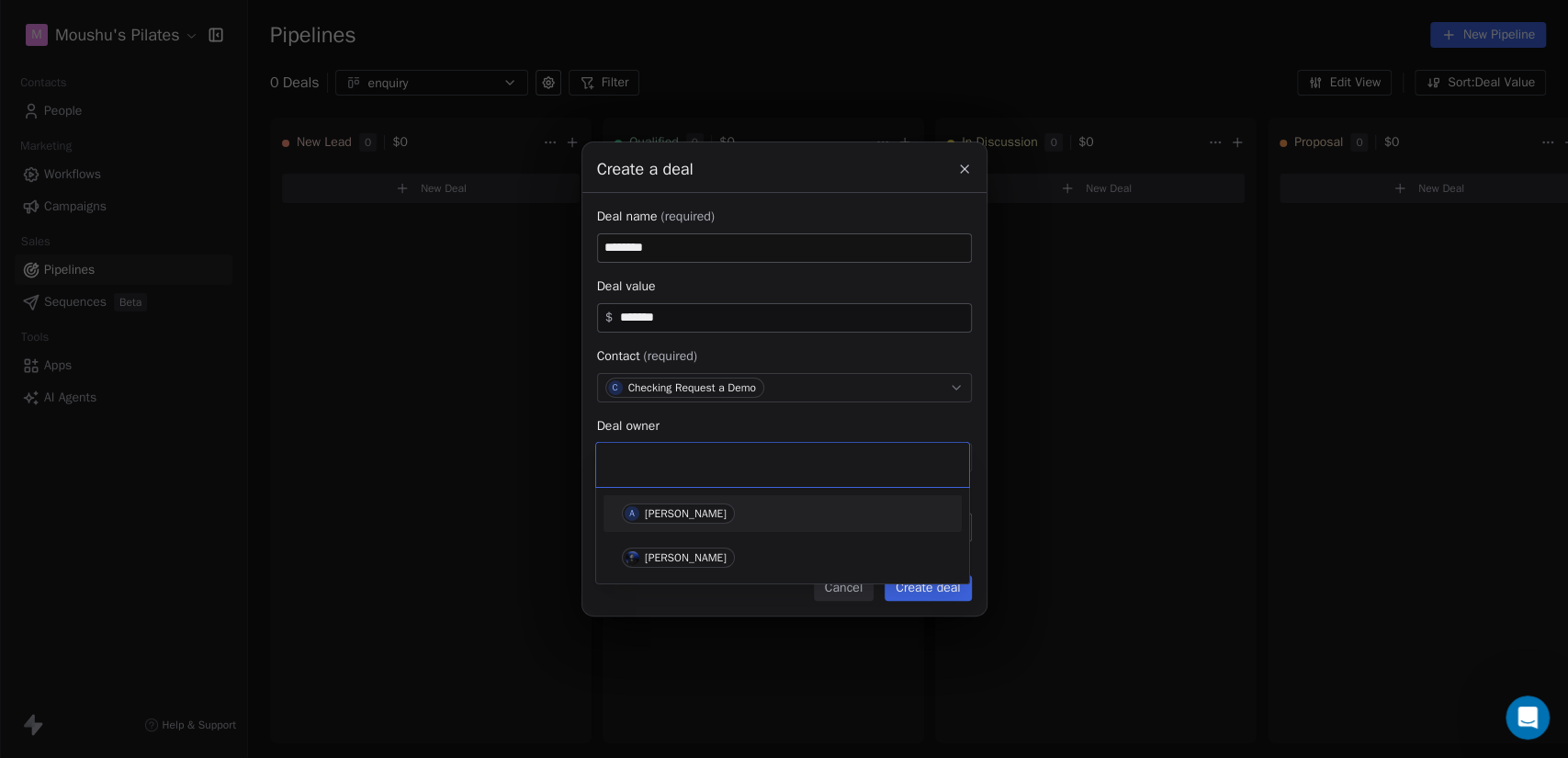 click on "A [PERSON_NAME]" at bounding box center [783, 514] 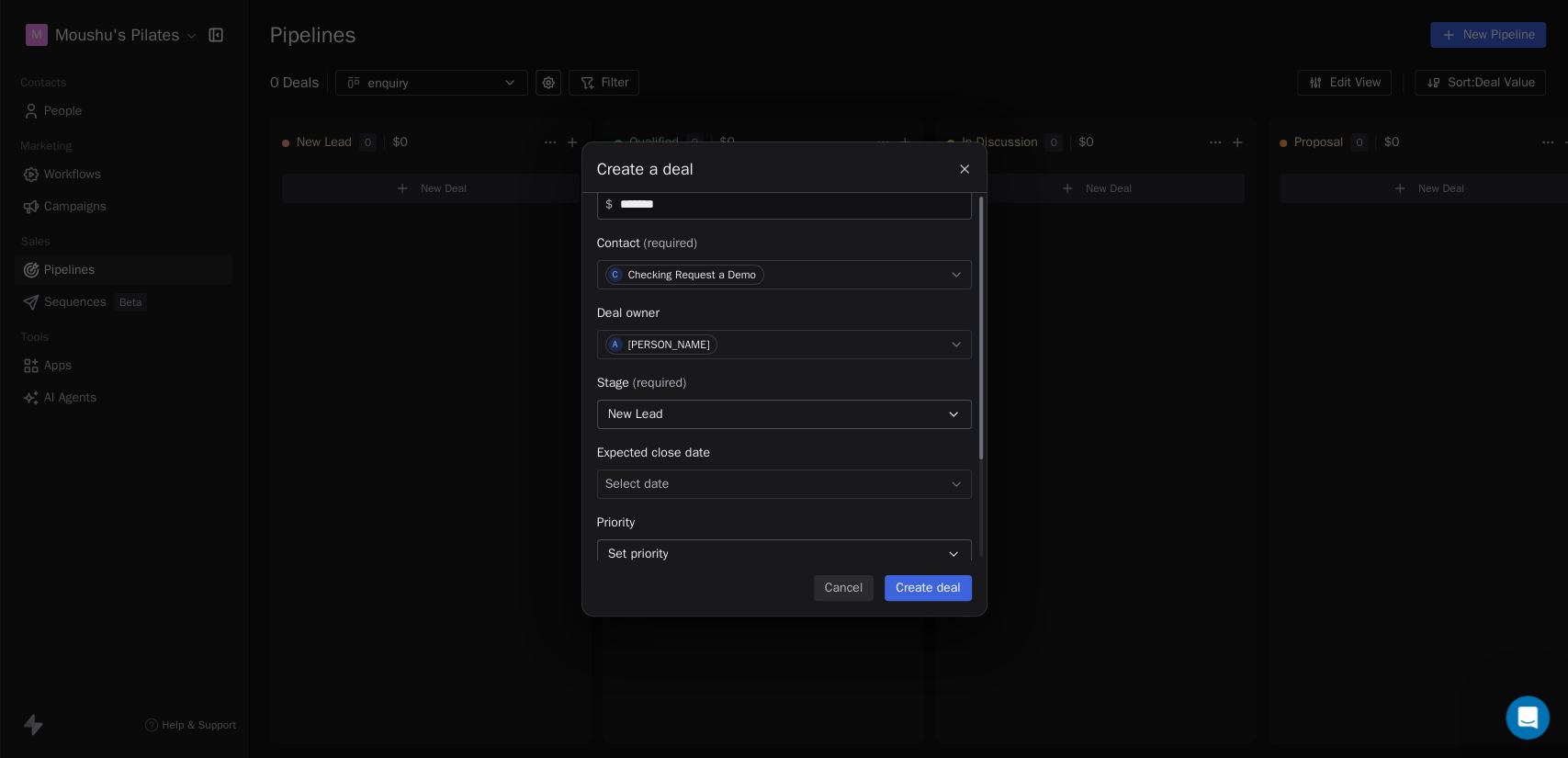 scroll, scrollTop: 135, scrollLeft: 0, axis: vertical 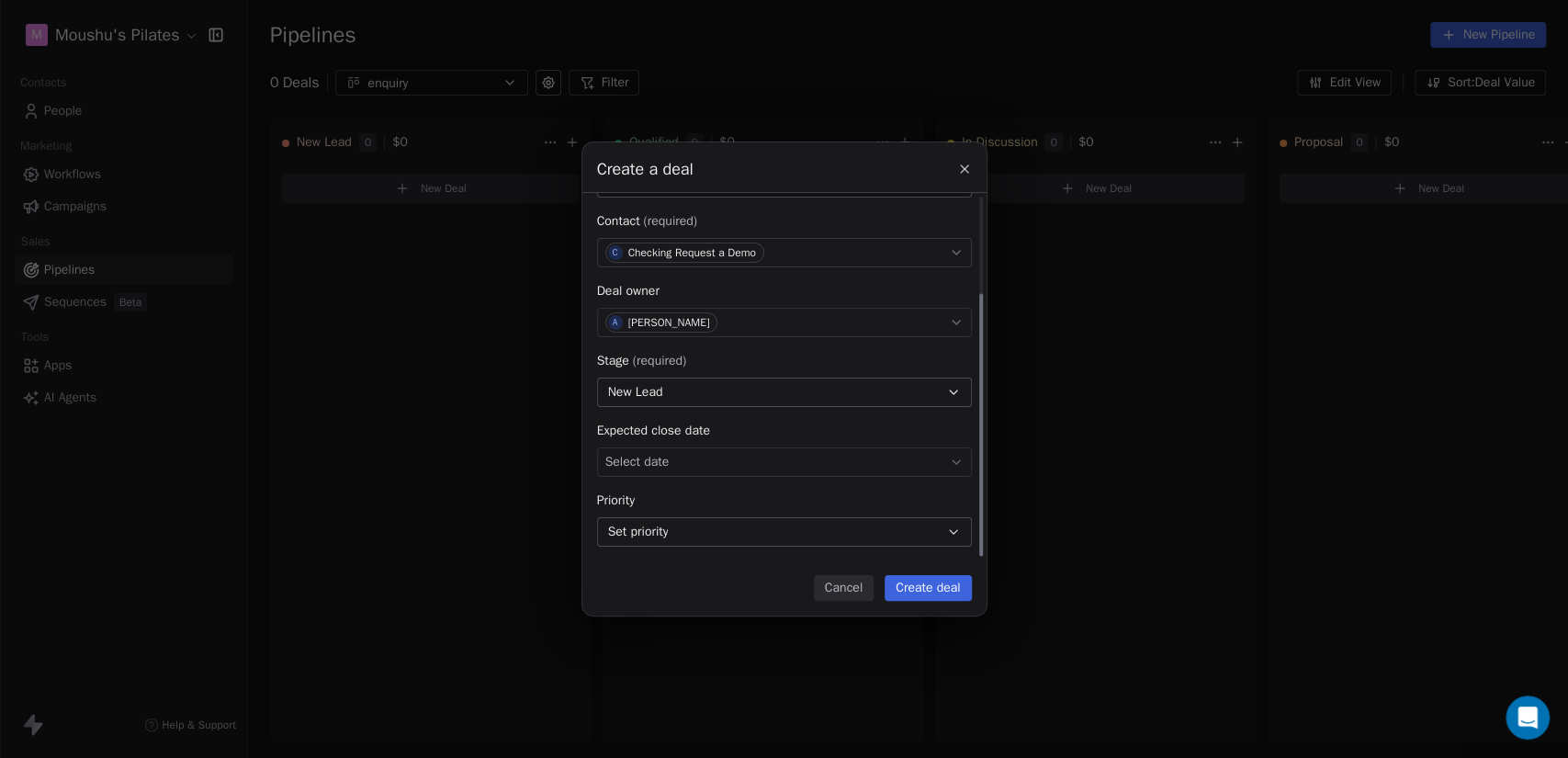 click on "A [PERSON_NAME]" at bounding box center (784, 322) 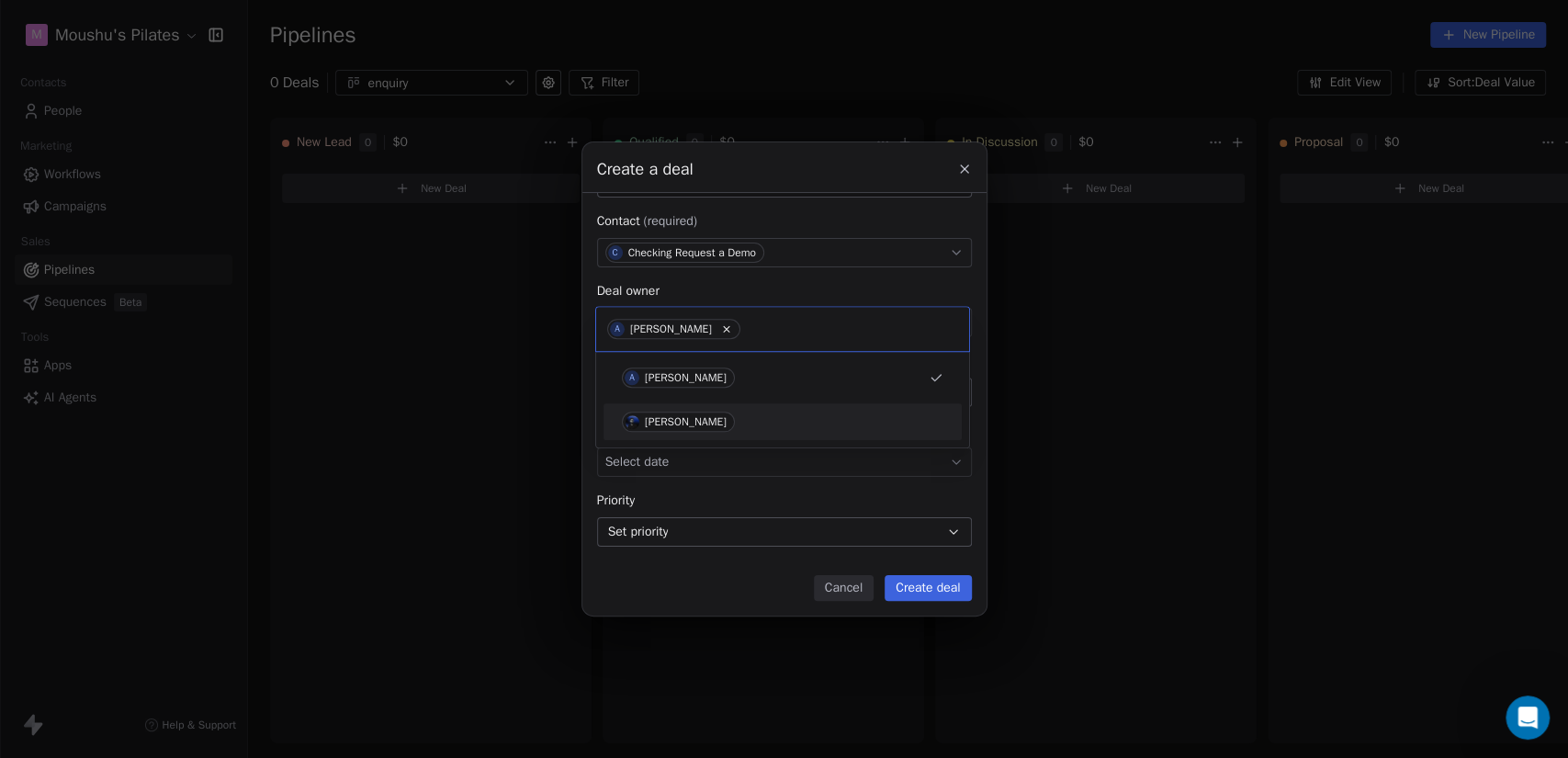 click on "[PERSON_NAME]" at bounding box center (783, 422) 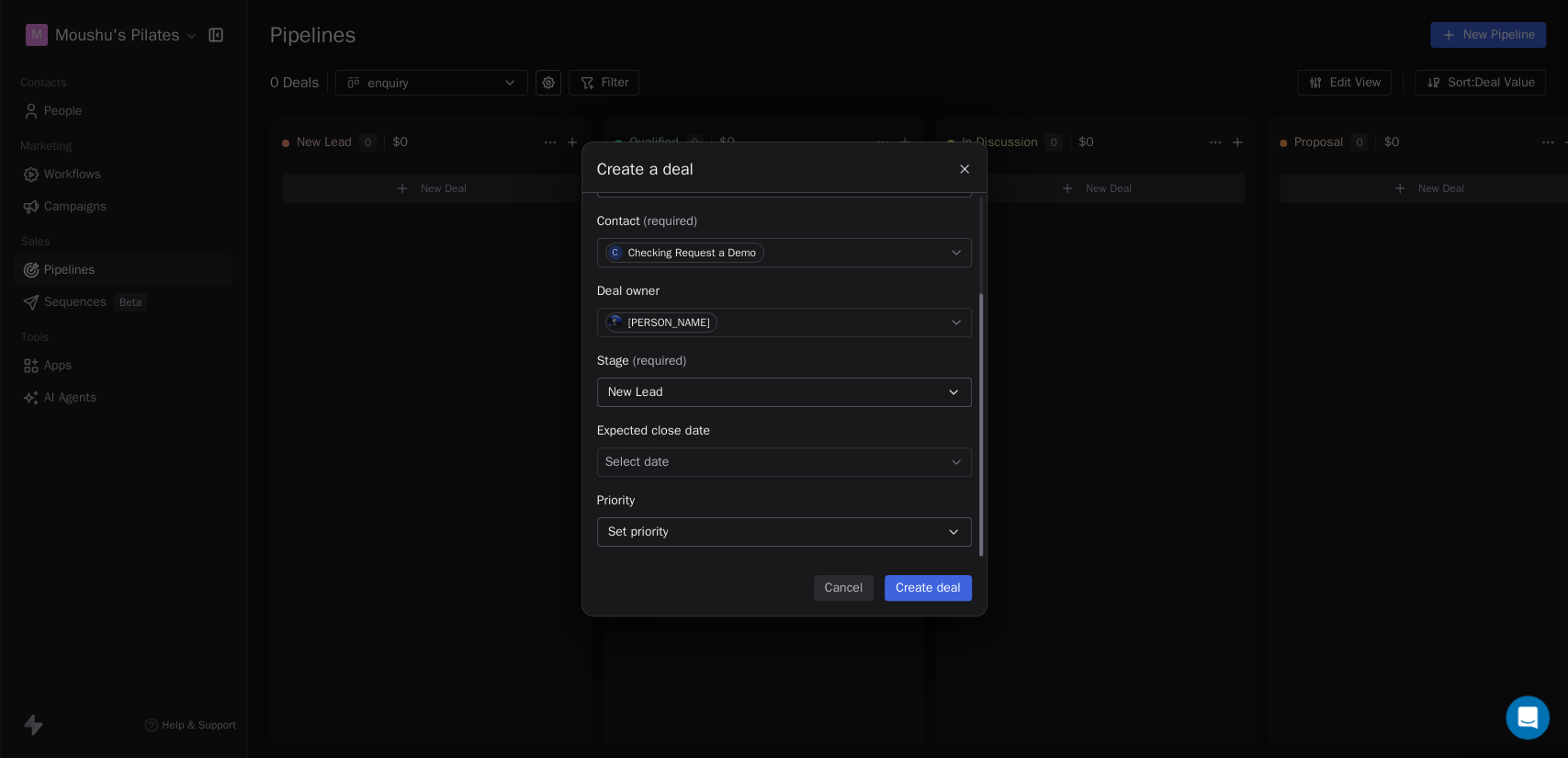 click on "Deal name (required) ******** Deal value $ ******* Contact (required) C Checking Request a Demo Deal owner [PERSON_NAME] Stage (required) New Lead Expected close date Select date Priority Set priority" at bounding box center (784, 310) 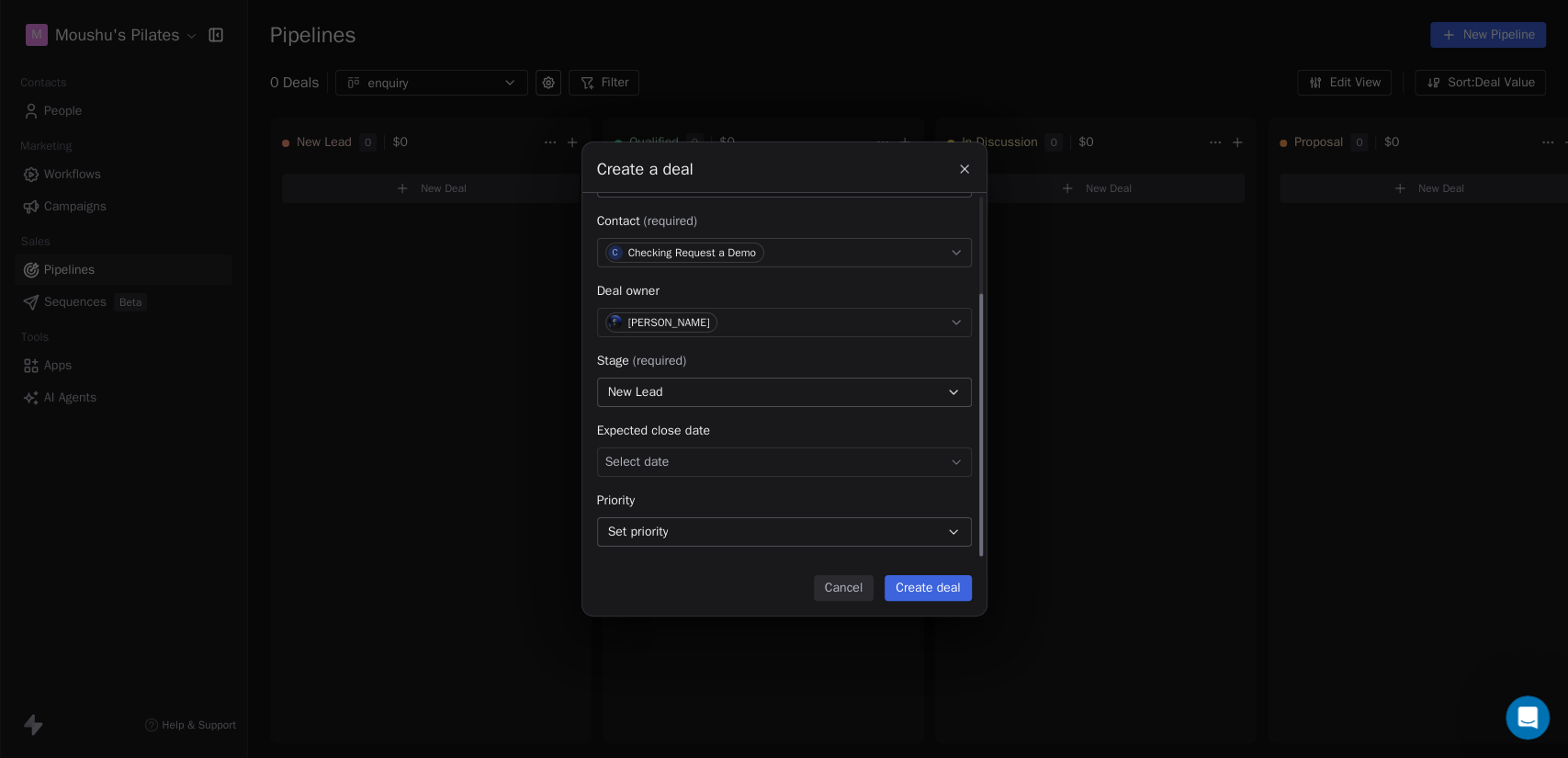 click on "M Moushu's Pilates Contacts People Marketing Workflows Campaigns Sales Pipelines Sequences Beta Tools Apps AI Agents Help & Support Pipelines  New Pipeline 0 Deals enquiry Filter  Edit View Sort:  Deal Value New Lead 0 $ 0 New Deal Qualified 0 $ 0 New Deal In Discussion 0 $ 0 New Deal Proposal 0 $ 0 New Deal Negotiation 0 $ 0 New Deal Won 0 $ 0 New Deal Lost 0 $ 0 New Deal
To pick up a draggable item, press the space bar.
While dragging, use the arrow keys to move the item.
Press space again to drop the item in its new position, or press escape to cancel.
Create a deal Deal name (required) ******** Deal value $ ******* Contact (required) C Checking Request a Demo Deal owner [PERSON_NAME] Stage (required) New Lead Expected close date Select date Priority Set priority Cancel Create deal" at bounding box center [784, 379] 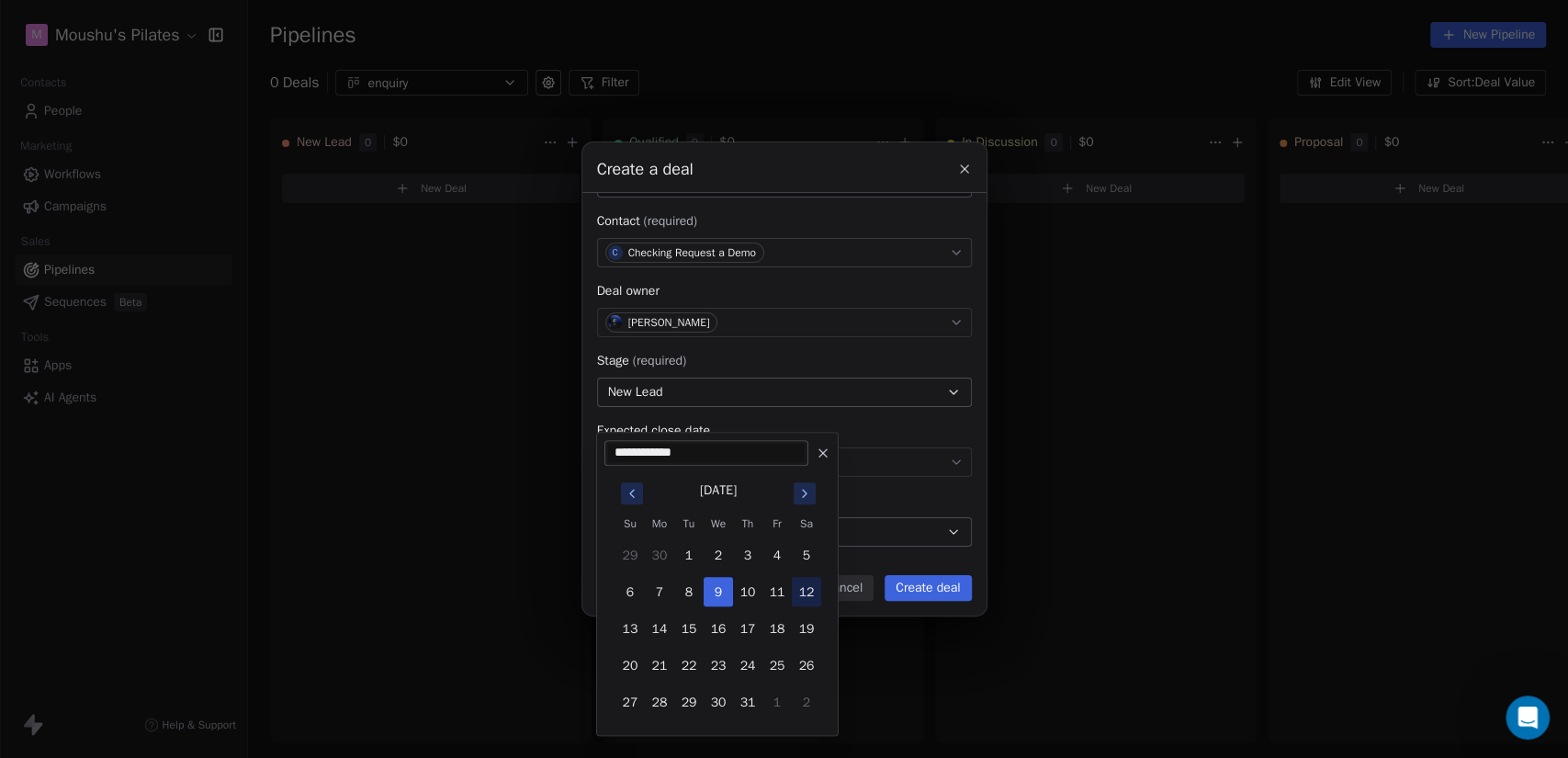 click on "12" at bounding box center [807, 592] 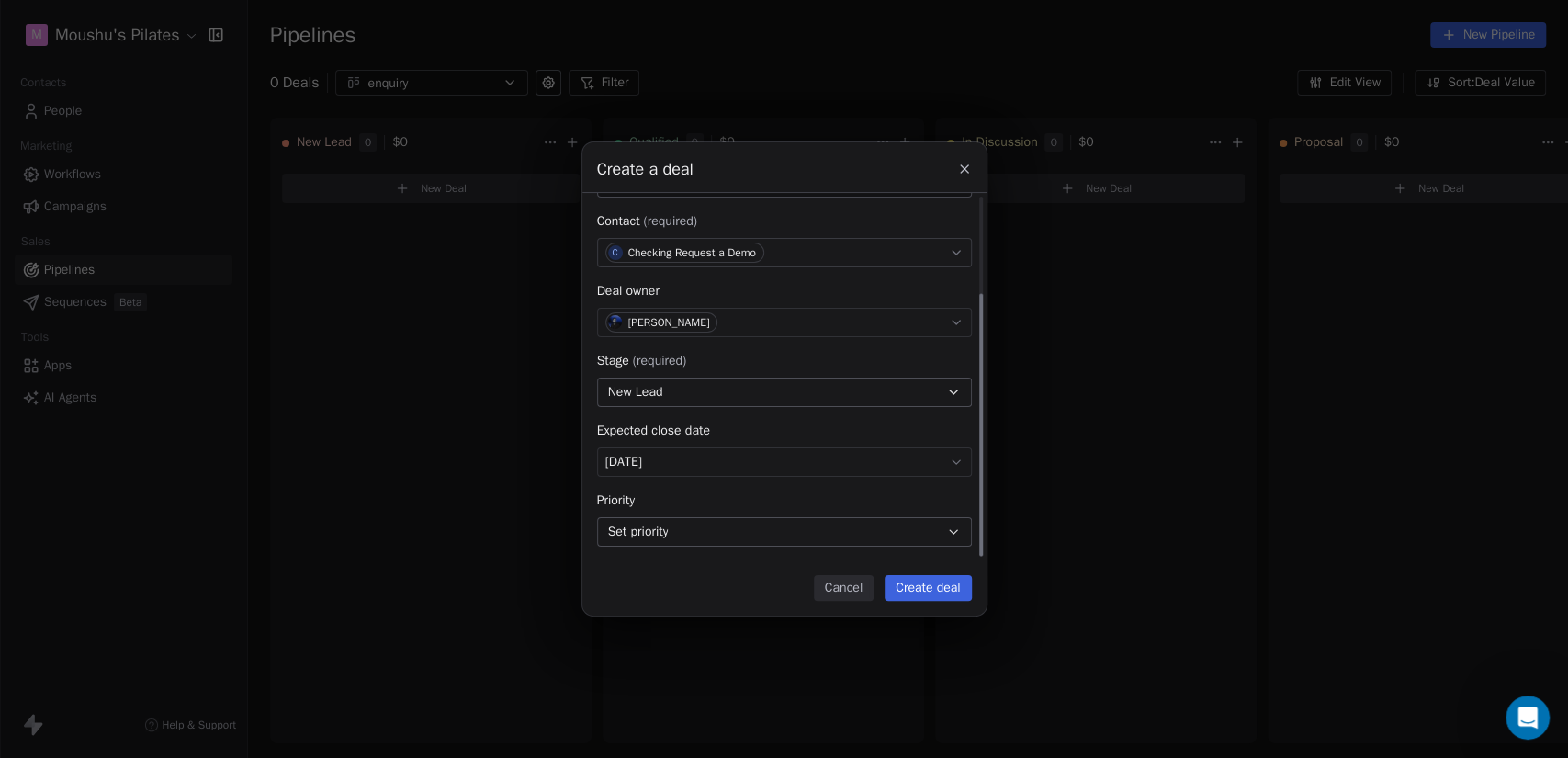 click on "Set priority" at bounding box center (784, 532) 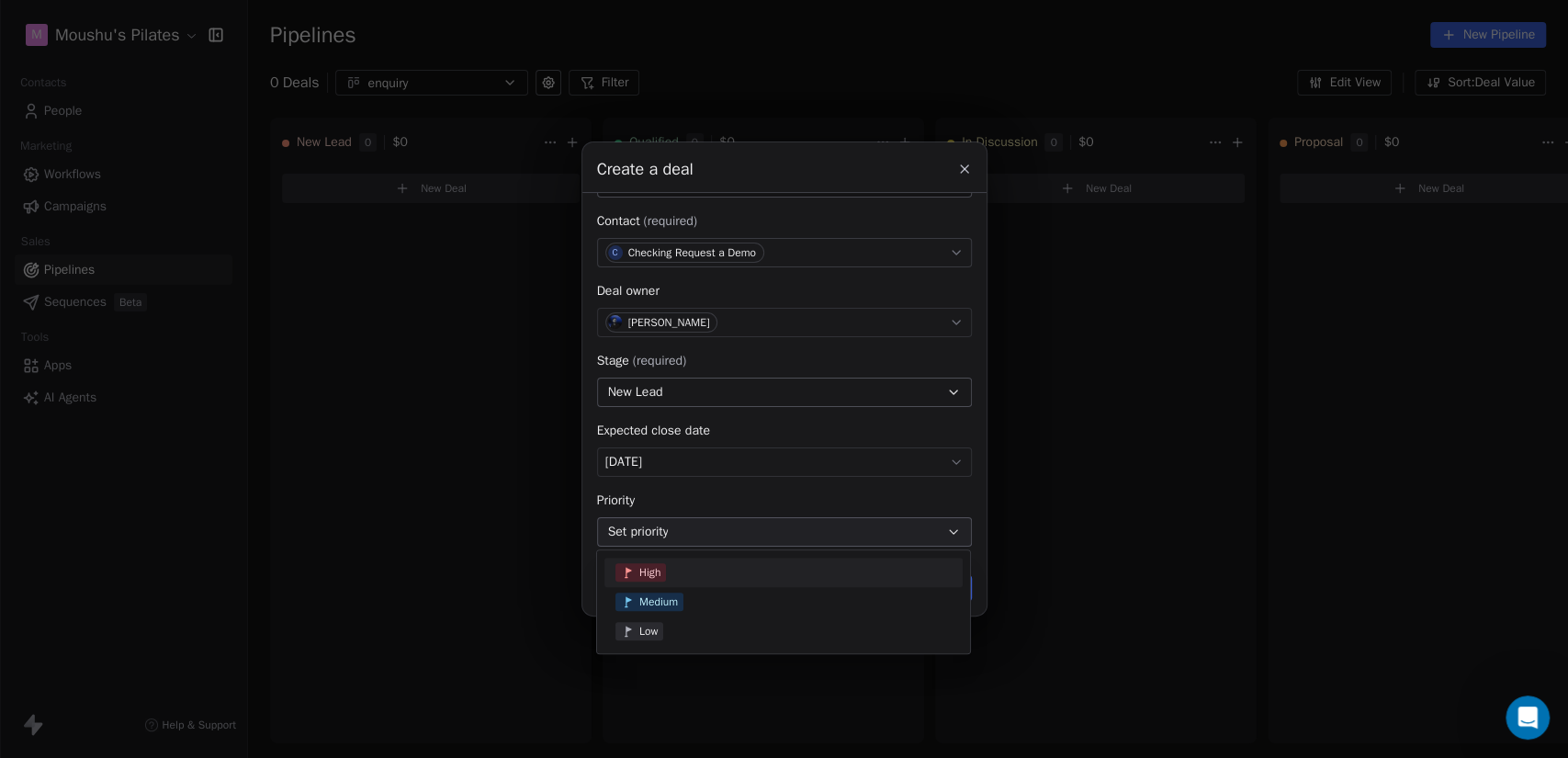 click on "High" at bounding box center (784, 572) 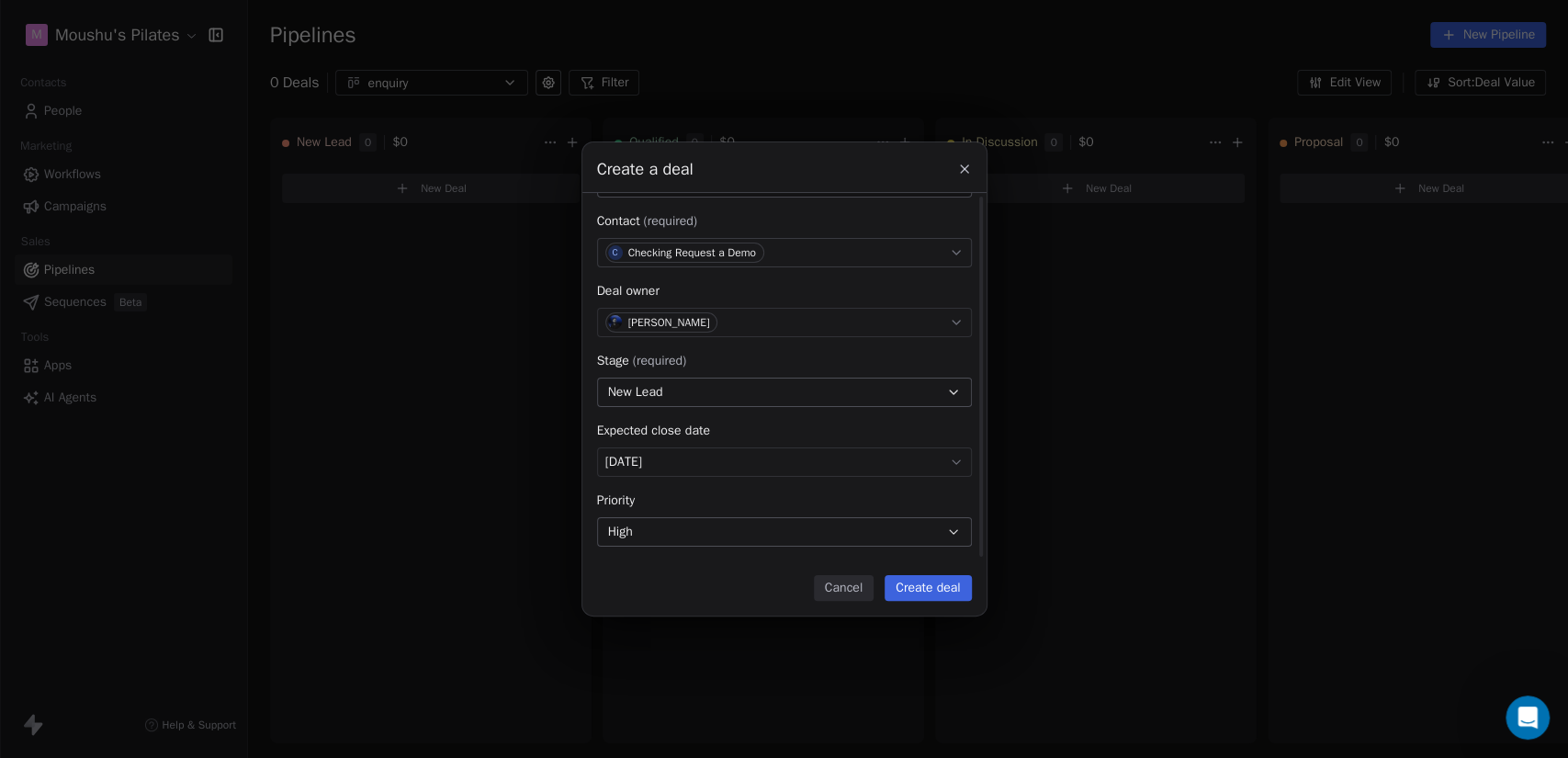click on "Deal name (required) ******** Deal value $ ******* Contact (required) C Checking Request a Demo Deal owner [PERSON_NAME] Stage (required) New Lead Expected close date [DATE] Priority High" at bounding box center [784, 310] 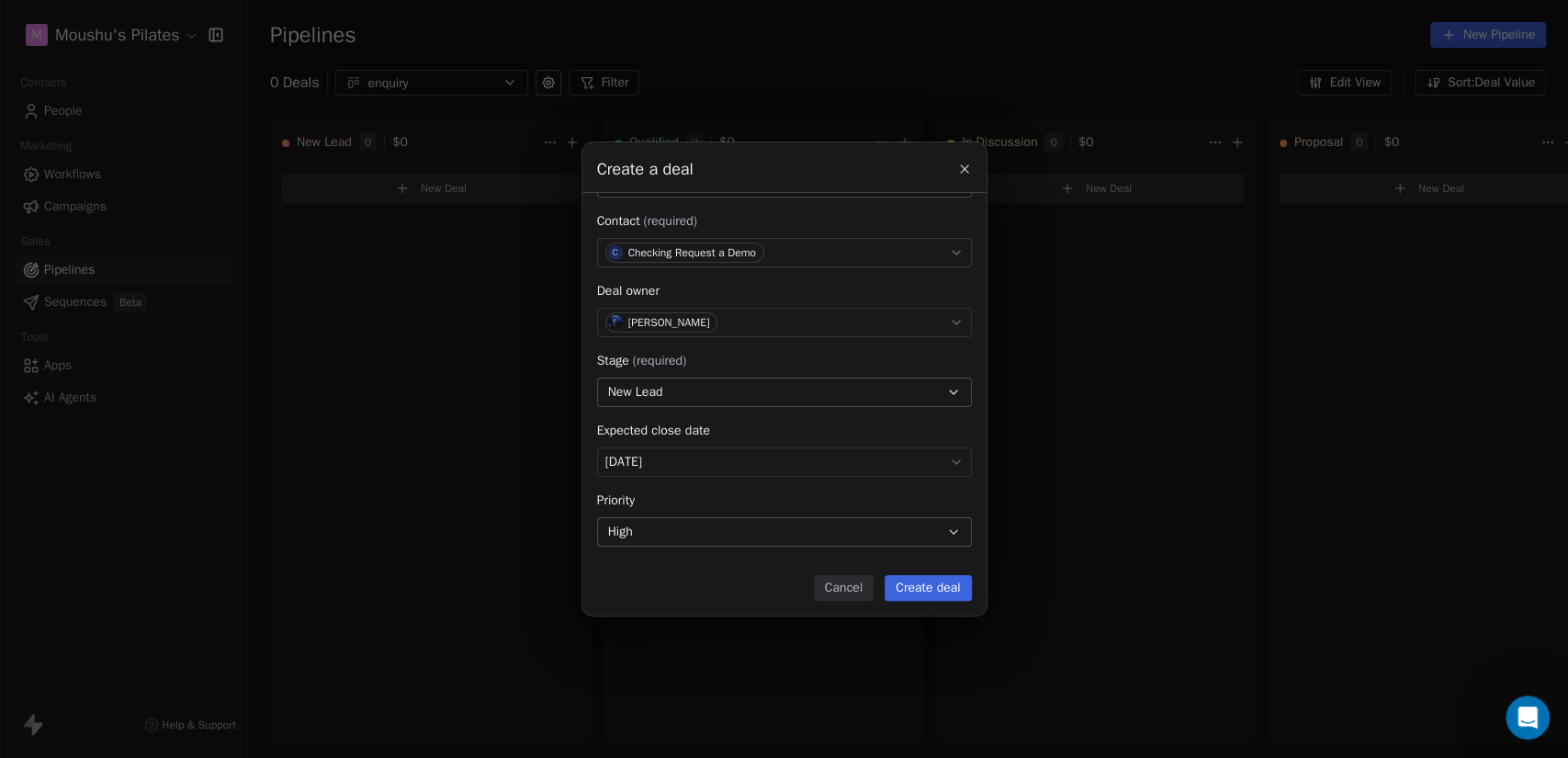 click on "Create deal" at bounding box center (928, 588) 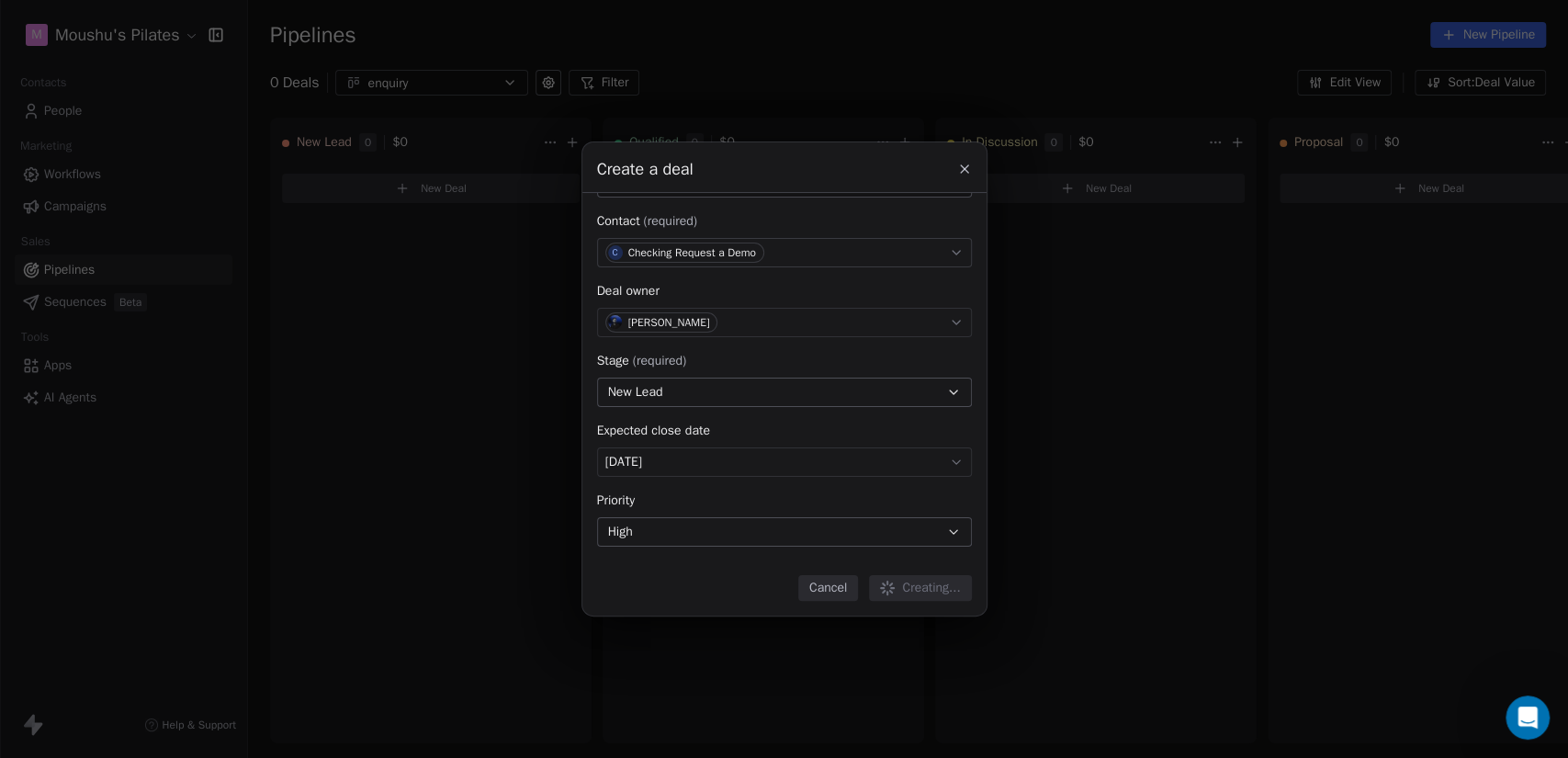 type 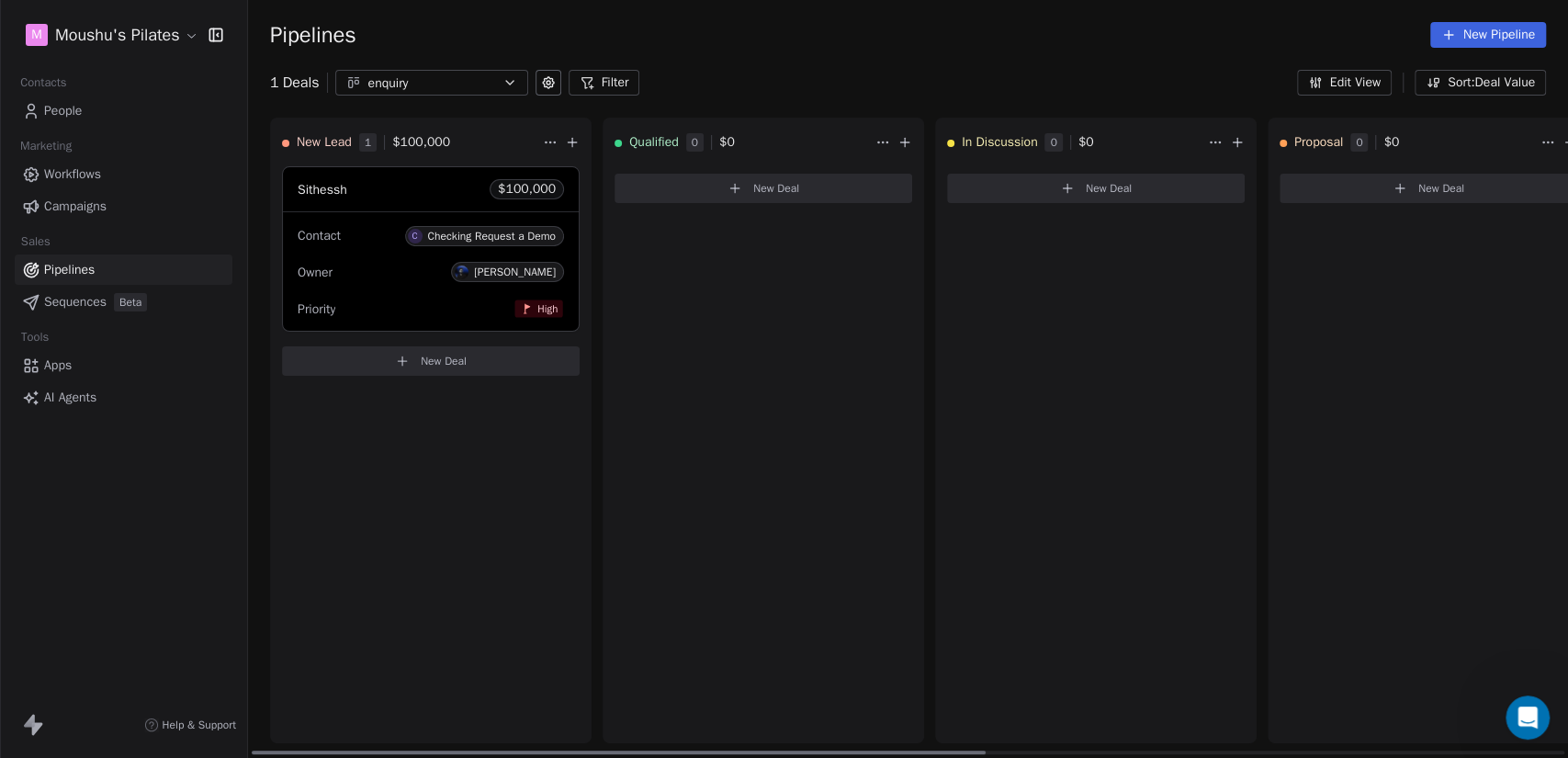 click on "Contact C Checking Request a Demo" at bounding box center (431, 234) 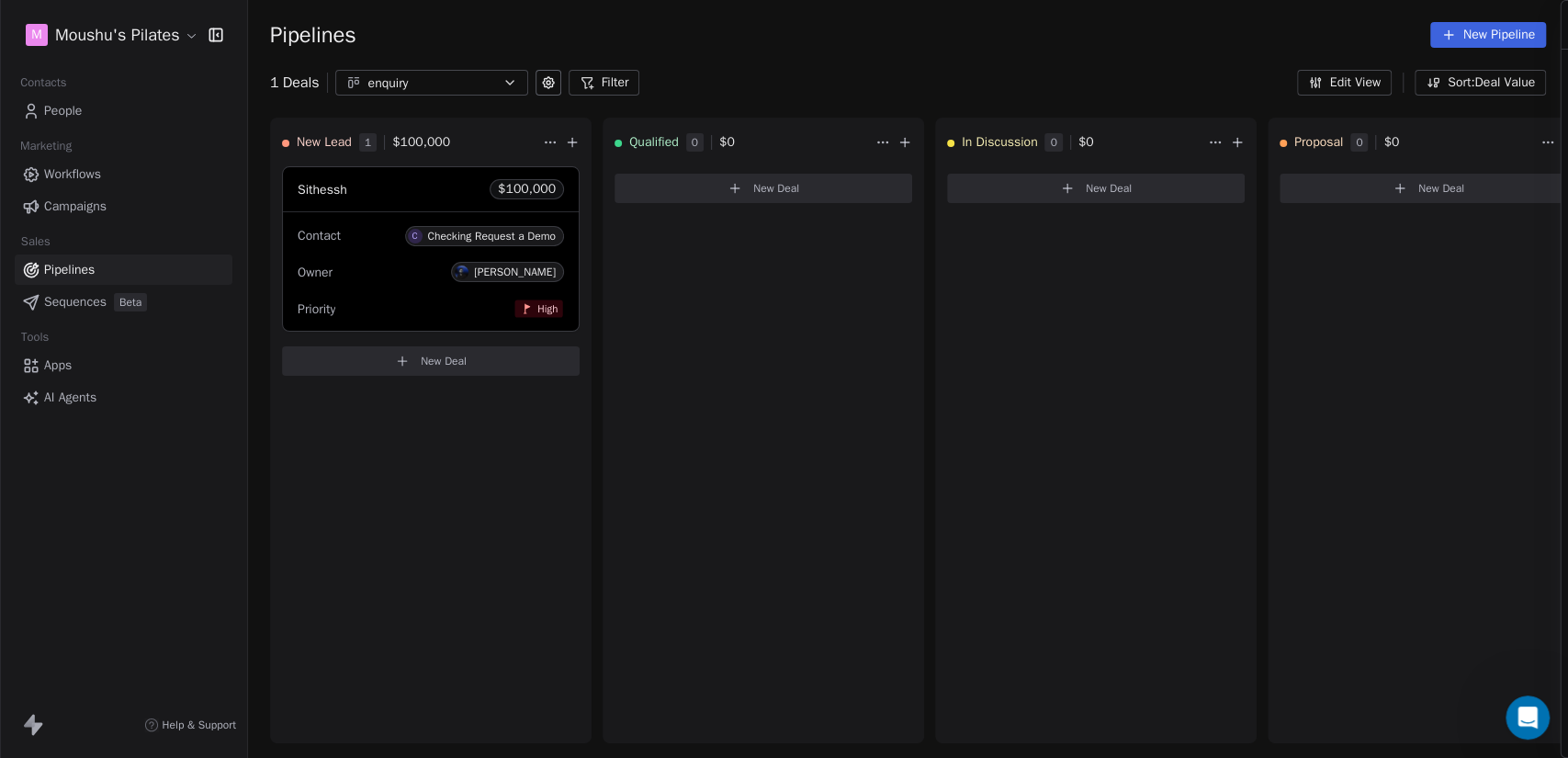 click on "Notes" at bounding box center [1077, 226] 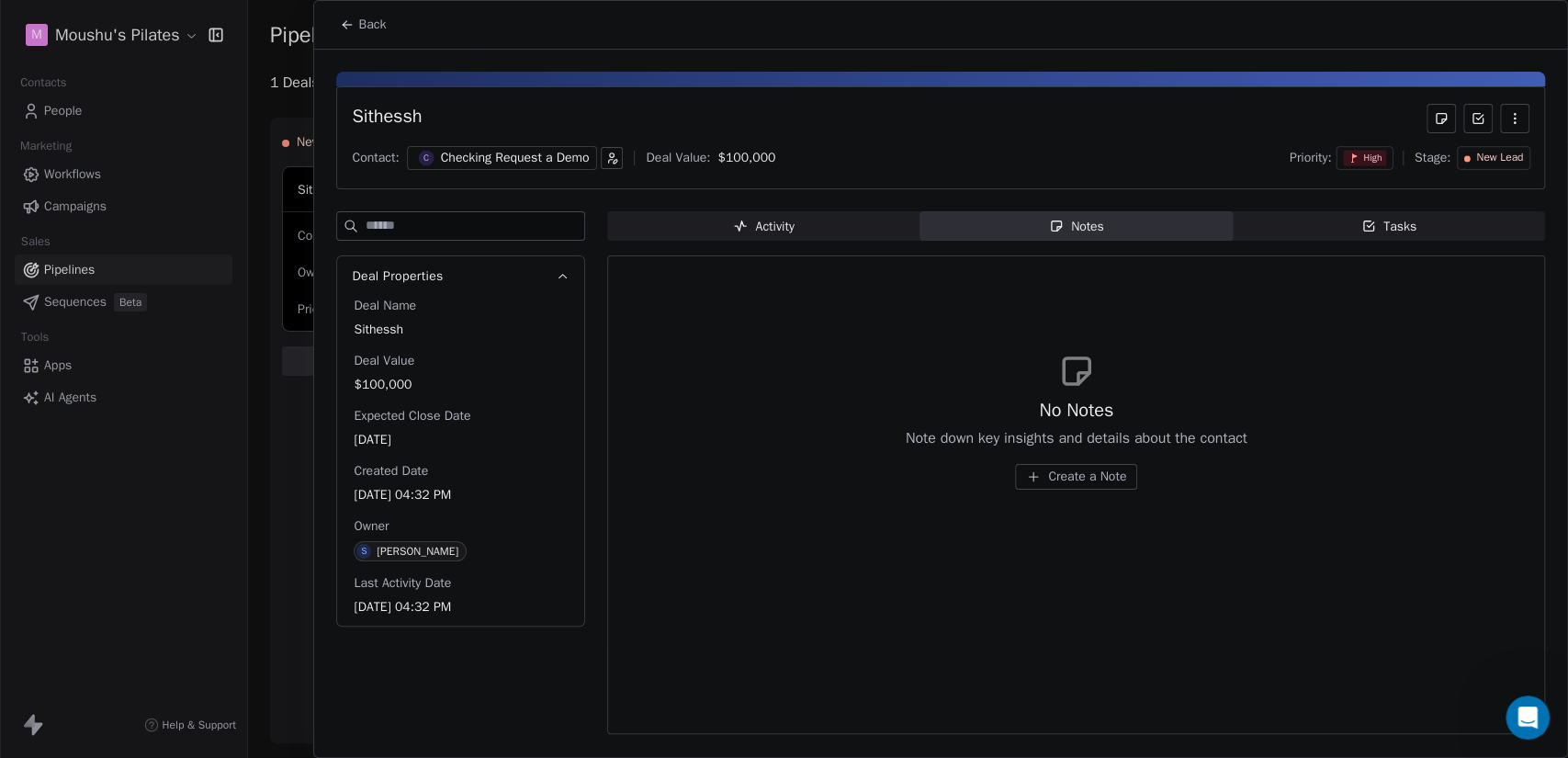 click on "Create a Note" at bounding box center (1087, 477) 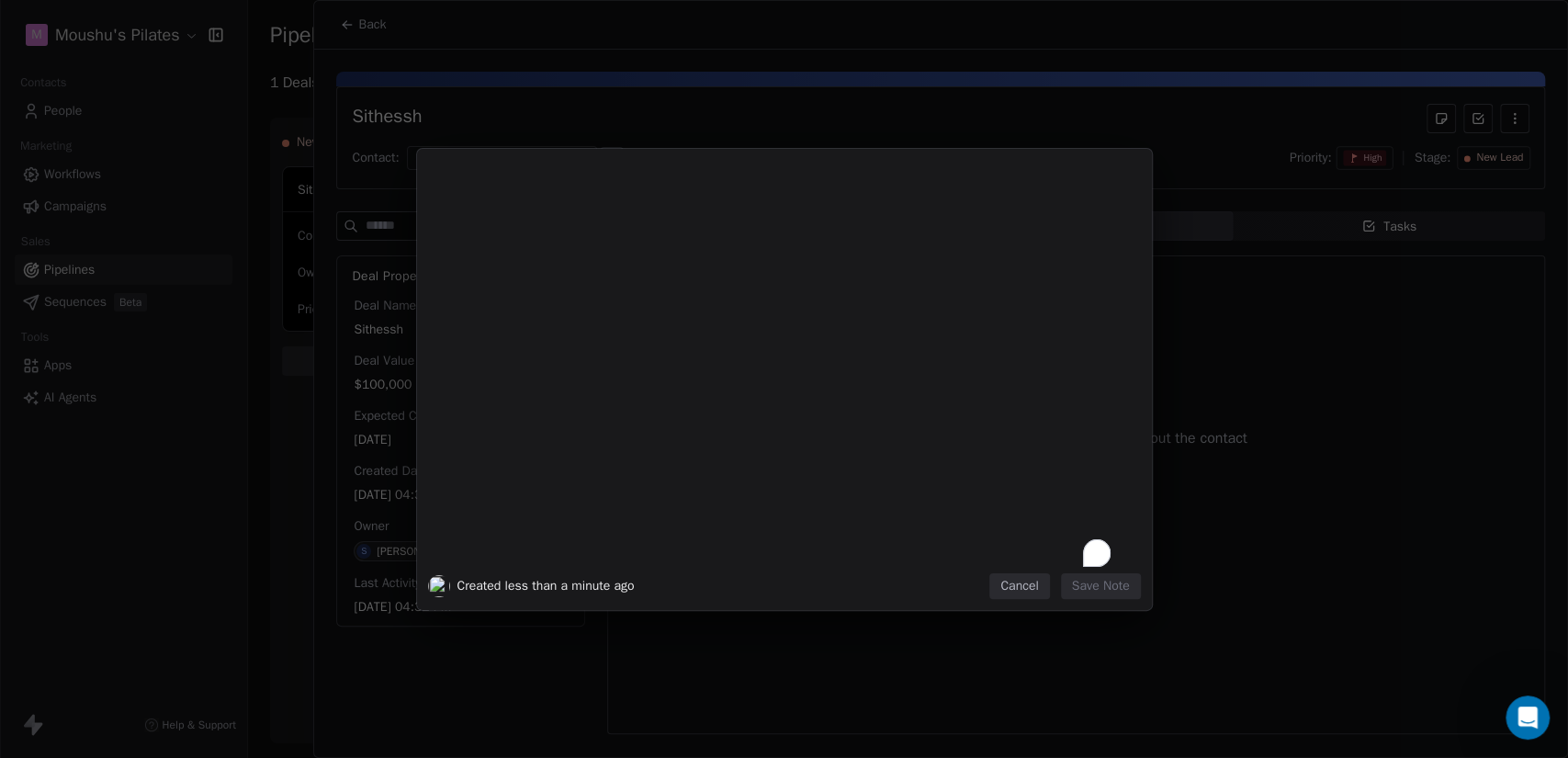 type 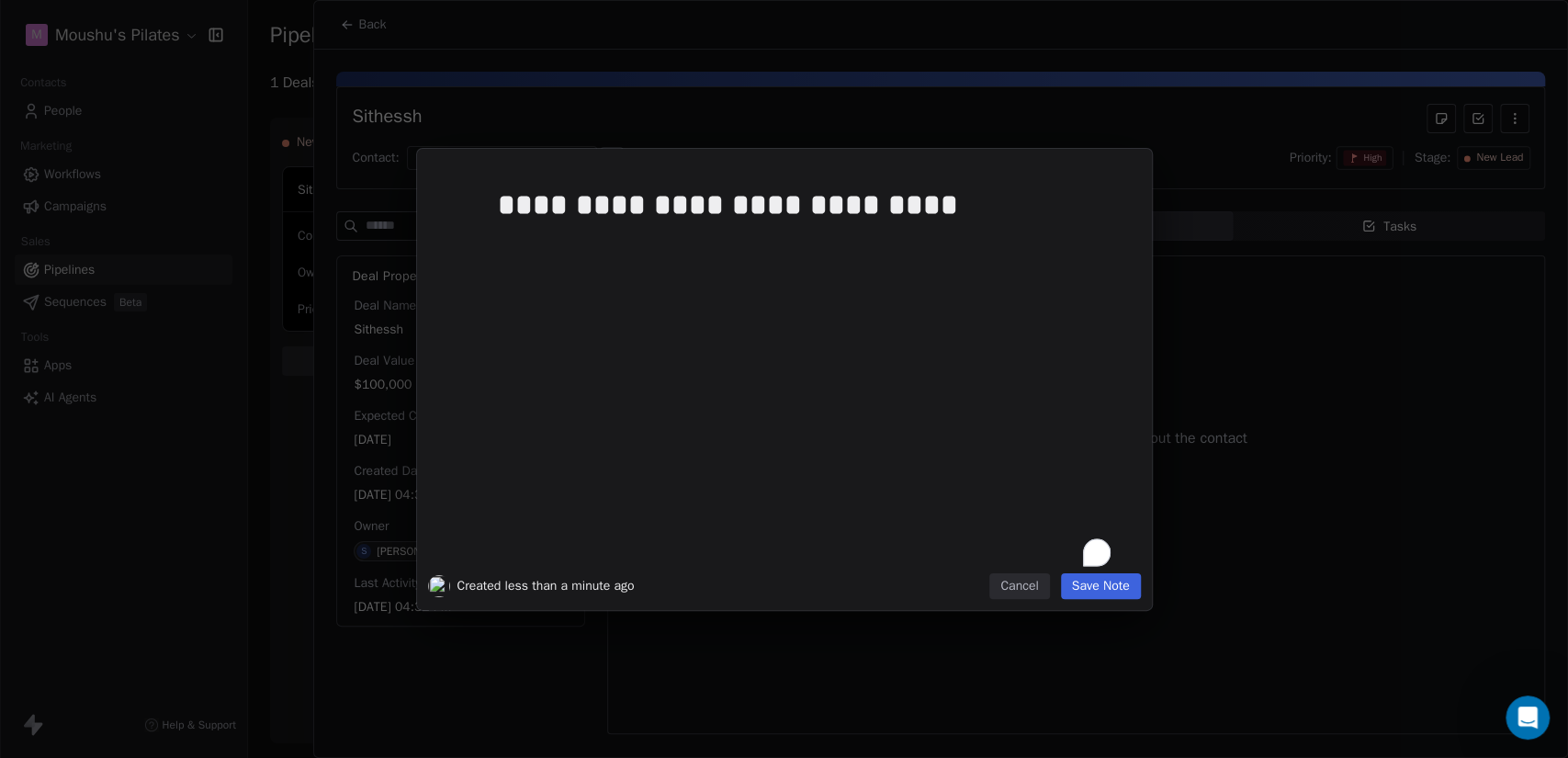 click on "Save Note" at bounding box center (1100, 586) 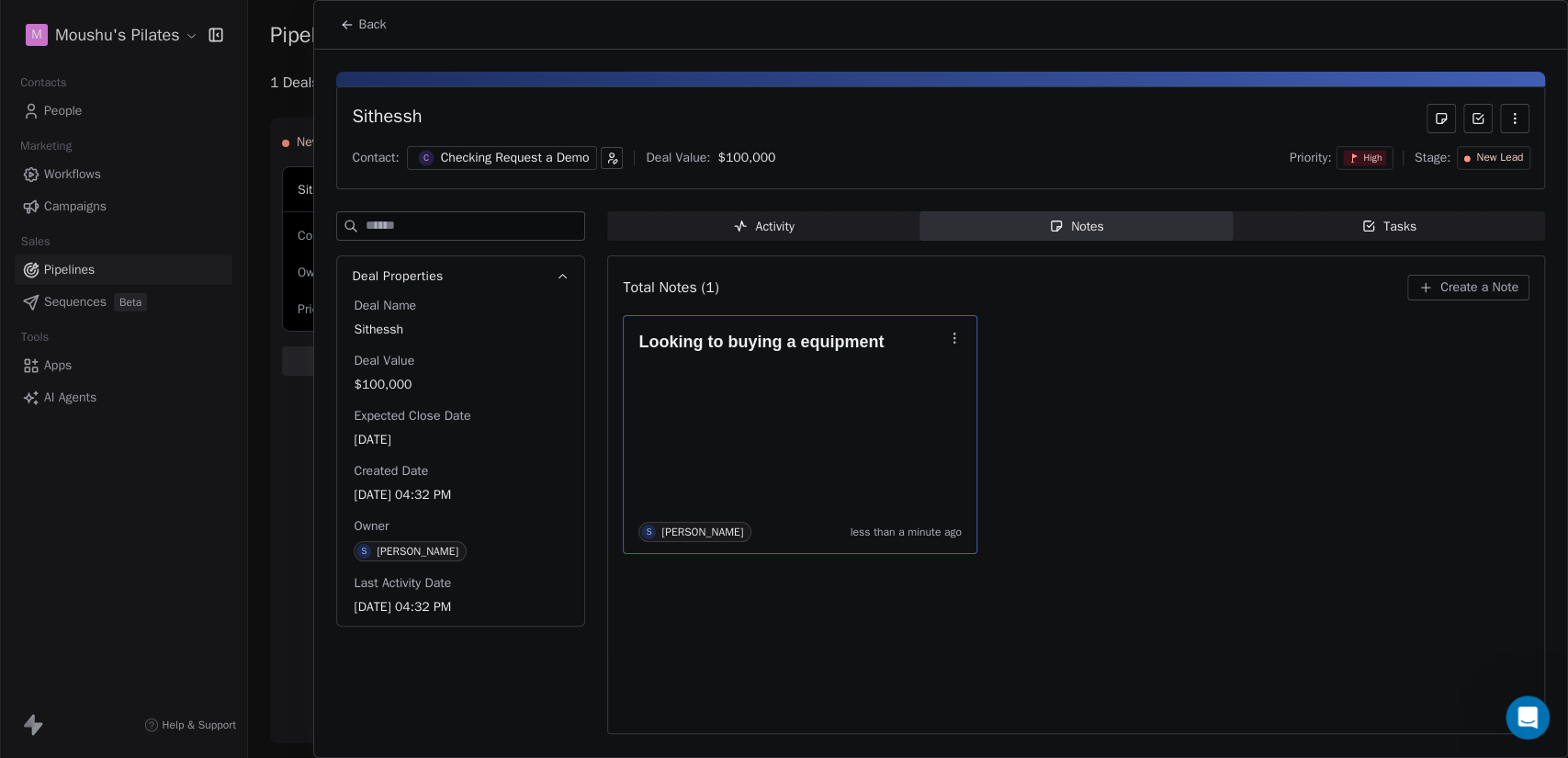 click 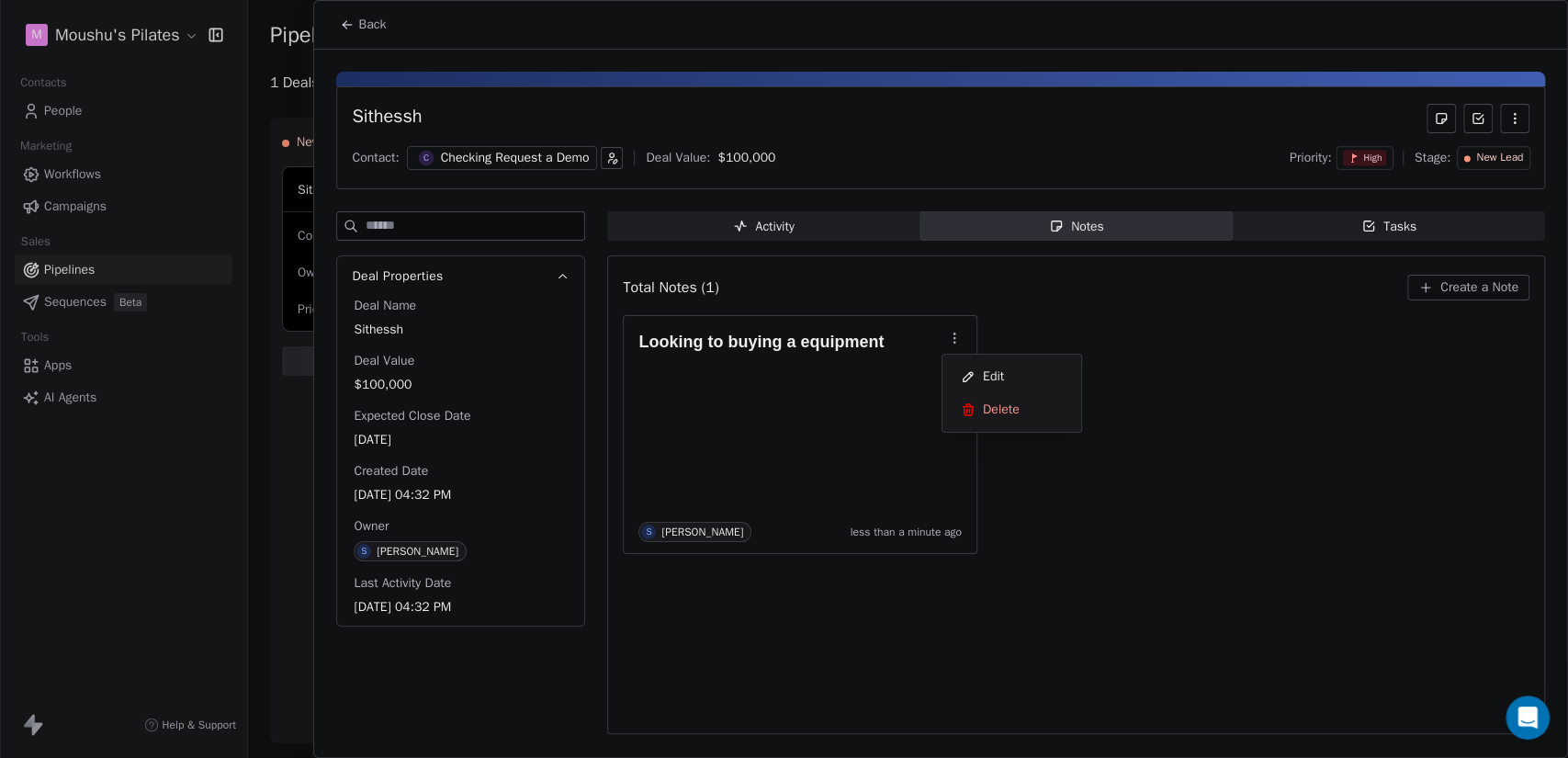 click on "Looking to buying a equipment S [PERSON_NAME] less than a minute ago" at bounding box center (1076, 435) 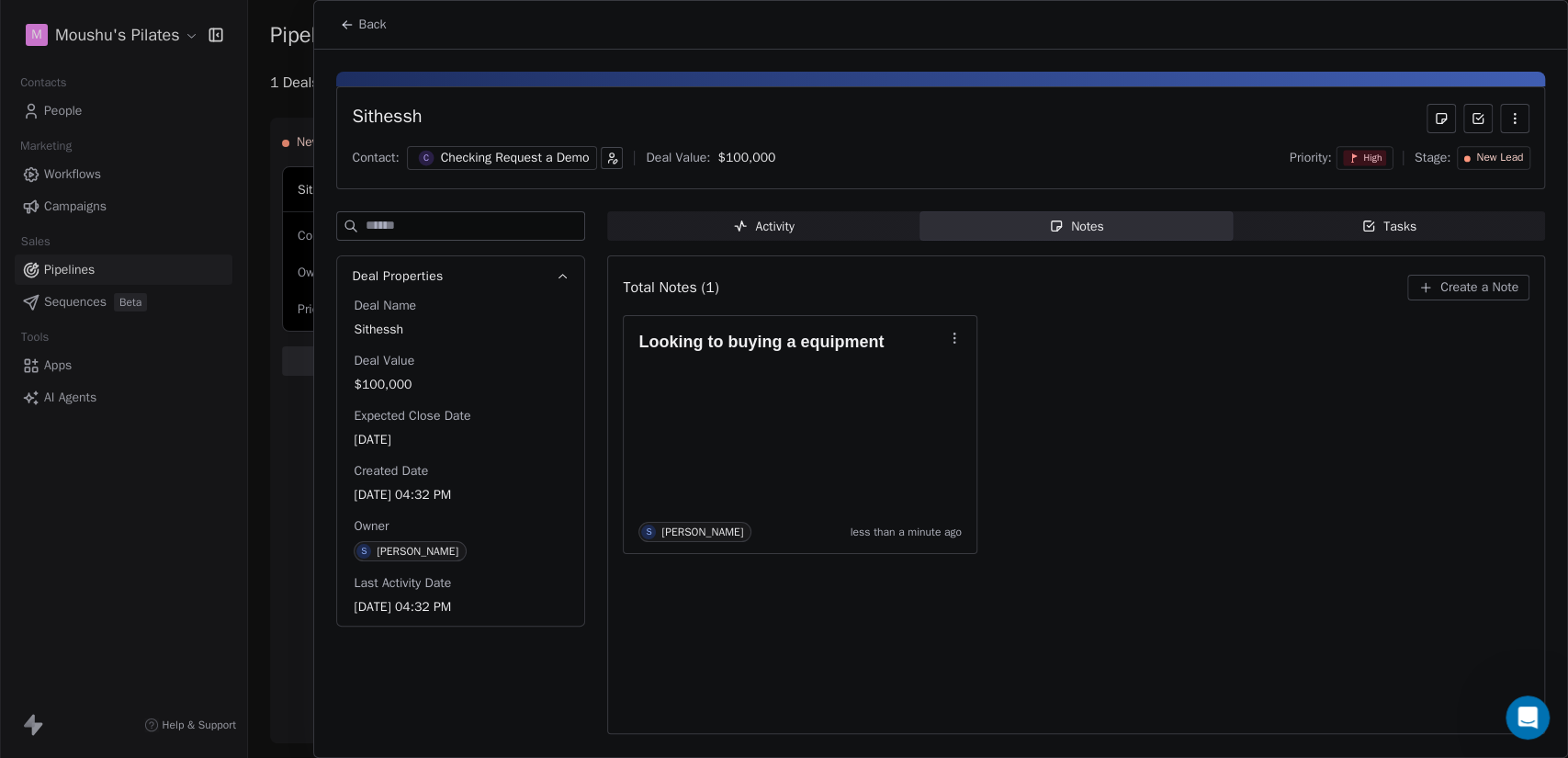 click on "Tasks Tasks" at bounding box center (1389, 226) 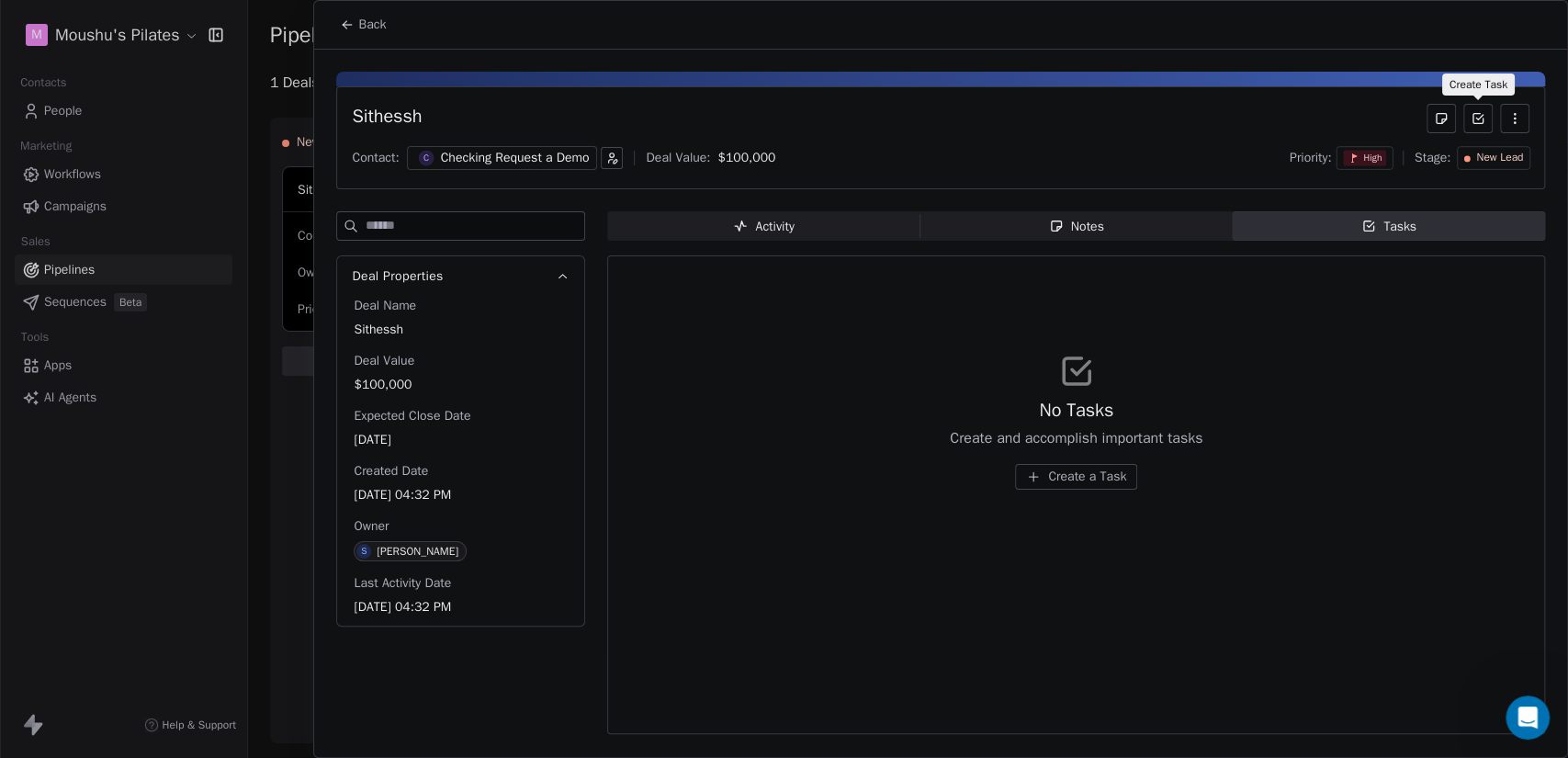 click 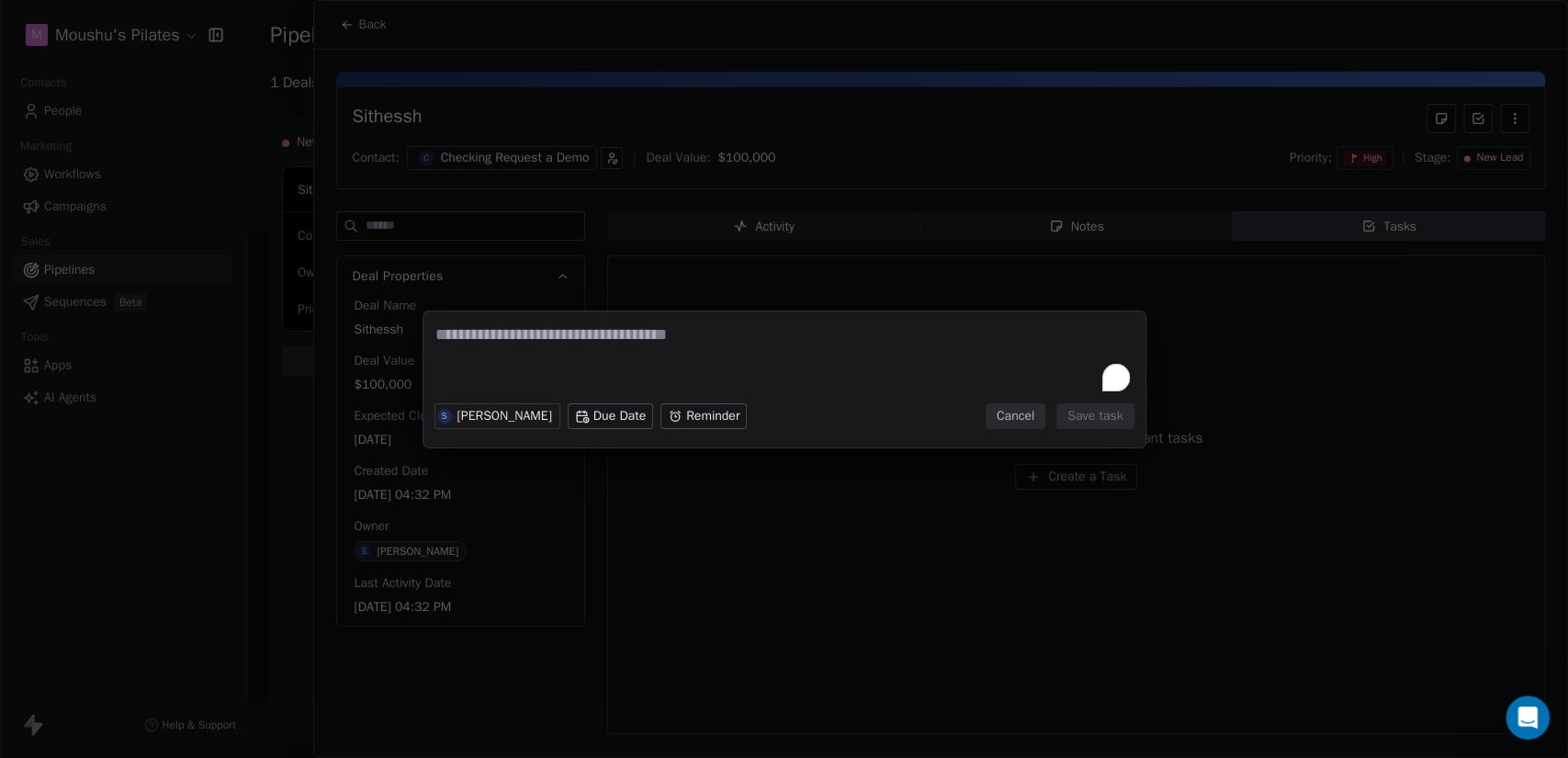 click on "Cancel" at bounding box center [1015, 416] 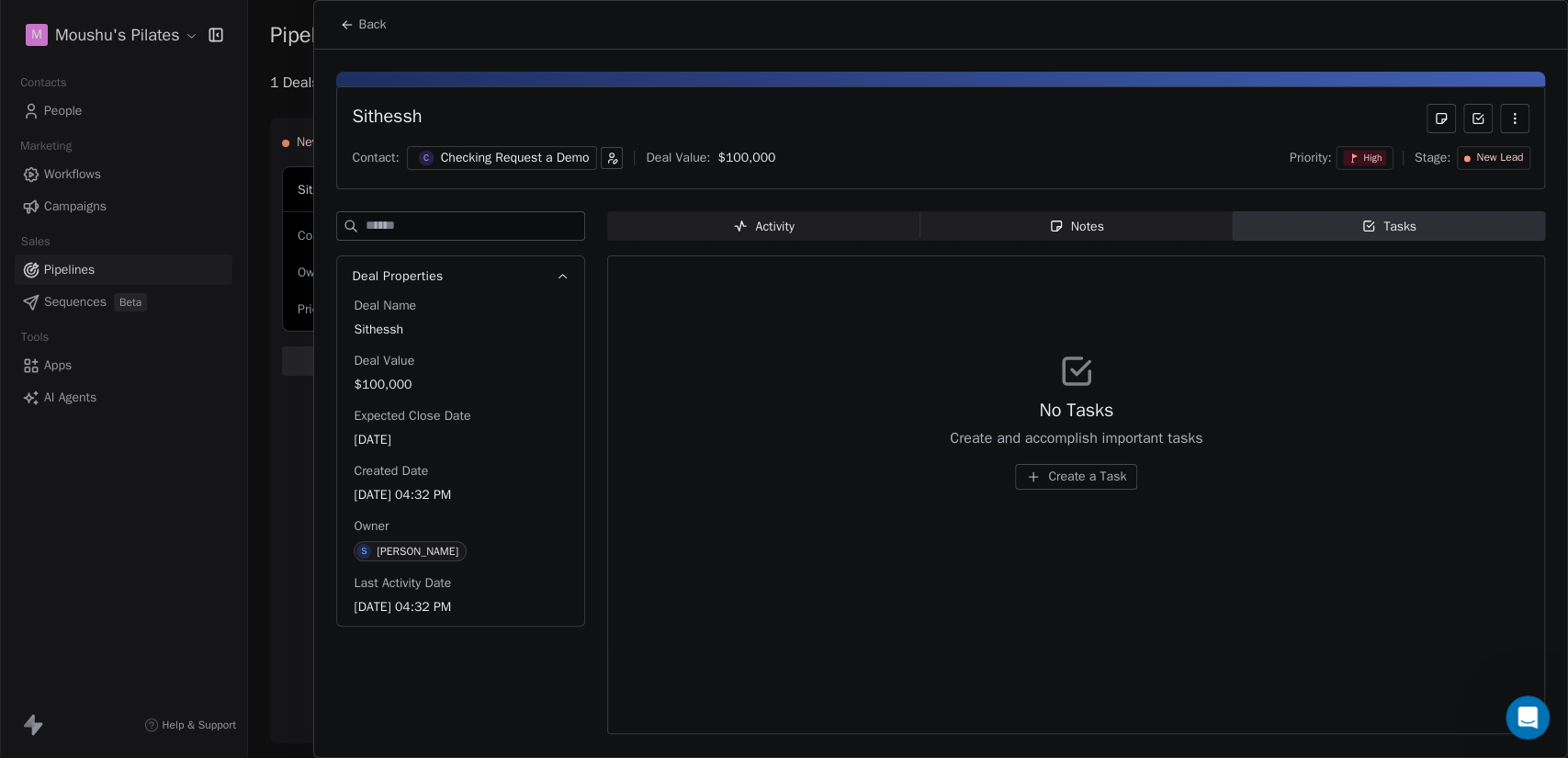 click on "Back" at bounding box center [363, 25] 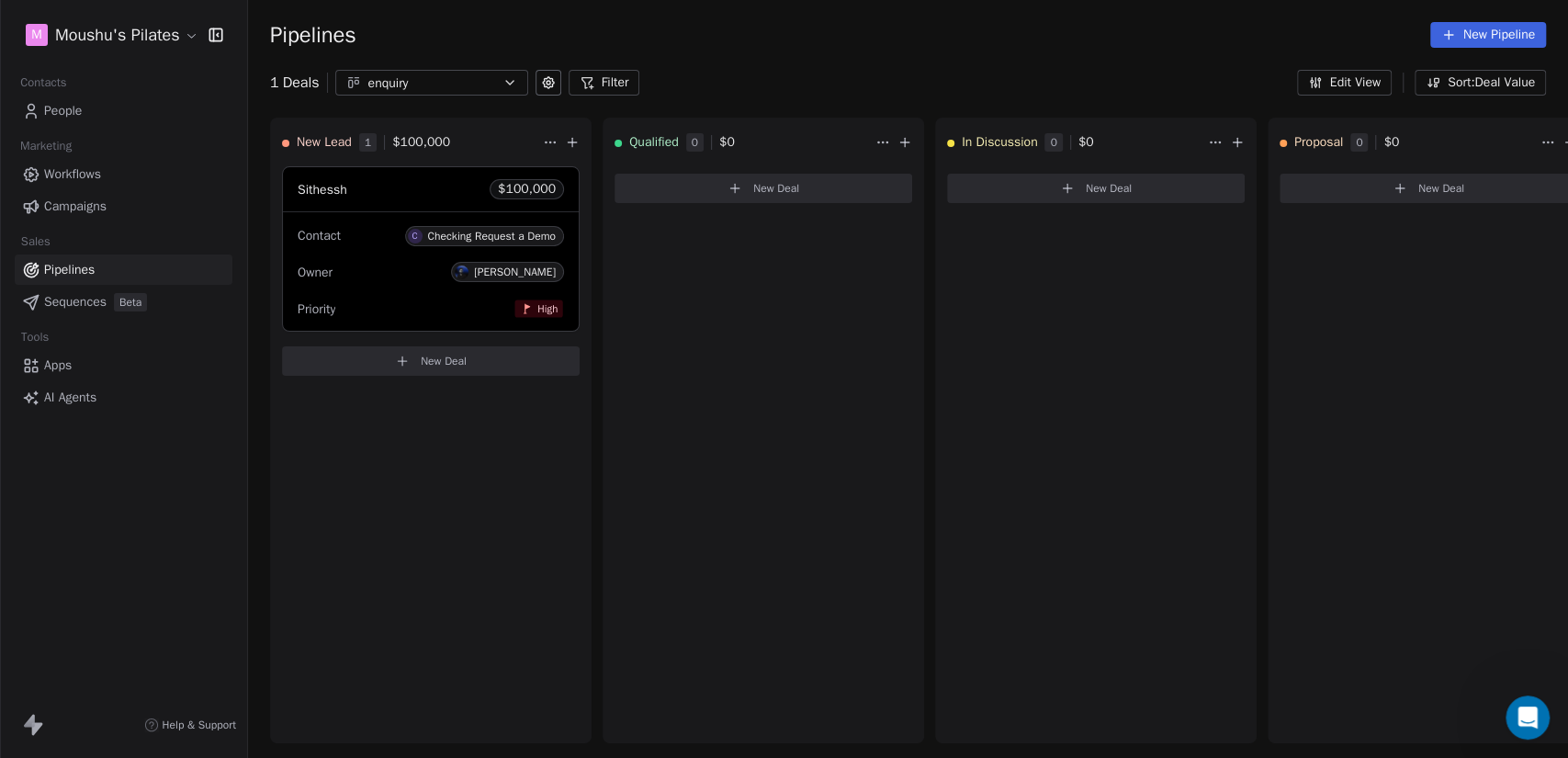 click on "enquiry" at bounding box center [432, 83] 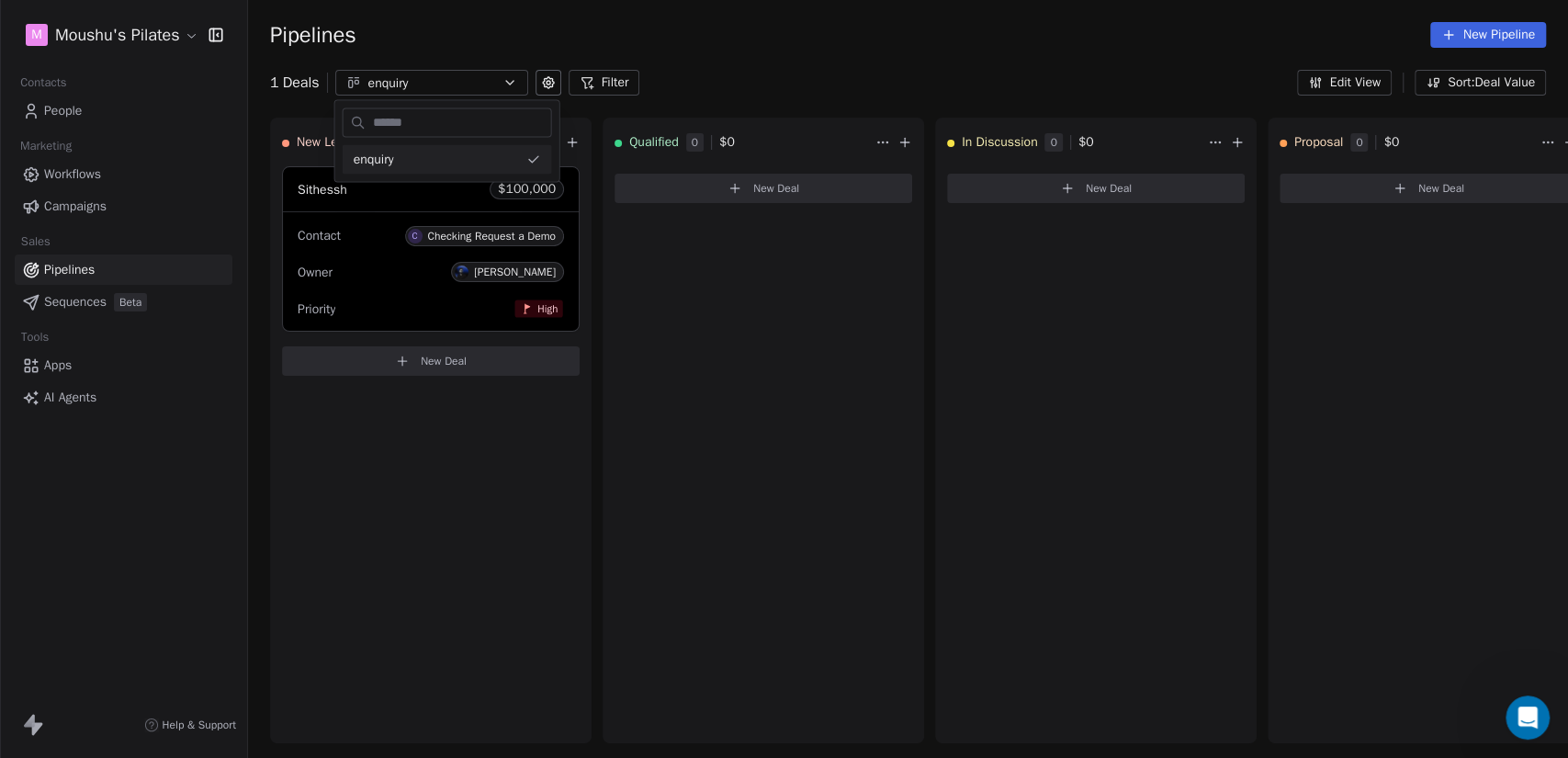 click on "M Moushu's Pilates Contacts People Marketing Workflows Campaigns Sales Pipelines Sequences Beta Tools Apps AI Agents Help & Support Pipelines  New Pipeline 1 Deals enquiry Filter  Edit View Sort:  Deal Value New Lead 1 $ 100,000 Sithessh $ 100,000 Contact C Checking Request a Demo Owner [PERSON_NAME] Priority High New Deal Qualified 0 $ 0 New Deal In Discussion 0 $ 0 New Deal Proposal 0 $ 0 New Deal Negotiation 0 $ 0 New Deal Won 0 $ 0 New Deal Lost 0 $ 0 New Deal
To pick up a draggable item, press the space bar.
While dragging, use the arrow keys to move the item.
Press space again to drop the item in its new position, or press escape to cancel.
enquiry" at bounding box center [784, 379] 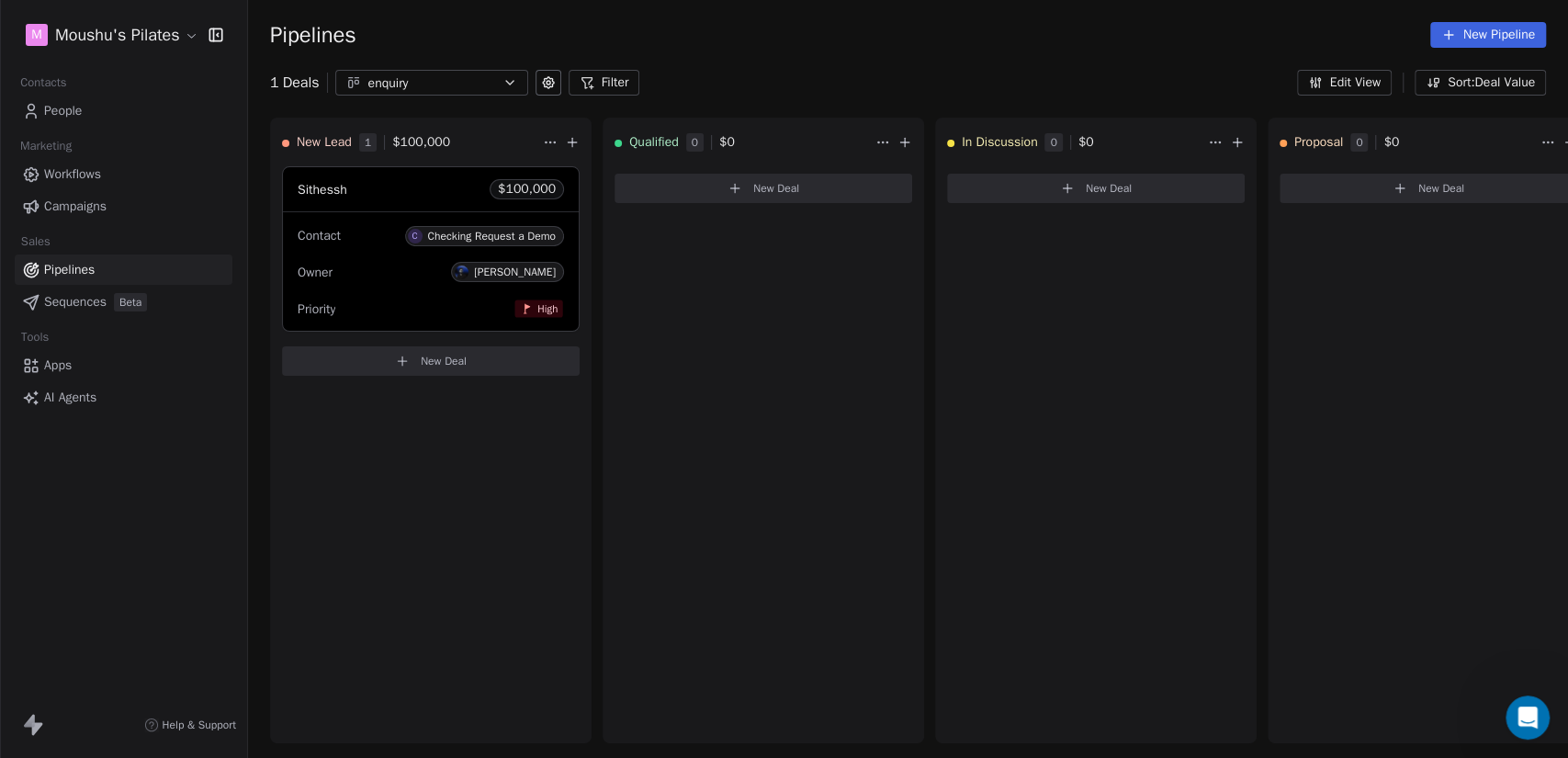 click on "Pipelines  New Pipeline 1 Deals enquiry Filter  Edit View Sort:  Deal Value New Lead 1 $ 100,000 Sithessh $ 100,000 Contact C Checking Request a Demo Owner [PERSON_NAME] Priority High New Deal Qualified 0 $ 0 New Deal In Discussion 0 $ 0 New Deal Proposal 0 $ 0 New Deal Negotiation 0 $ 0 New Deal Won 0 $ 0 New Deal Lost 0 $ 0 New Deal
To pick up a draggable item, press the space bar.
While dragging, use the arrow keys to move the item.
Press space again to drop the item in its new position, or press escape to cancel." at bounding box center (908, 379) 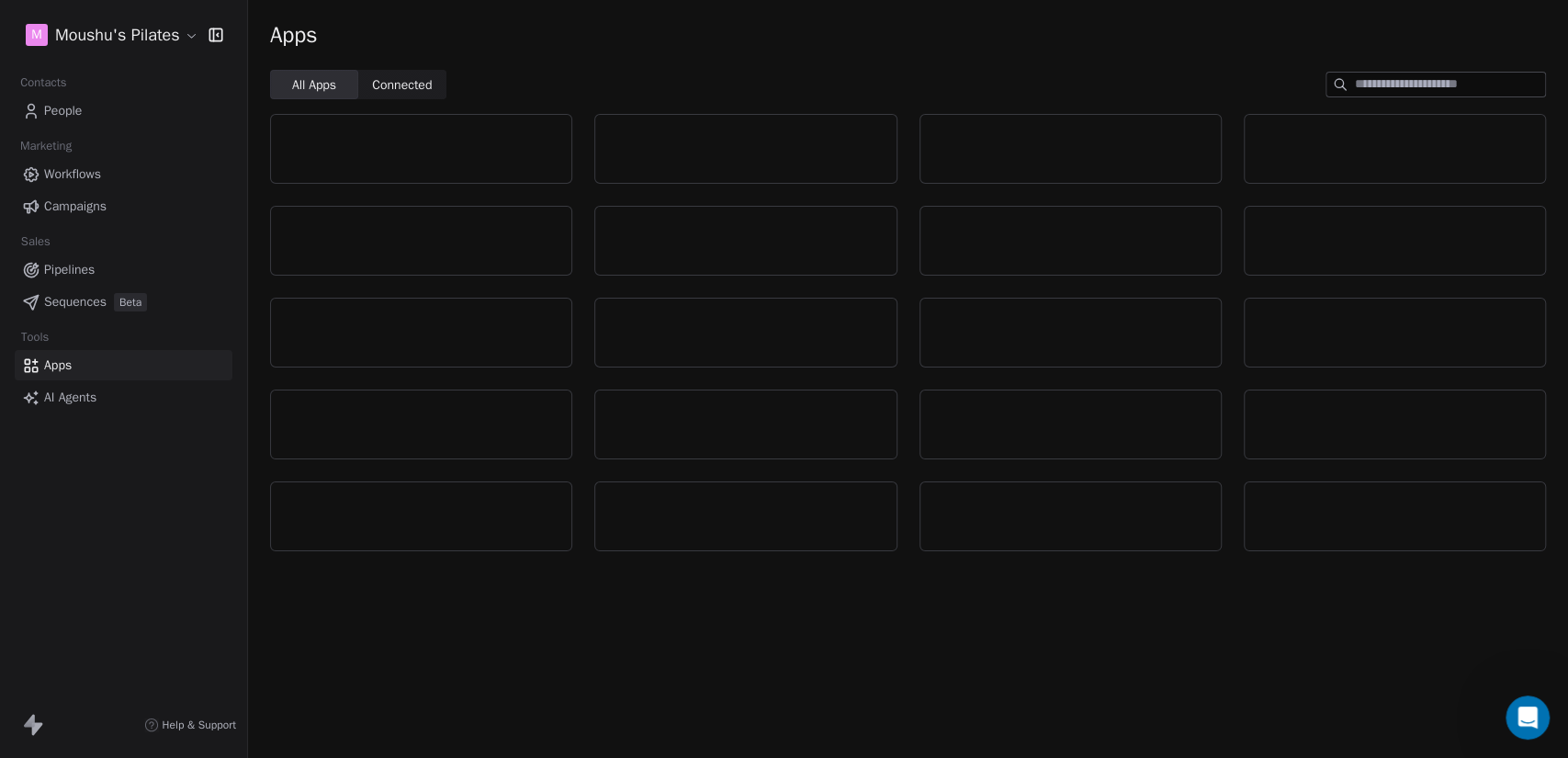 click on "Workflows" at bounding box center (123, 174) 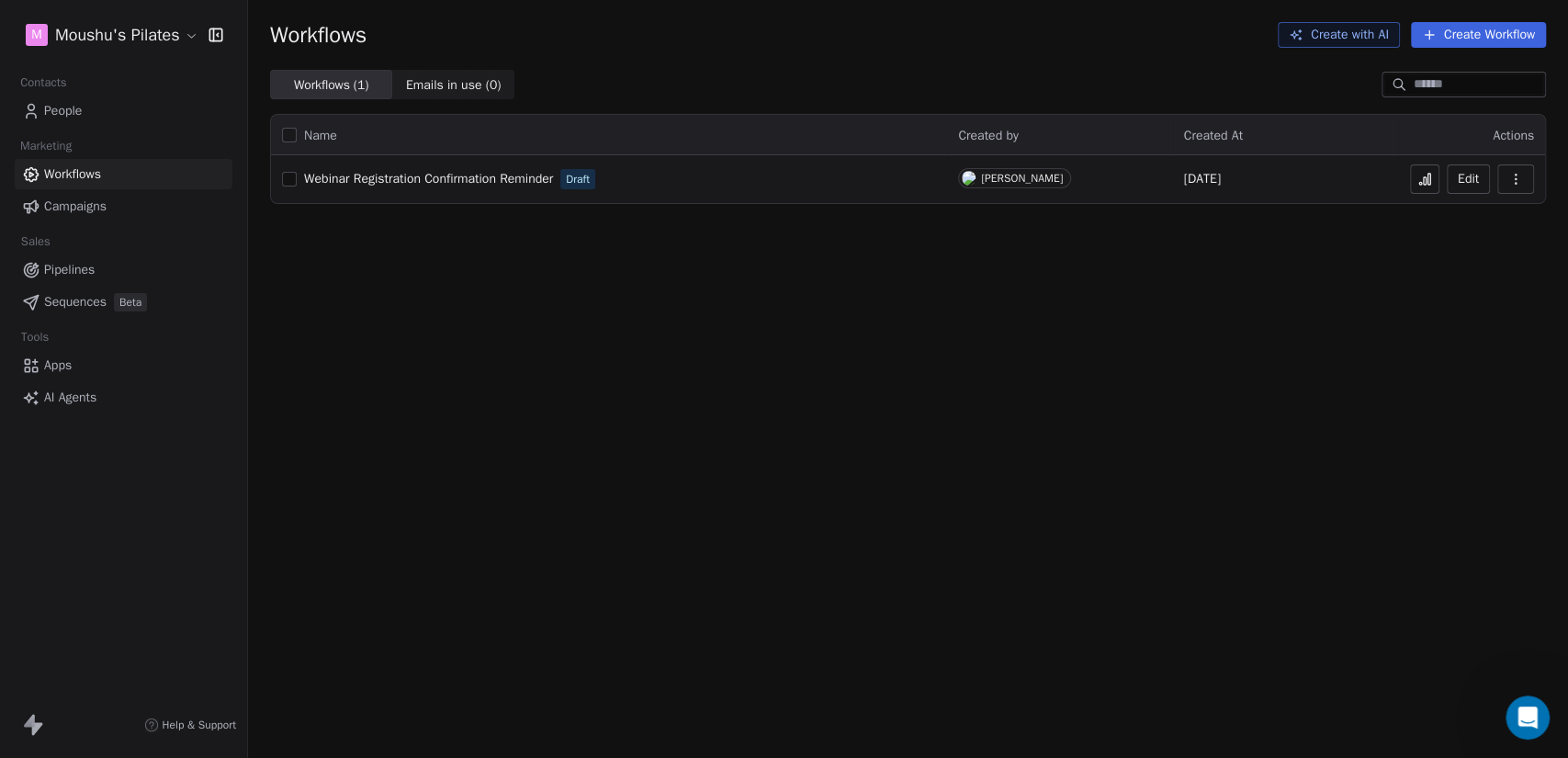 click on "Pipelines" at bounding box center [123, 269] 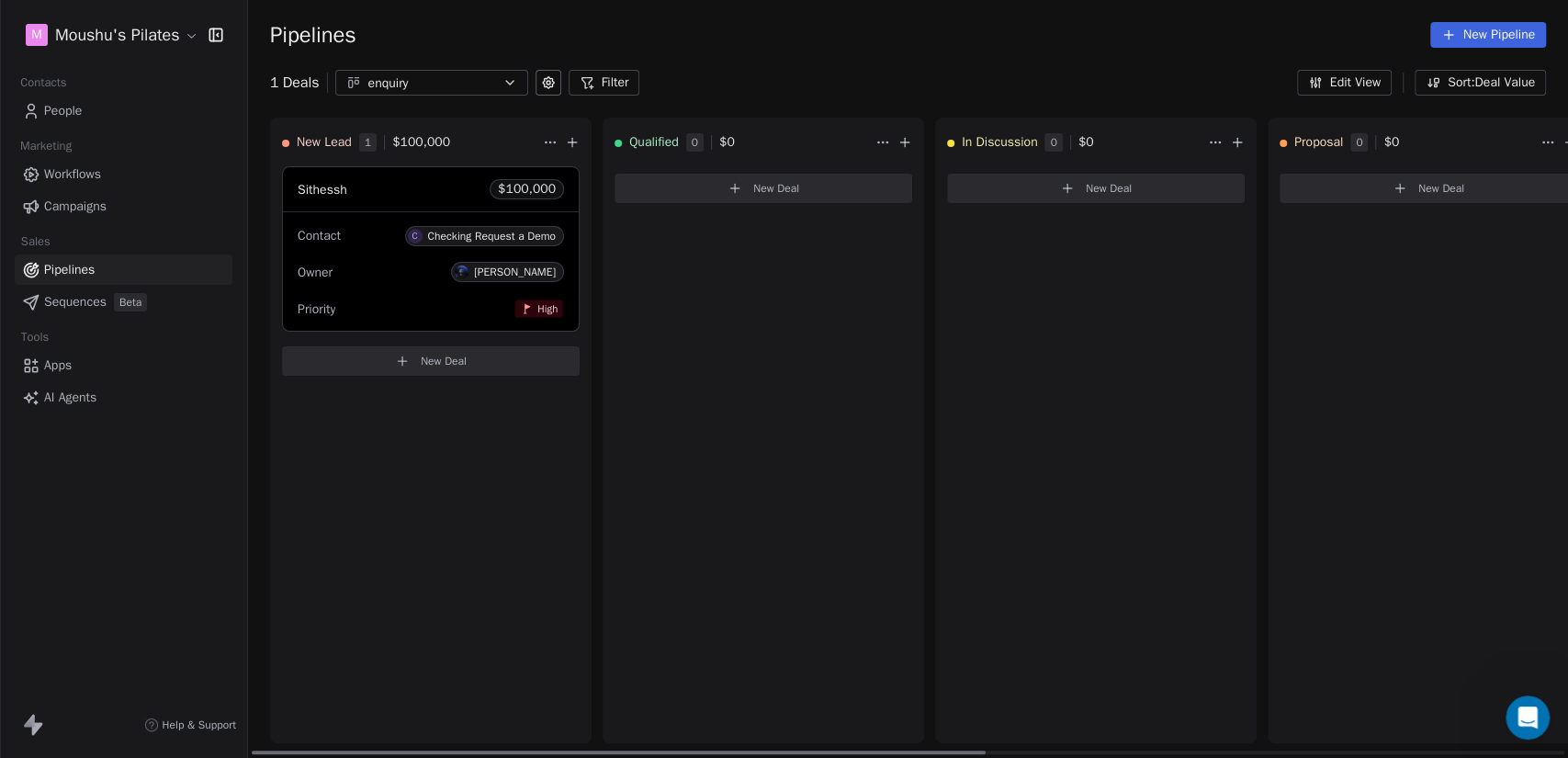 click on "Contact" at bounding box center (319, 235) 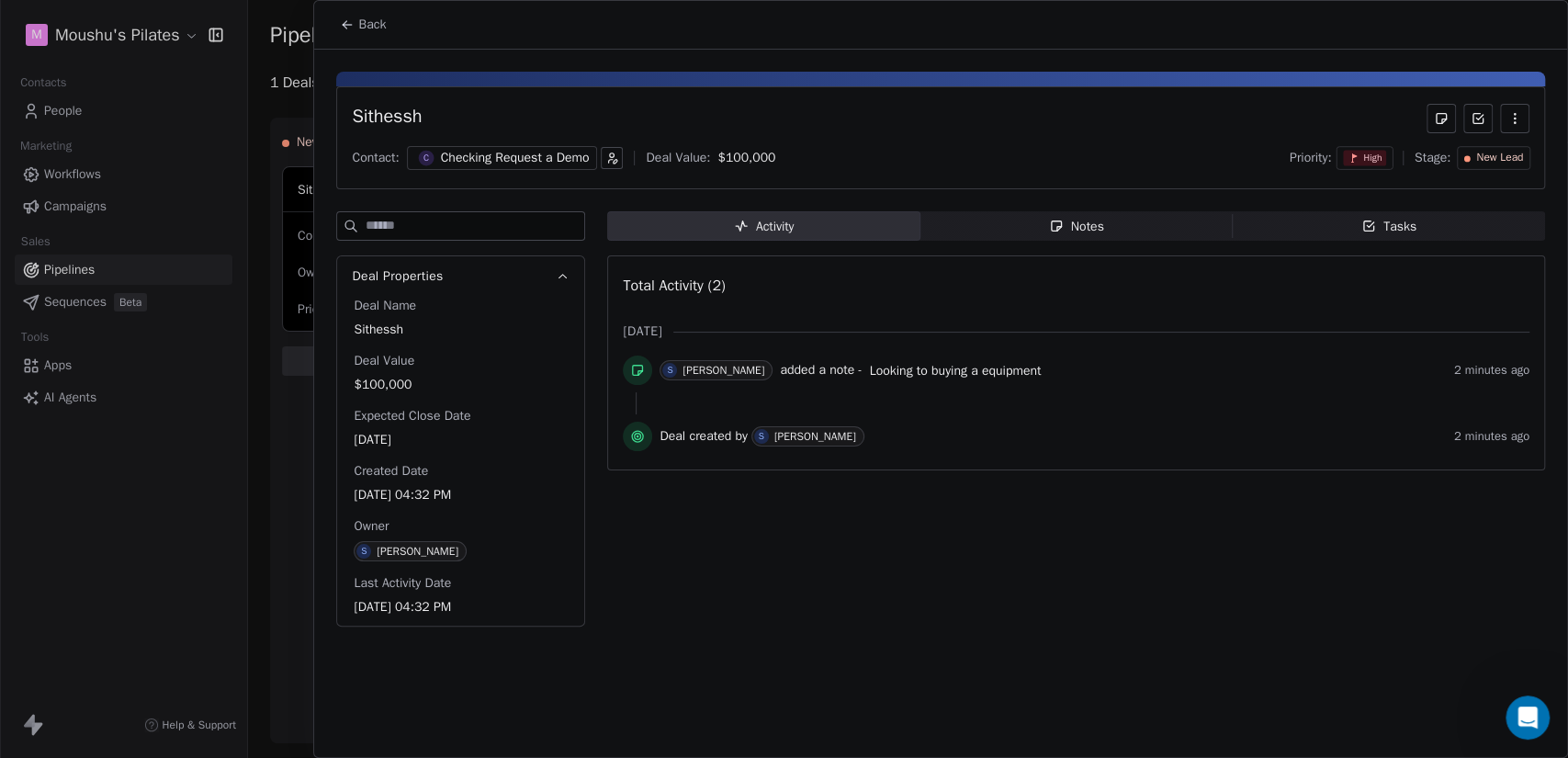 click on "Deal created by" at bounding box center [703, 436] 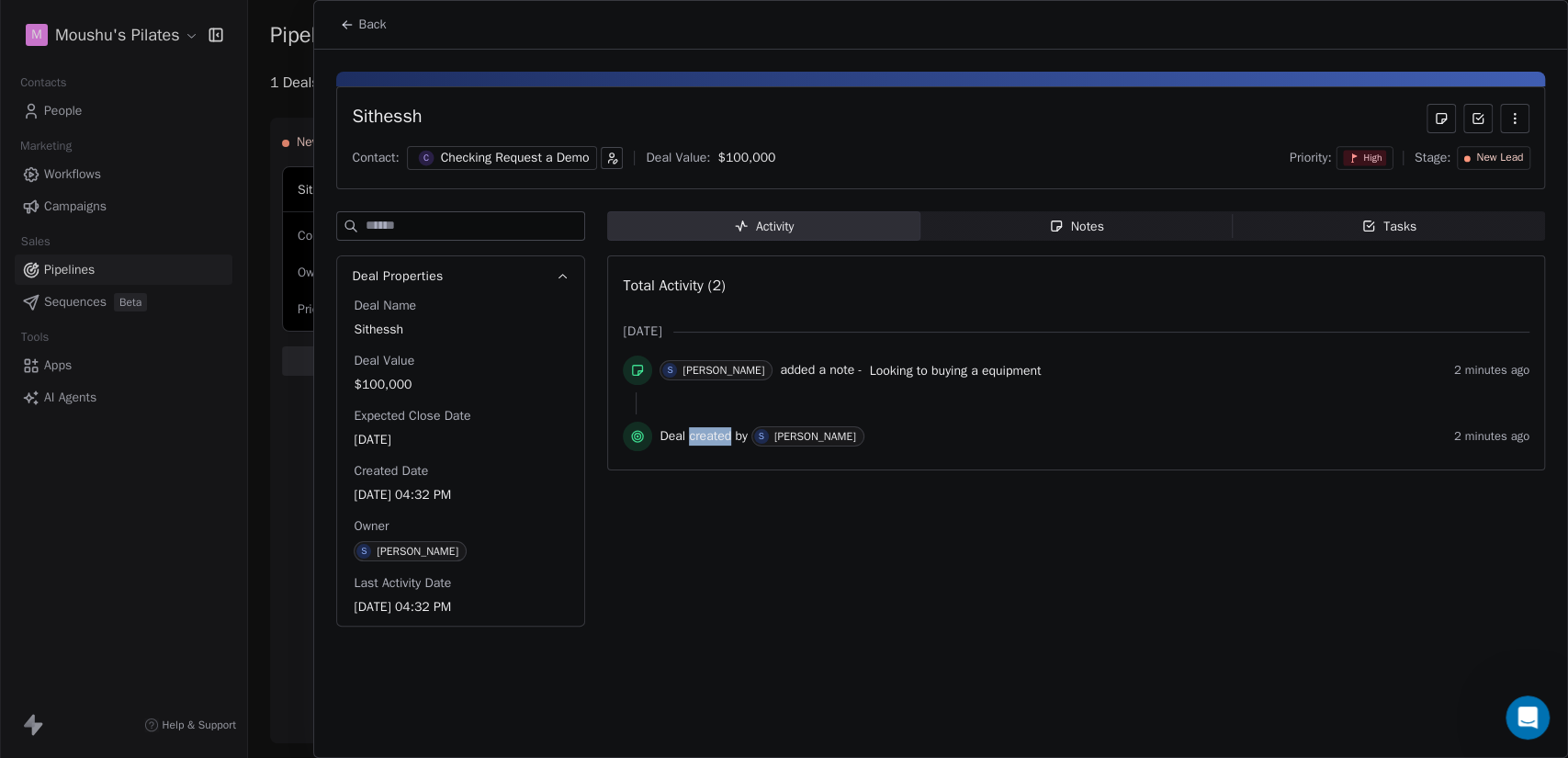 click on "Deal created by" at bounding box center (703, 436) 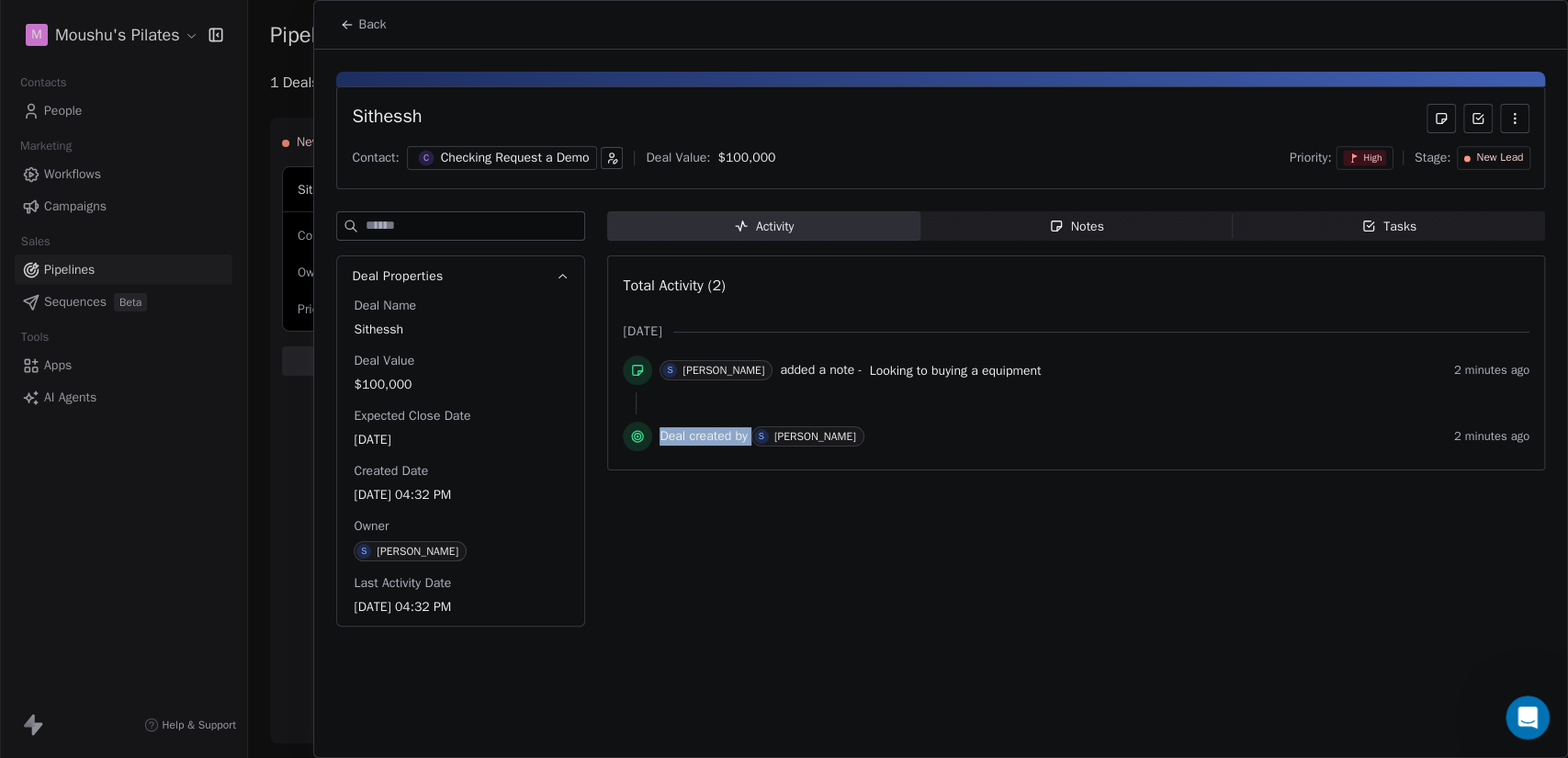 click on "Deal created by" at bounding box center (703, 436) 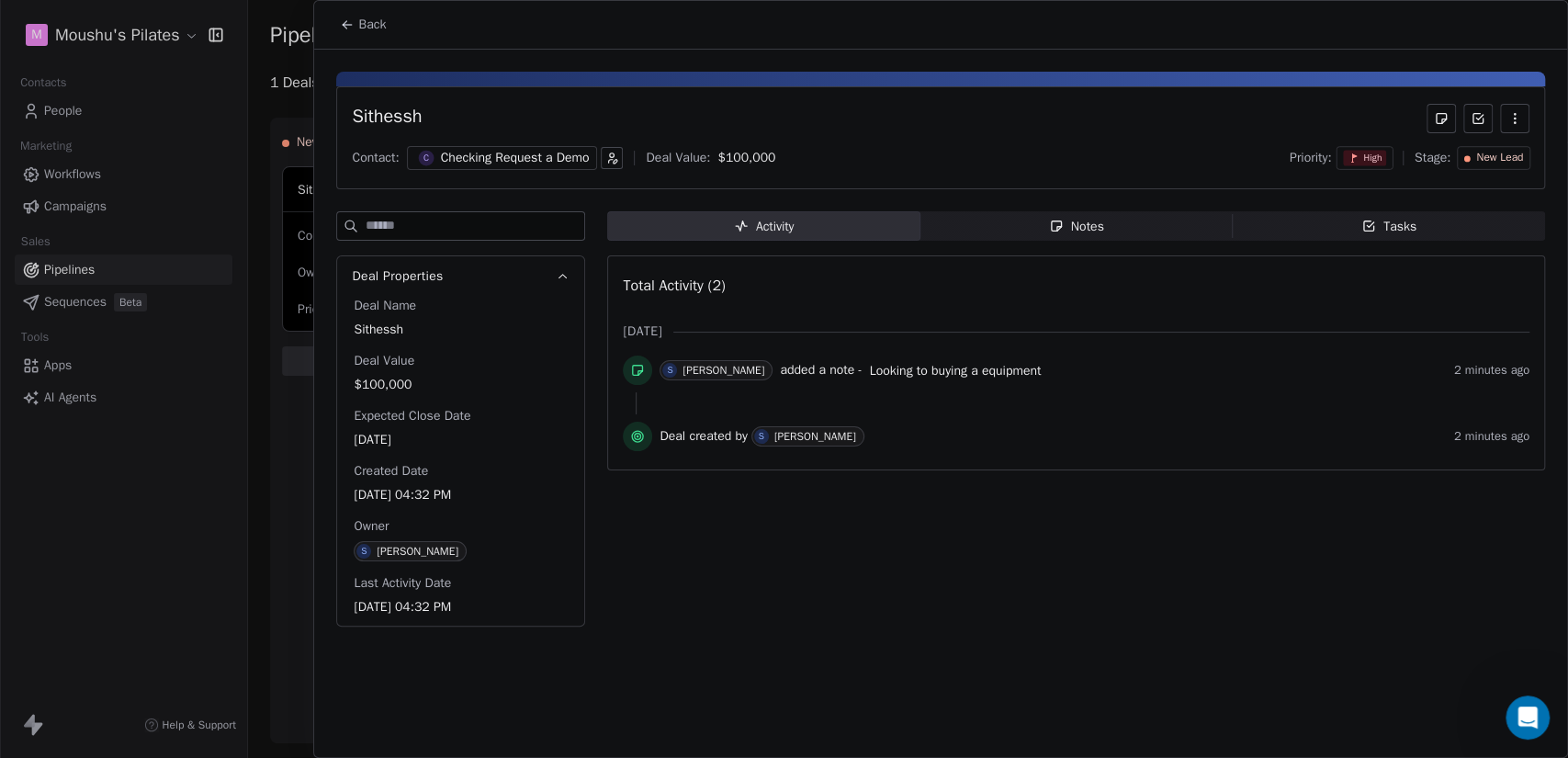 click on "Activity Activity   Notes   Notes Tasks Tasks Total Activity (2) [DATE] S [PERSON_NAME] added a note - Looking to buying a equipment   2 minutes ago Deal created by S [PERSON_NAME] 2 minutes ago" at bounding box center [1076, 424] 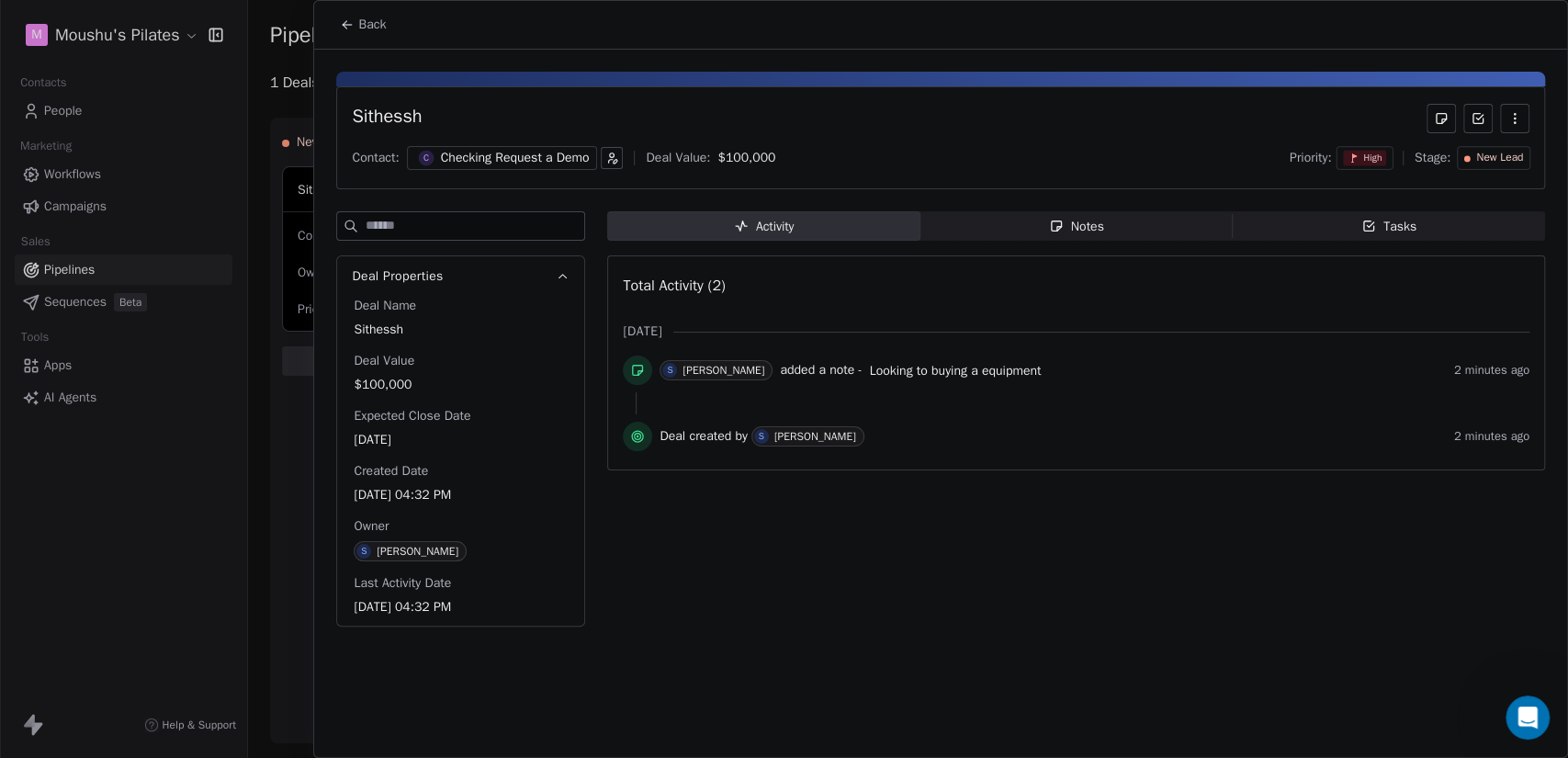 click on "Tasks Tasks" at bounding box center [1389, 226] 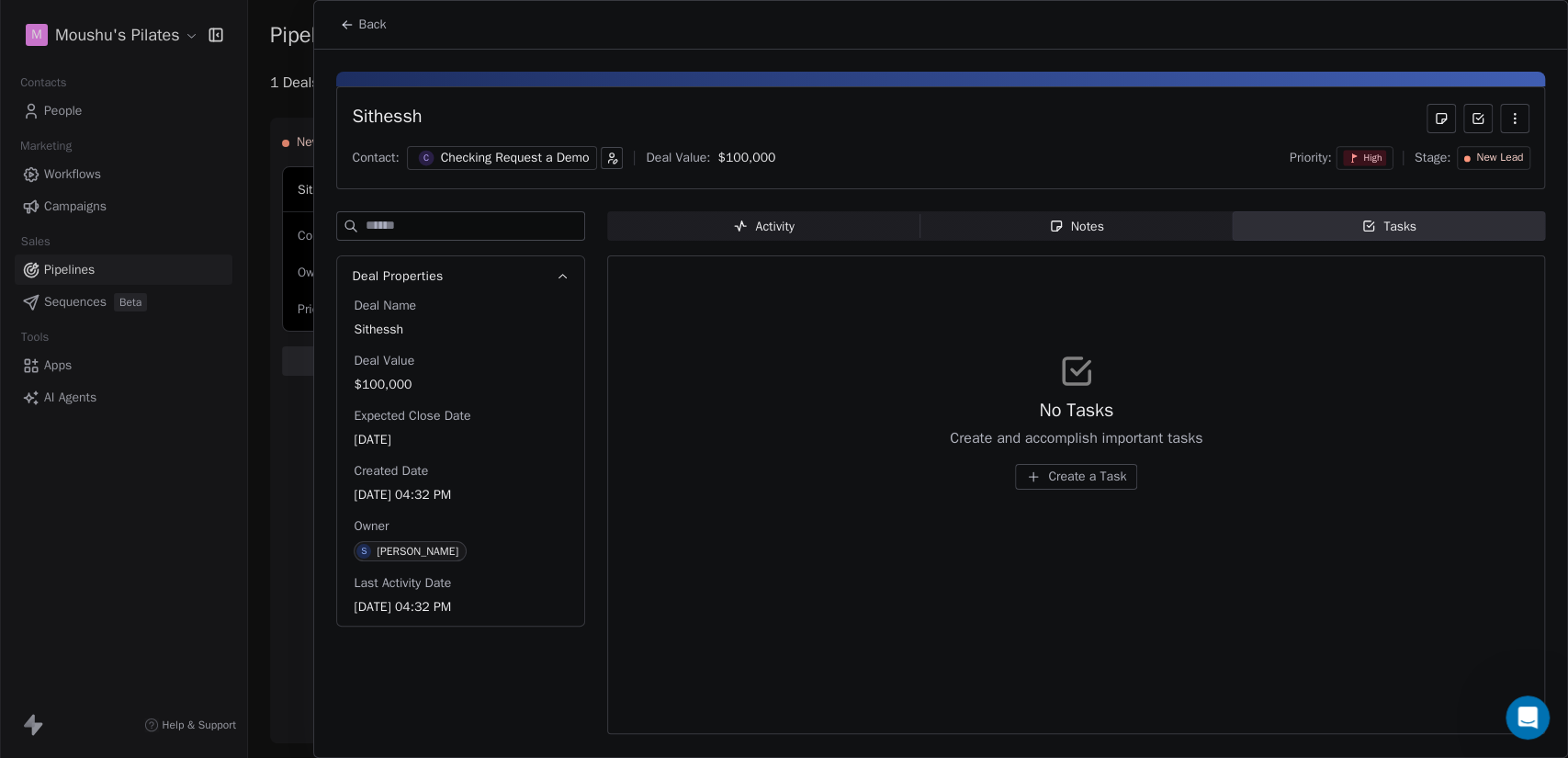 click on "Create a Task" at bounding box center [1087, 477] 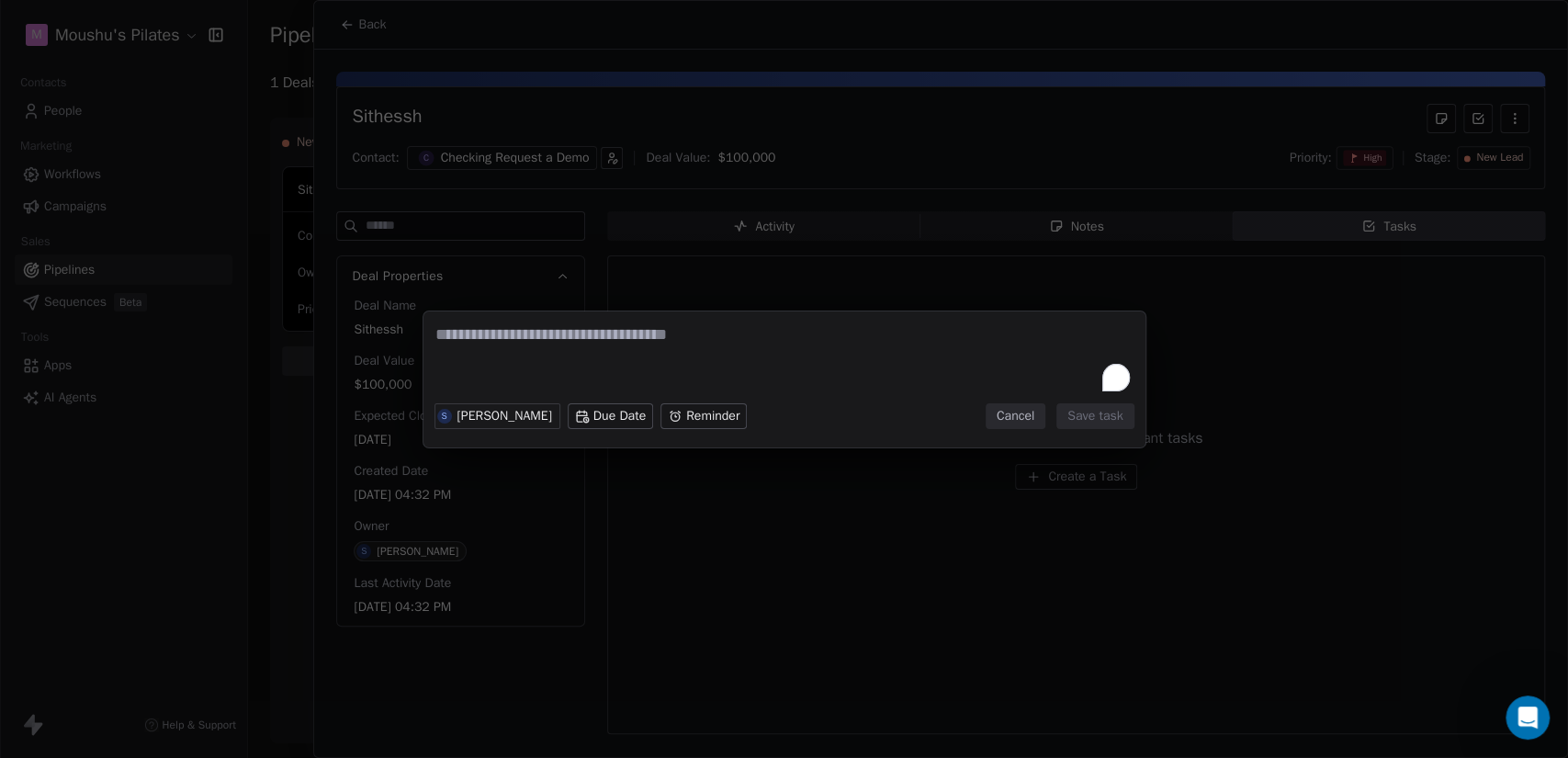 click at bounding box center (784, 359) 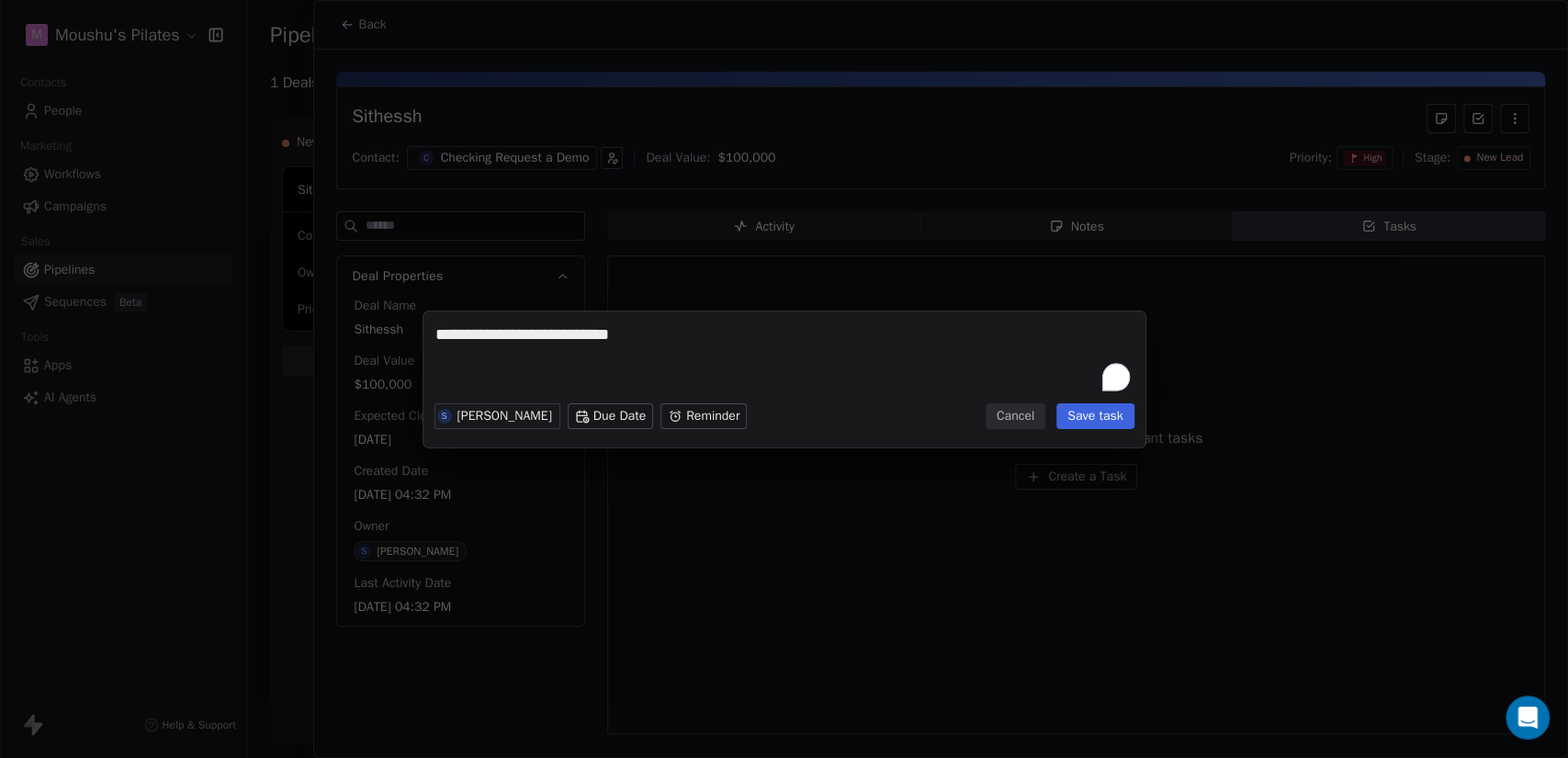 click on "**********" at bounding box center (784, 359) 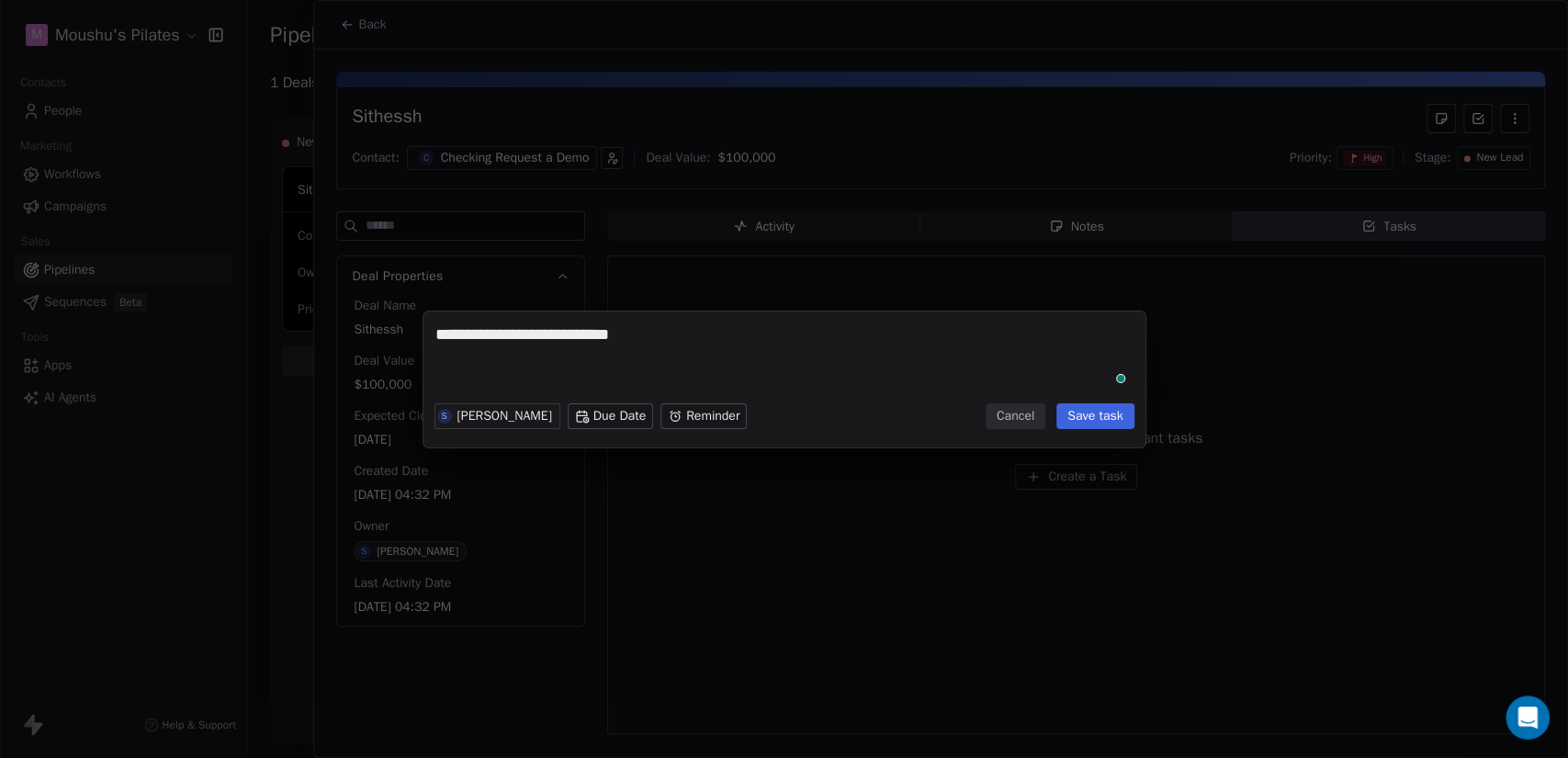 type on "**********" 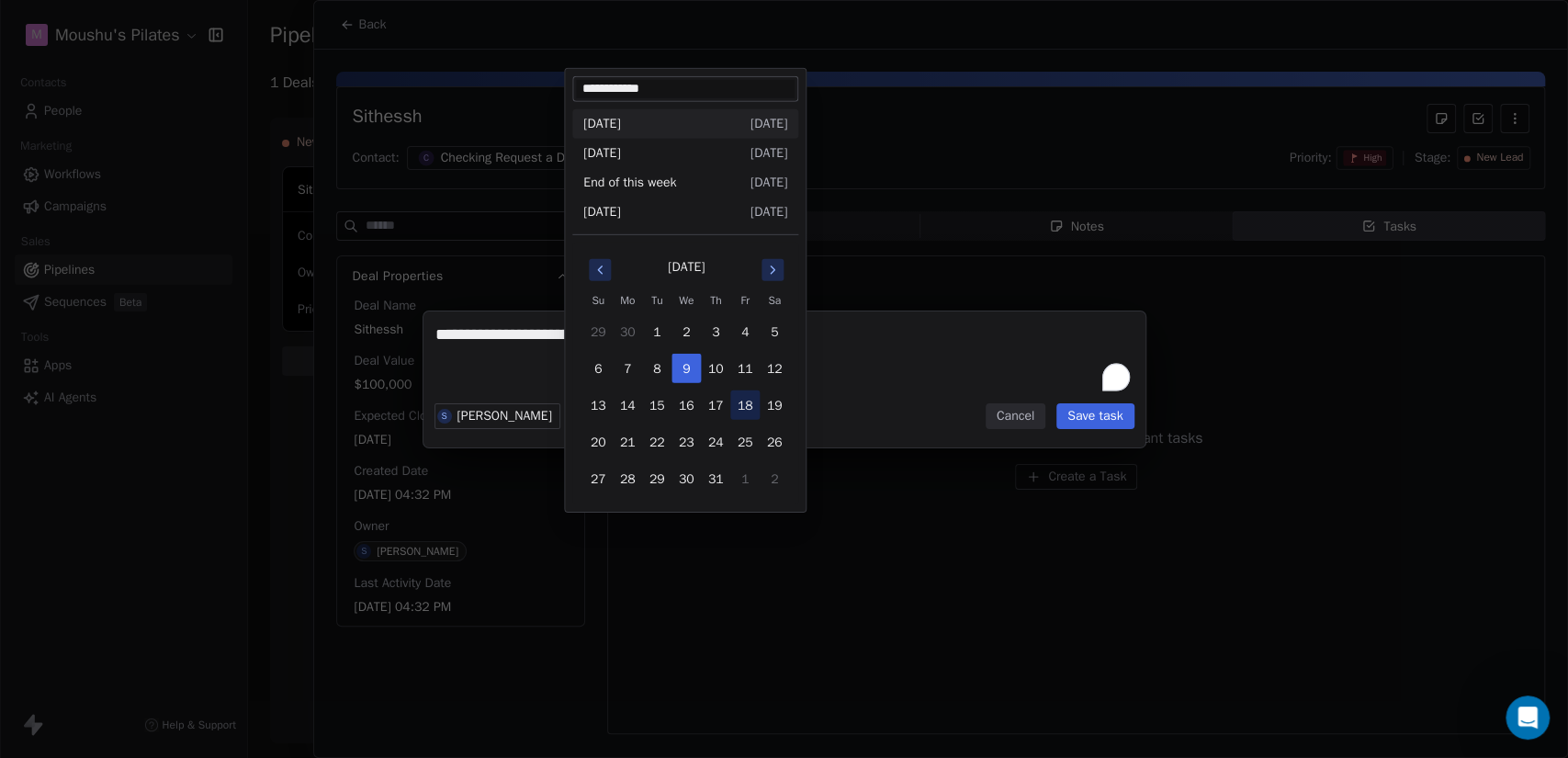 click on "18" at bounding box center (745, 405) 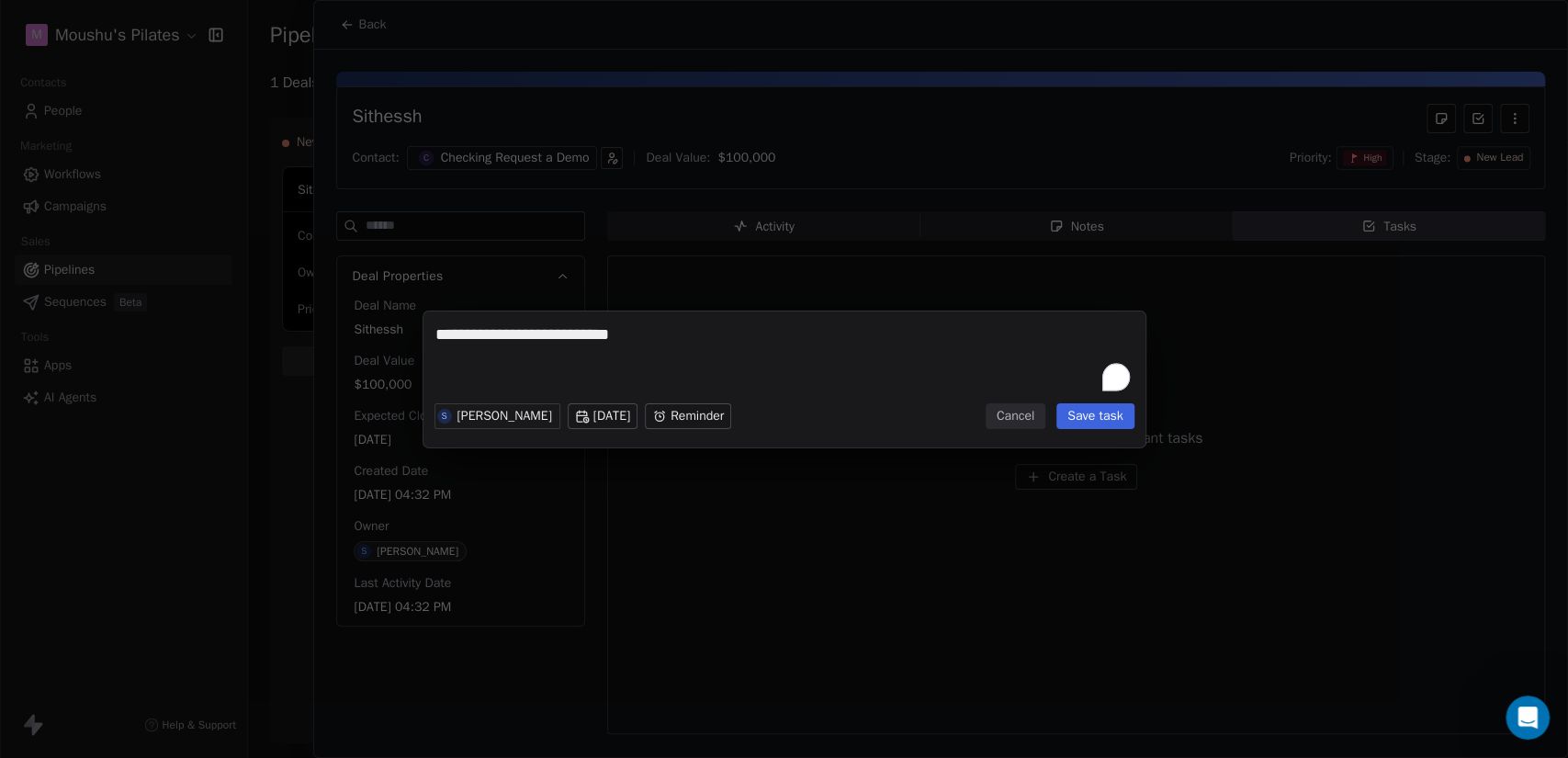 click on "M Moushu's Pilates Contacts People Marketing Workflows Campaigns Sales Pipelines Sequences Beta Tools Apps AI Agents Help & Support Pipelines  New Pipeline 1 Deals enquiry Filter  Edit View Sort:  Deal Value New Lead 1 $ 100,000 Sithessh $ 100,000 Contact C Checking Request a Demo Owner [PERSON_NAME] Priority High New Deal Qualified 0 $ 0 New Deal In Discussion 0 $ 0 New Deal Proposal 0 $ 0 New Deal Negotiation 0 $ 0 New Deal Won 0 $ 0 New Deal Lost 0 $ 0 New Deal
To pick up a draggable item, press the space bar.
While dragging, use the arrow keys to move the item.
Press space again to drop the item in its new position, or press escape to cancel.
Back Sithessh Contact: C Checking Request a Demo Deal Value: $ 100,000 Priority: High Stage: New Lead Deal Properties Deal Name Sithessh Deal Value $100,000 Expected Close Date [DATE] Created Date [DATE] 04:32 PM Owner S [PERSON_NAME] Last Activity Date [DATE] 04:32 PM Activity Activity   Notes   Notes Tasks Tasks No Tasks   S" at bounding box center (784, 379) 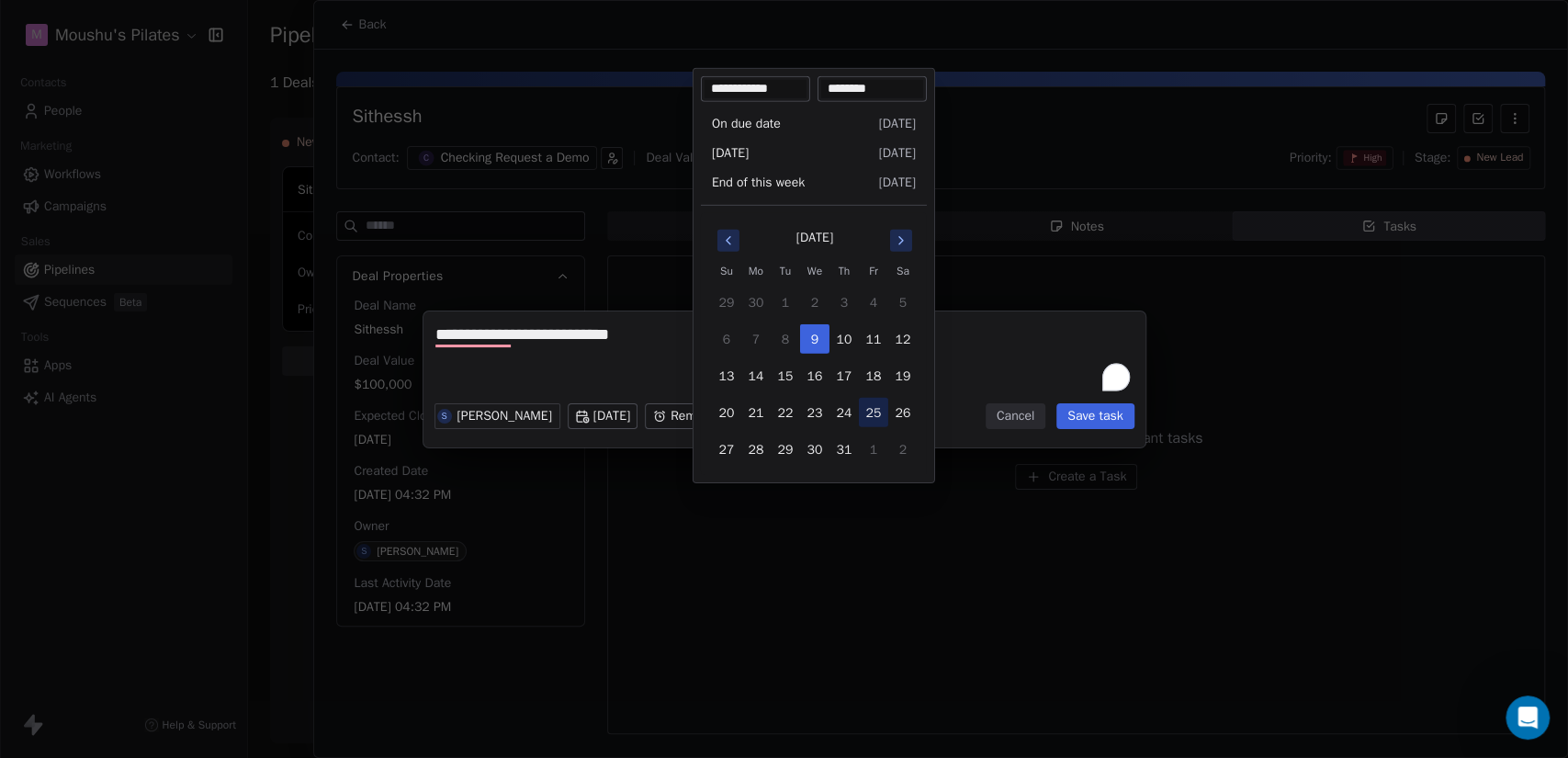 click on "25" at bounding box center [874, 413] 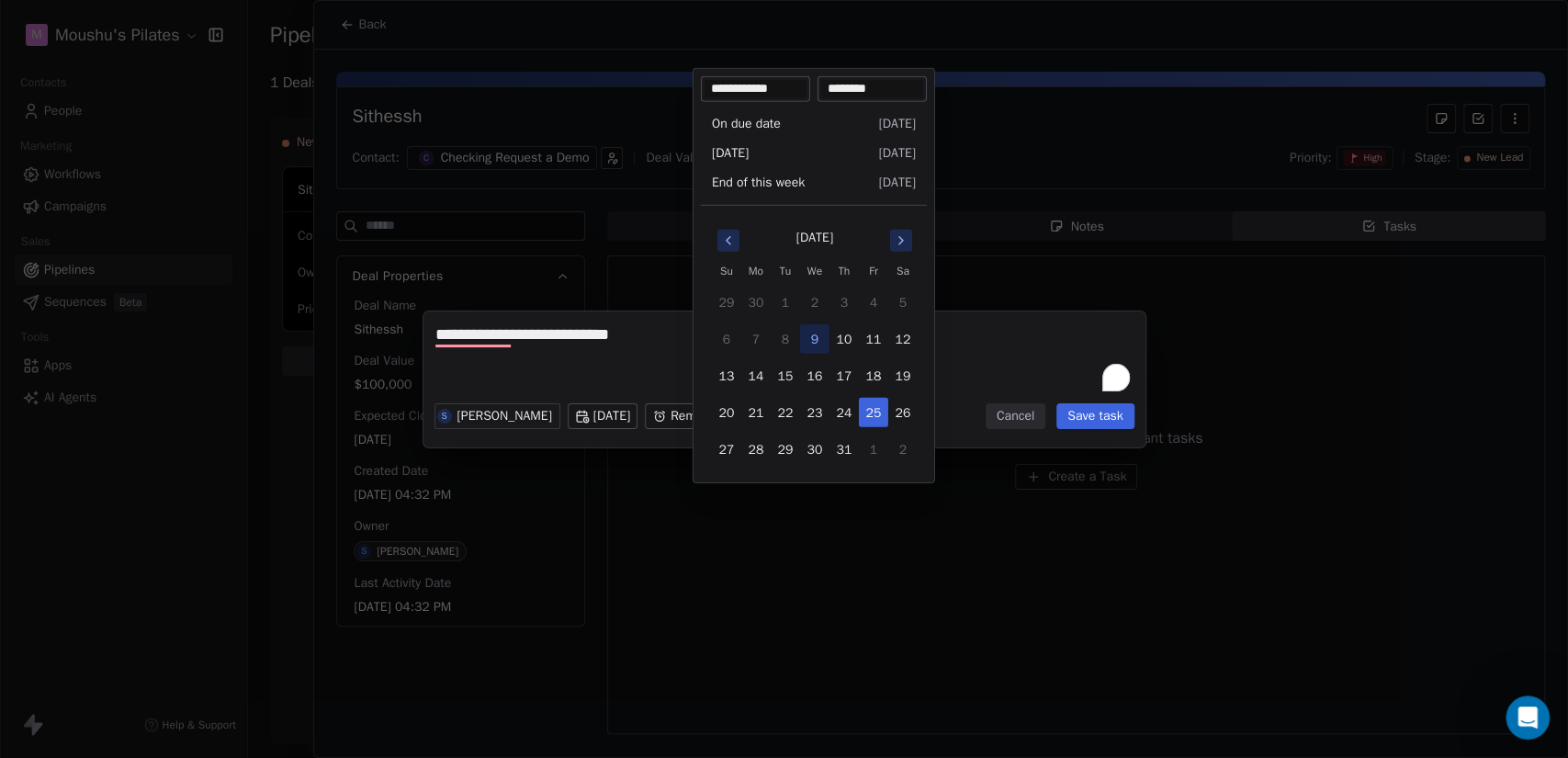 click on "**********" at bounding box center [784, 379] 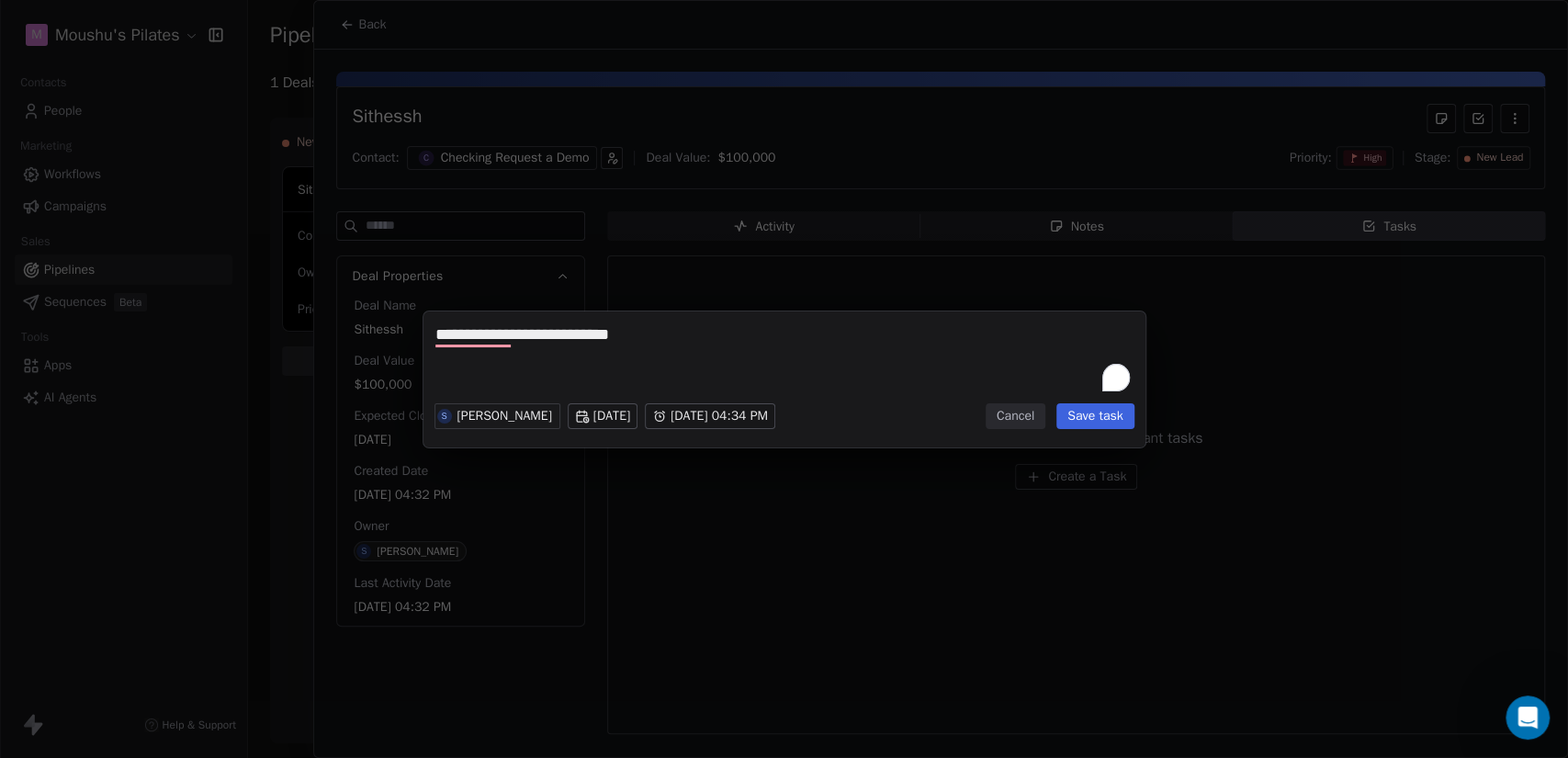 click on "Save task" at bounding box center (1095, 416) 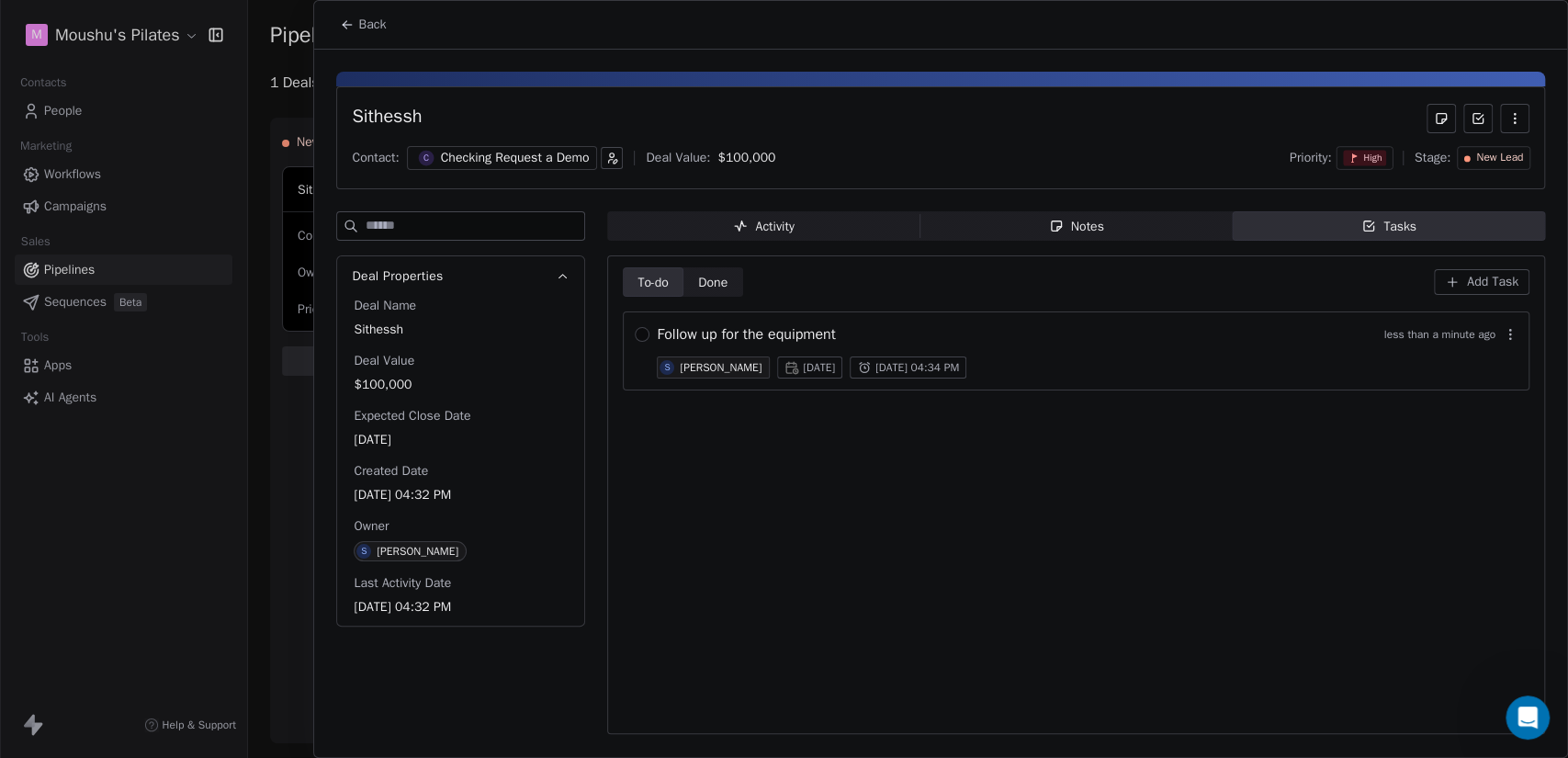 click 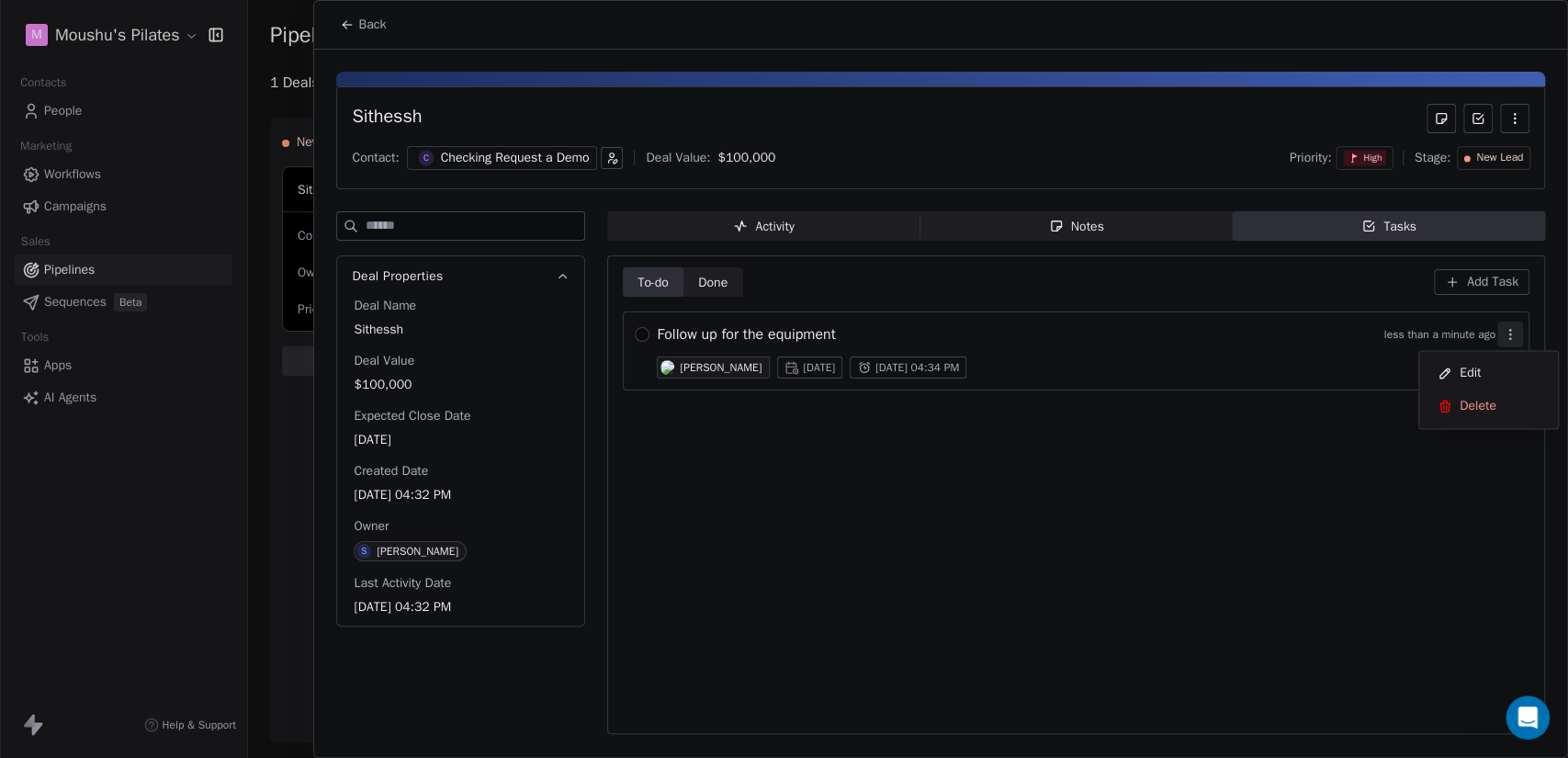 click 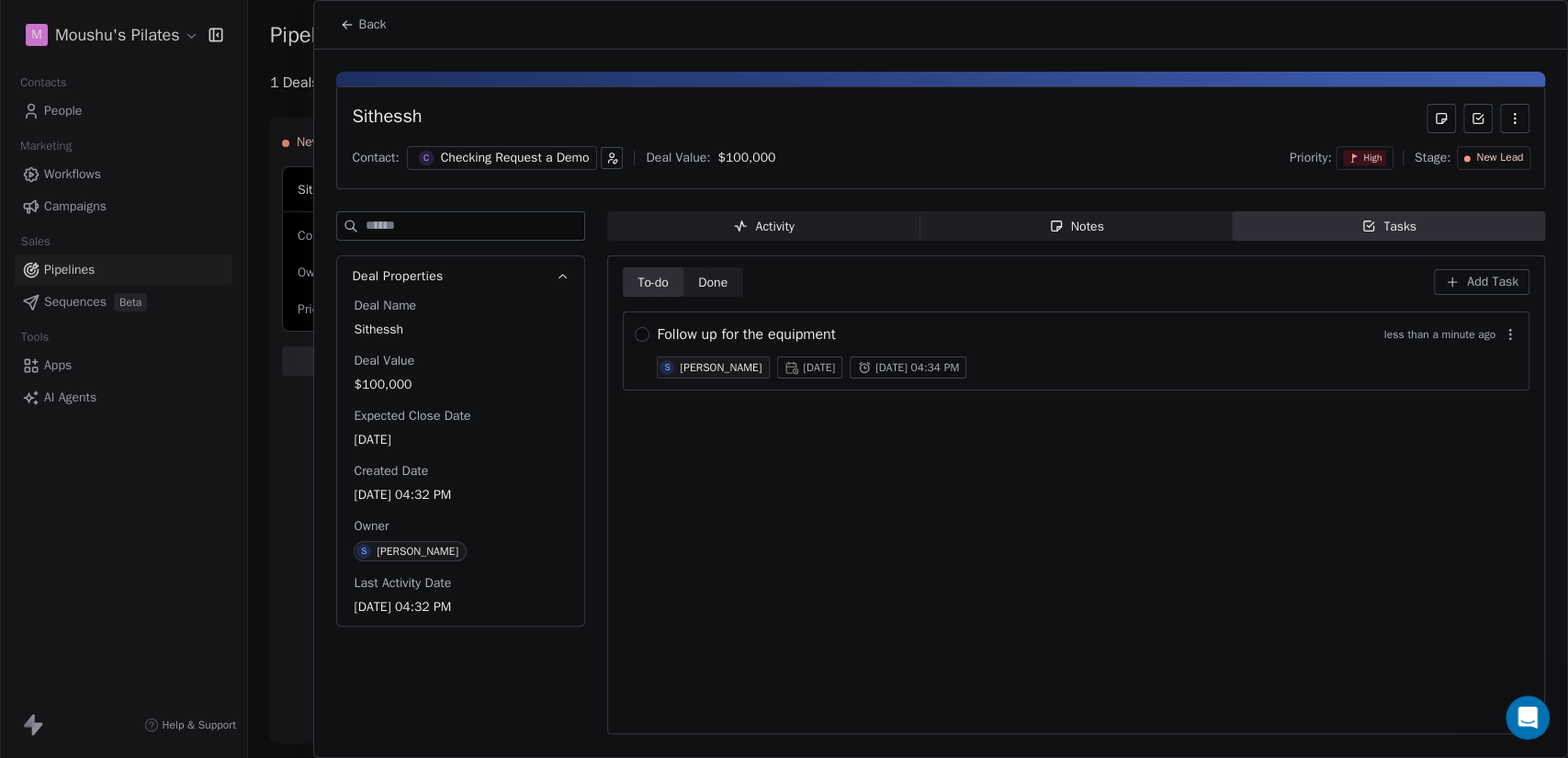 click on "Done" at bounding box center (713, 282) 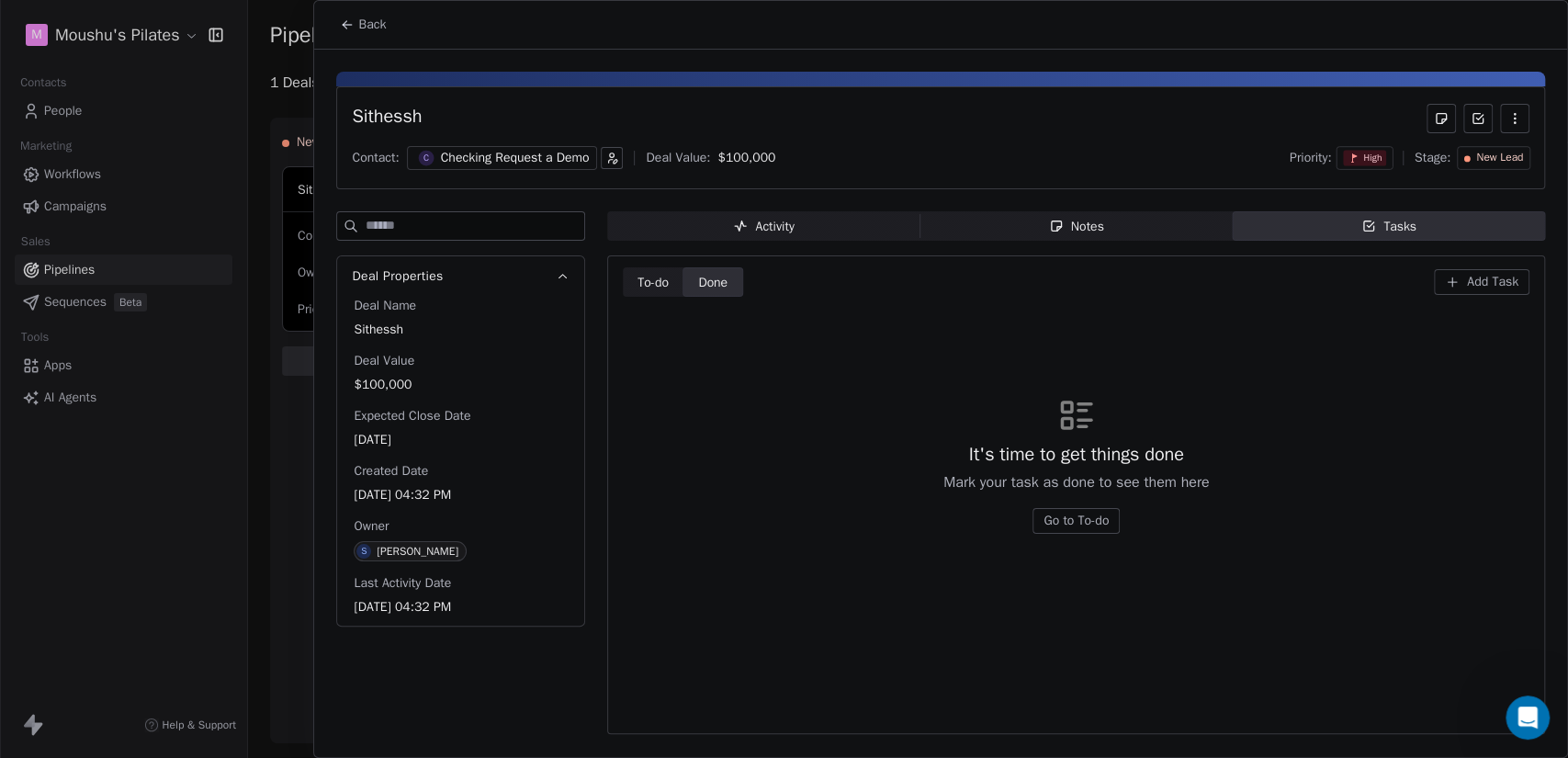 click on "It's time to get things done Mark your task as done to see them here Go to To-do" at bounding box center (1076, 465) 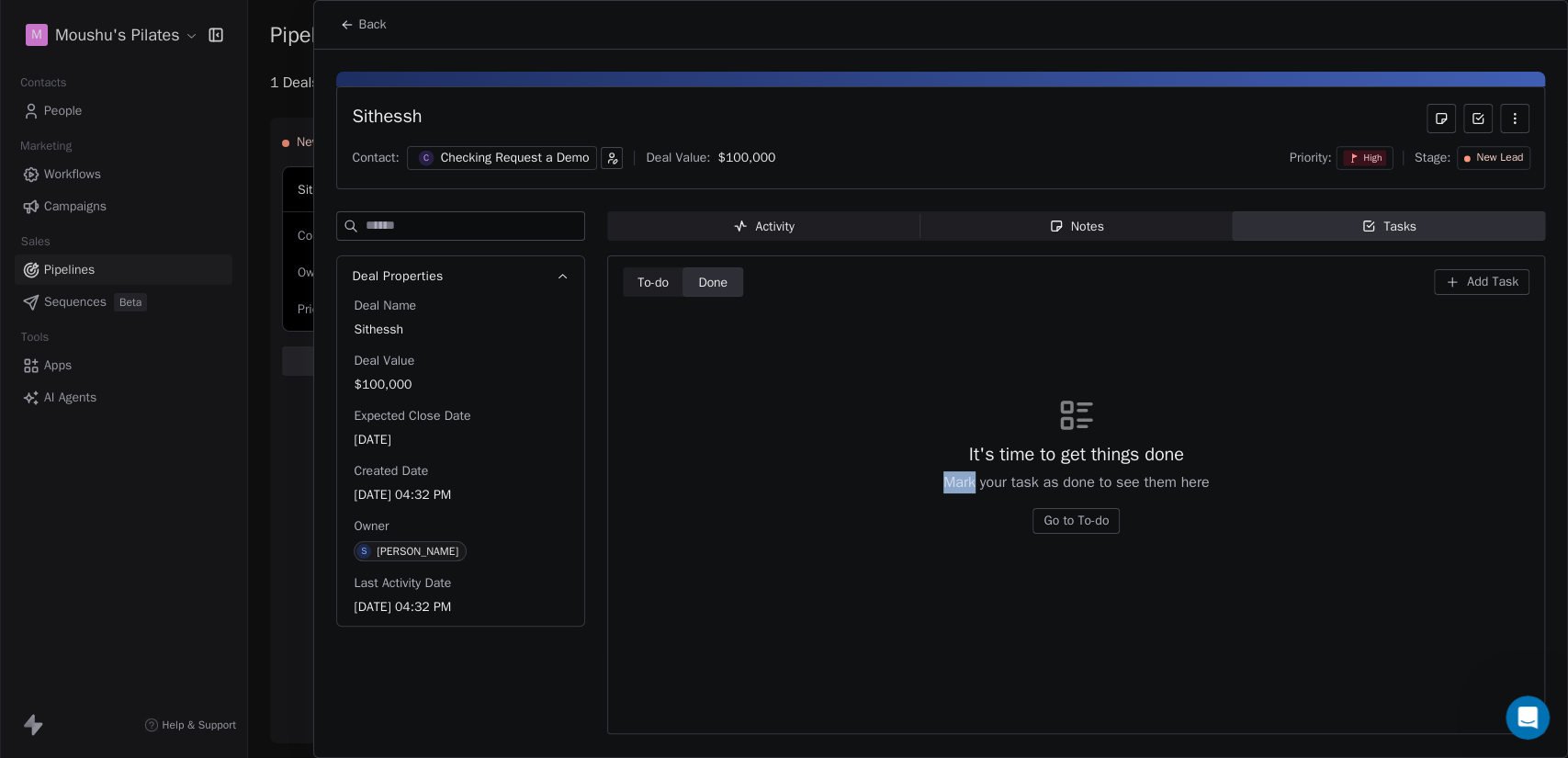 click on "It's time to get things done Mark your task as done to see them here Go to To-do" at bounding box center (1076, 465) 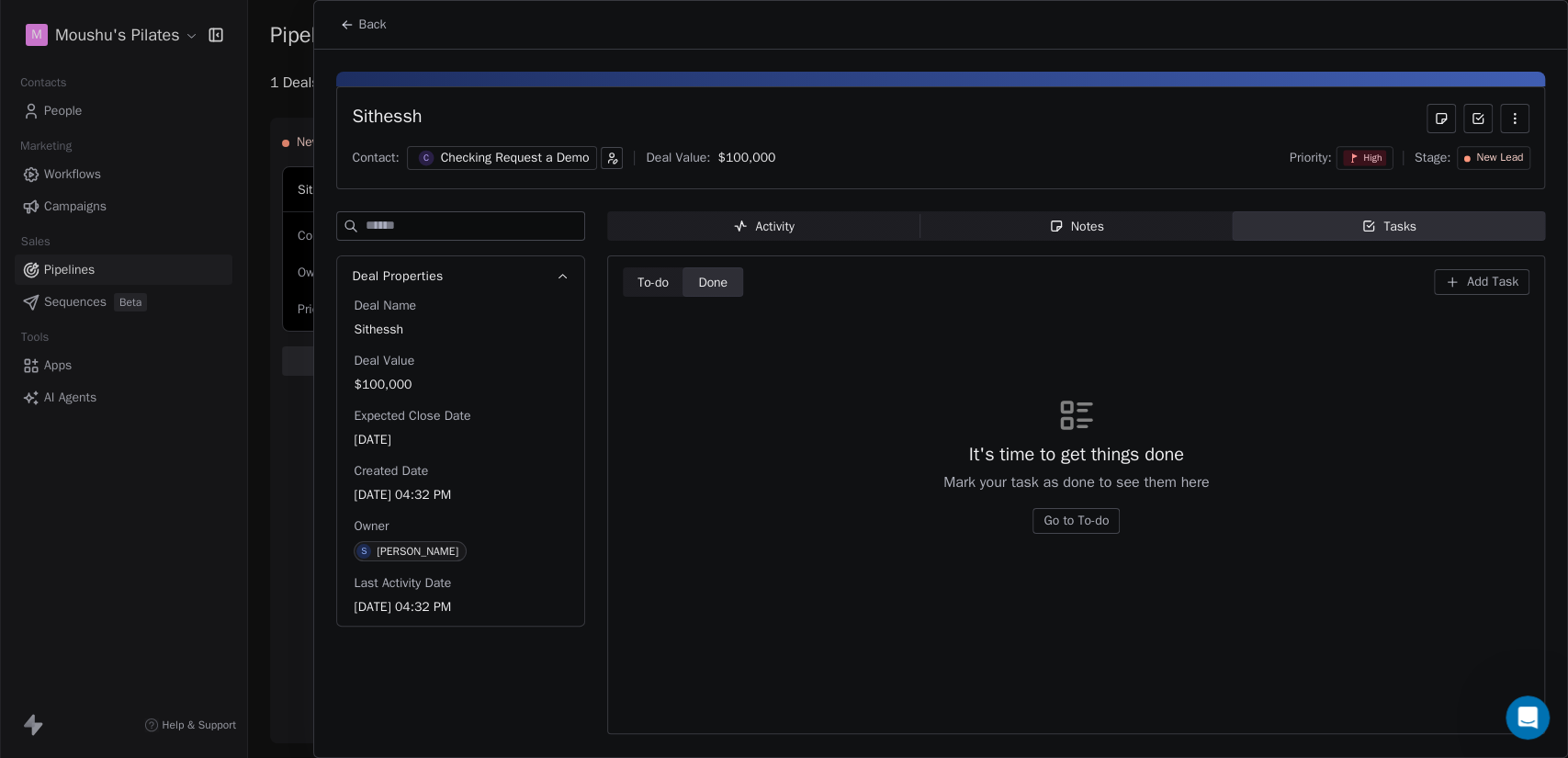 click on "It's time to get things done Mark your task as done to see them here Go to To-do" at bounding box center [1076, 465] 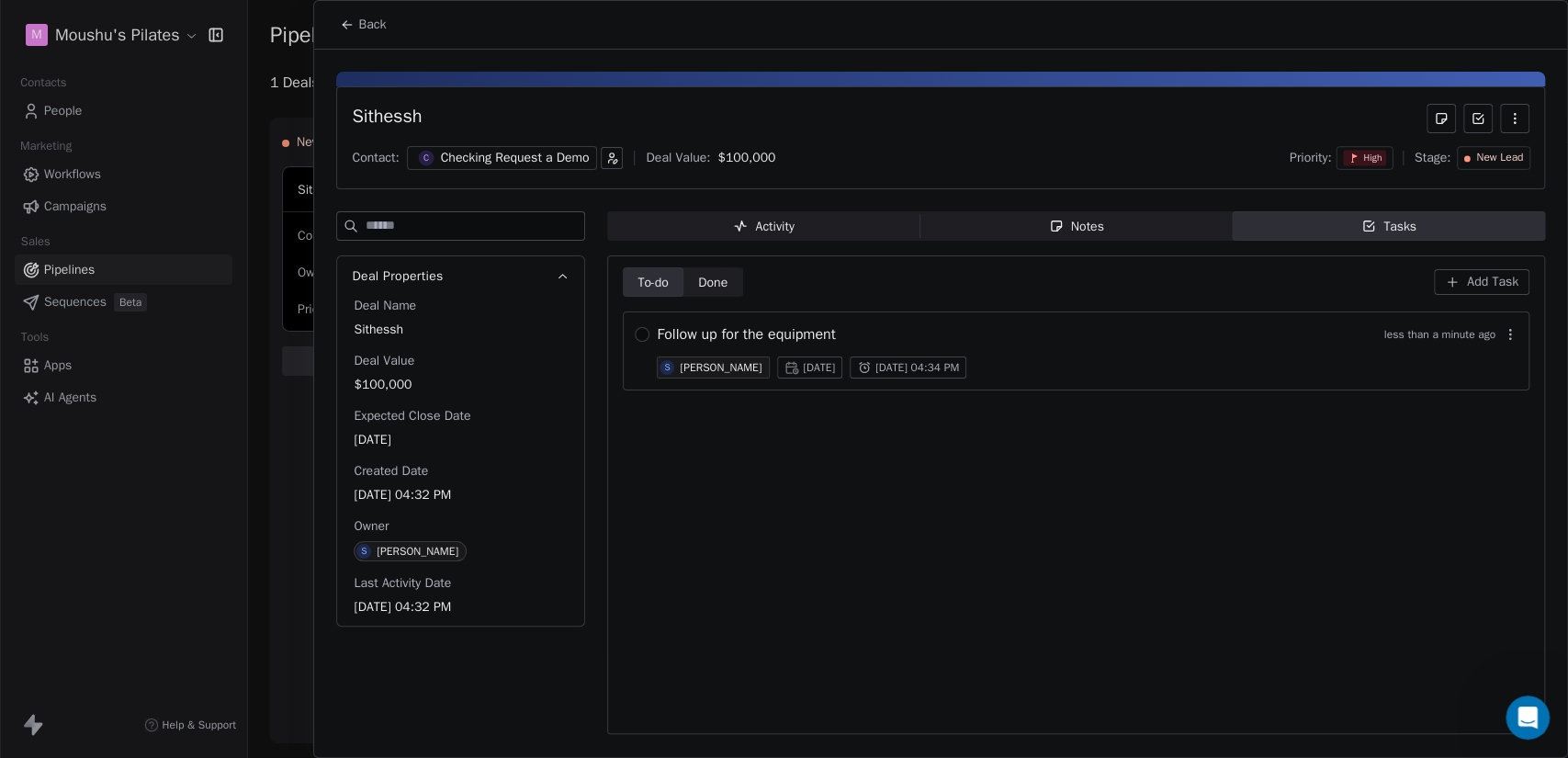 click 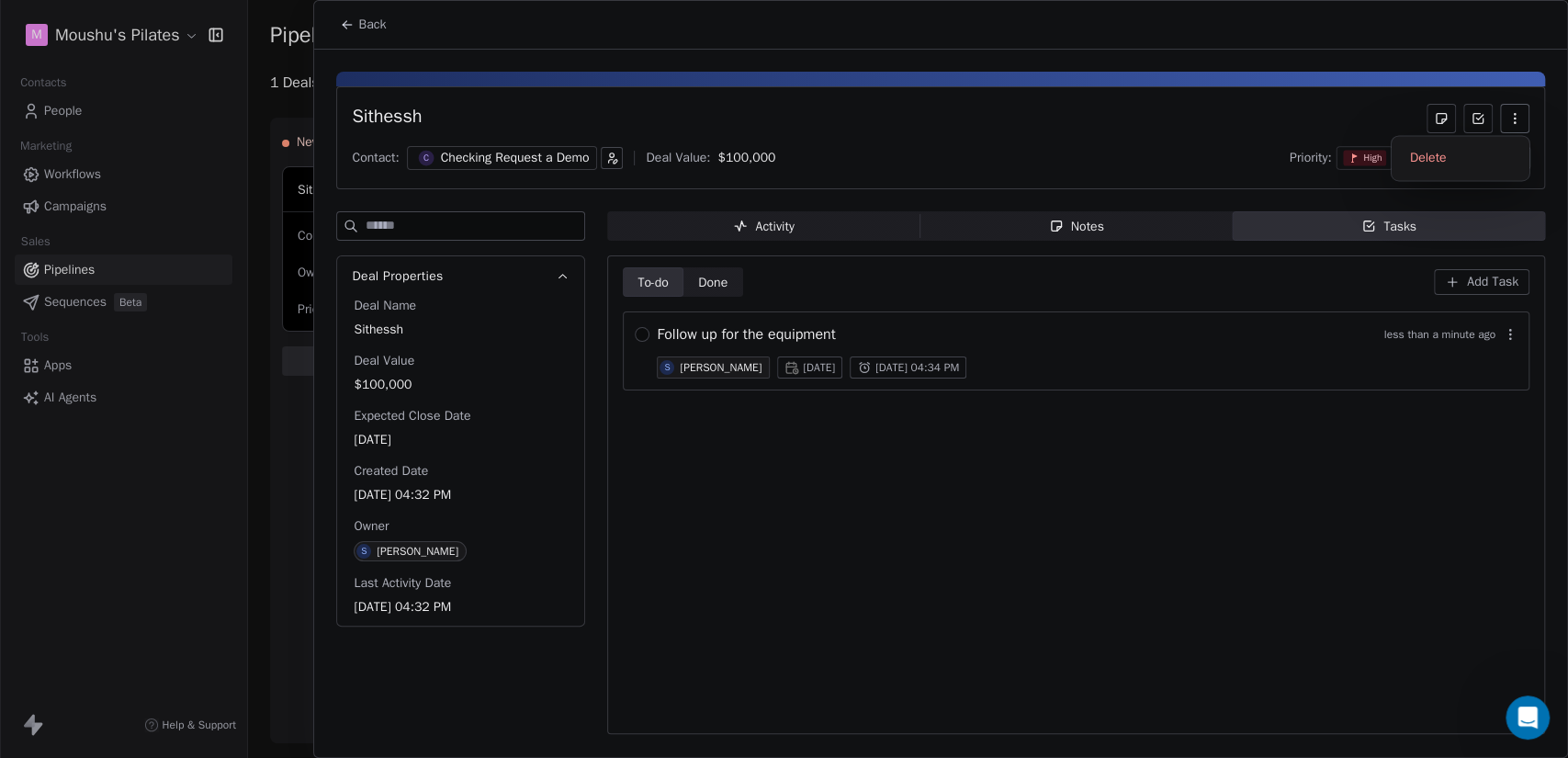 click 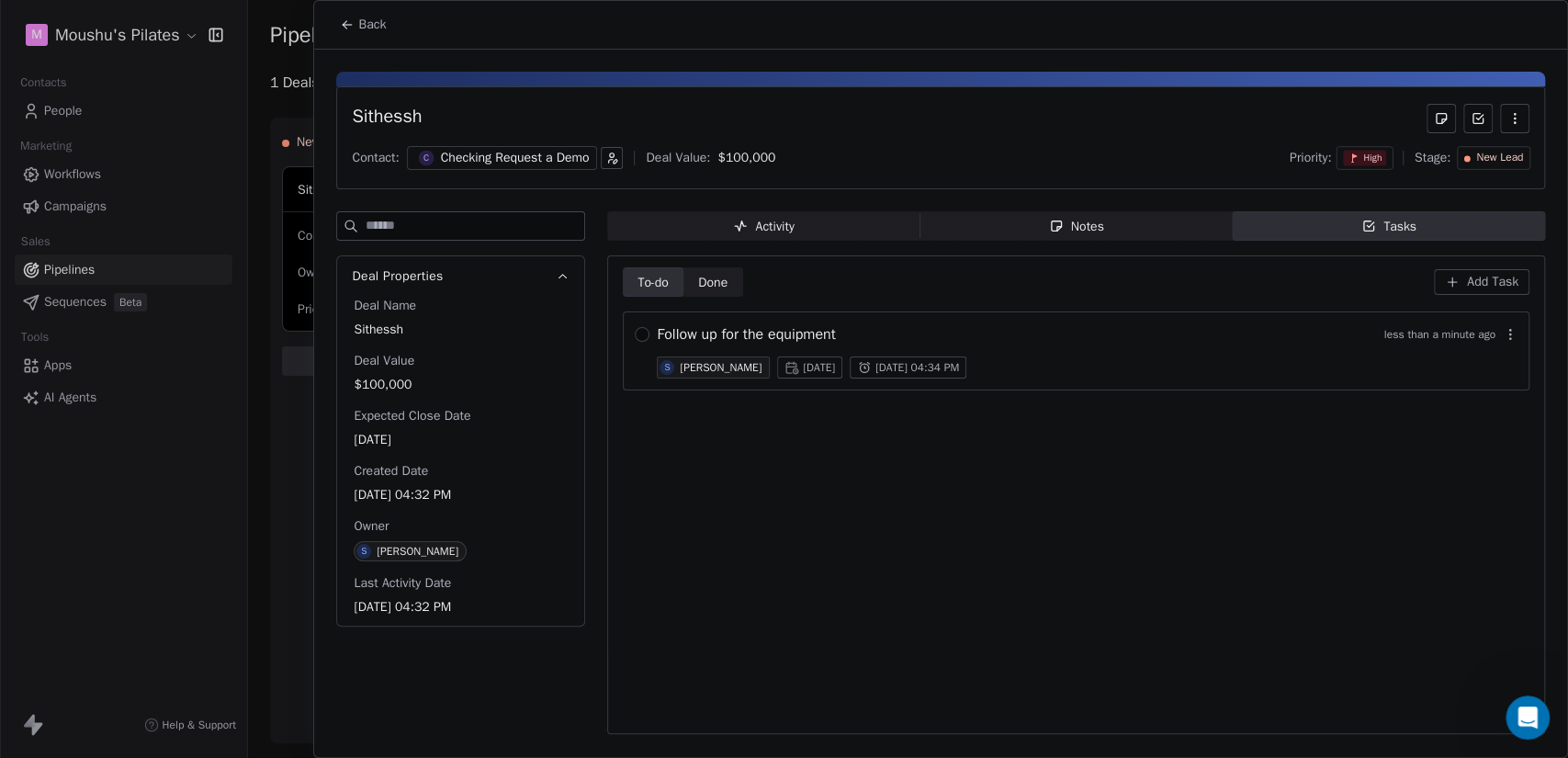click at bounding box center [475, 226] 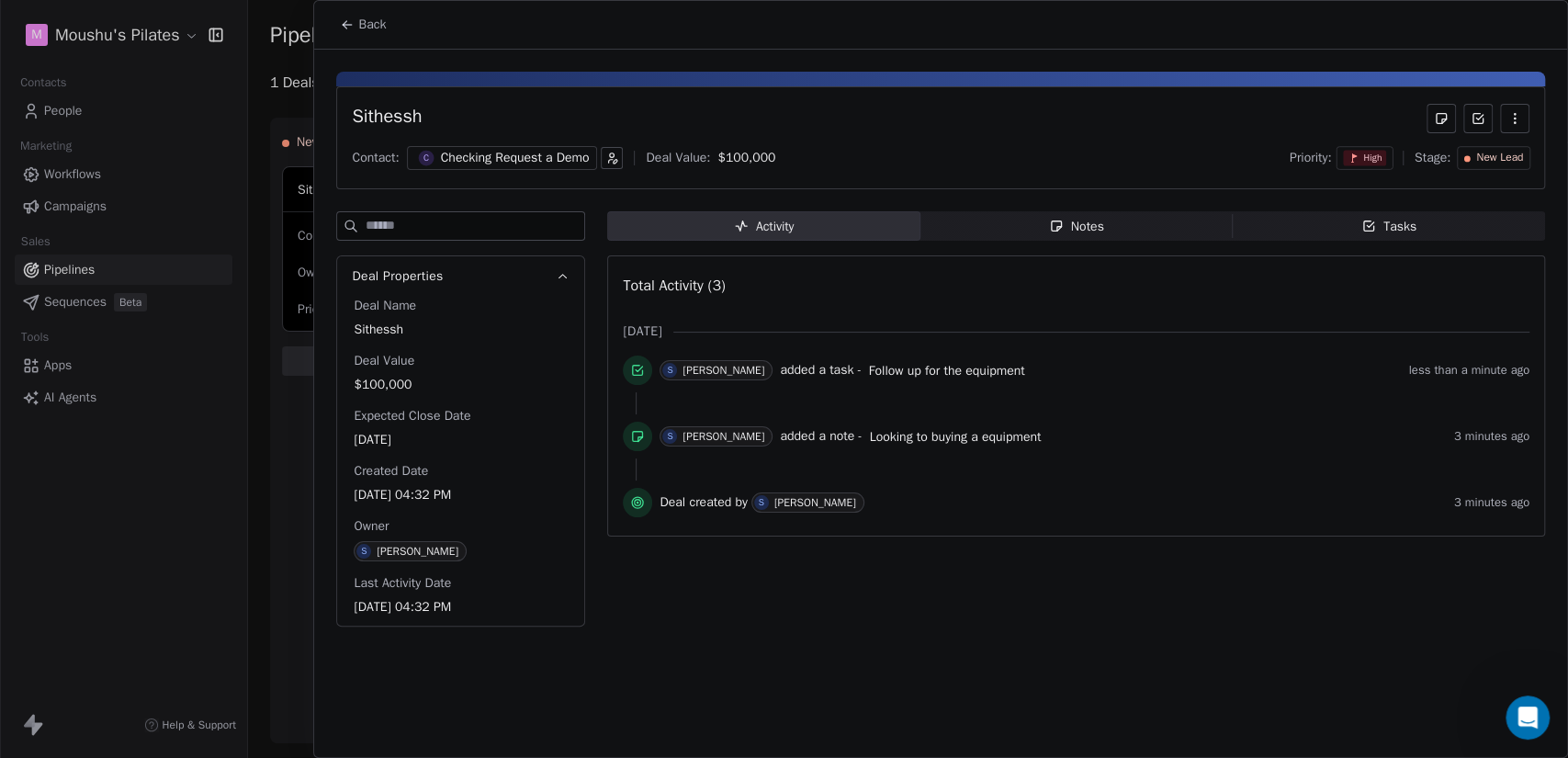click at bounding box center [784, 379] 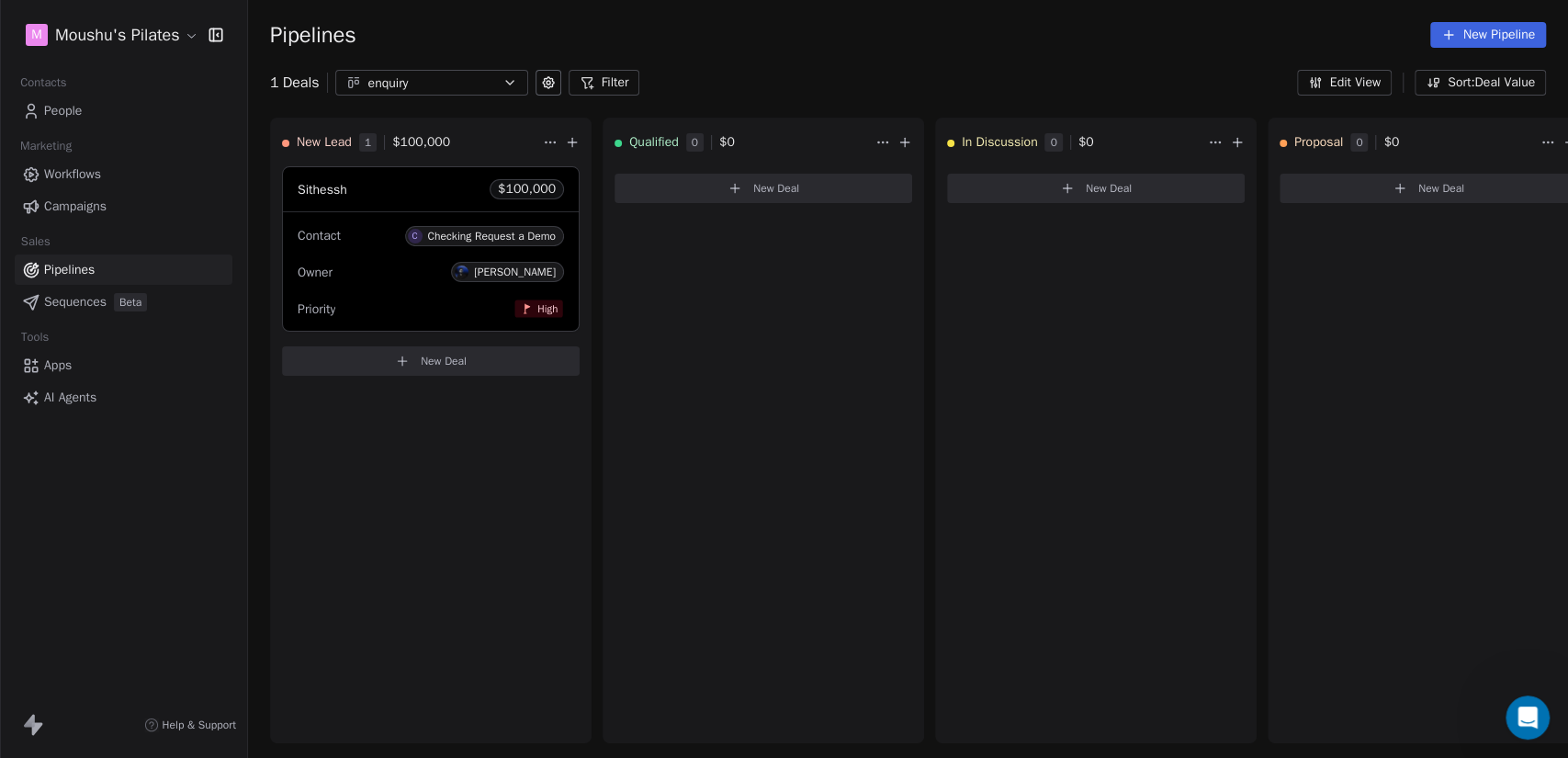 click on "Edit View" at bounding box center (1344, 83) 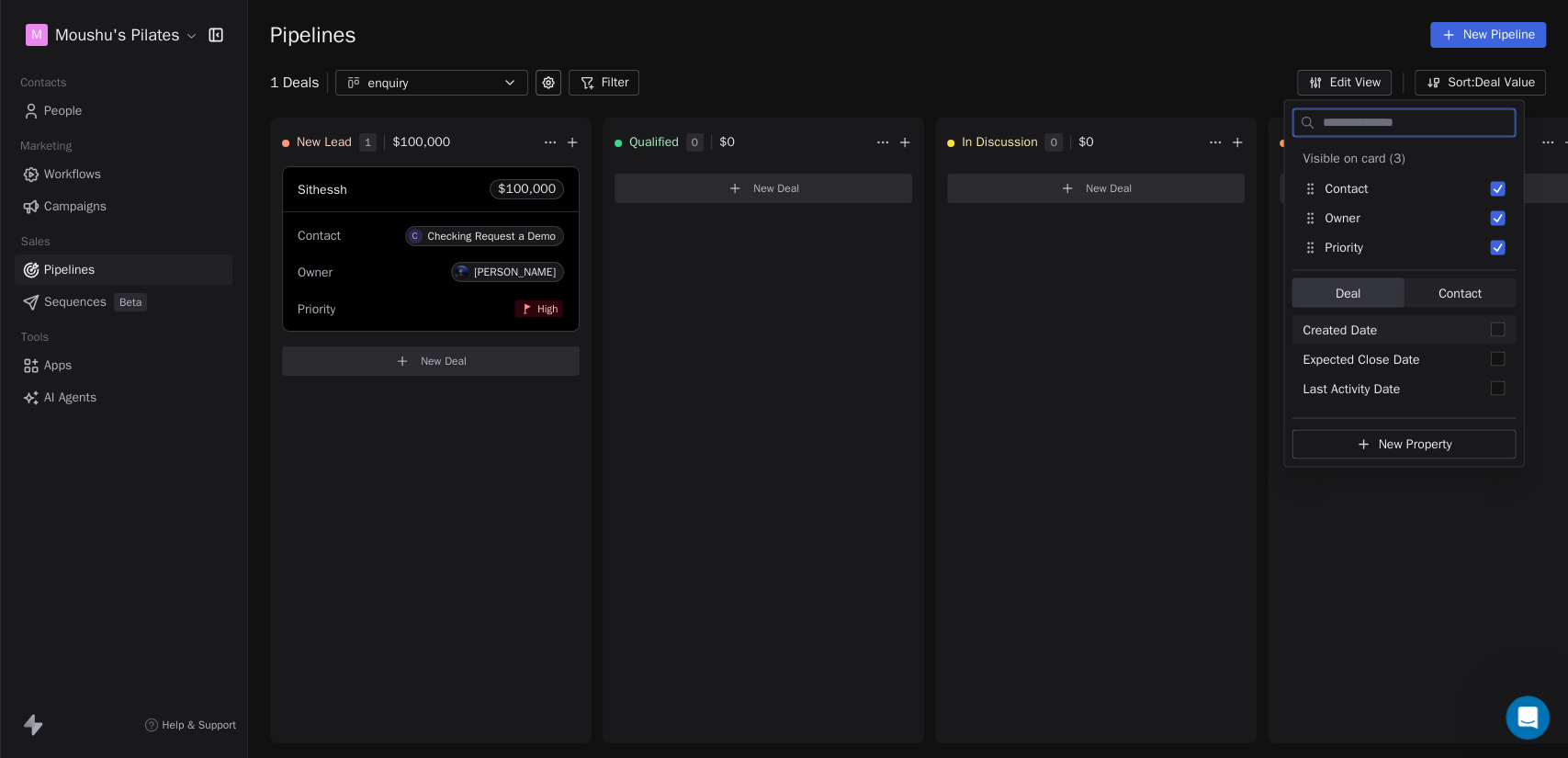 click on "Created Date" at bounding box center (1404, 329) 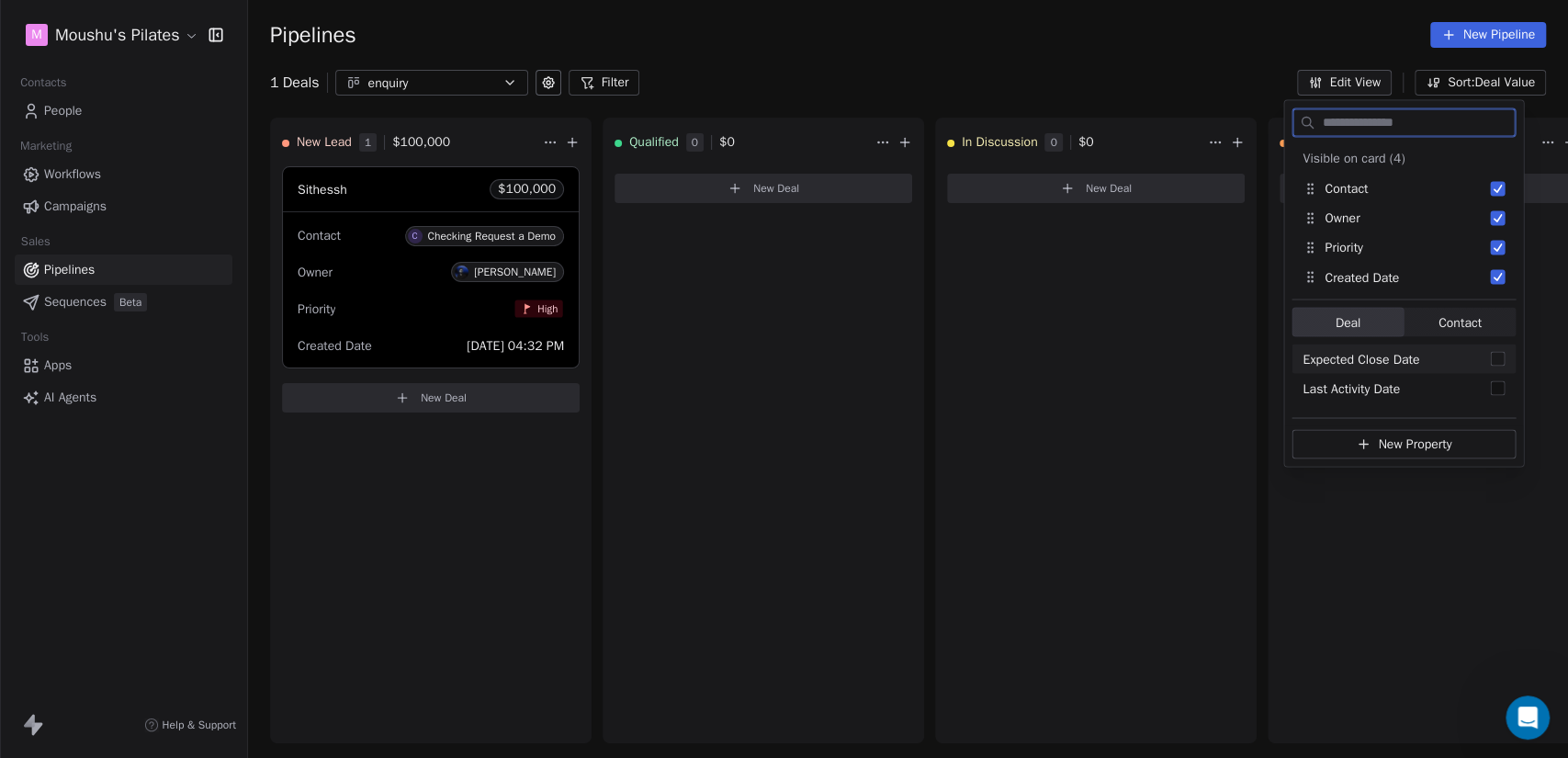 click at bounding box center [1497, 358] 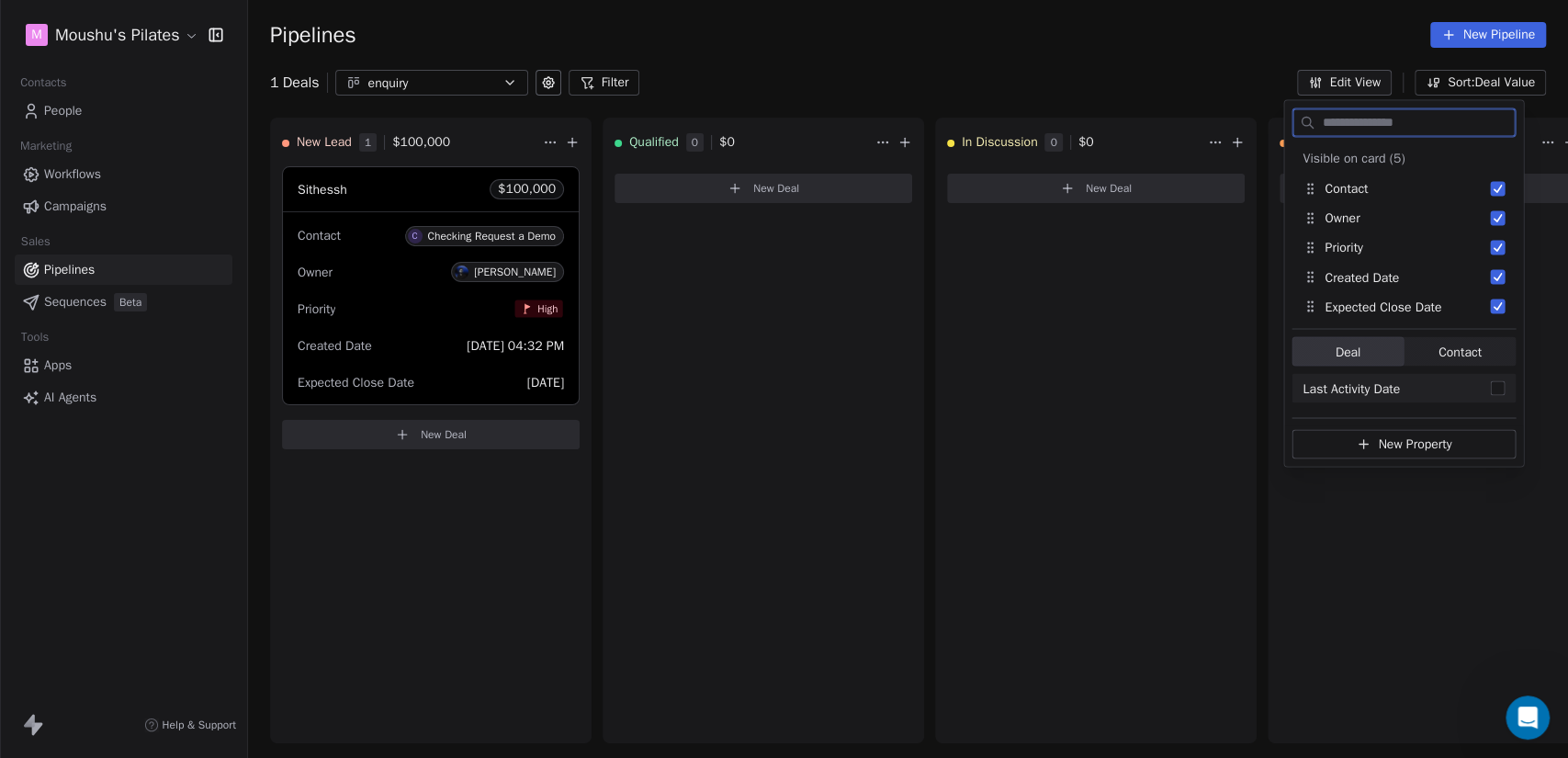 click at bounding box center [1497, 388] 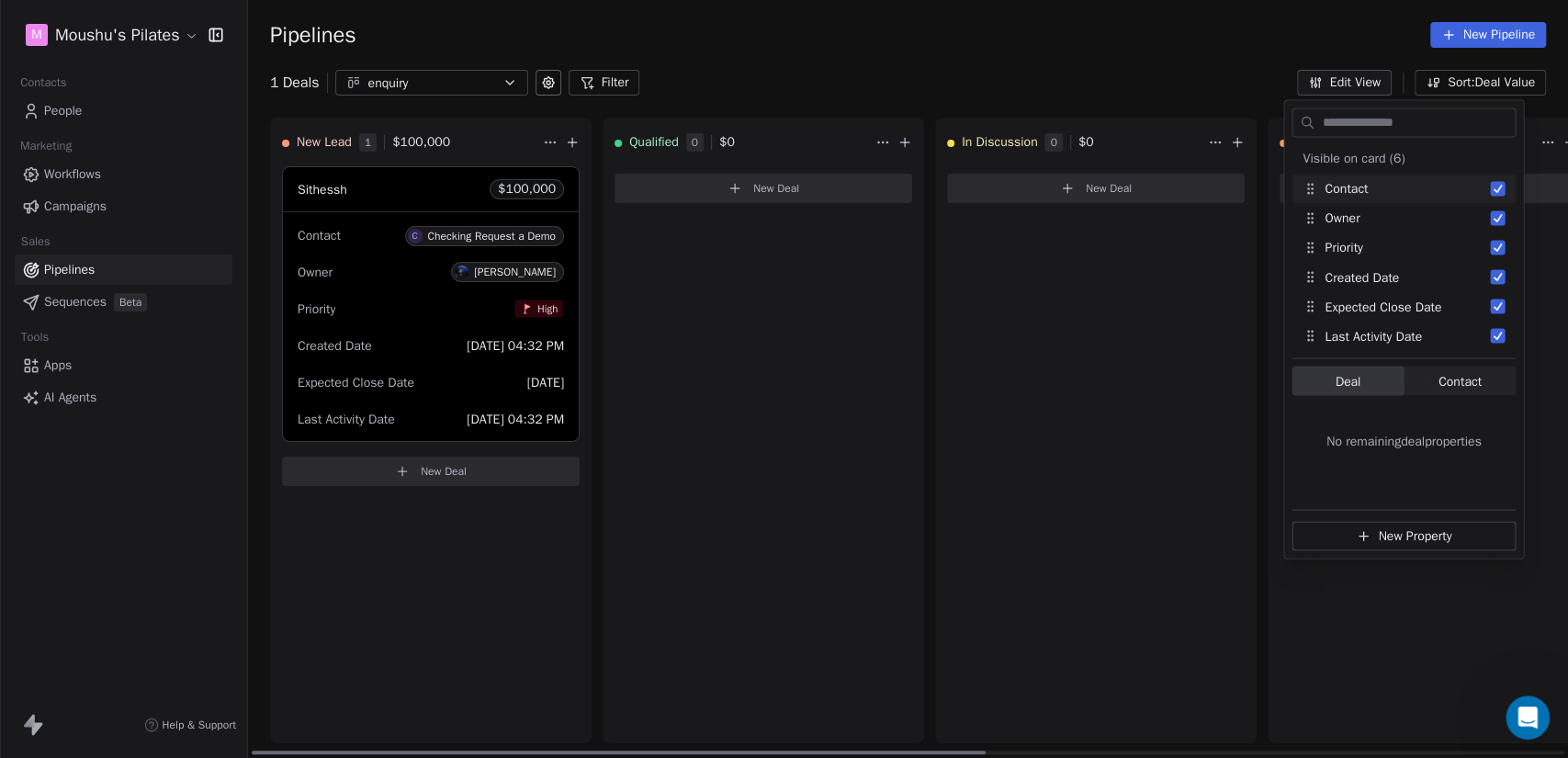 click on "In Discussion 0 $ 0 New Deal" at bounding box center [1096, 430] 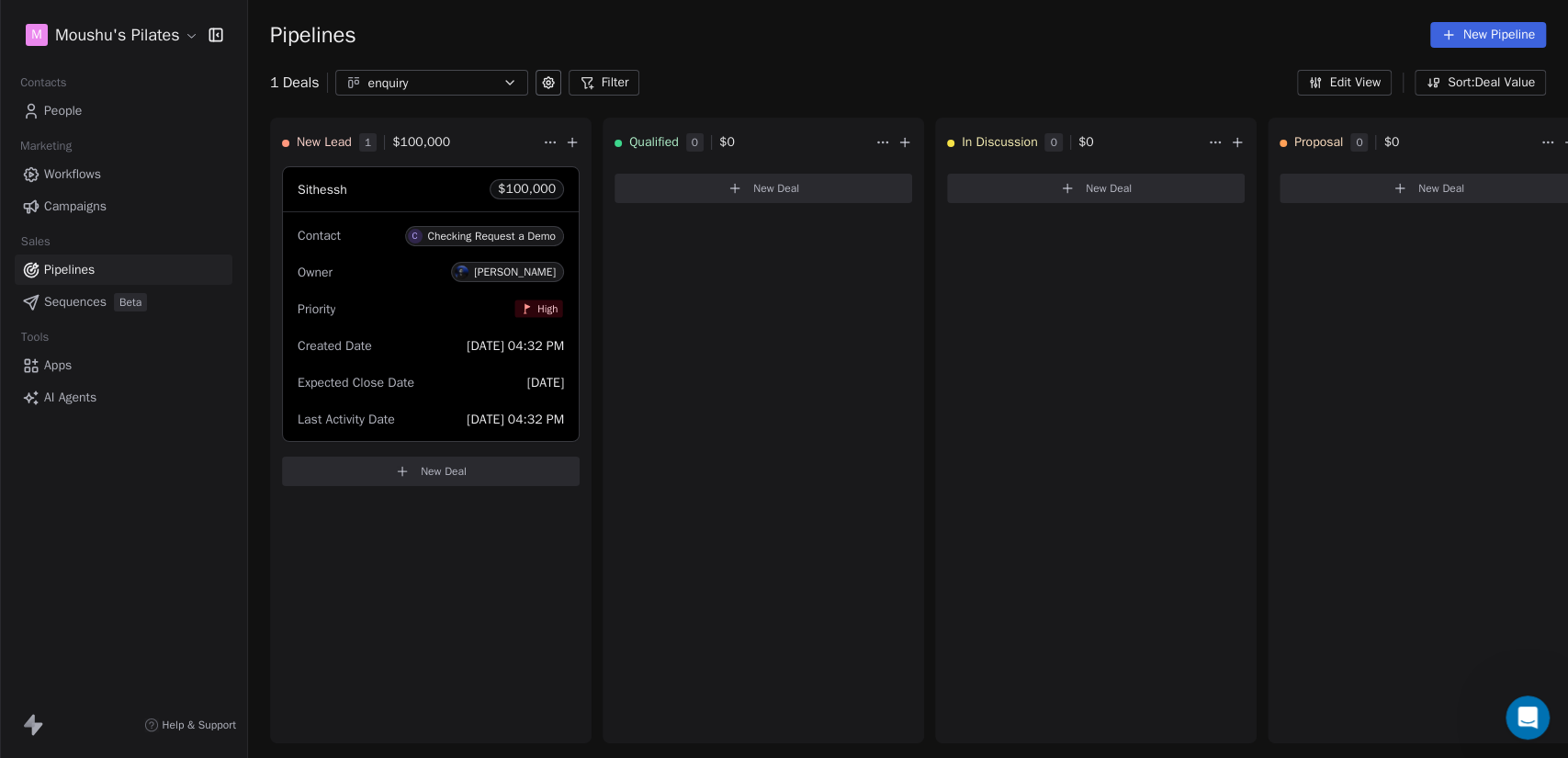click on "Edit View" at bounding box center (1344, 83) 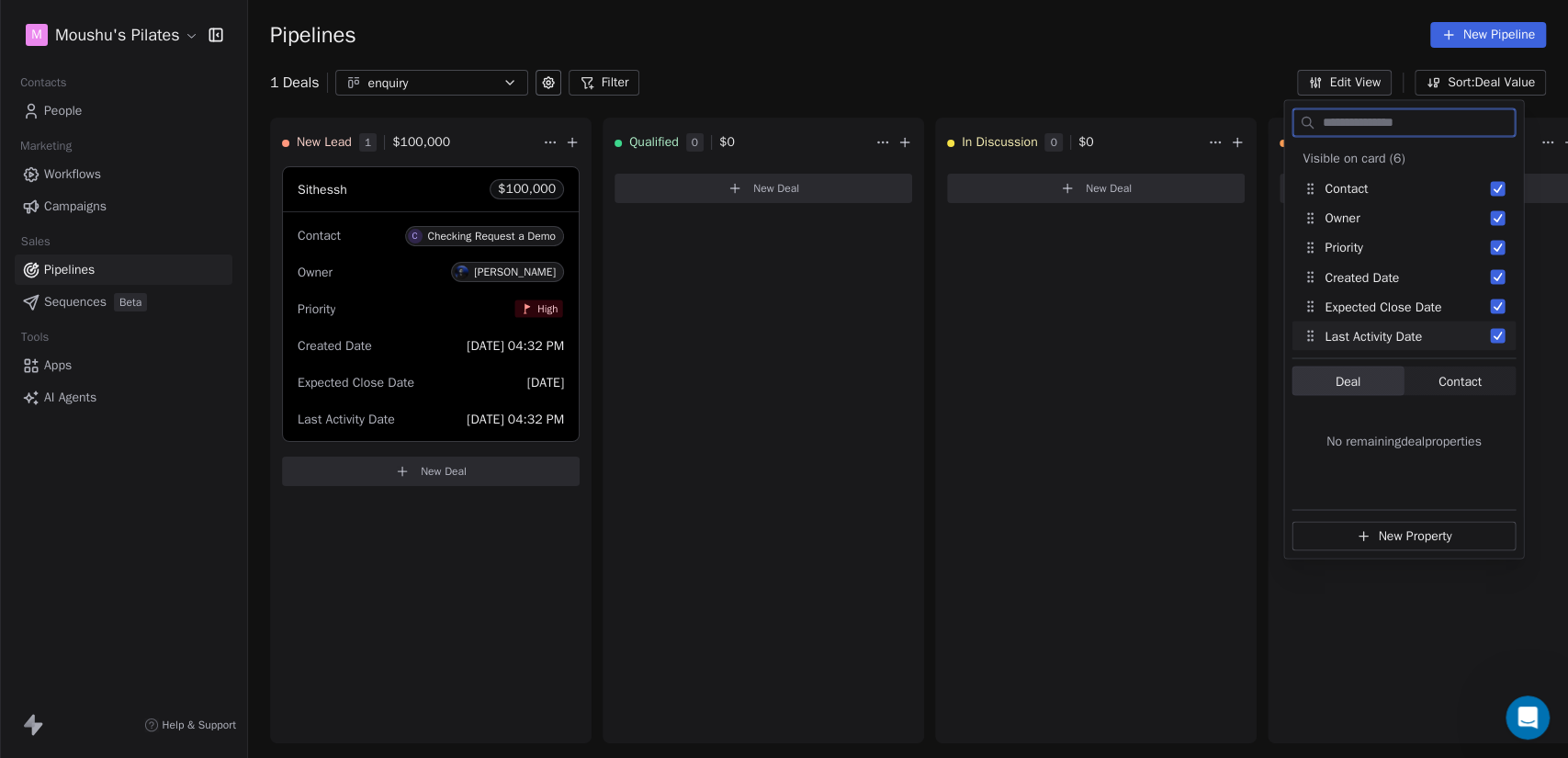 click on "New Property" at bounding box center (1404, 536) 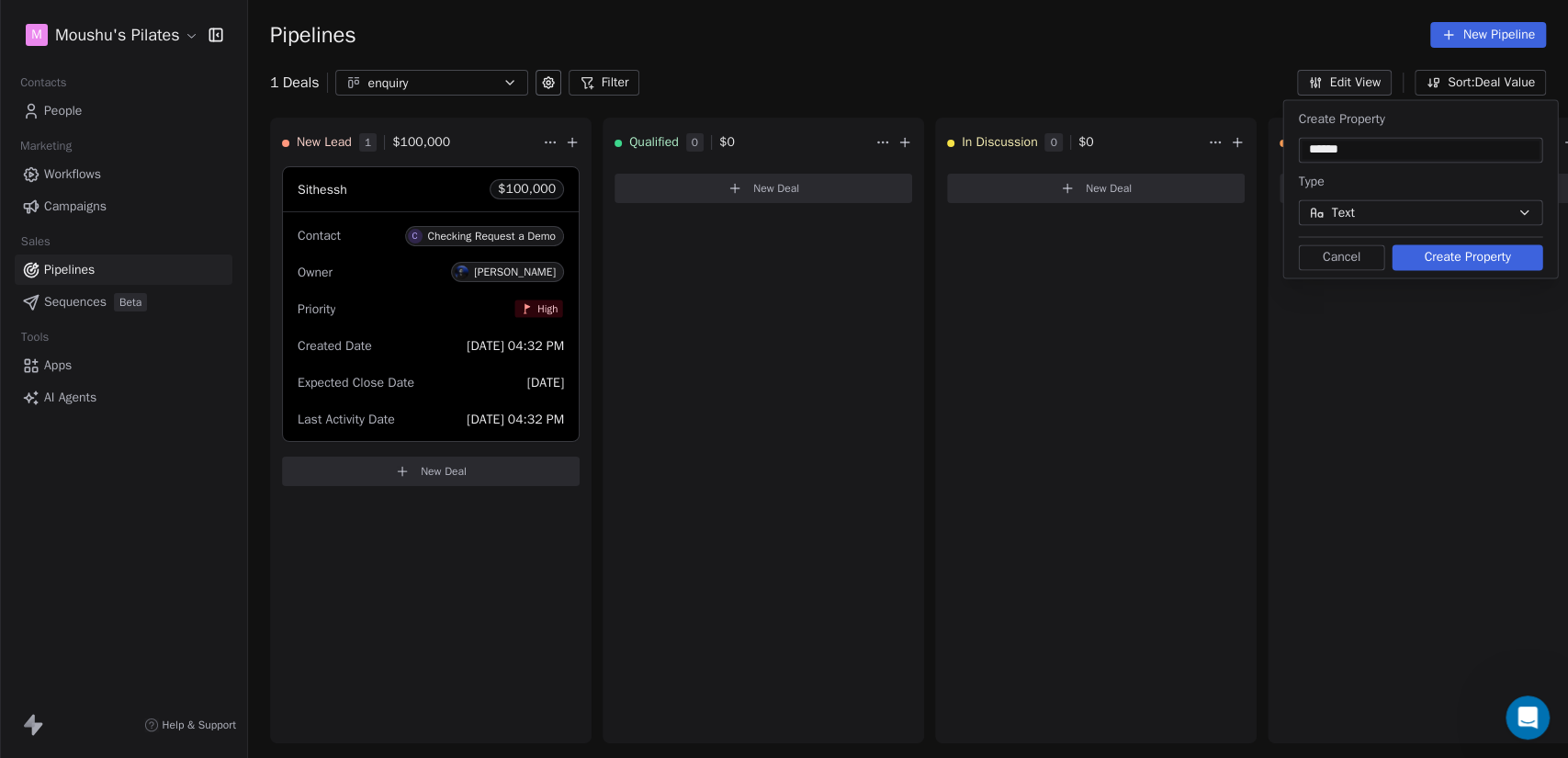 type on "******" 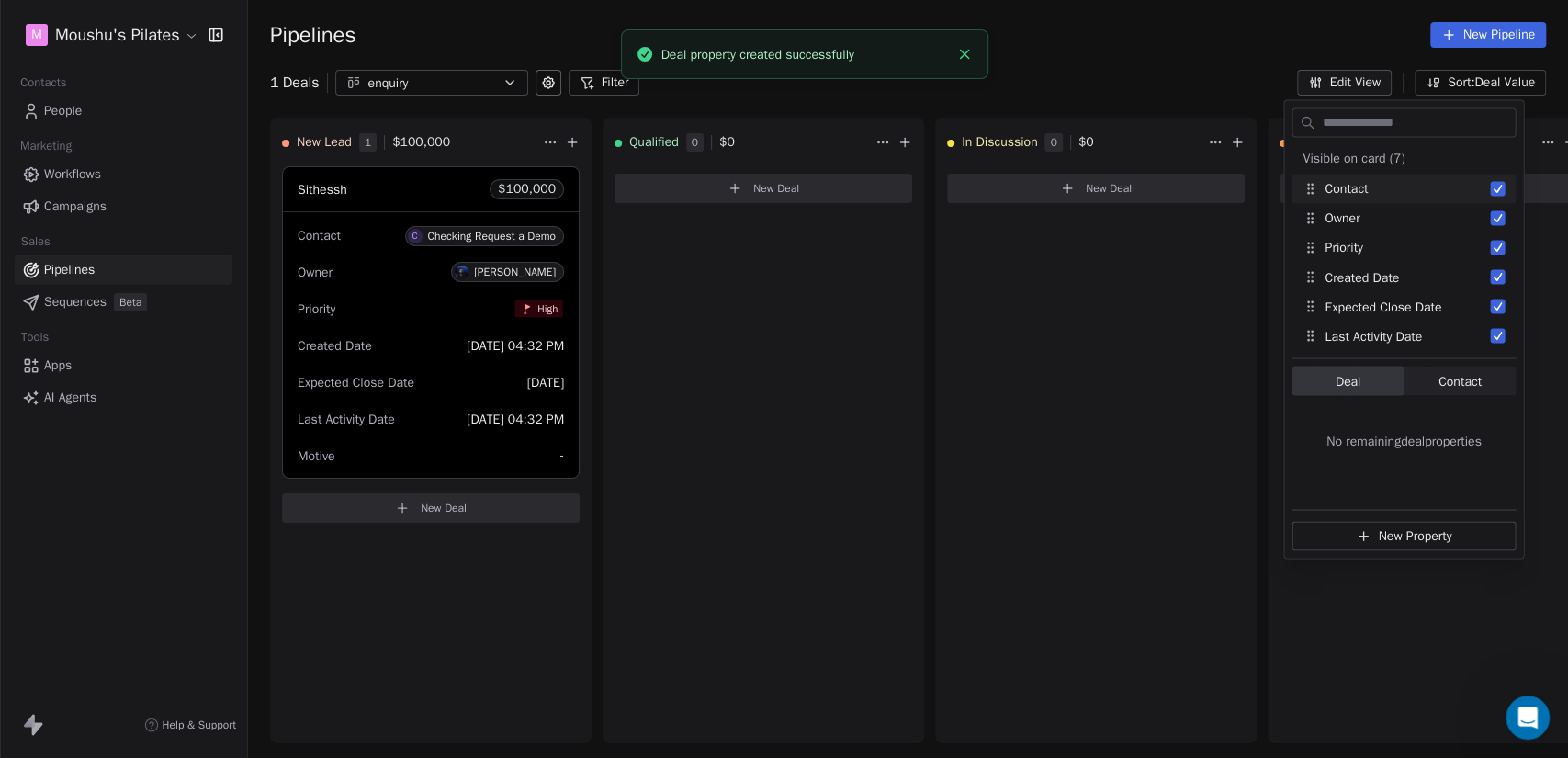 click on "In Discussion 0 $ 0 New Deal" at bounding box center [1096, 430] 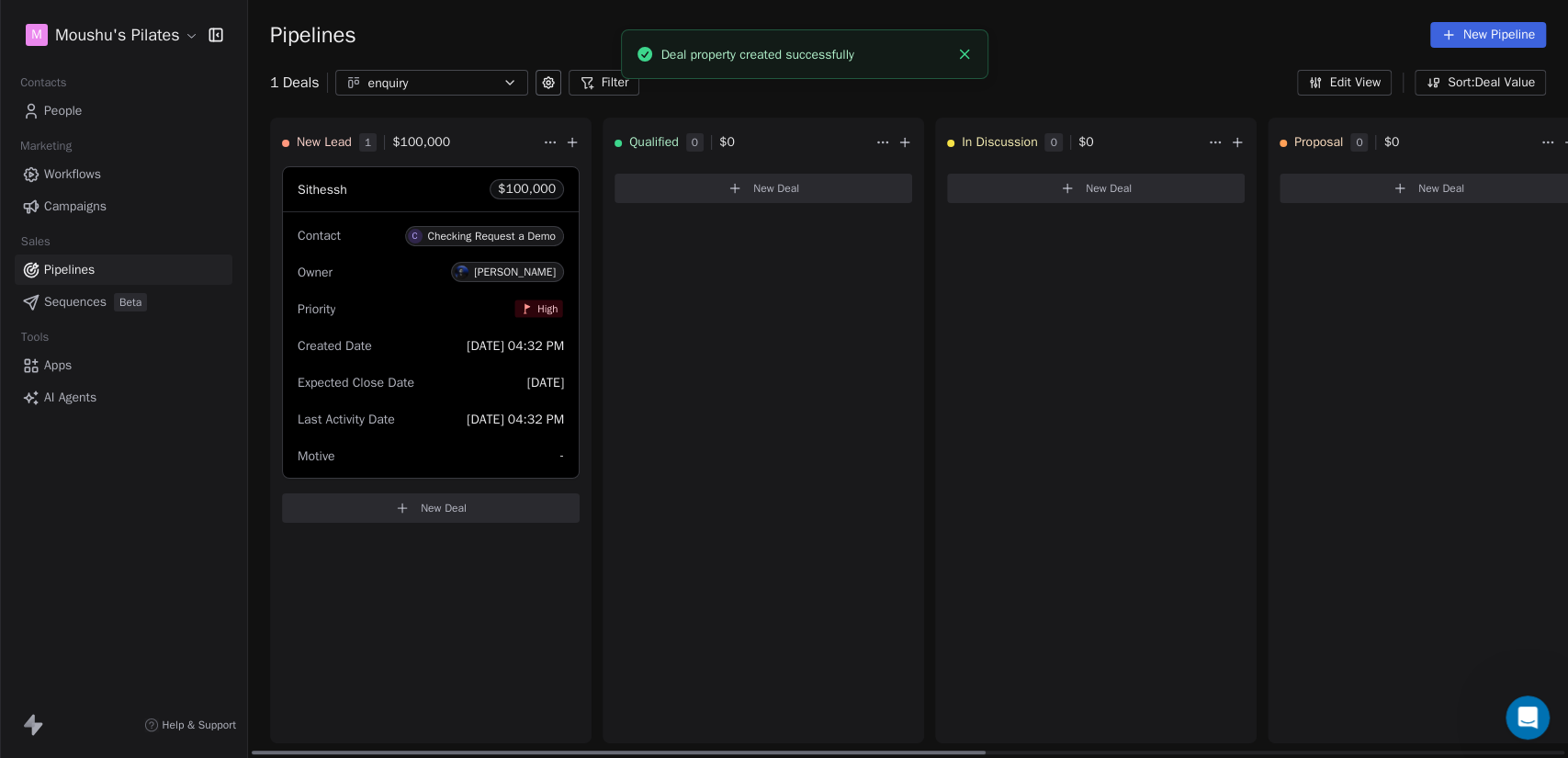 click on "[DATE] 04:32 PM" at bounding box center (515, 419) 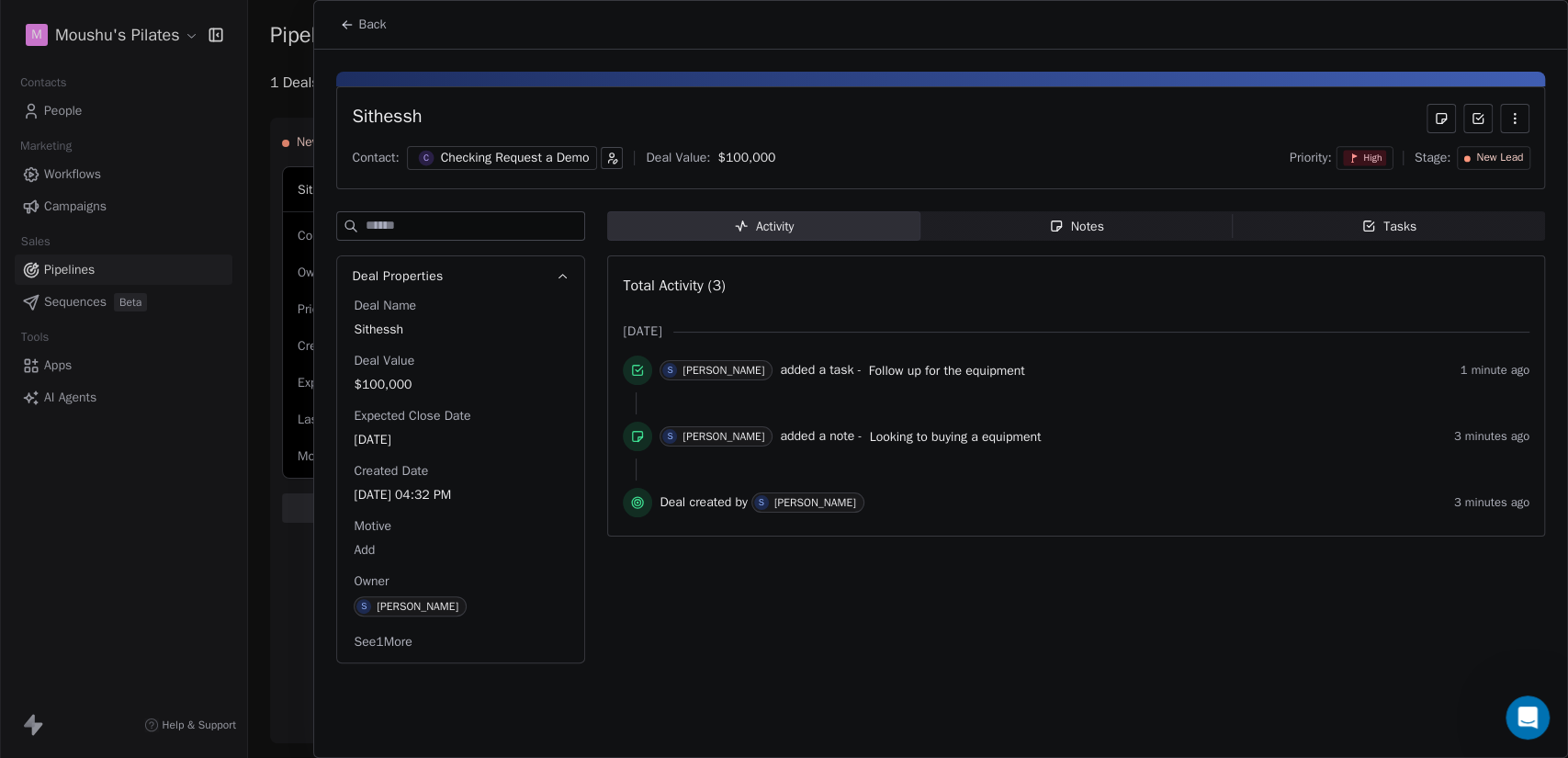 click on "[DATE] 04:32 PM" at bounding box center [460, 495] 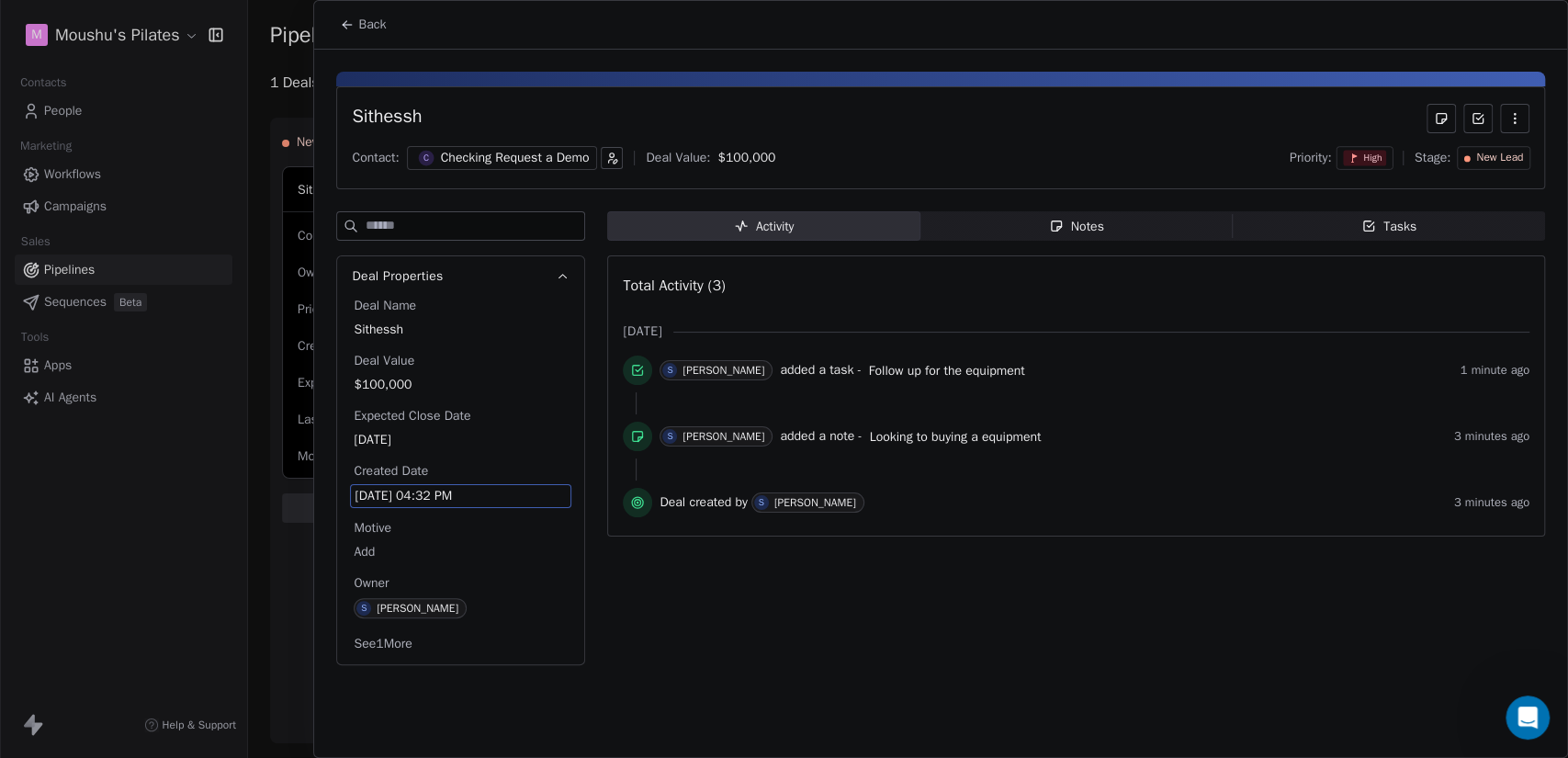 click on "See  1  More" at bounding box center (382, 644) 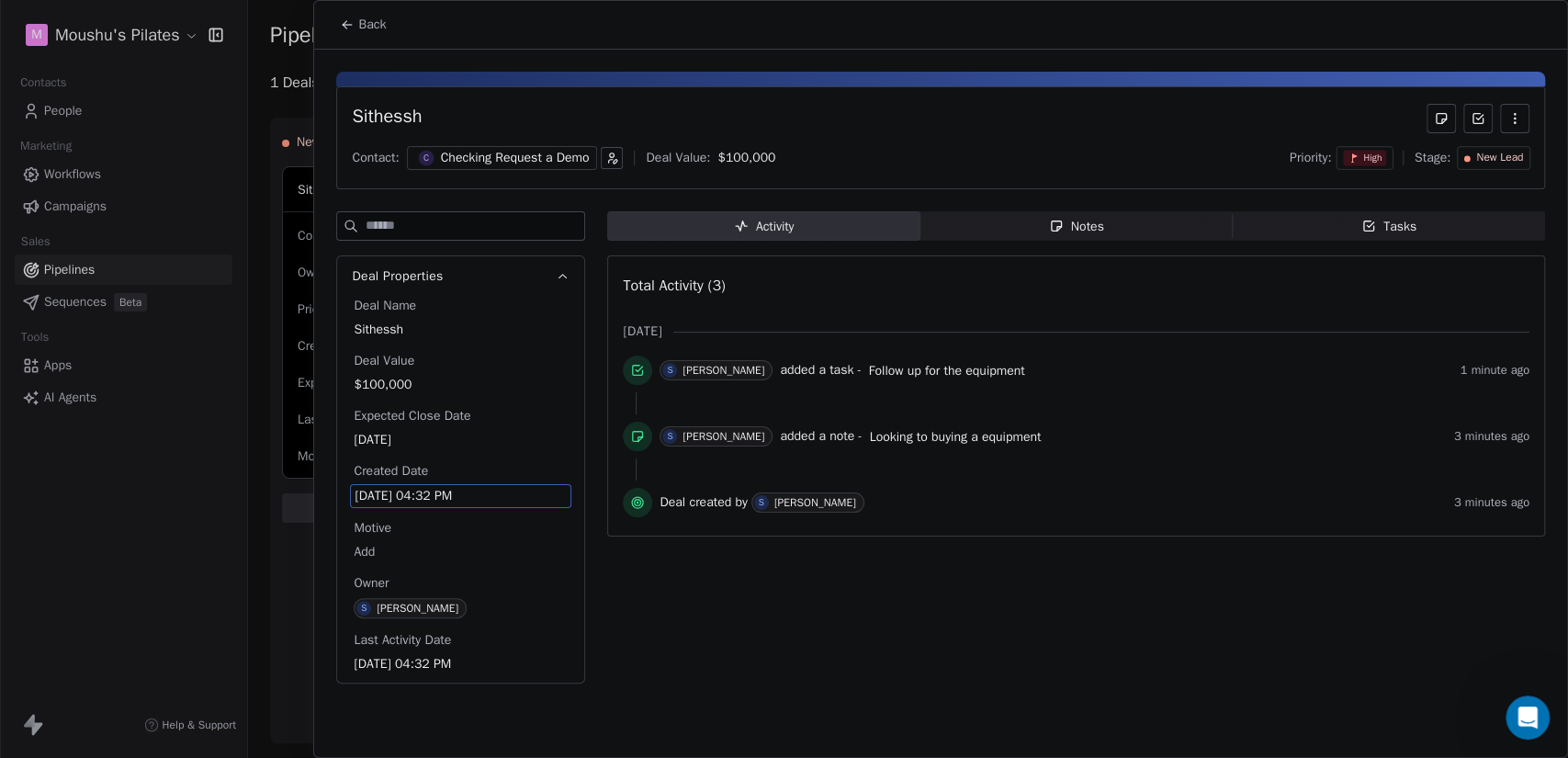 click on "Tasks Tasks" at bounding box center (1389, 226) 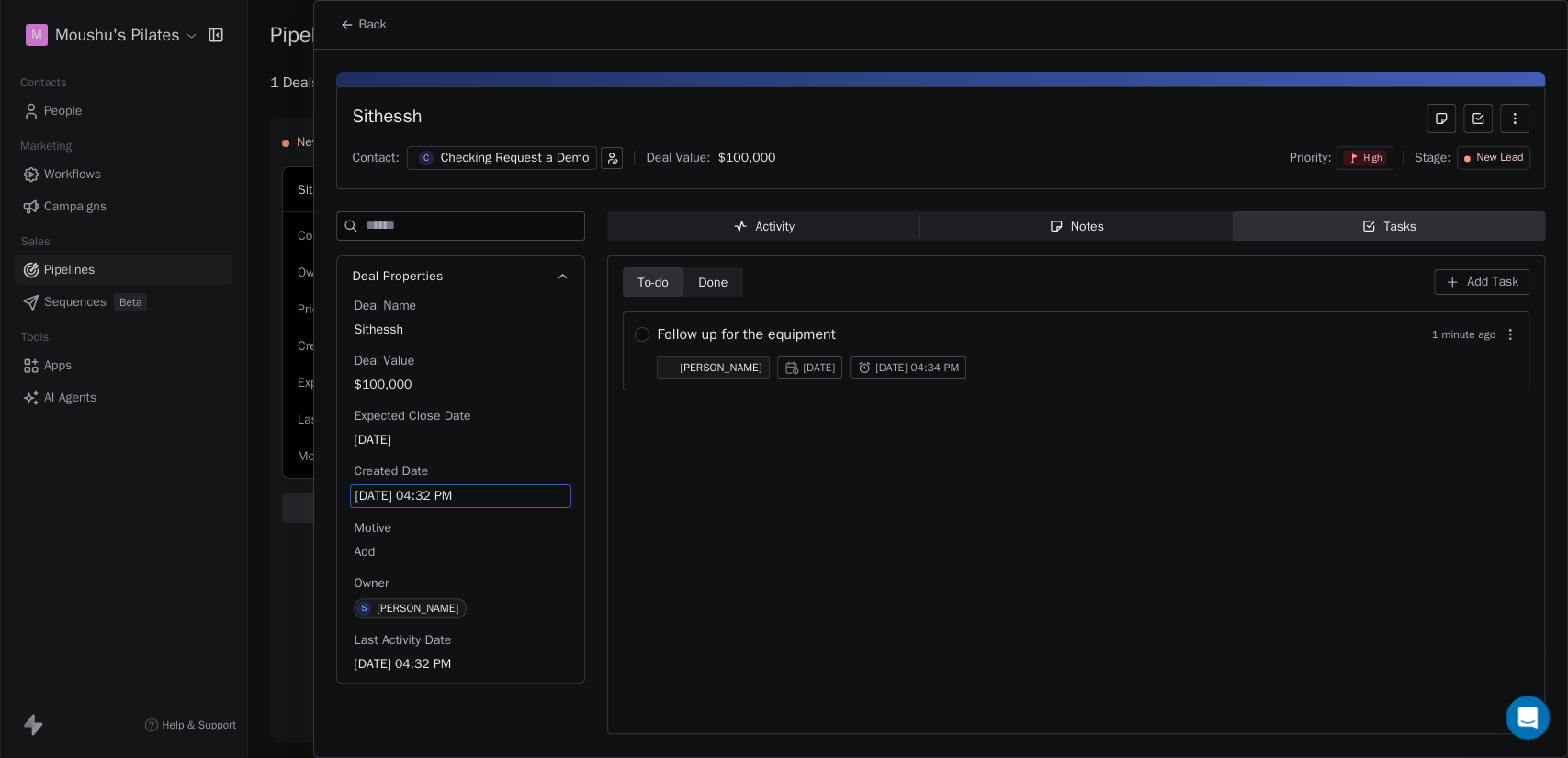 click on "Notes   Notes" at bounding box center [1077, 226] 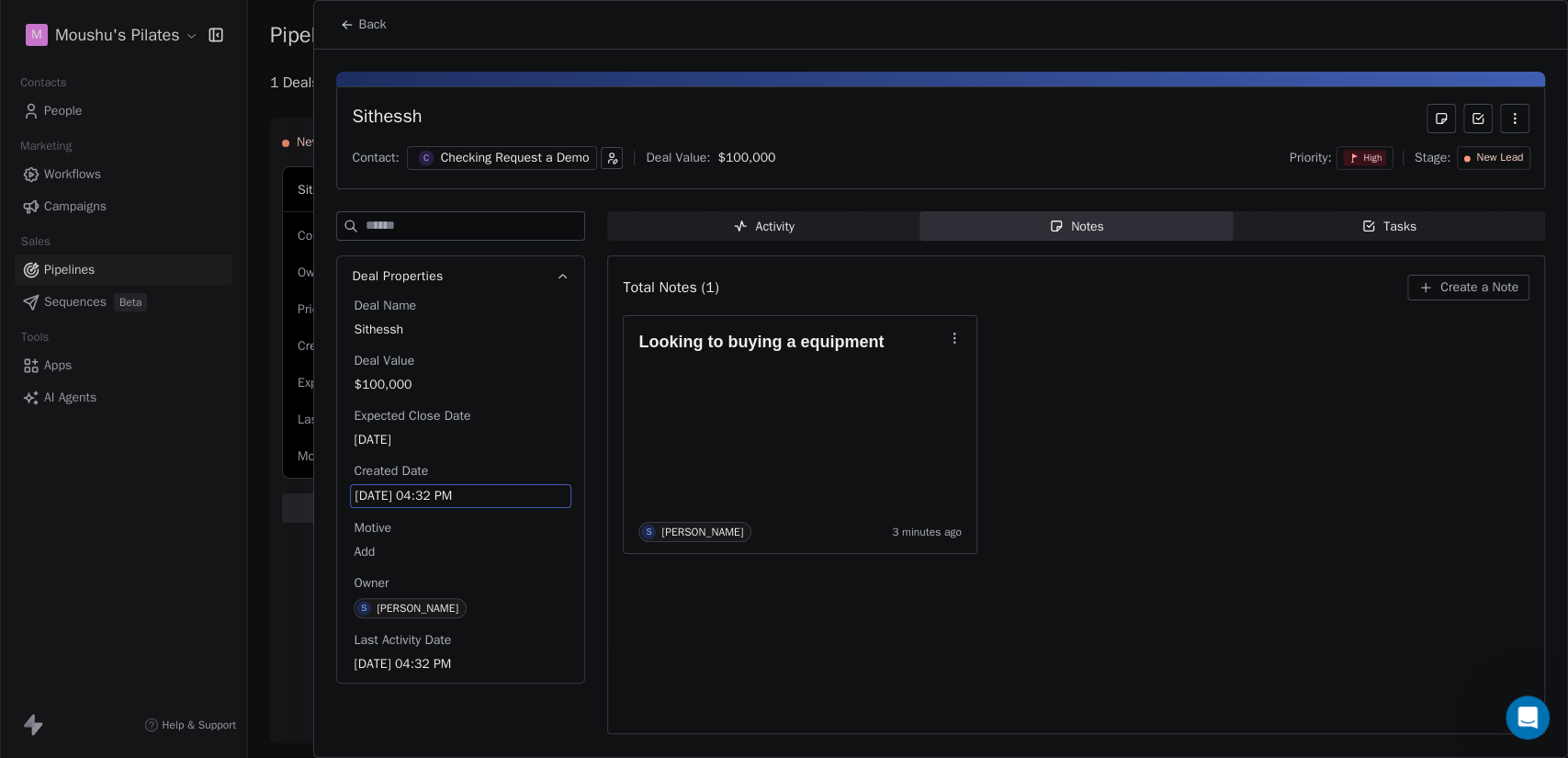 click on "Activity" at bounding box center [763, 226] 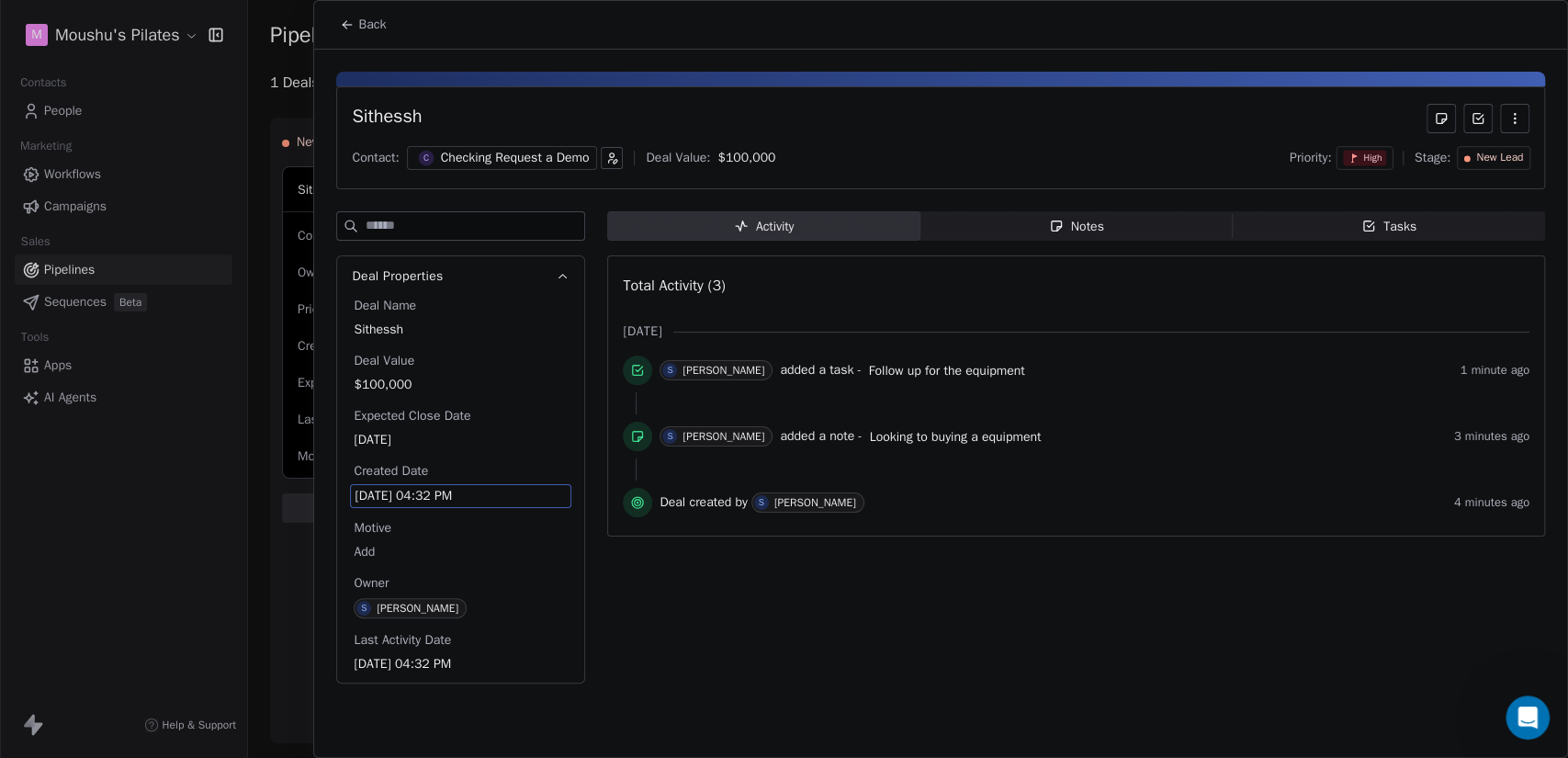 click at bounding box center (612, 158) 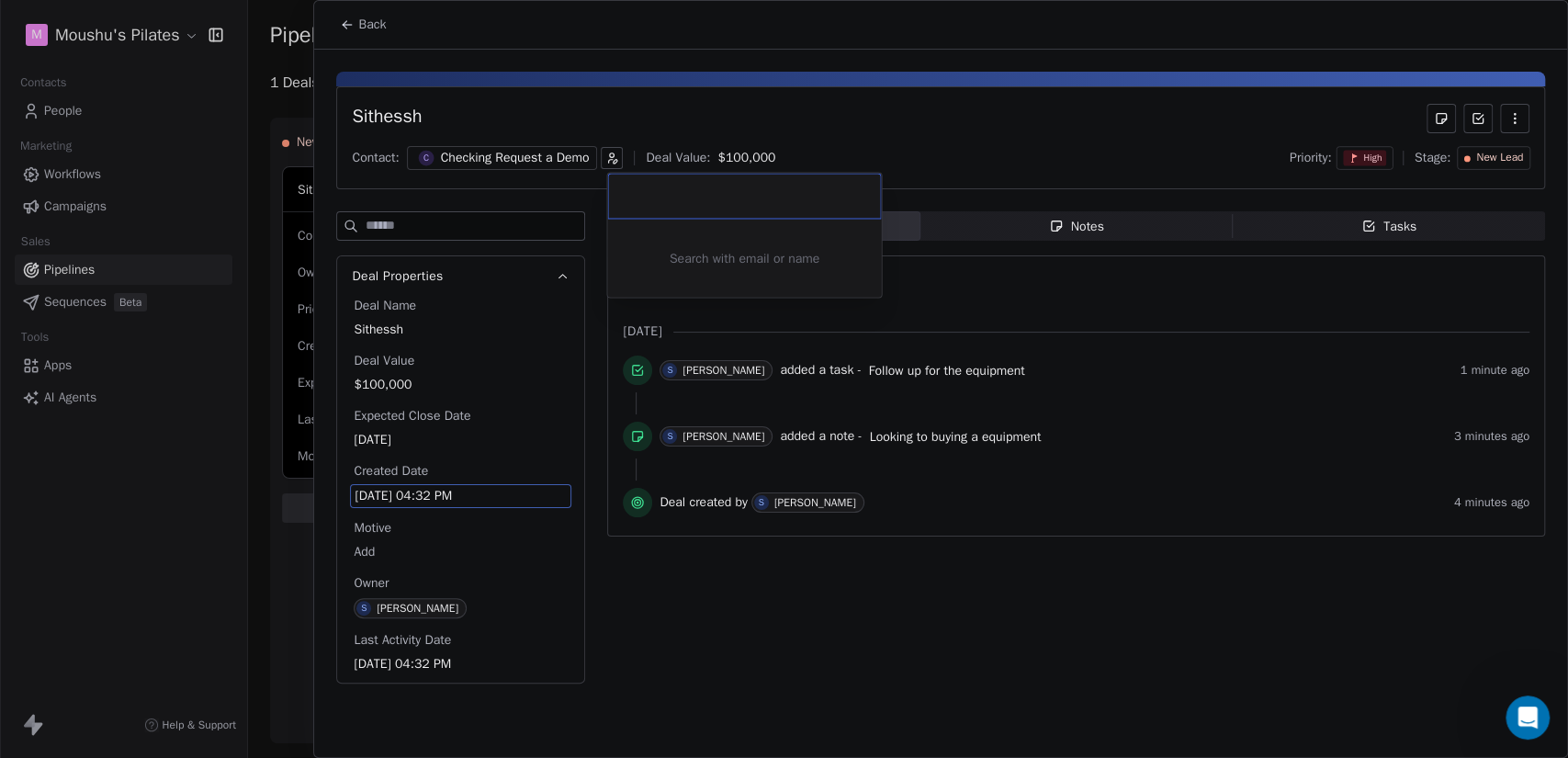 click on "M Moushu's Pilates Contacts People Marketing Workflows Campaigns Sales Pipelines Sequences Beta Tools Apps AI Agents Help & Support Pipelines  New Pipeline 1 Deals enquiry Filter  Edit View Sort:  Deal Value New Lead 1 $ 100,000 Sithessh $ 100,000 Contact C Checking Request a Demo Owner [PERSON_NAME] Priority High Created Date [DATE] 04:32 PM Expected Close Date [DATE] Last Activity Date [DATE] 04:32 PM Motive - New Deal Qualified 0 $ 0 New Deal In Discussion 0 $ 0 New Deal Proposal 0 $ 0 New Deal Negotiation 0 $ 0 New Deal Won 0 $ 0 New Deal Lost 0 $ 0 New Deal
To pick up a draggable item, press the space bar.
While dragging, use the arrow keys to move the item.
Press space again to drop the item in its new position, or press escape to cancel.
Back Sithessh Contact: C Checking Request a Demo Deal Value: $ 100,000 Priority: High Stage: New Lead Deal Properties Deal Name Sithessh Deal Value $100,000 Expected Close Date [DATE] Created Date [DATE] 04:32 PM Add S" at bounding box center [784, 379] 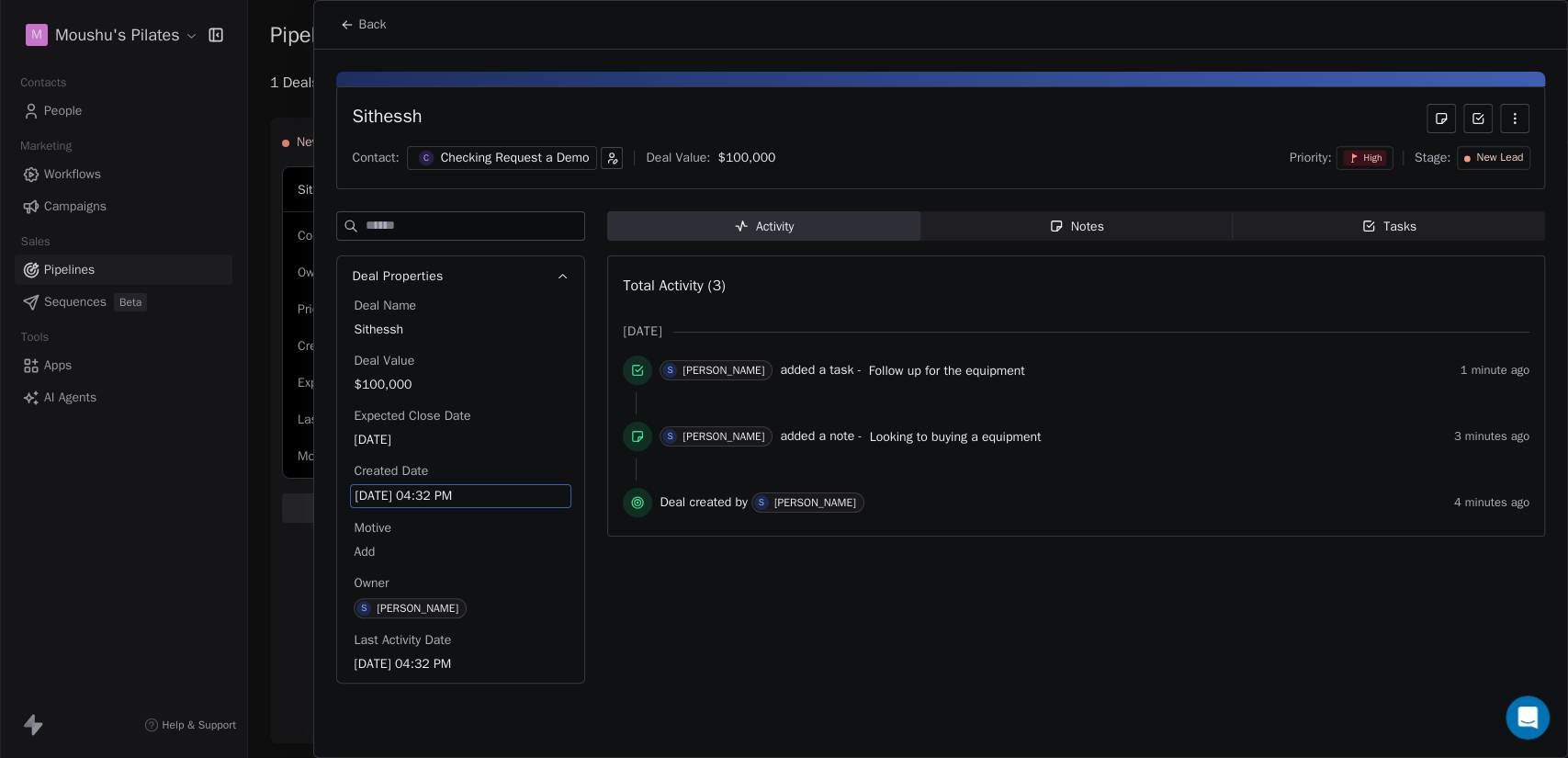 click 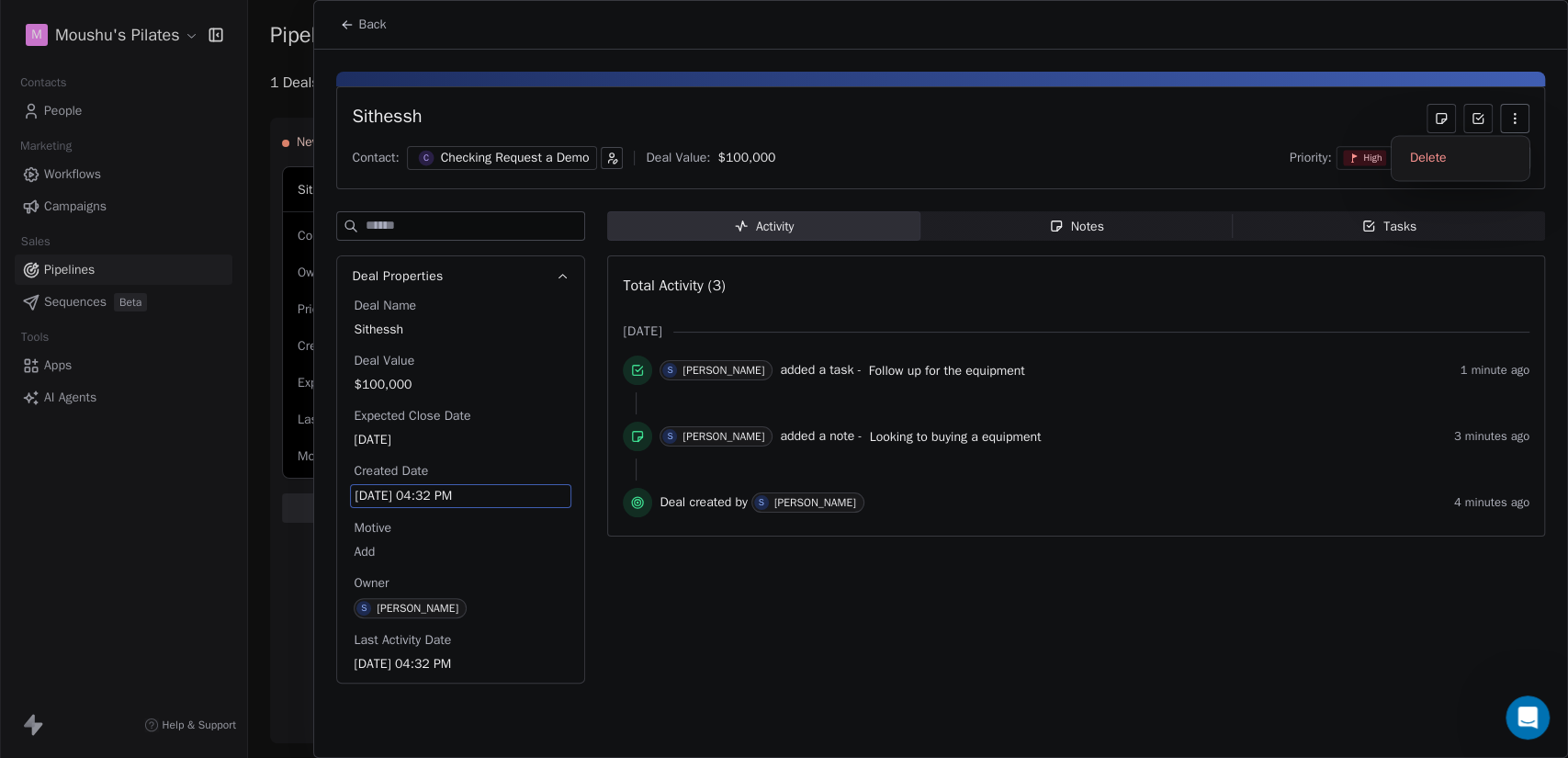 click 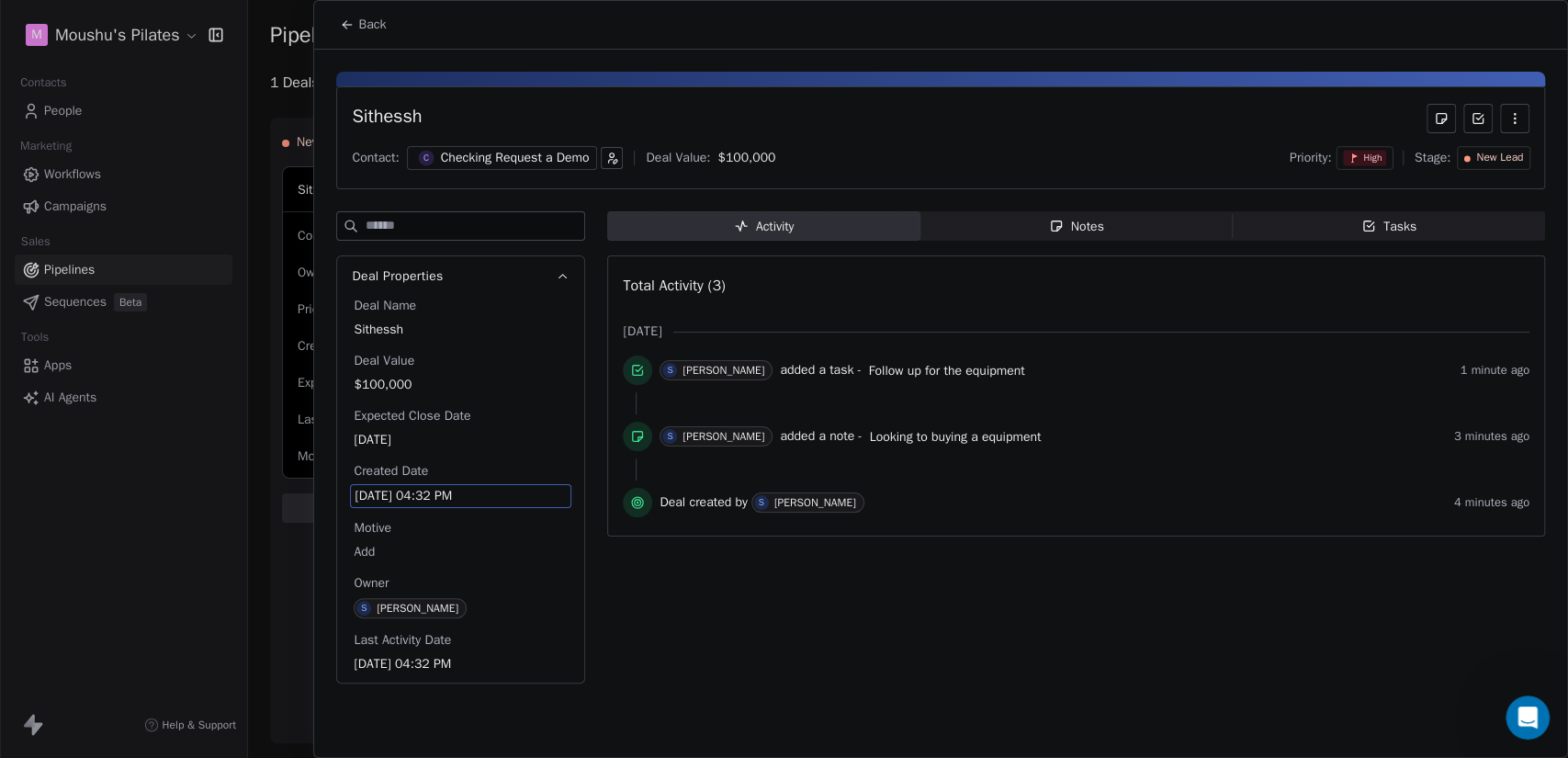 click 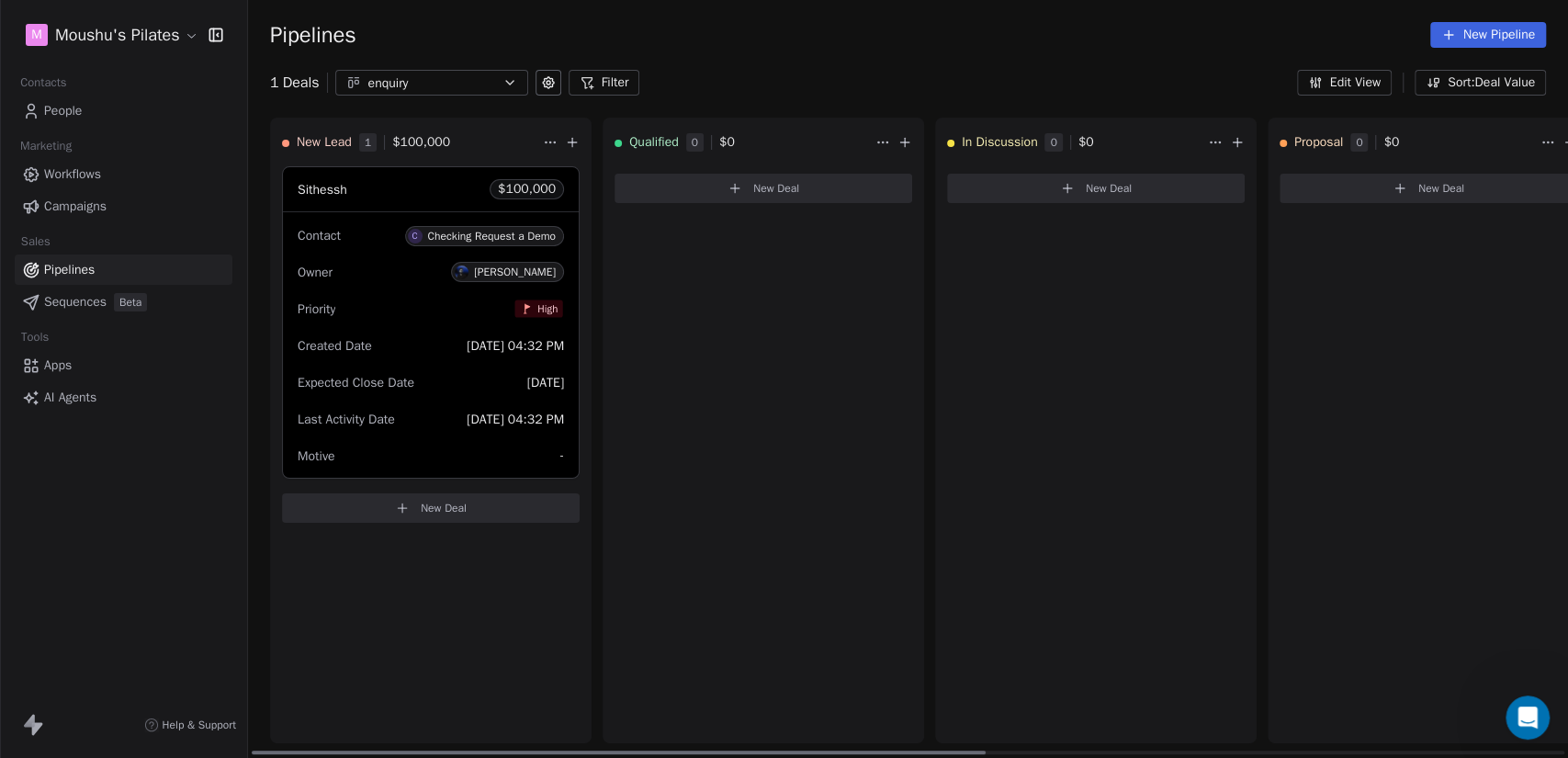 click on "M Moushu's Pilates Contacts People Marketing Workflows Campaigns Sales Pipelines Sequences Beta Tools Apps AI Agents Help & Support Pipelines  New Pipeline 1 Deals enquiry Filter  Edit View Sort:  Deal Value New Lead 1 $ 100,000 Sithessh $ 100,000 Contact C Checking Request a Demo Owner [PERSON_NAME] Priority High Created Date [DATE] 04:32 PM Expected Close Date [DATE] Last Activity Date [DATE] 04:32 PM Motive - New Deal Qualified 0 $ 0 New Deal In Discussion 0 $ 0 New Deal Proposal 0 $ 0 New Deal Negotiation 0 $ 0 New Deal Won 0 $ 0 New Deal Lost 0 $ 0 New Deal
To pick up a draggable item, press the space bar.
While dragging, use the arrow keys to move the item.
Press space again to drop the item in its new position, or press escape to cancel." at bounding box center (784, 379) 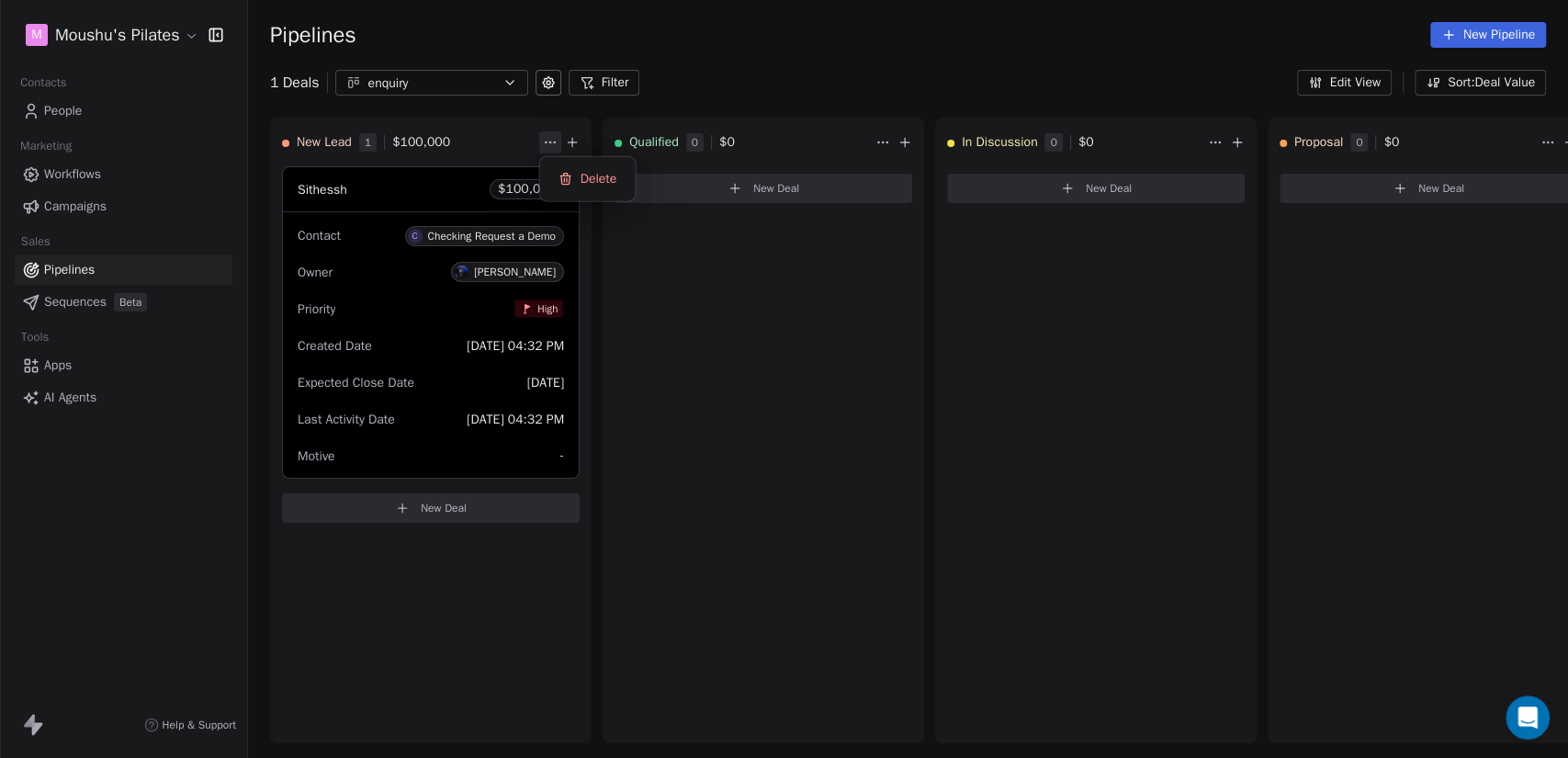 click on "M Moushu's Pilates Contacts People Marketing Workflows Campaigns Sales Pipelines Sequences Beta Tools Apps AI Agents Help & Support Pipelines  New Pipeline 1 Deals enquiry Filter  Edit View Sort:  Deal Value New Lead 1 $ 100,000 Sithessh $ 100,000 Contact C Checking Request a Demo Owner [PERSON_NAME] Priority High Created Date [DATE] 04:32 PM Expected Close Date [DATE] Last Activity Date [DATE] 04:32 PM Motive - New Deal Qualified 0 $ 0 New Deal In Discussion 0 $ 0 New Deal Proposal 0 $ 0 New Deal Negotiation 0 $ 0 New Deal Won 0 $ 0 New Deal Lost 0 $ 0 New Deal
To pick up a draggable item, press the space bar.
While dragging, use the arrow keys to move the item.
Press space again to drop the item in its new position, or press escape to cancel.
[GEOGRAPHIC_DATA]" at bounding box center (784, 379) 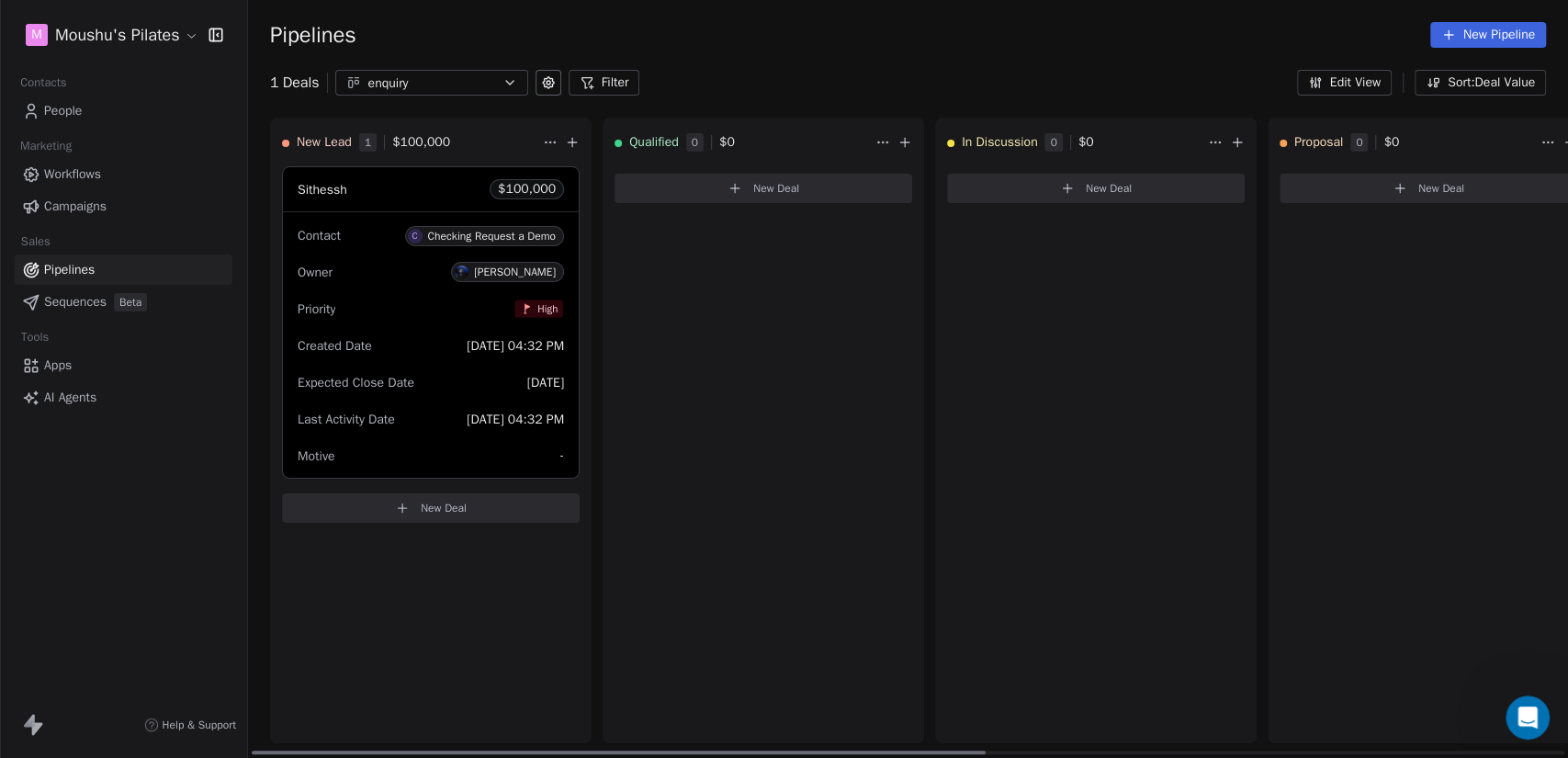 click on "Motive -" at bounding box center (431, 456) 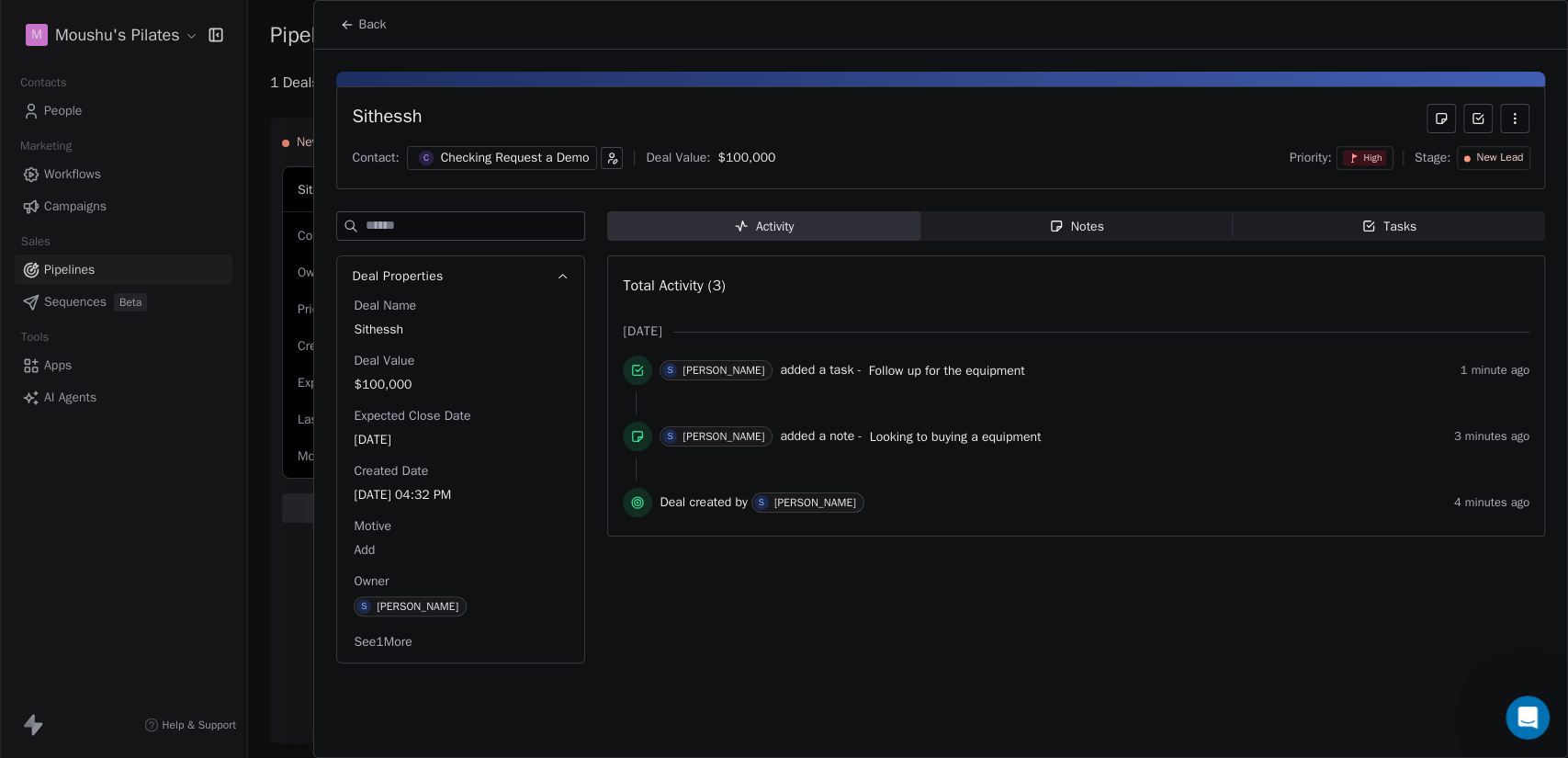 click 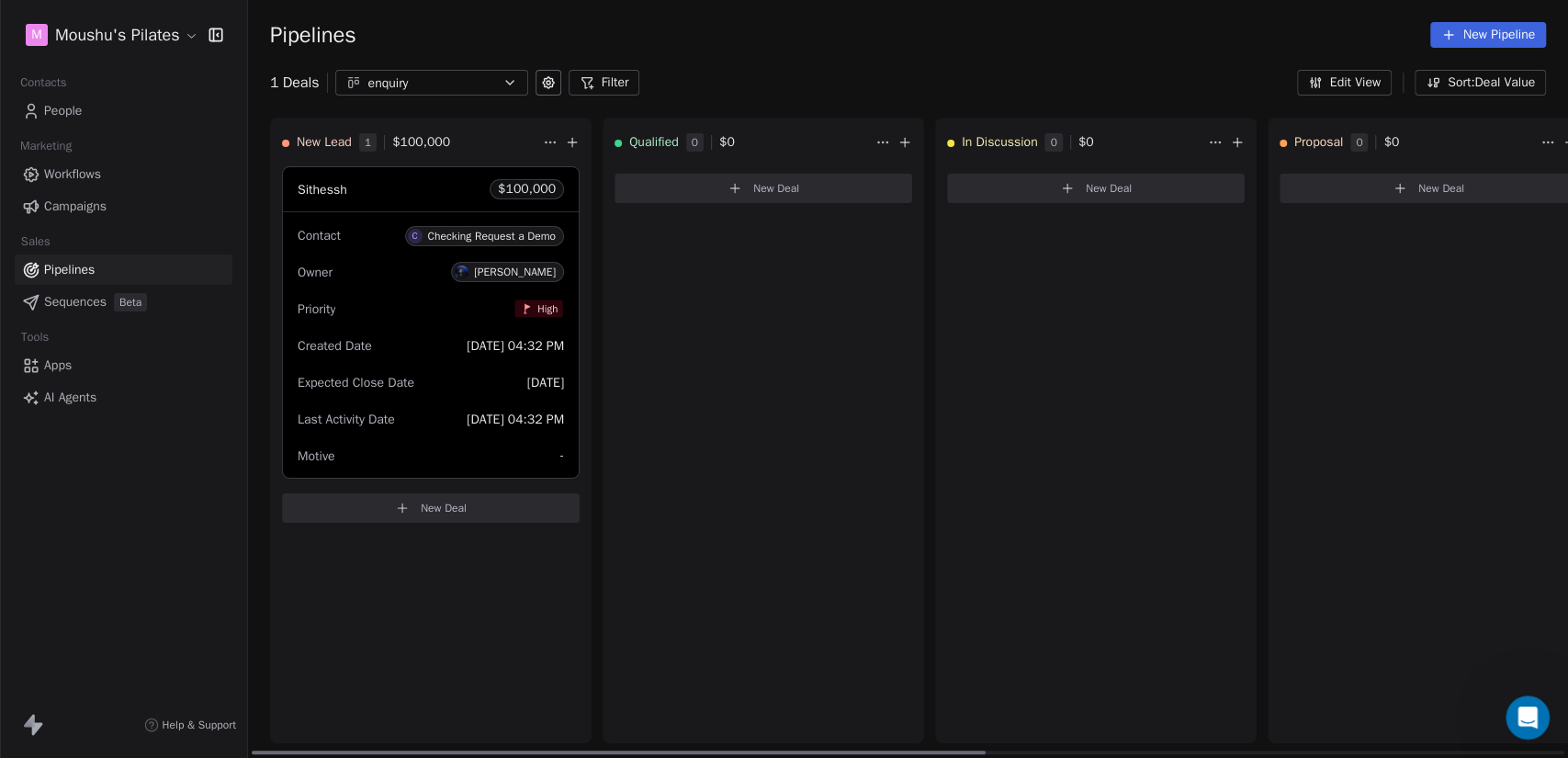 click on "New Lead 1 $ 100,000 Sithessh $ 100,000 Contact C Checking Request a Demo Owner [PERSON_NAME] Priority High Created Date [DATE] 04:32 PM Expected Close Date [DATE] Last Activity Date [DATE] 04:32 PM Motive - New Deal Qualified 0 $ 0 New Deal In Discussion 0 $ 0 New Deal Proposal 0 $ 0 New Deal Negotiation 0 $ 0 New Deal Won 0 $ 0 New Deal Lost 0 $ 0 New Deal" at bounding box center [1428, 437] 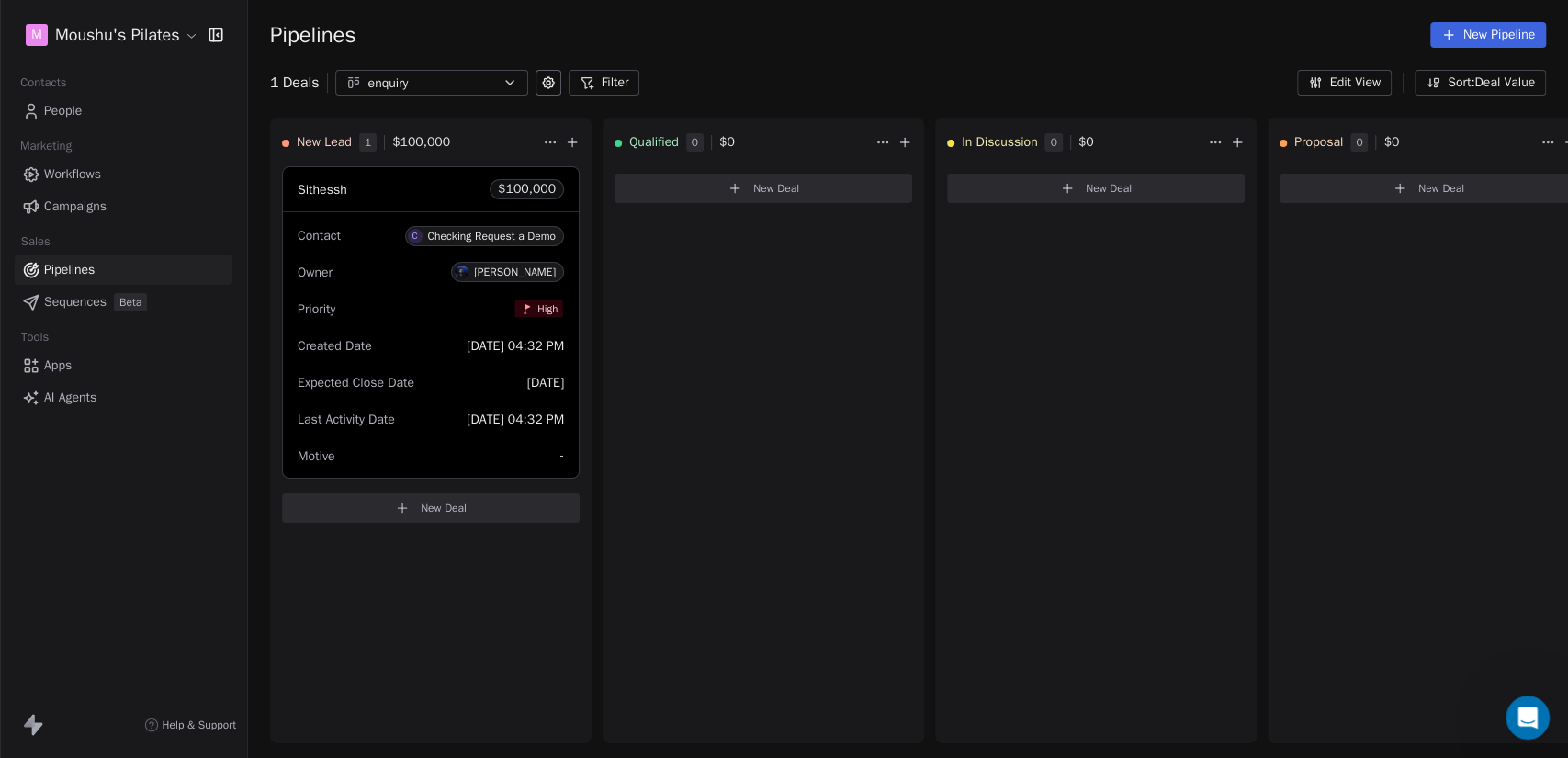 click on "Sequences" at bounding box center (75, 301) 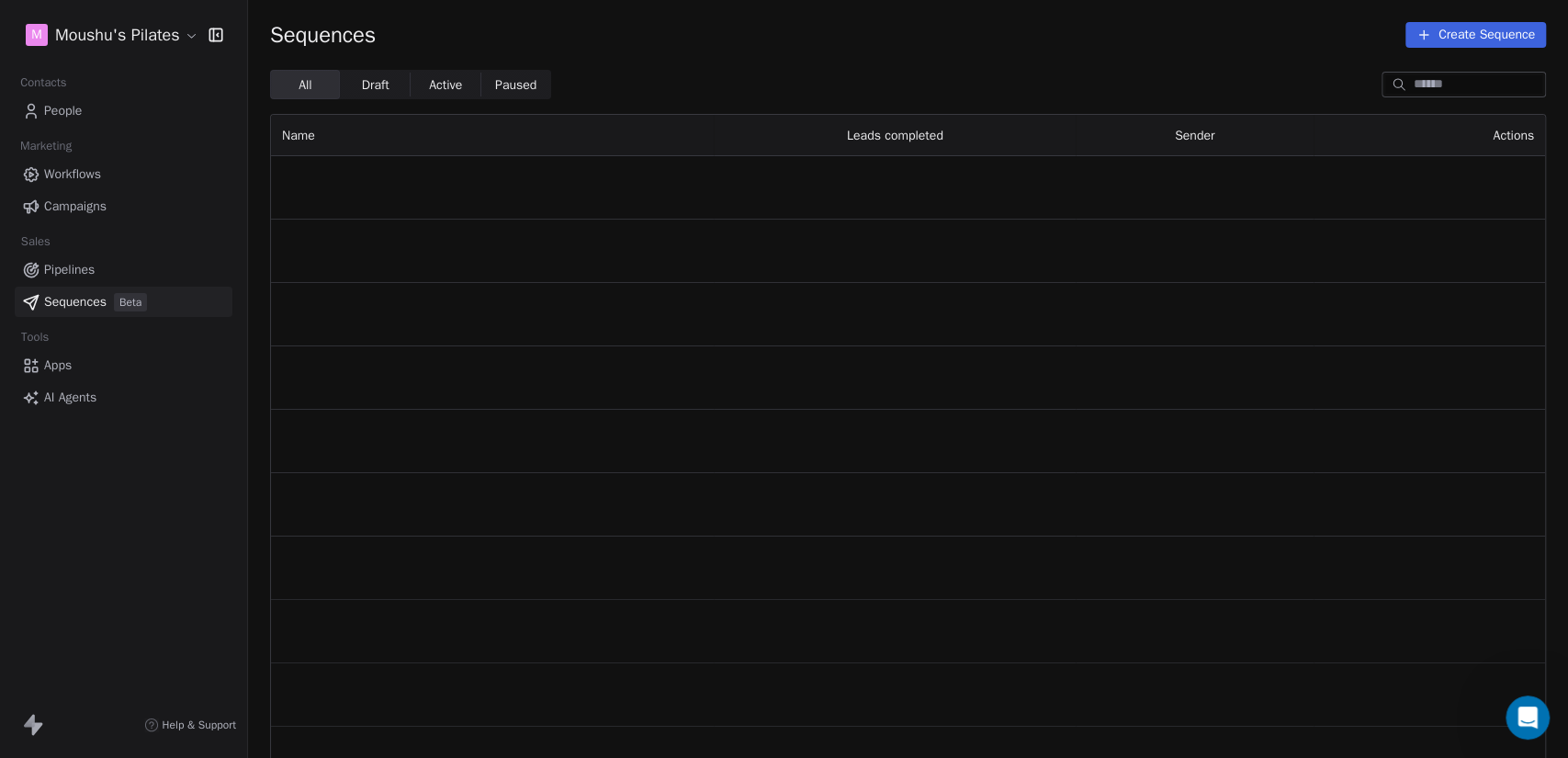 click on "Apps" at bounding box center [123, 365] 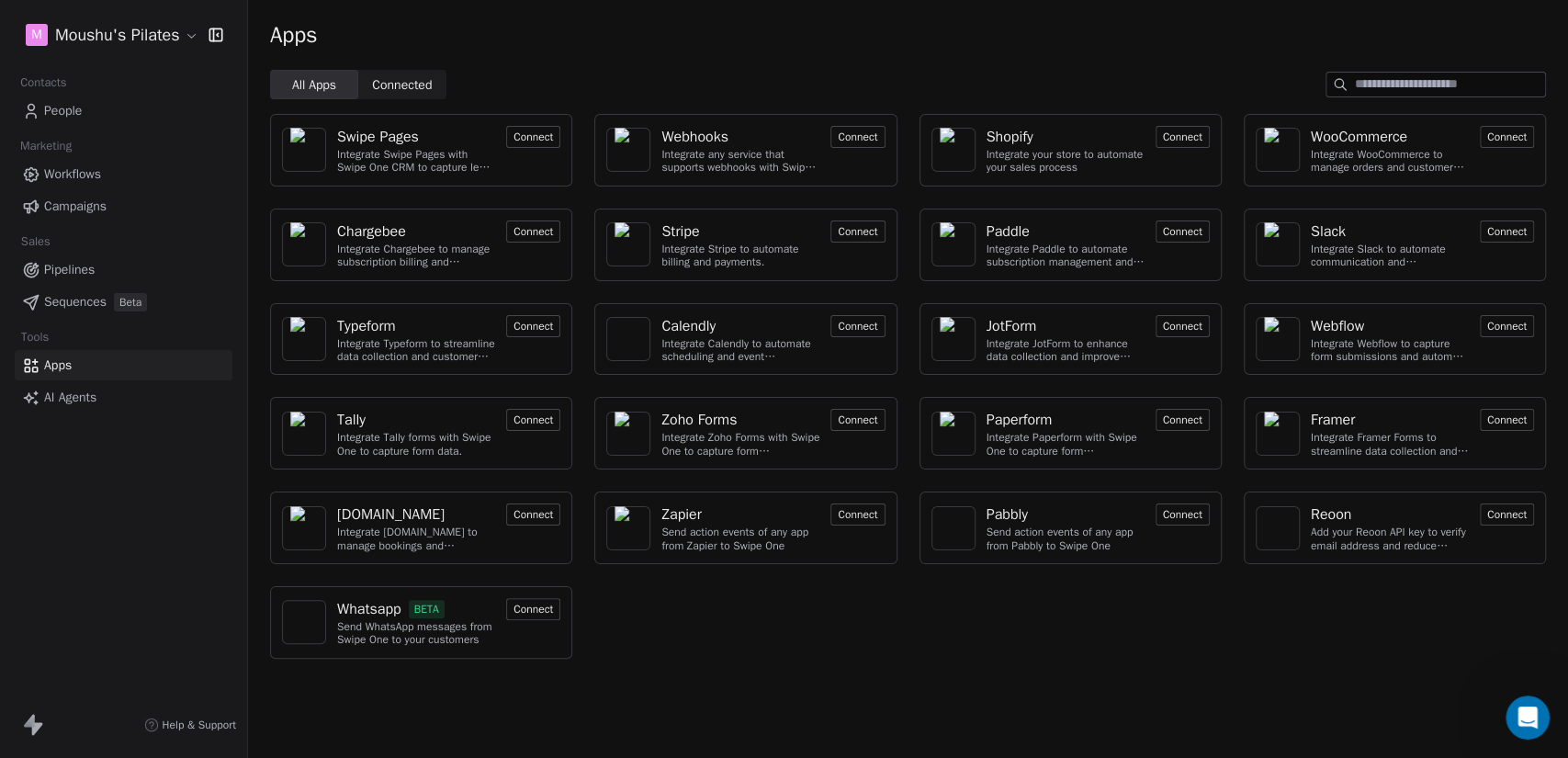 click on "People" at bounding box center (123, 110) 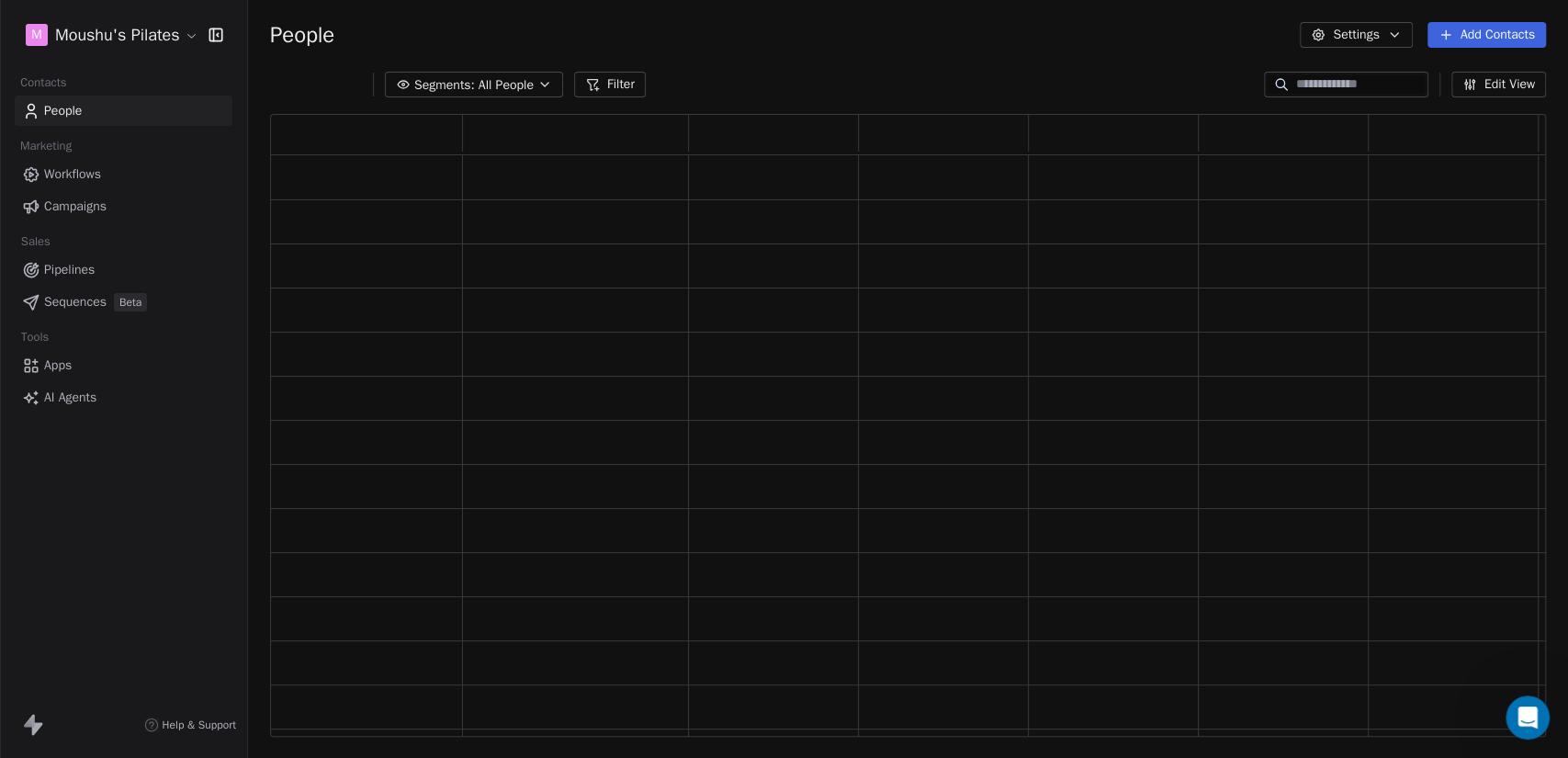 scroll, scrollTop: 16, scrollLeft: 17, axis: both 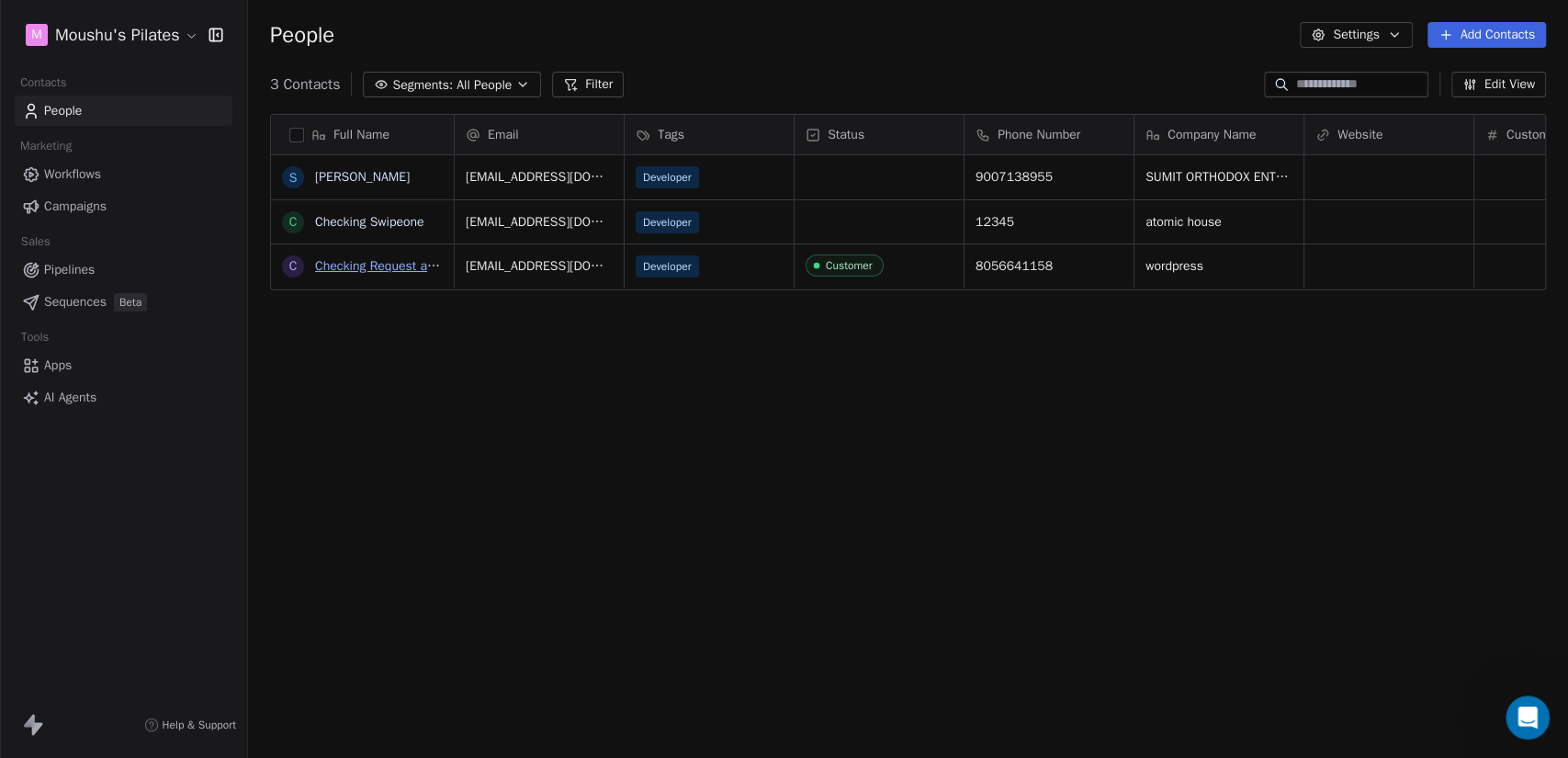 click on "Checking Request a Demo" at bounding box center [389, 266] 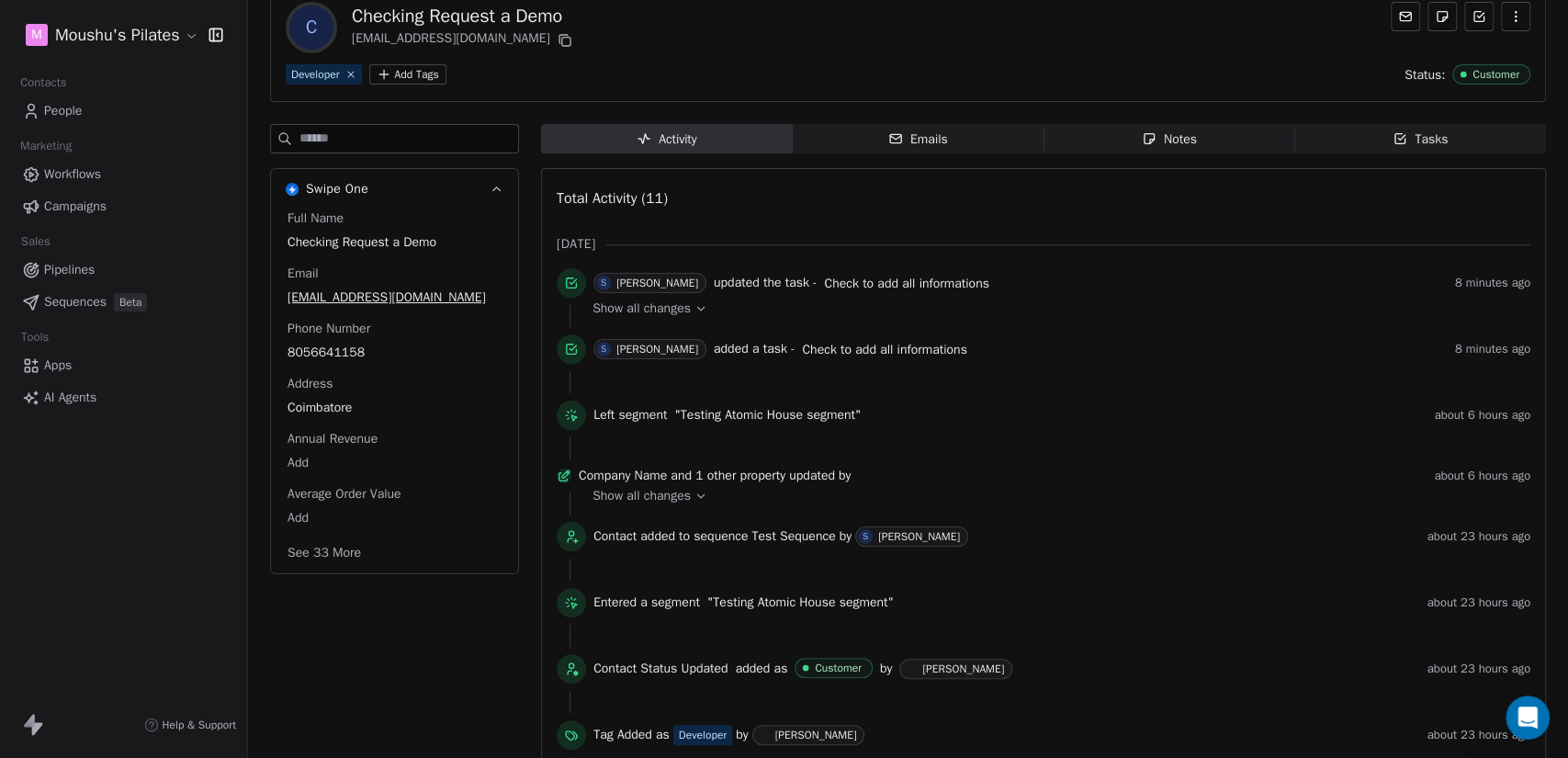 scroll, scrollTop: 0, scrollLeft: 0, axis: both 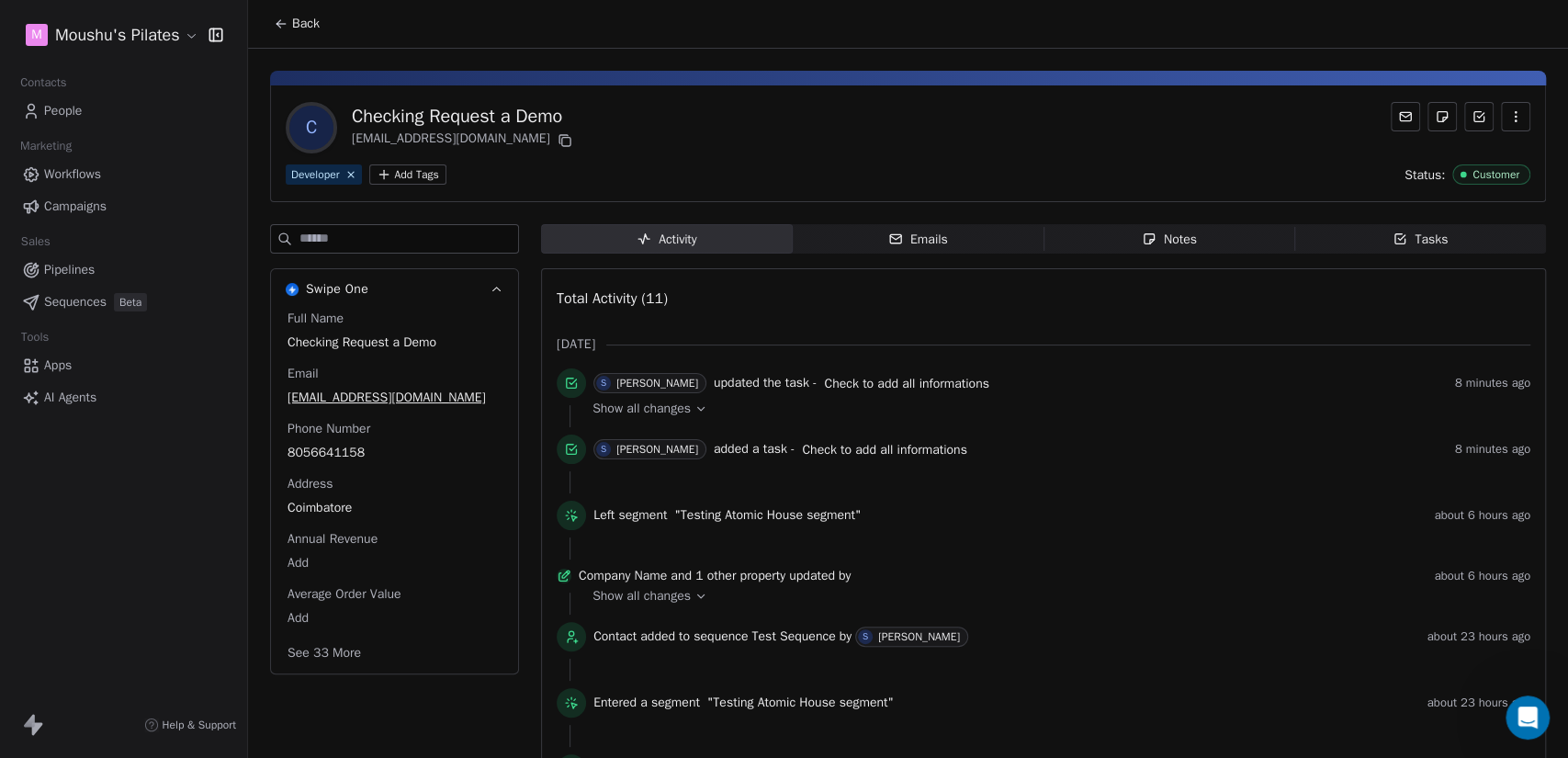 click 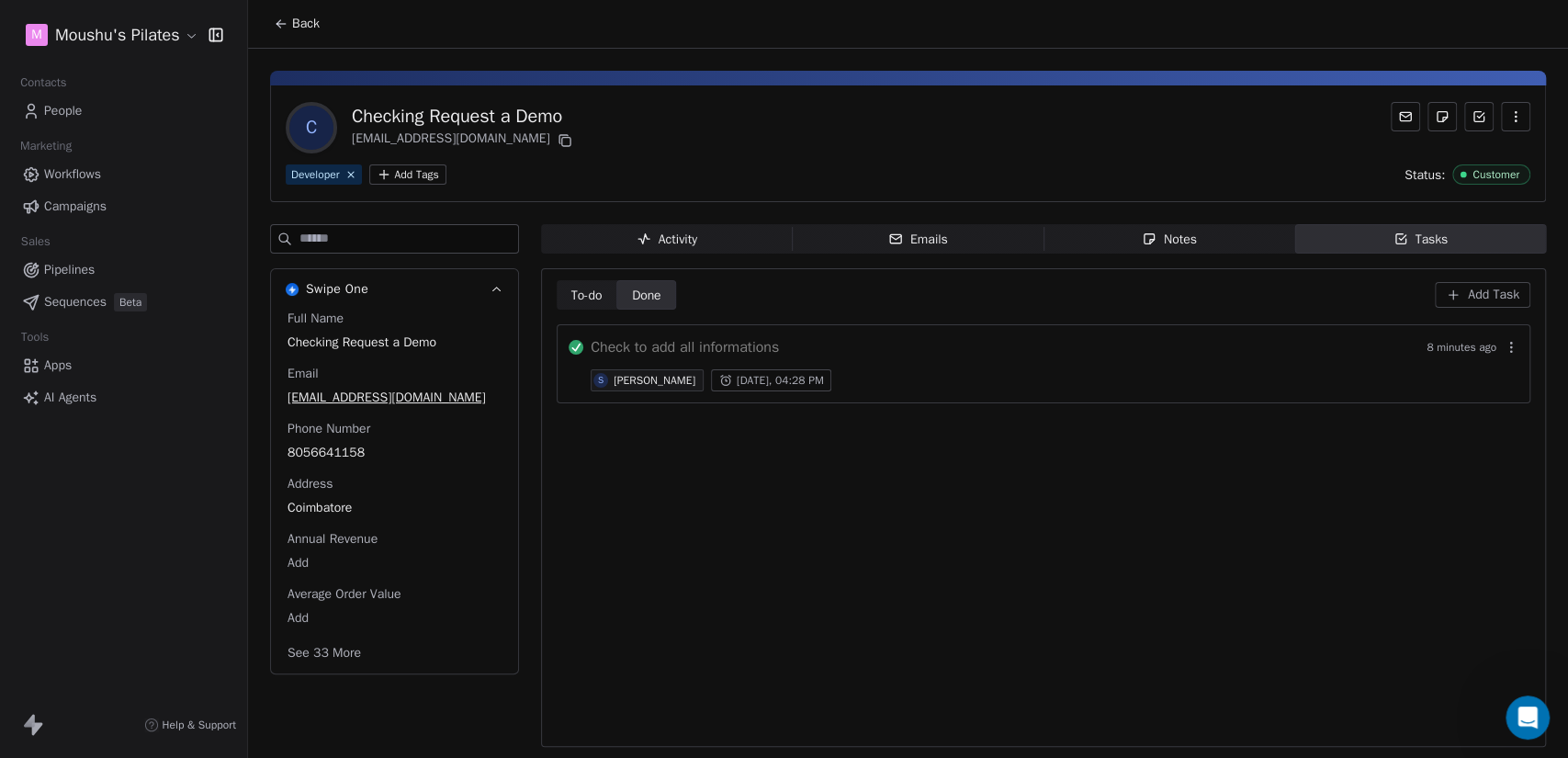 click on "To-do" at bounding box center [587, 295] 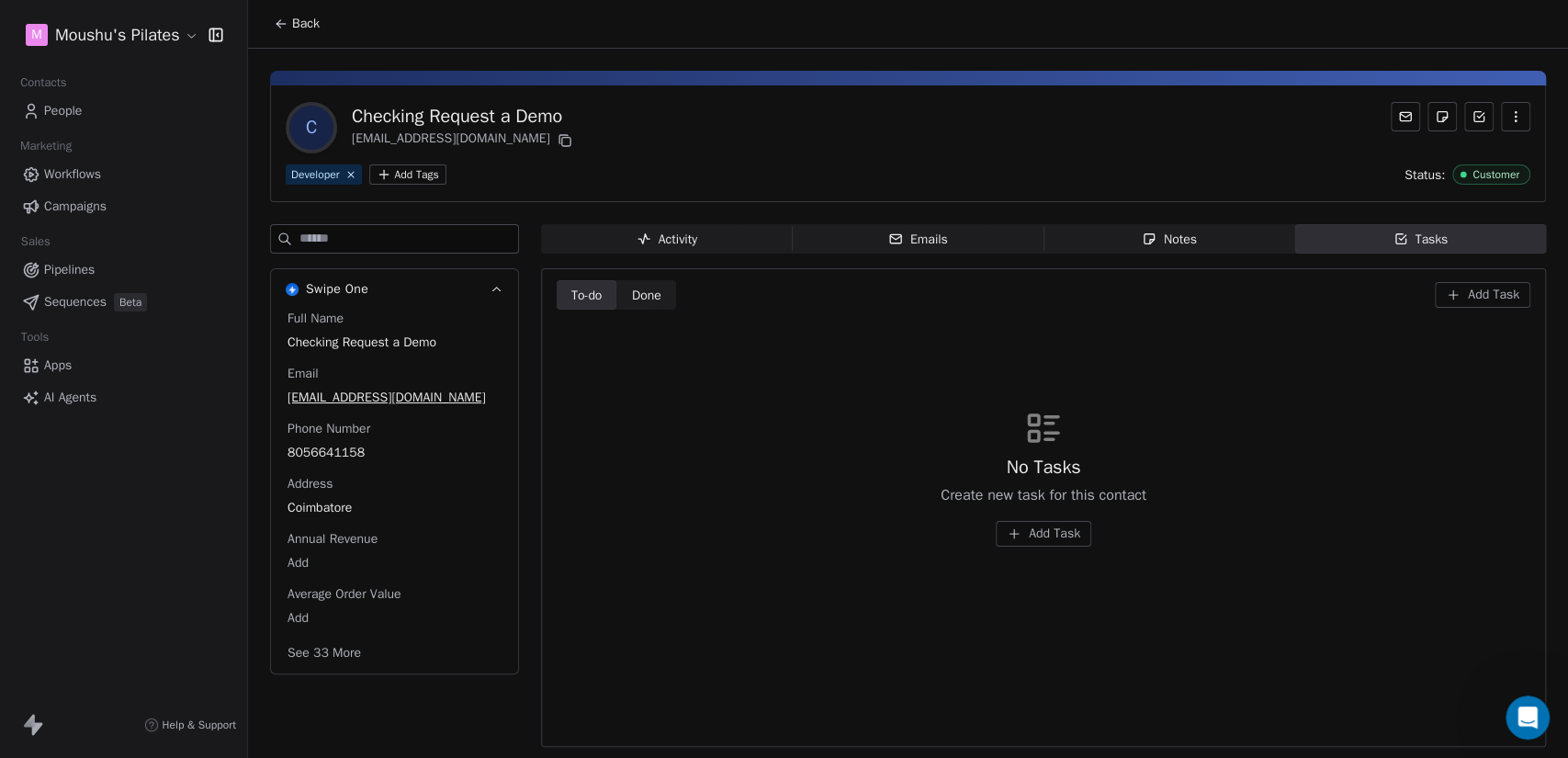 click on "Done Done" at bounding box center (646, 295) 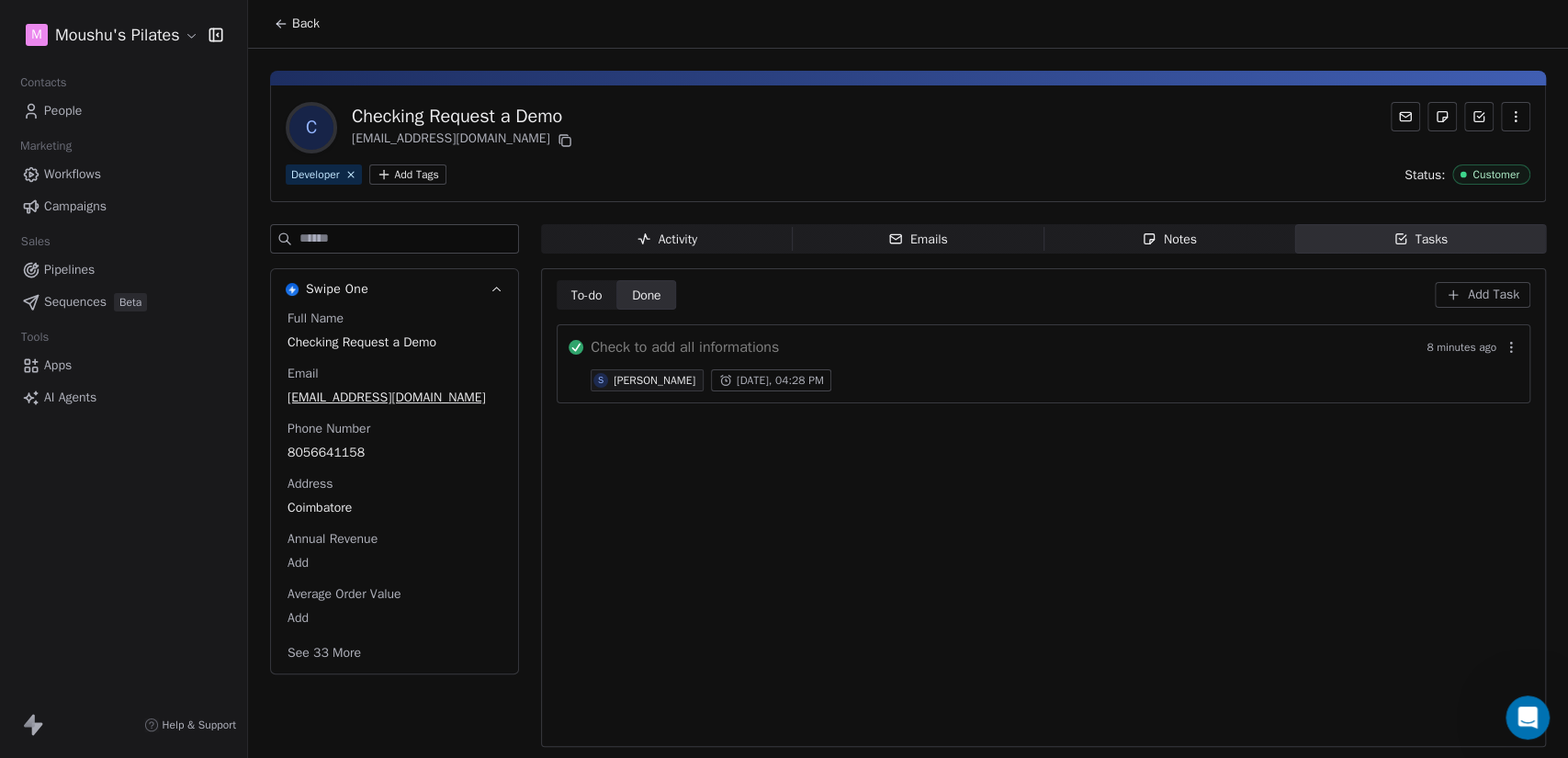 click 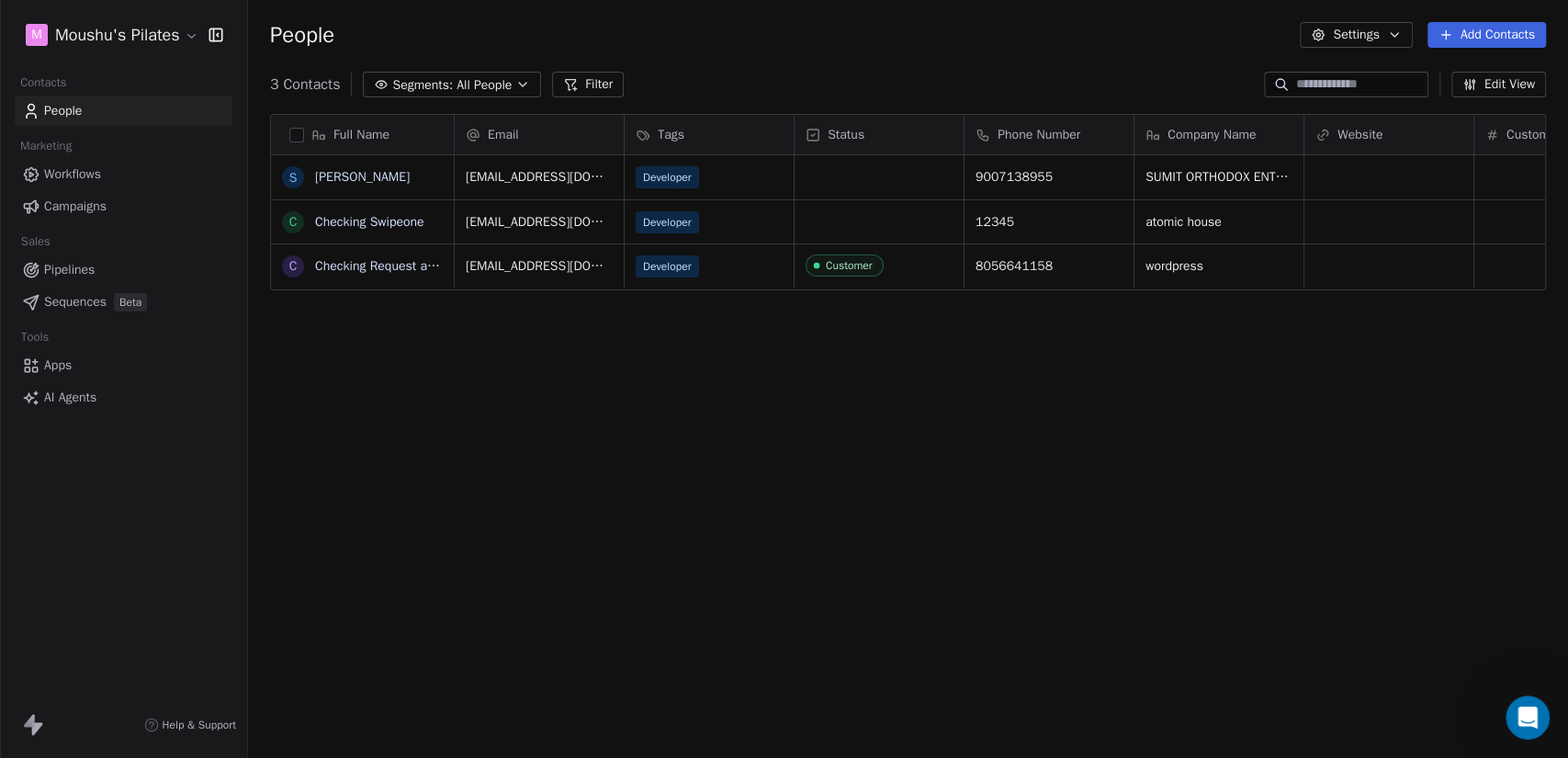 scroll, scrollTop: 16, scrollLeft: 17, axis: both 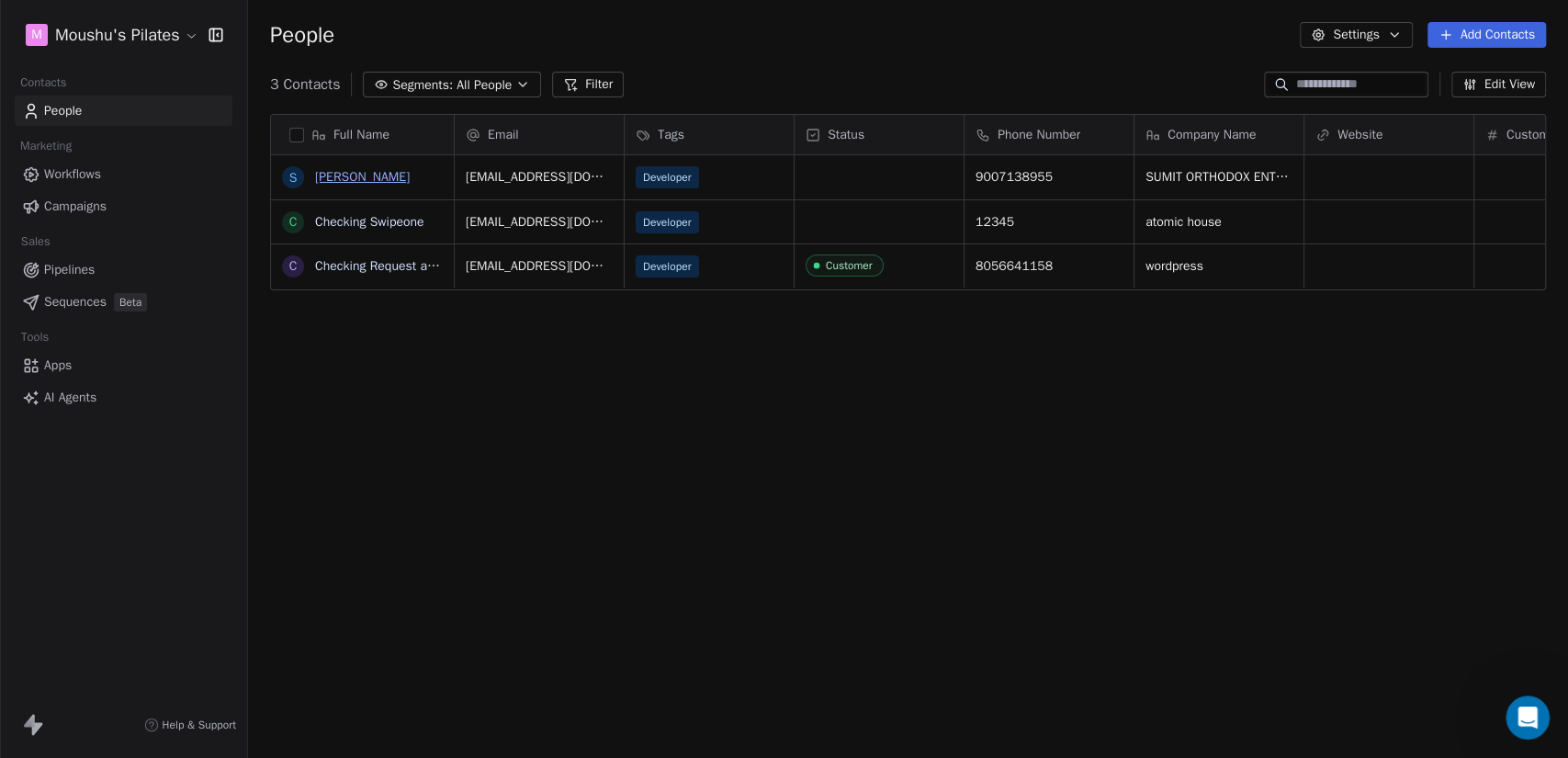 click on "[PERSON_NAME]" at bounding box center (362, 176) 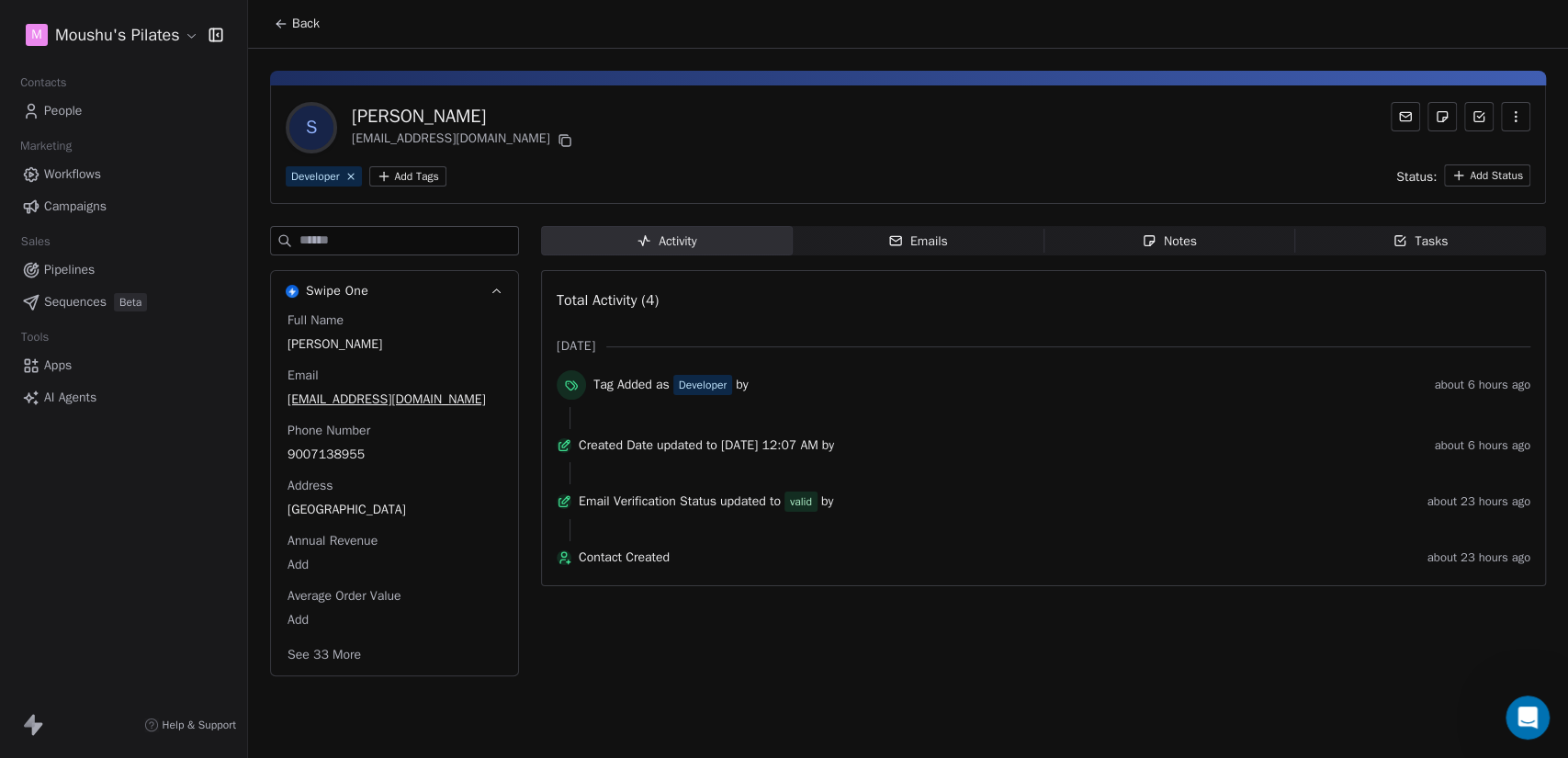 click on "Tasks" at bounding box center [1420, 241] 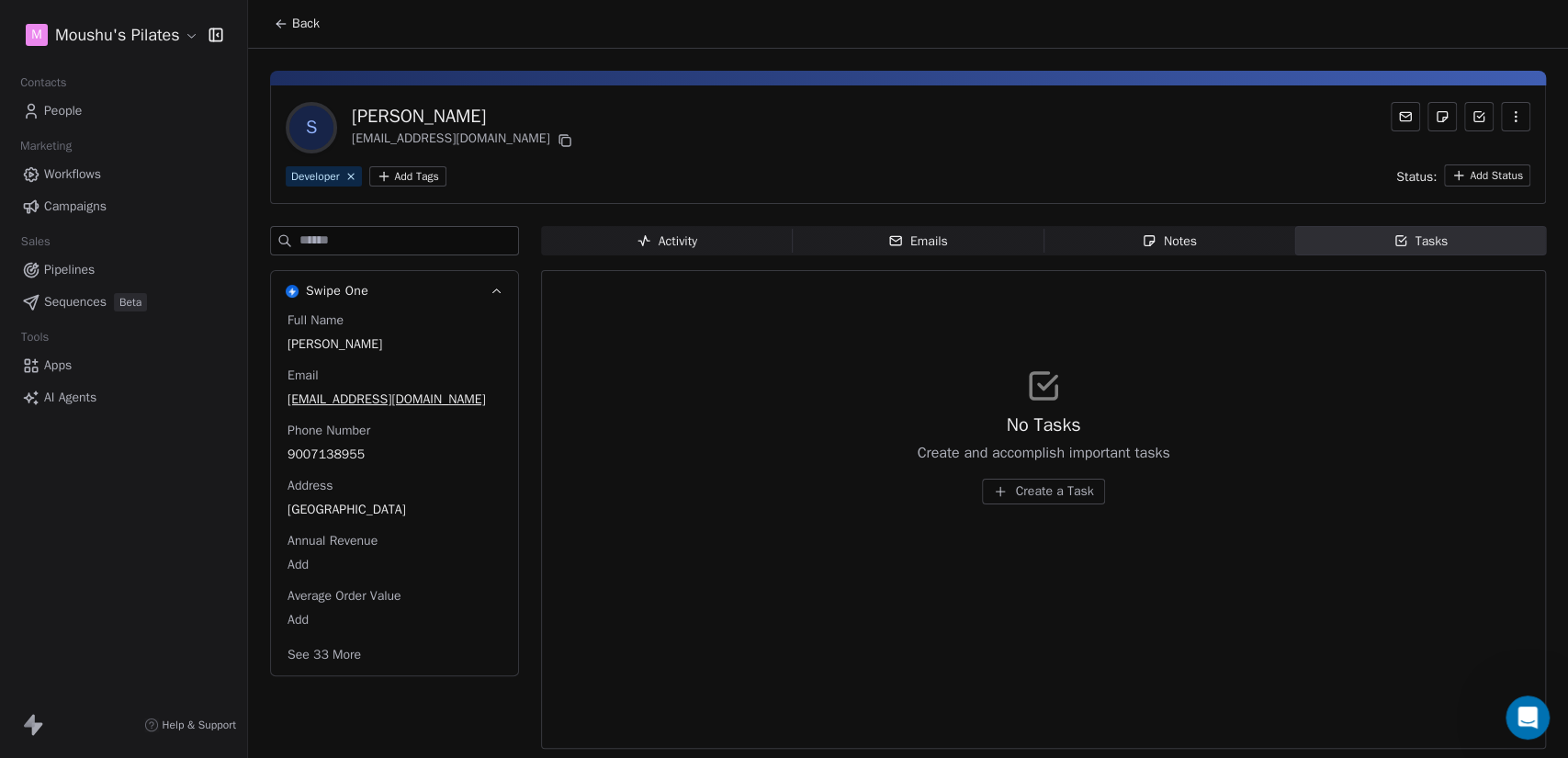 click on "Back" at bounding box center (297, 24) 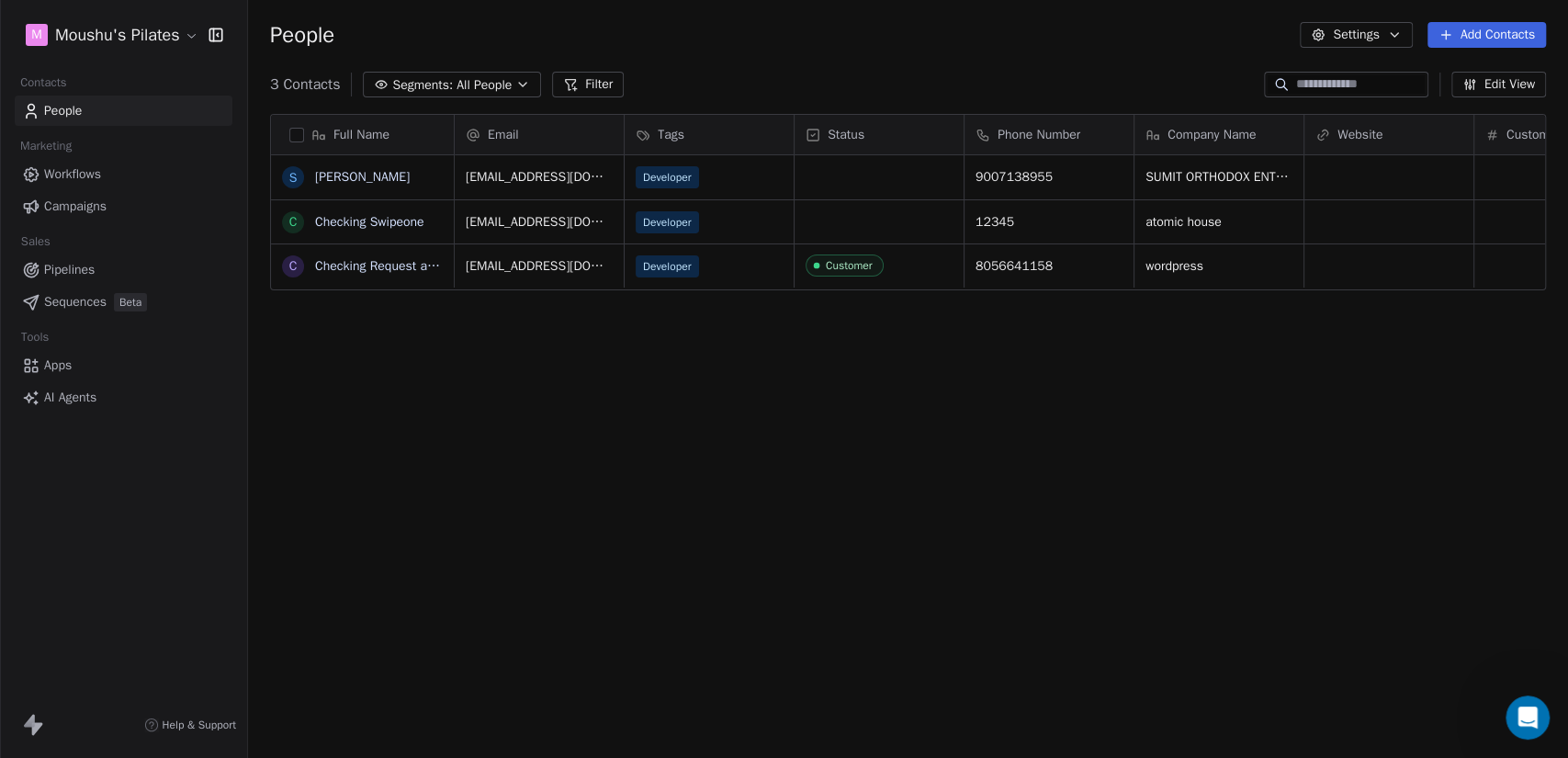 scroll, scrollTop: 16, scrollLeft: 17, axis: both 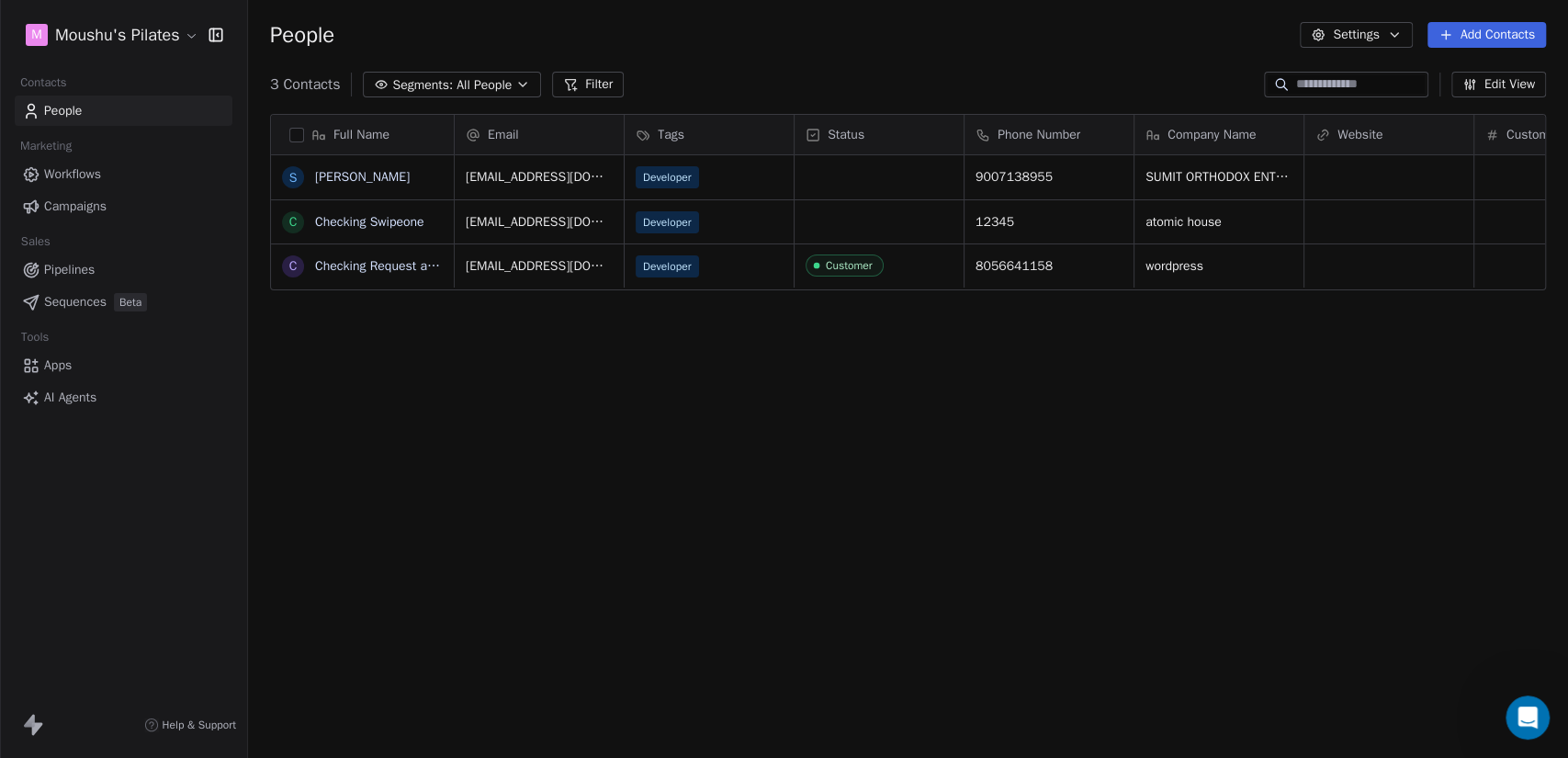 click on "Settings" at bounding box center (1356, 35) 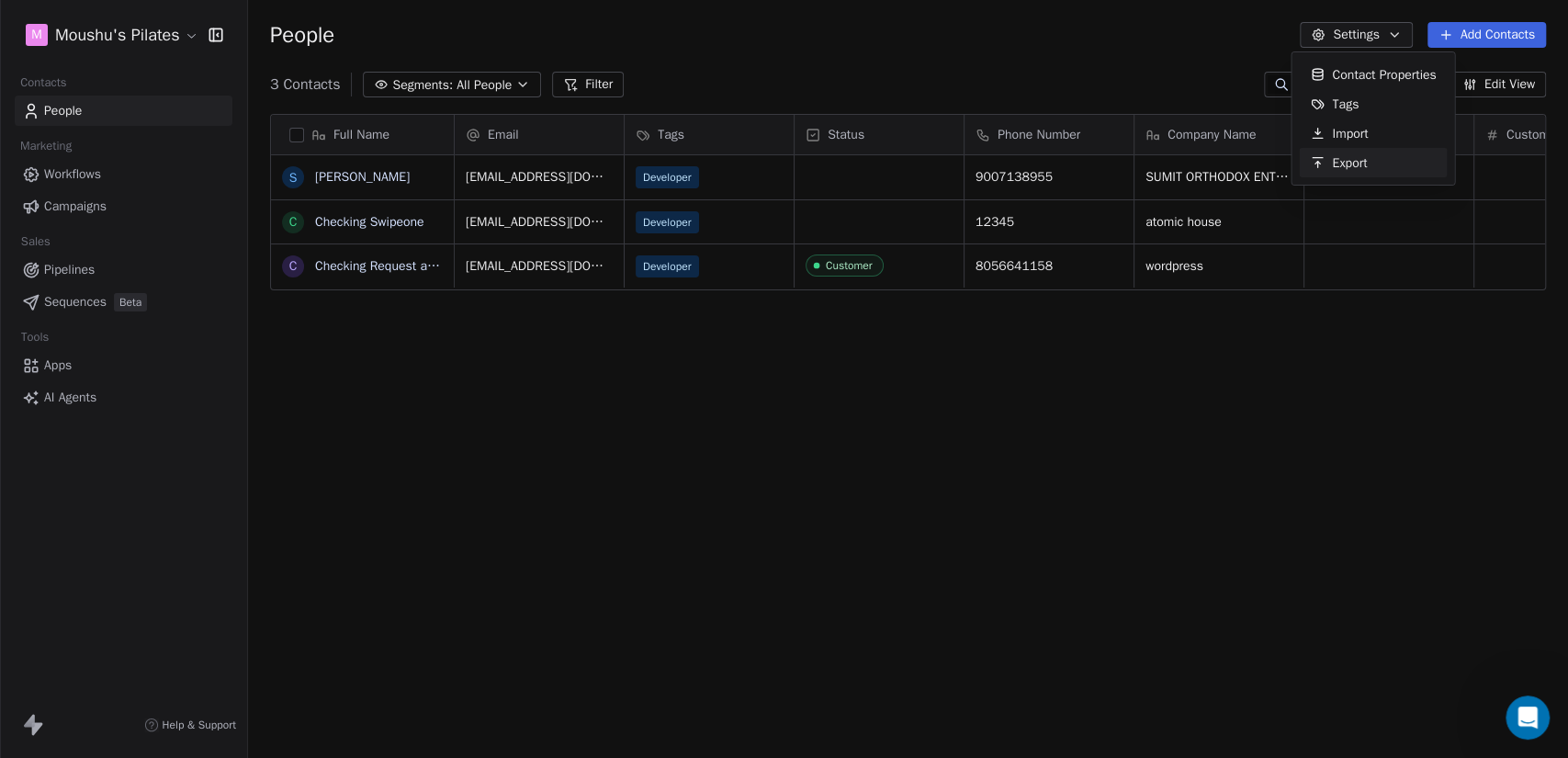 click on "Export" at bounding box center (1338, 163) 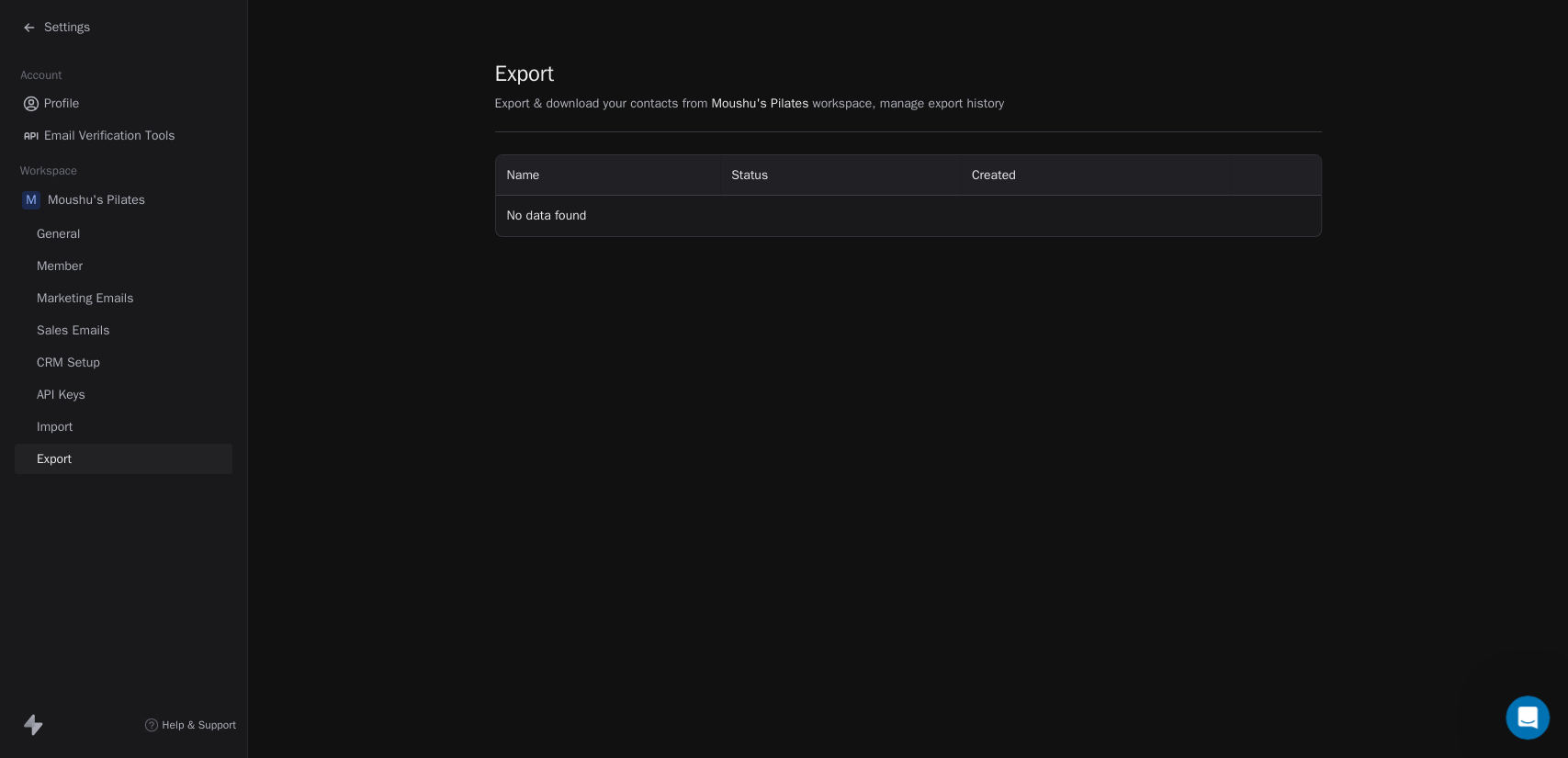 click on "No data found" at bounding box center (908, 216) 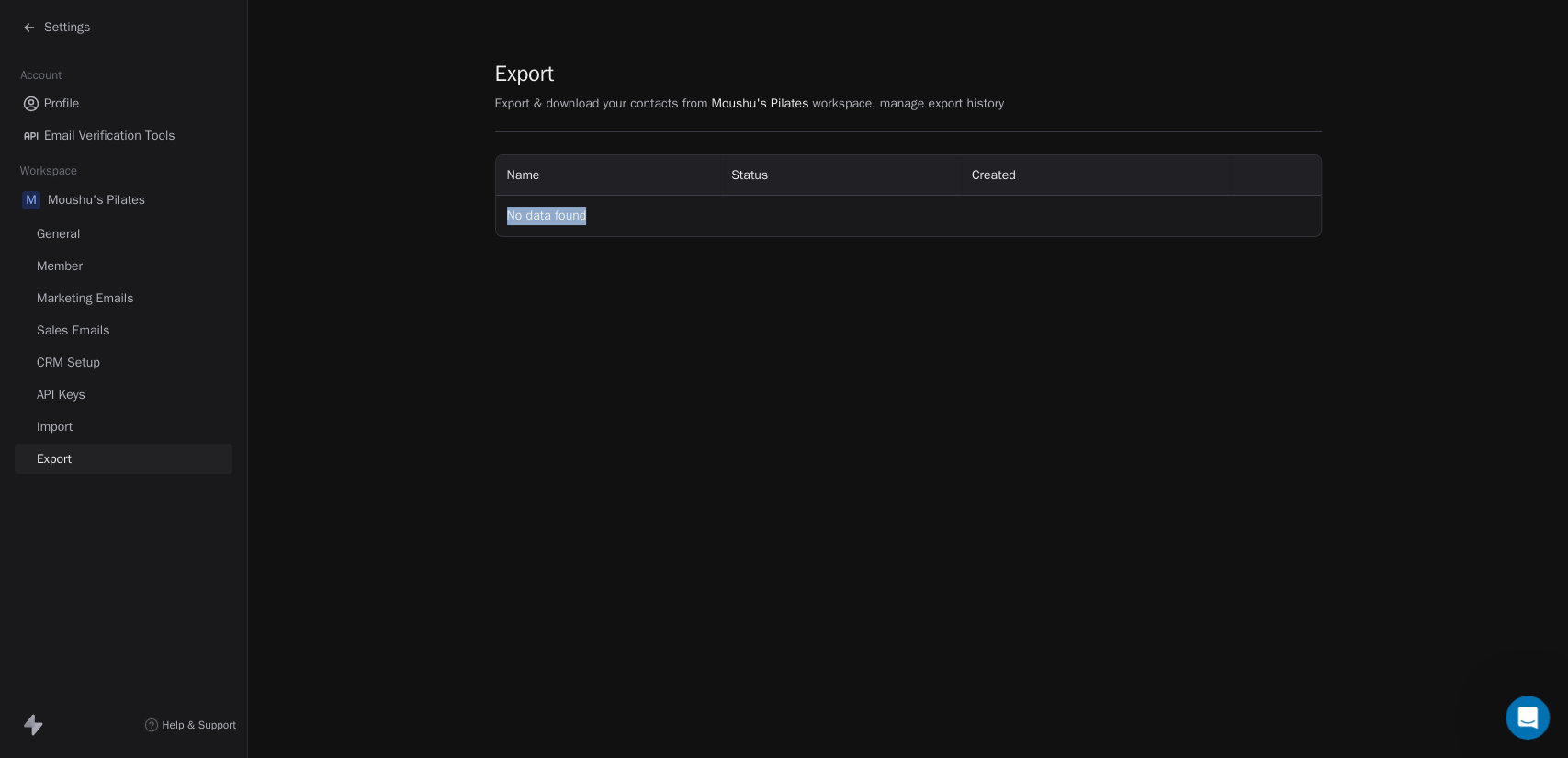 click on "No data found" at bounding box center (908, 216) 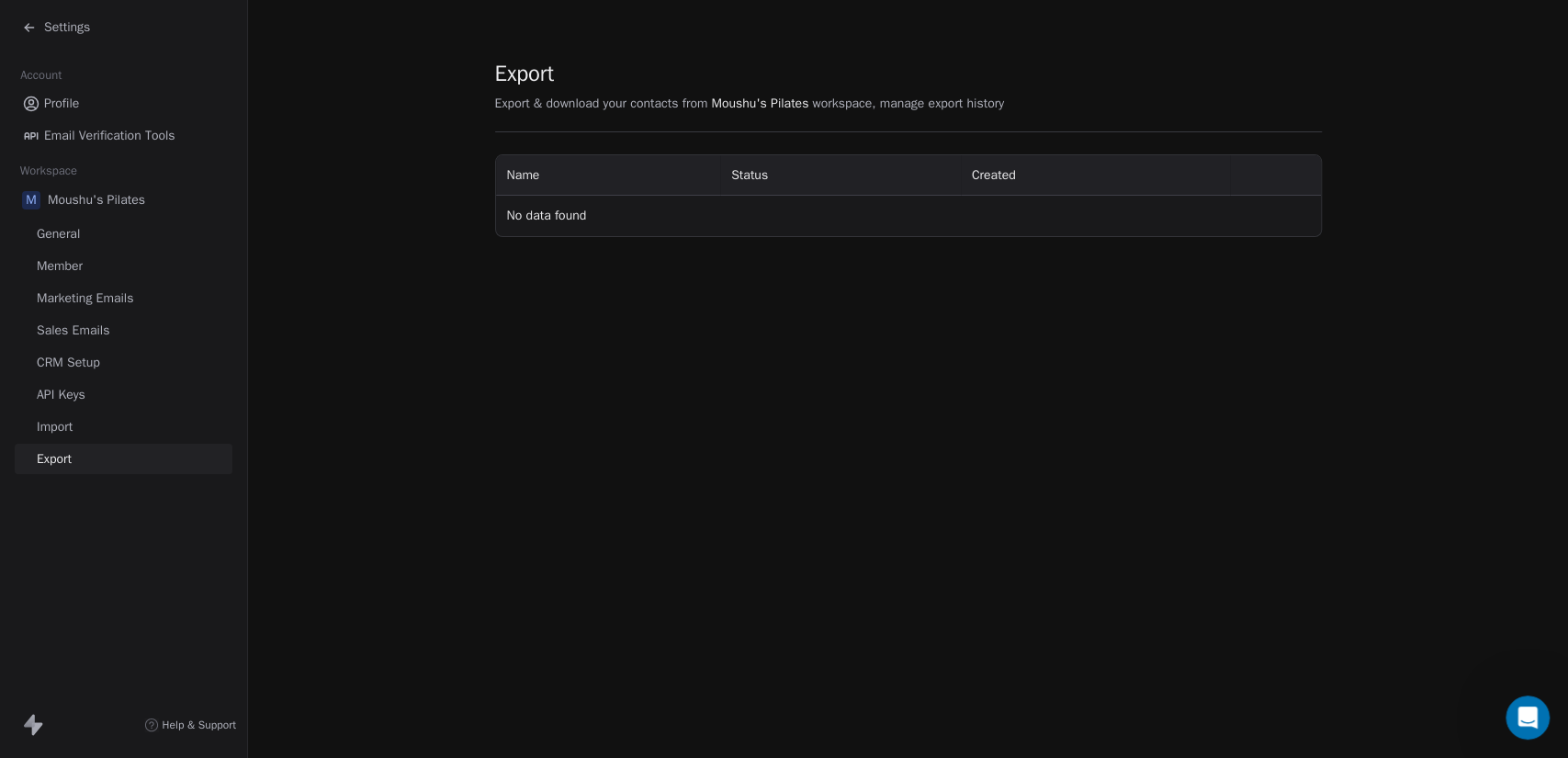 click on "Status" at bounding box center [750, 175] 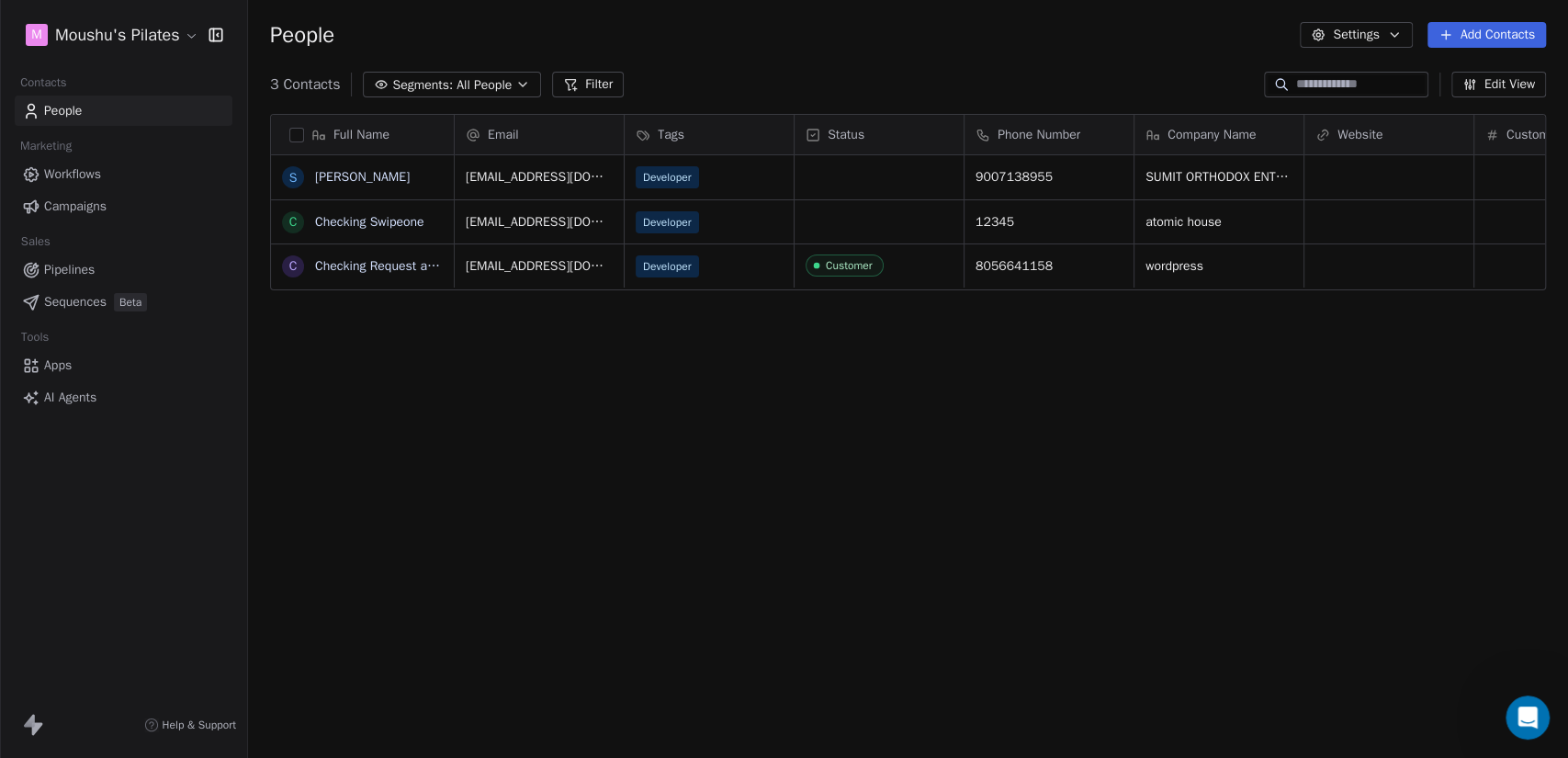 scroll, scrollTop: 16, scrollLeft: 17, axis: both 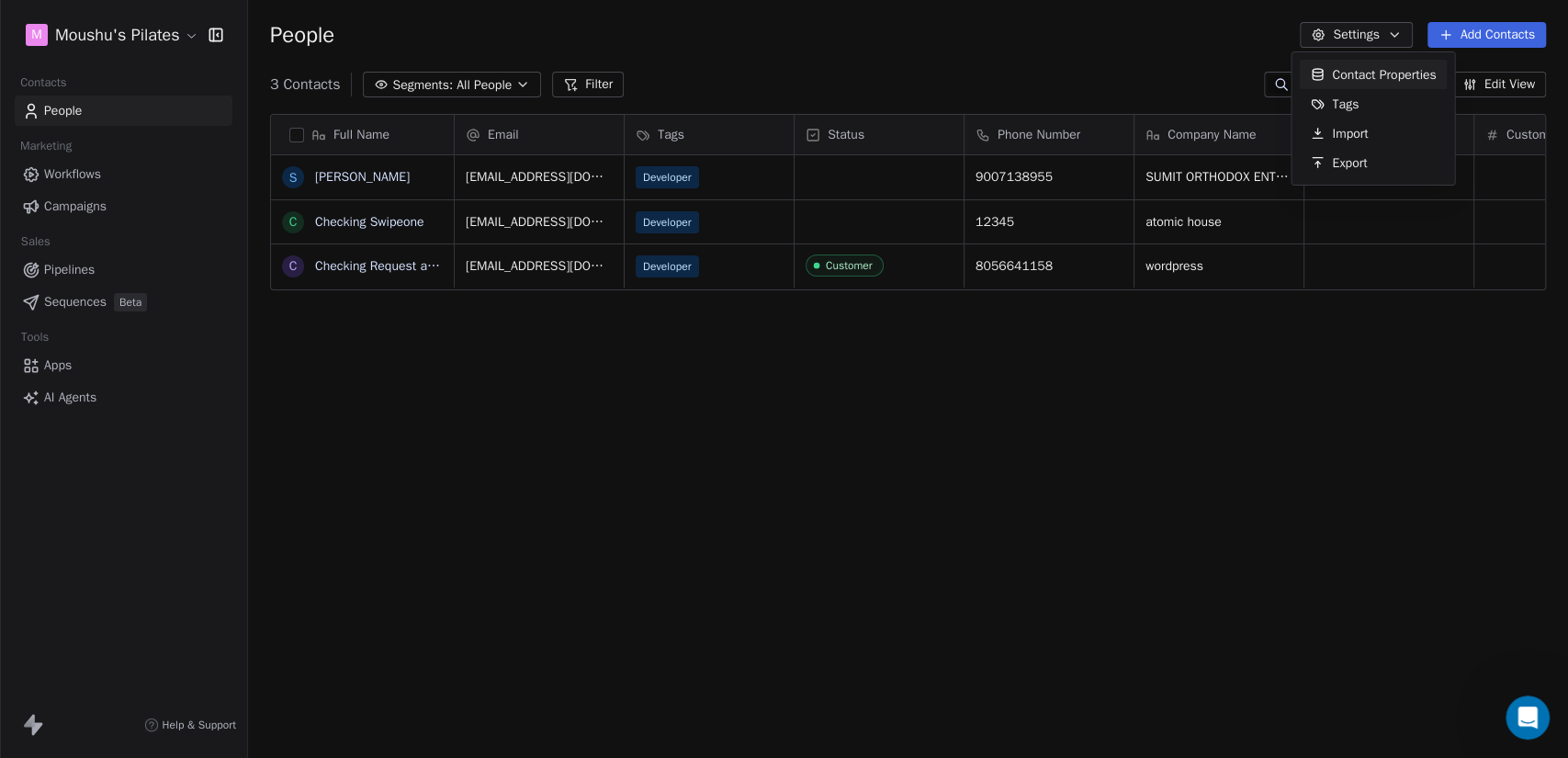 click on "Contact Properties" at bounding box center [1383, 74] 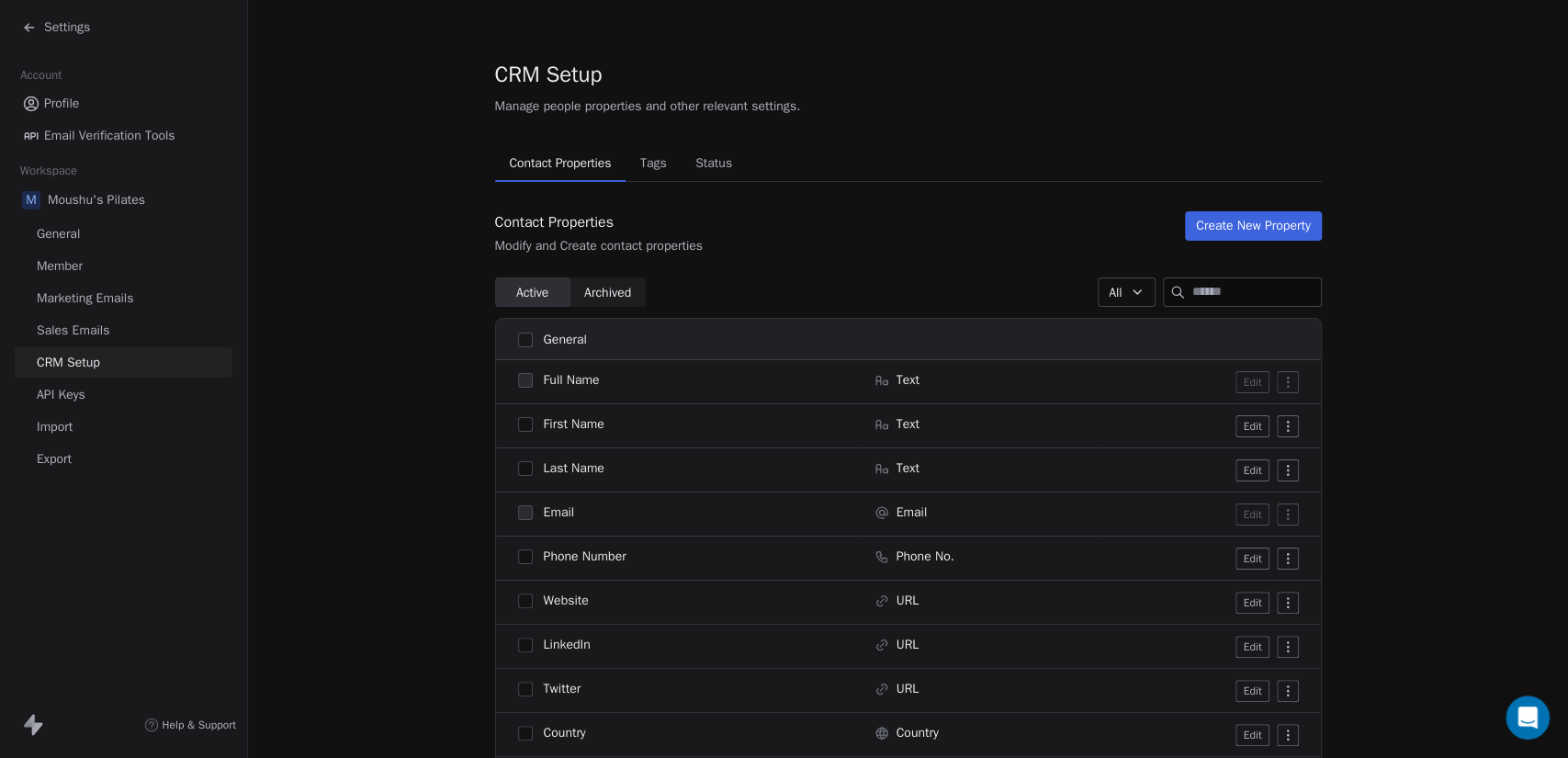 click 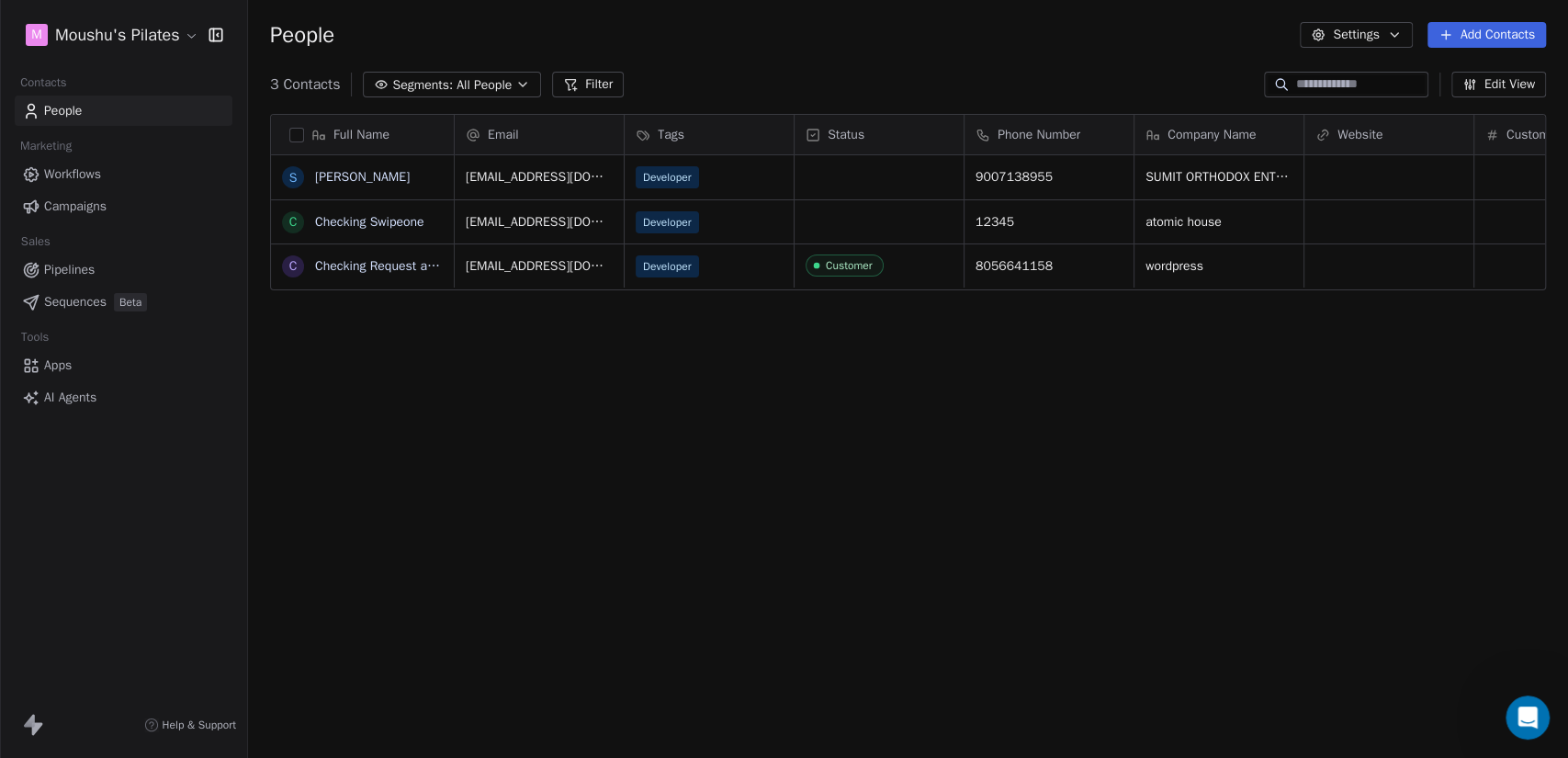 scroll, scrollTop: 16, scrollLeft: 17, axis: both 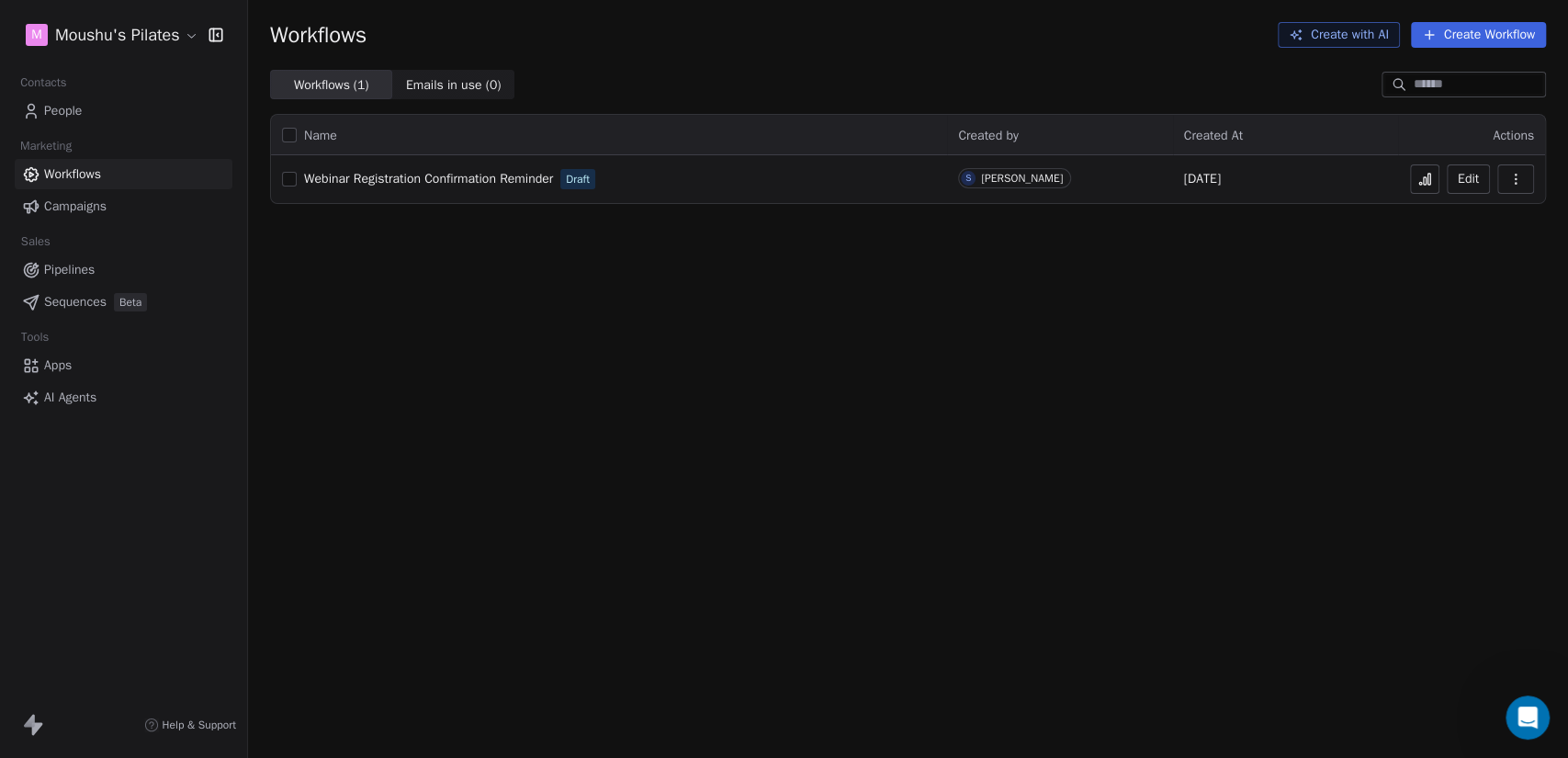 click on "M Moushu's Pilates Contacts People Marketing Workflows Campaigns Sales Pipelines Sequences Beta Tools Apps AI Agents Help & Support Workflows  Create with AI  Create Workflow Workflows ( 1 ) Workflows ( 1 ) Emails in use ( 0 ) Emails in use ( 0 ) Name Created by Created At Actions Webinar Registration Confirmation Reminder Draft S Sithessh [PERSON_NAME] [DATE] Edit" at bounding box center [784, 379] 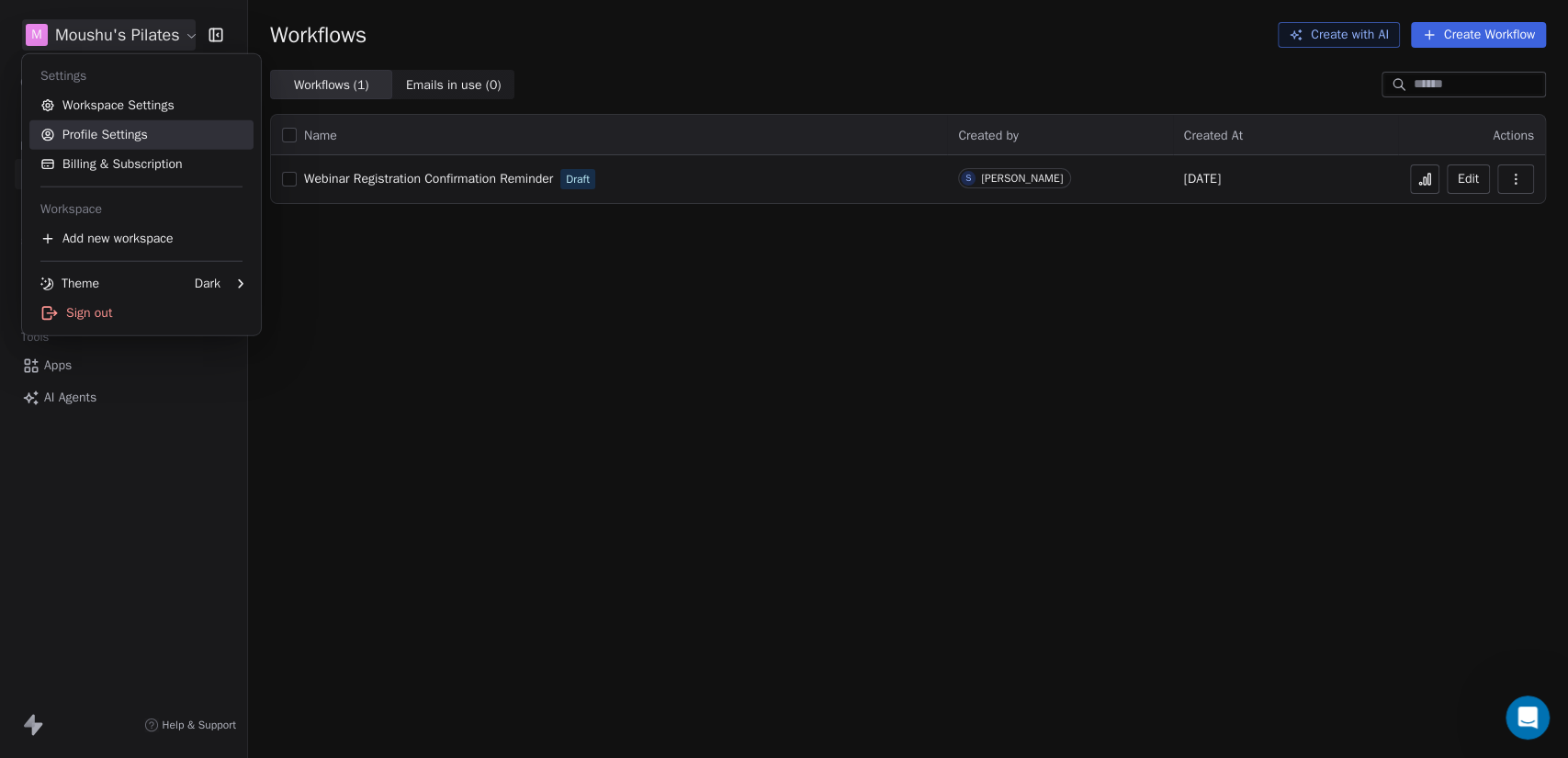 click on "Profile Settings" at bounding box center (141, 135) 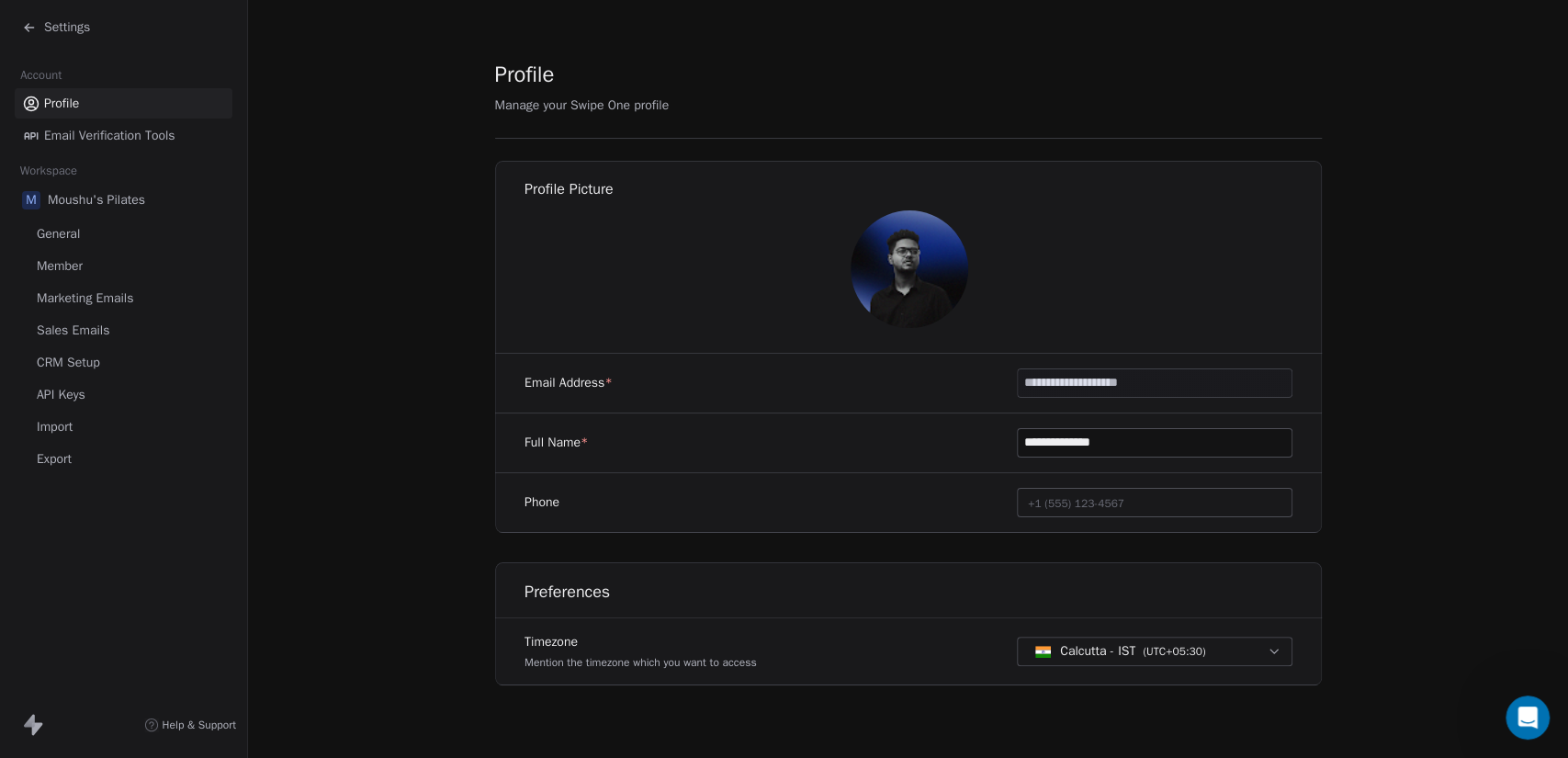 scroll, scrollTop: 0, scrollLeft: 0, axis: both 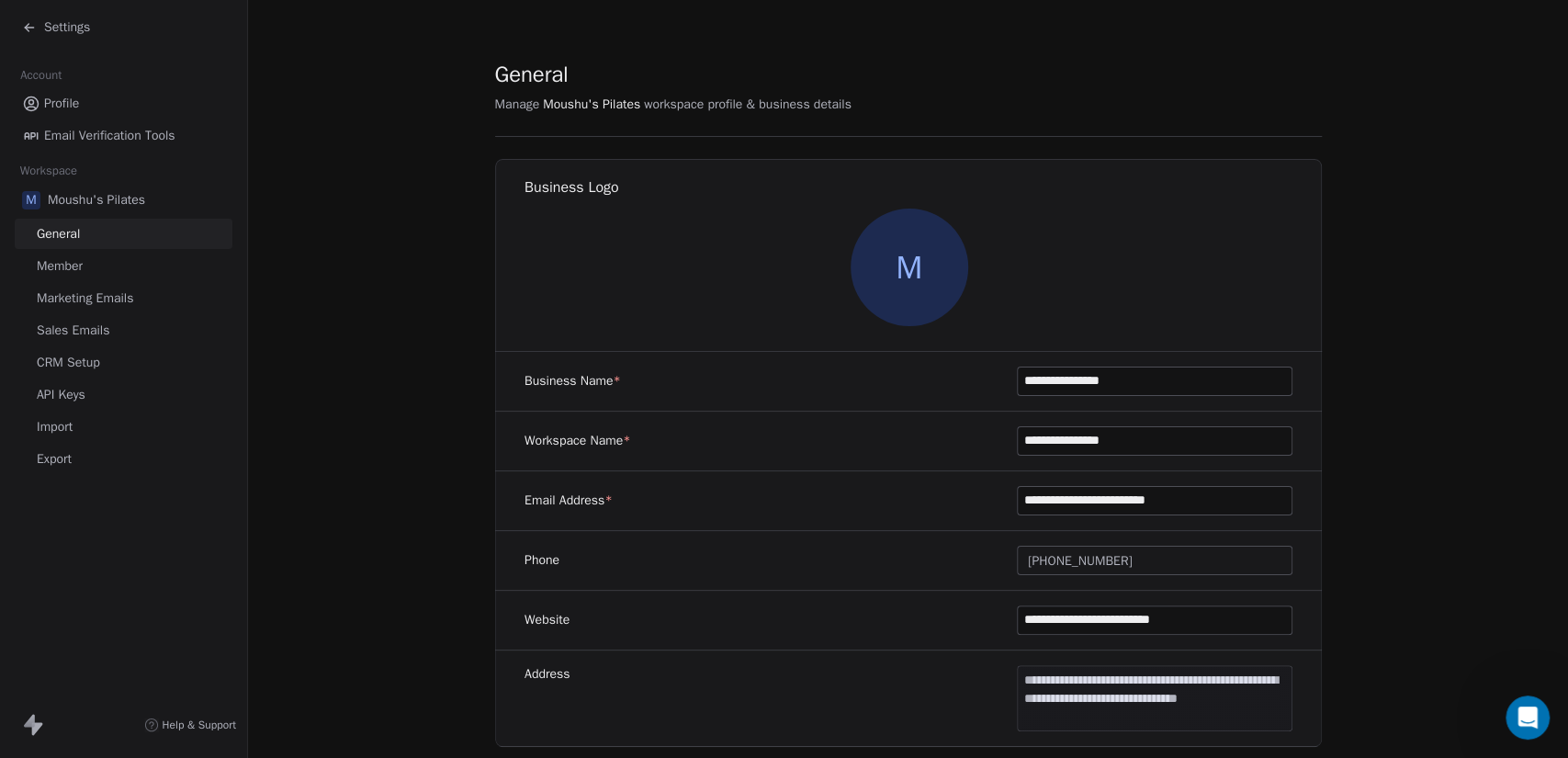 click on "Member" at bounding box center (123, 266) 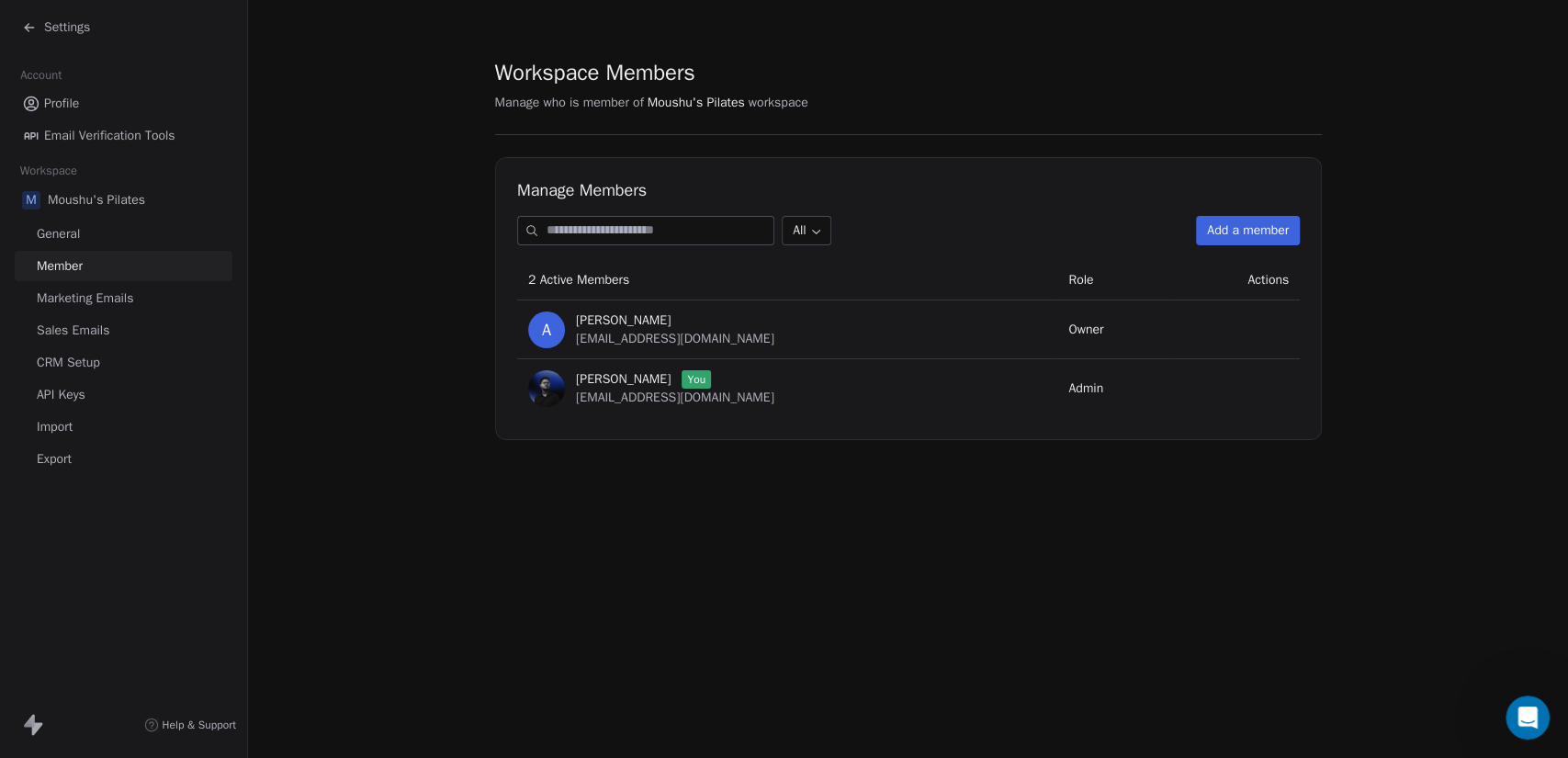 click on "M Moushu's Pilates General Member Marketing Emails Sales Emails CRM Setup API Keys Import Export" at bounding box center [123, 329] 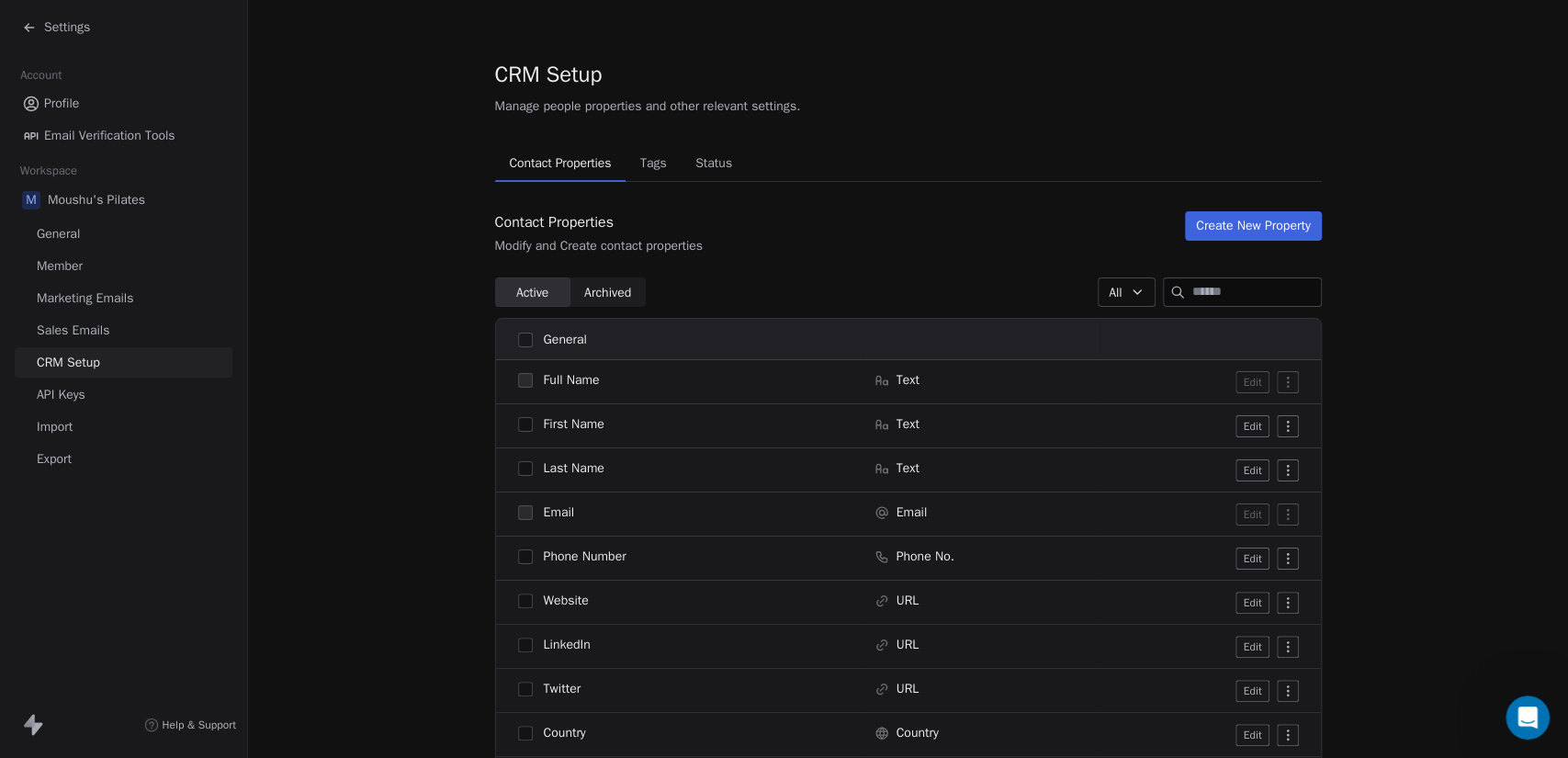 click on "Import" at bounding box center [123, 426] 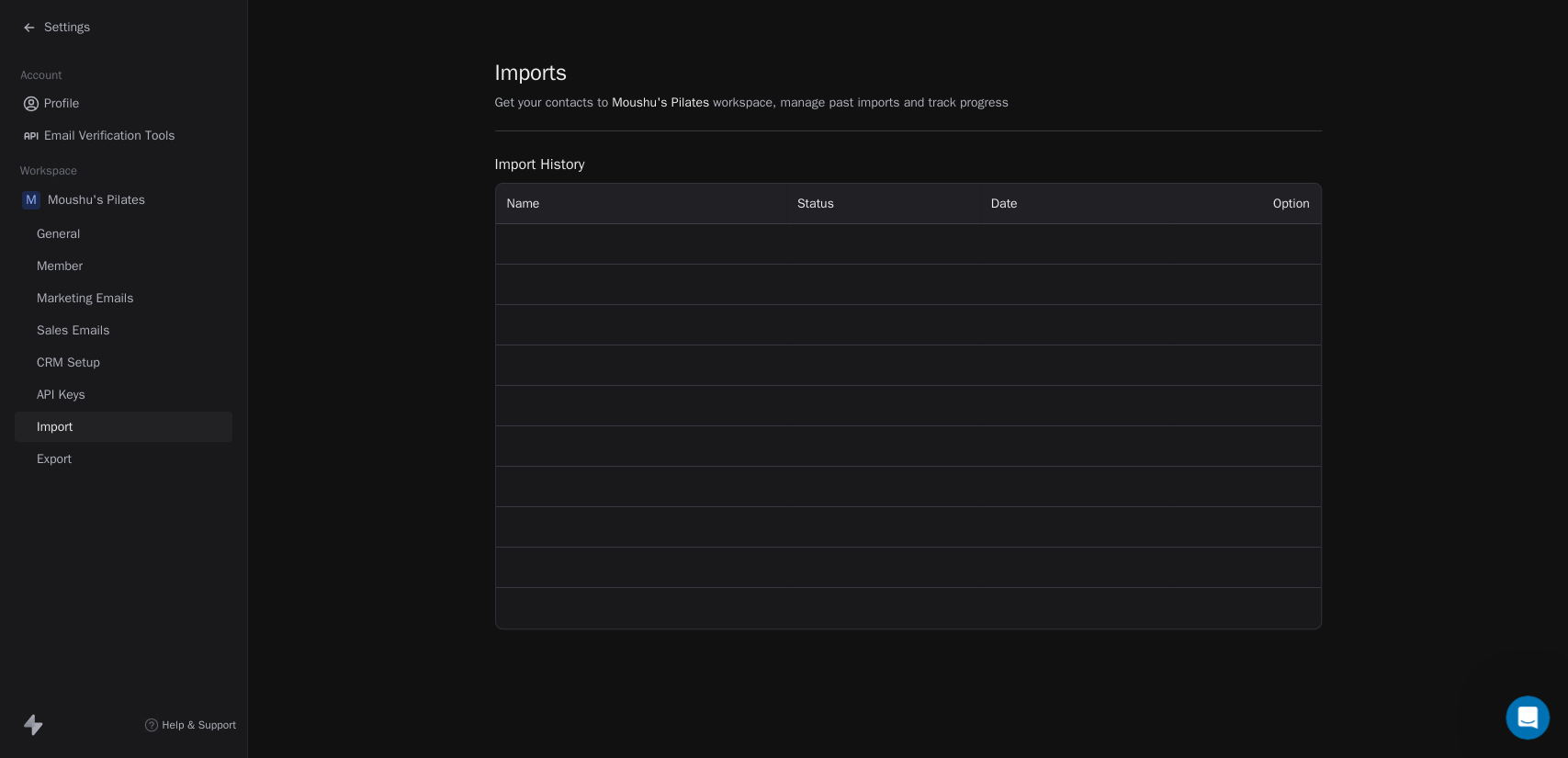 click on "Export" at bounding box center (123, 458) 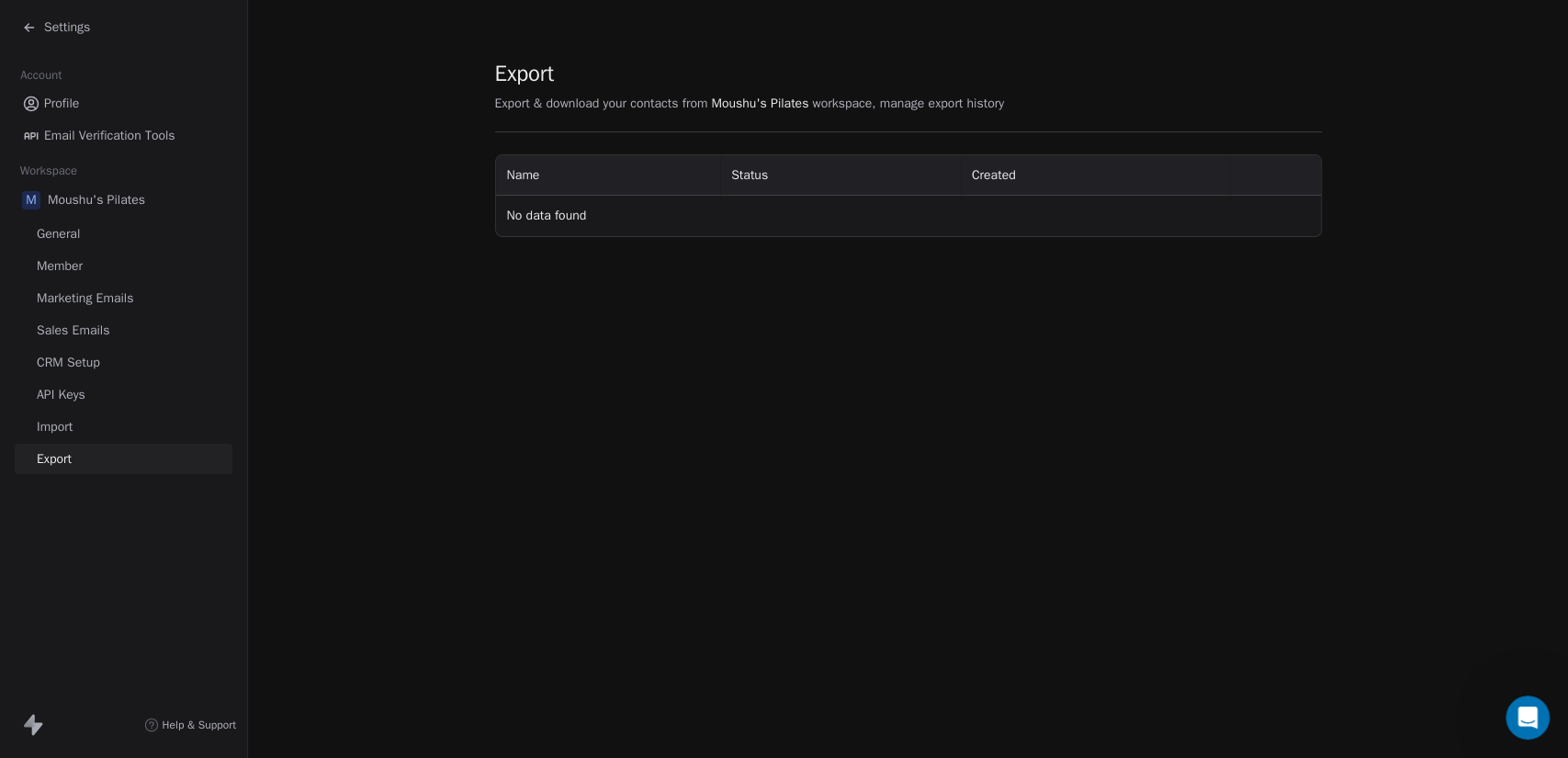 click on "API Keys" at bounding box center [123, 394] 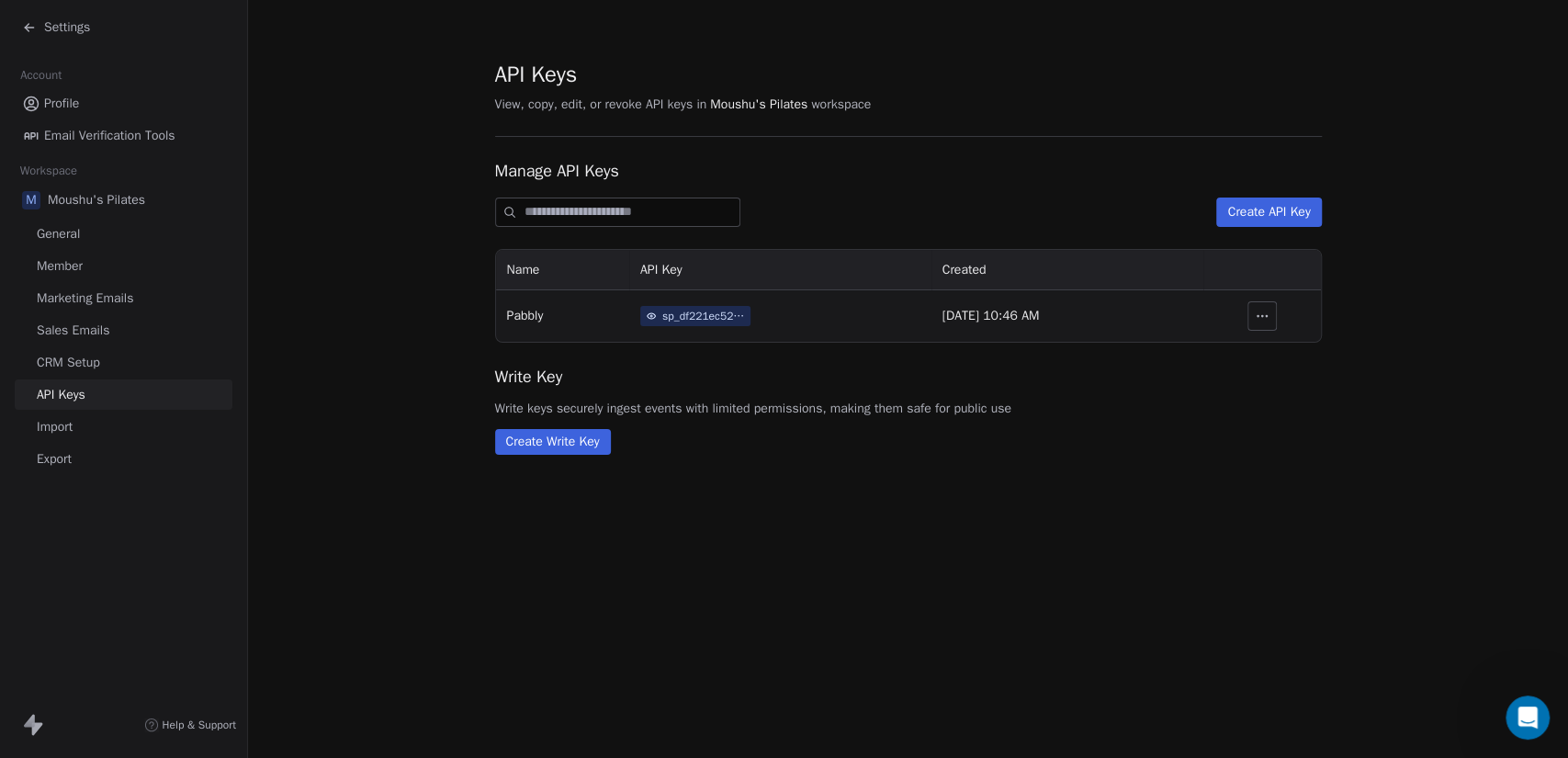 click on "CRM Setup" at bounding box center [123, 362] 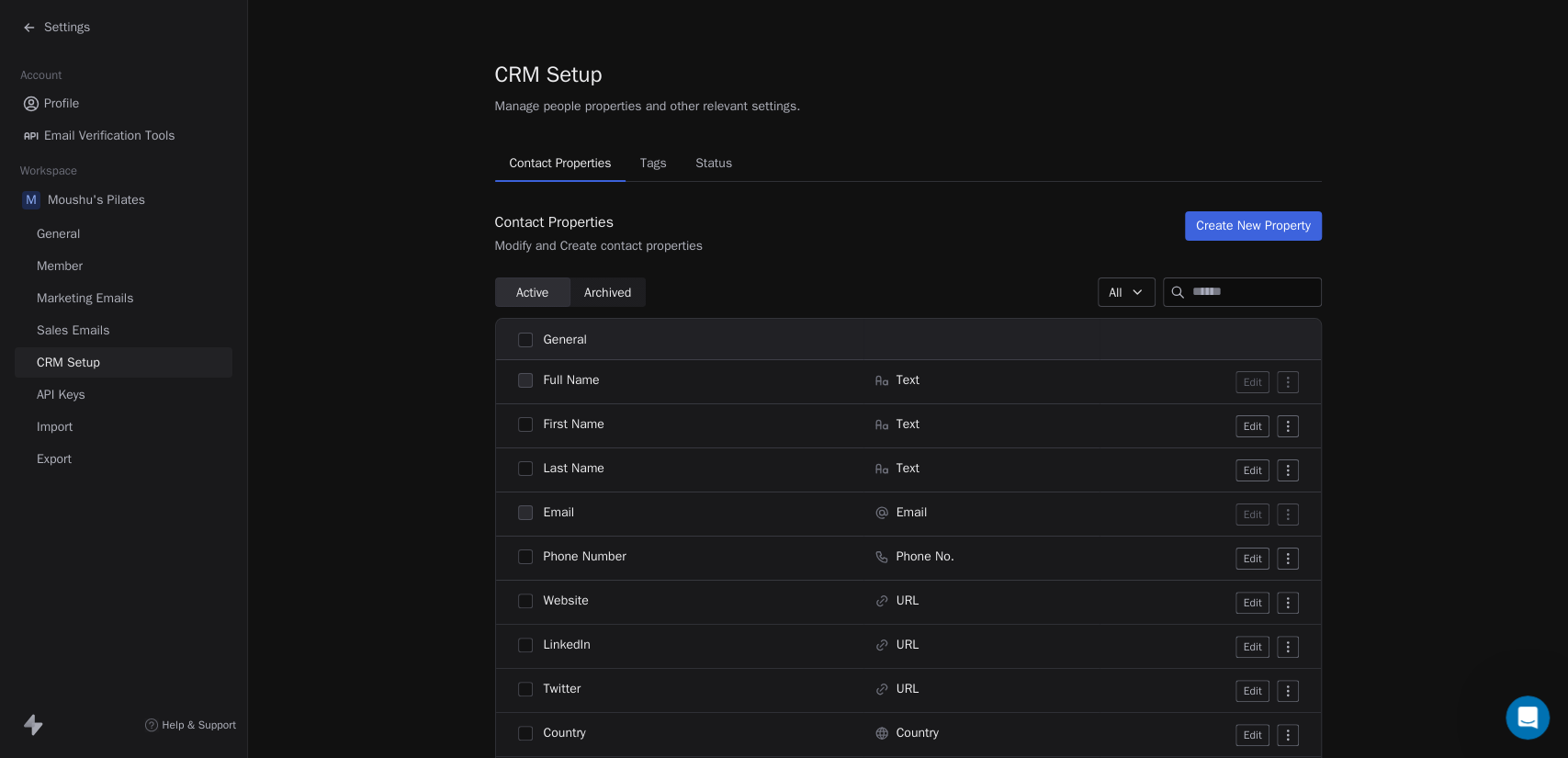 click on "Sales Emails" at bounding box center [123, 330] 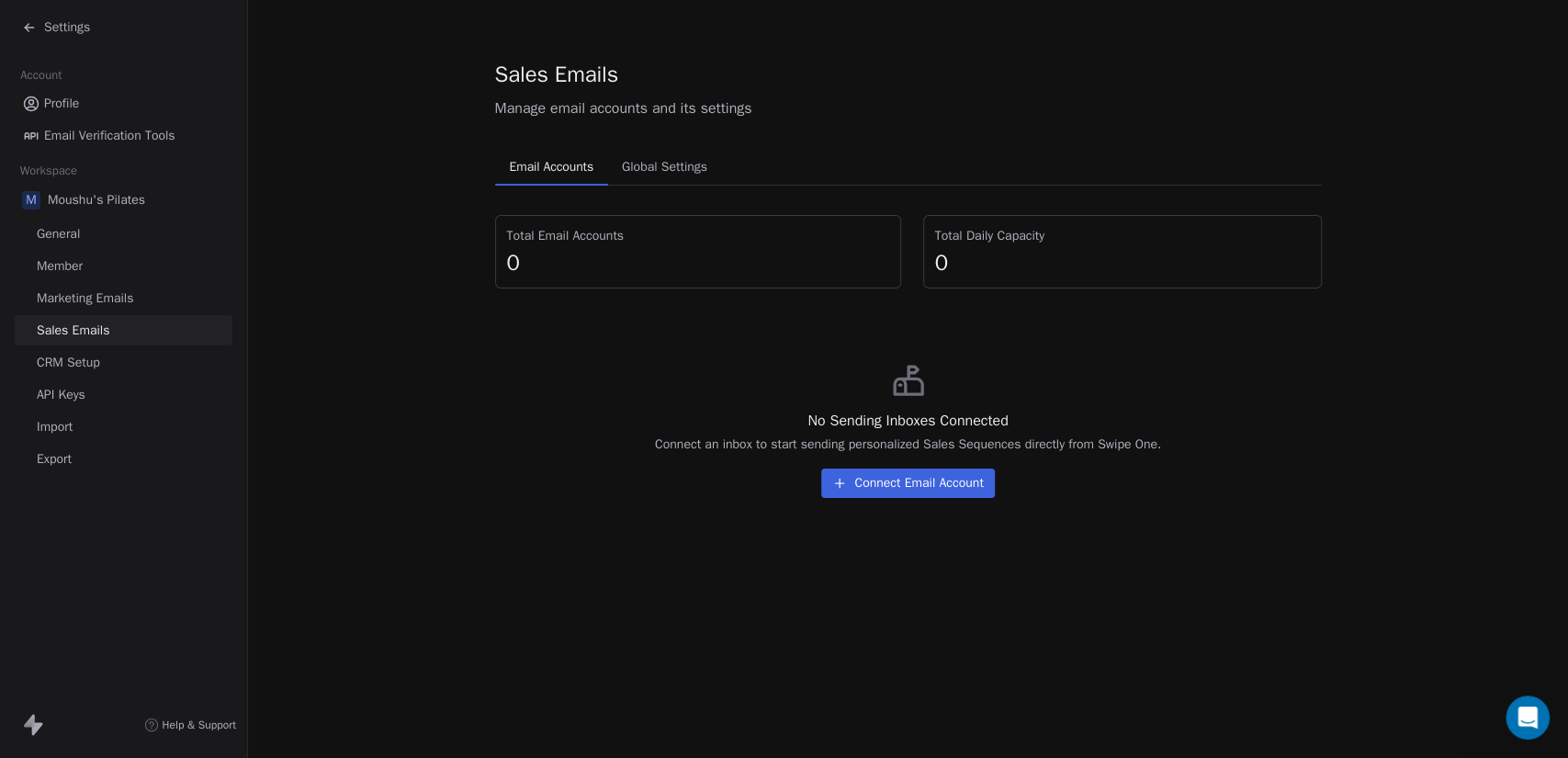 click on "Global Settings" at bounding box center [664, 167] 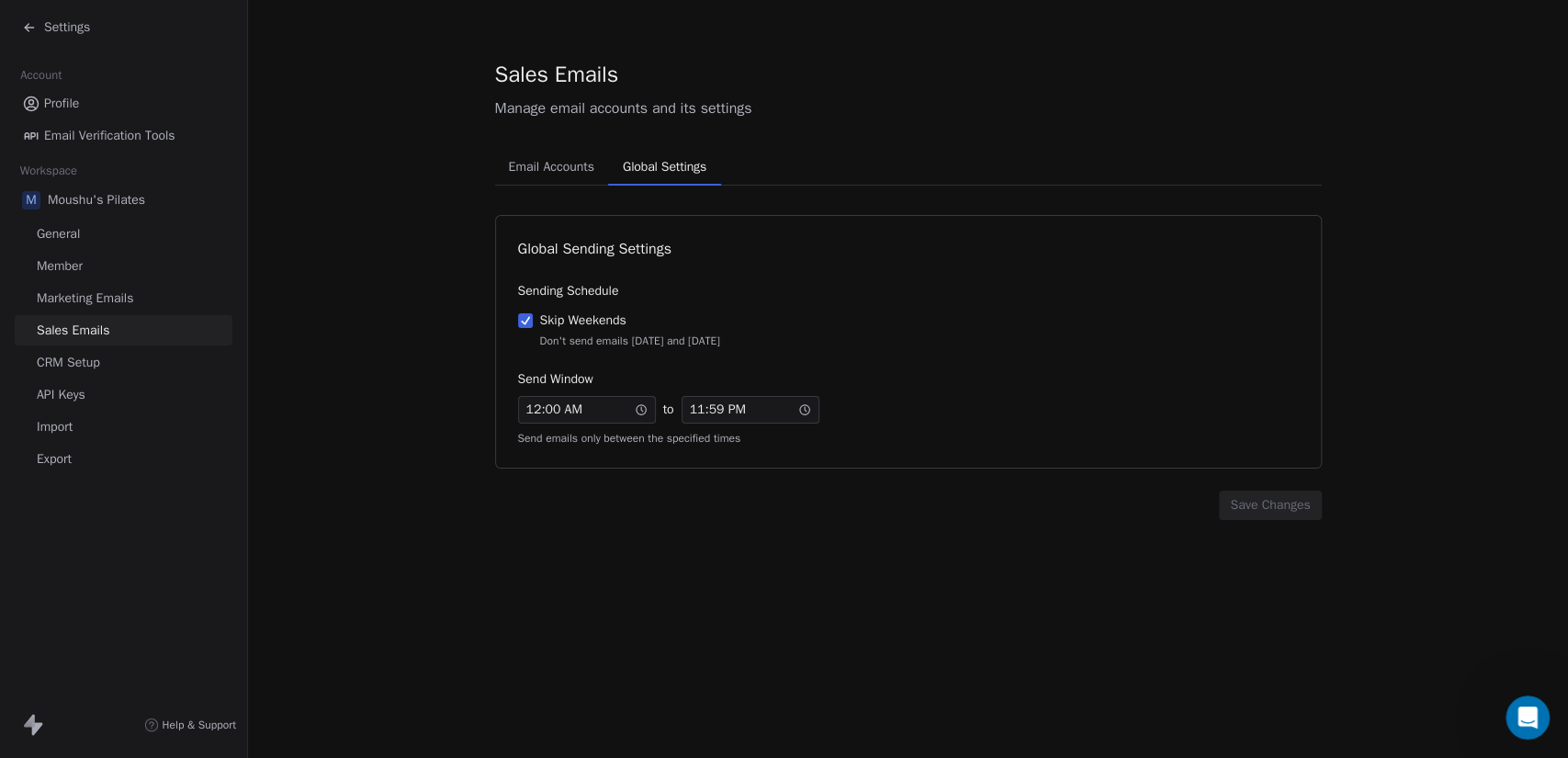click on "Marketing Emails" at bounding box center [123, 298] 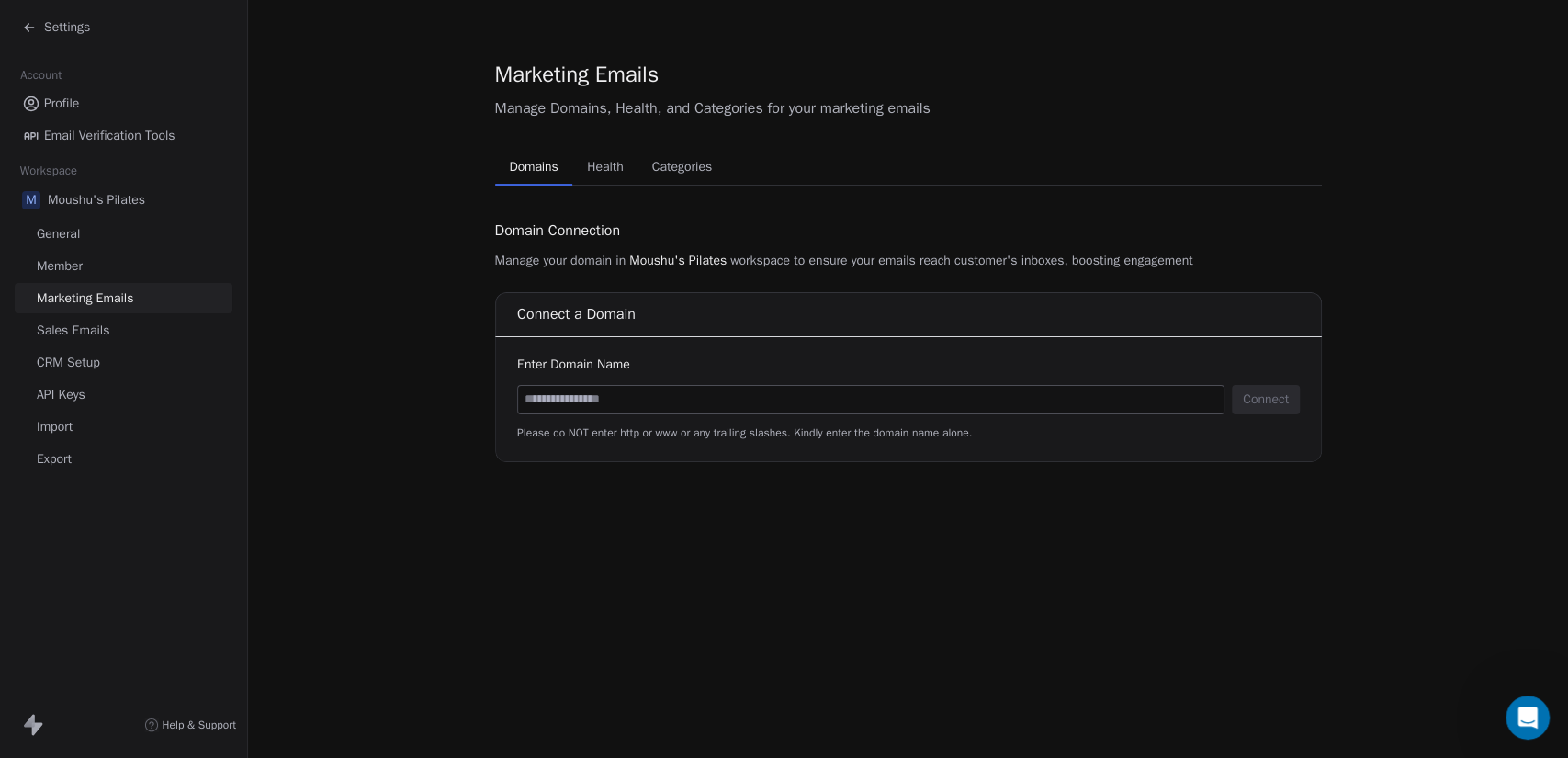 drag, startPoint x: 616, startPoint y: 161, endPoint x: 629, endPoint y: 164, distance: 13.3416641 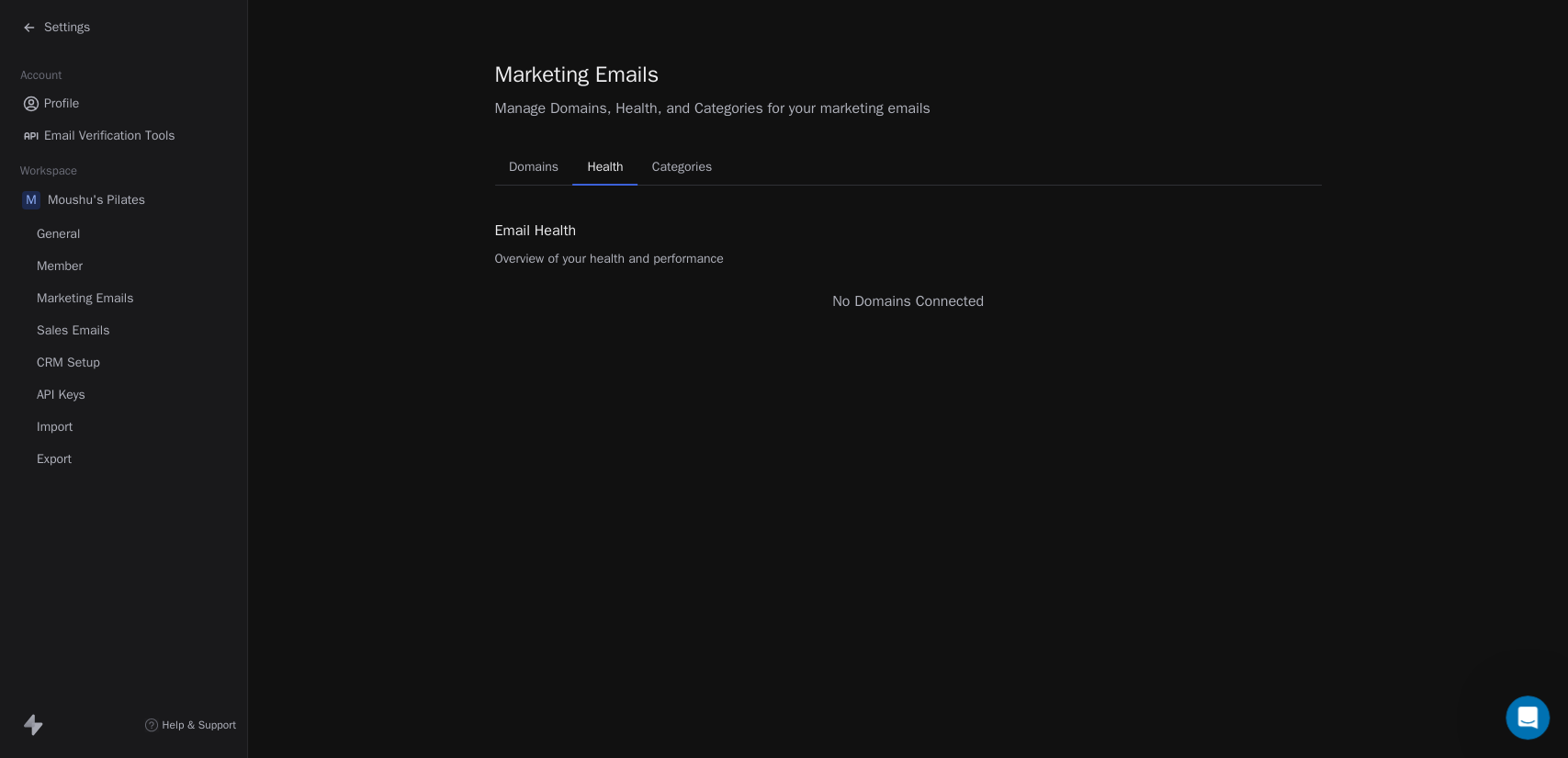click on "Categories" at bounding box center [682, 167] 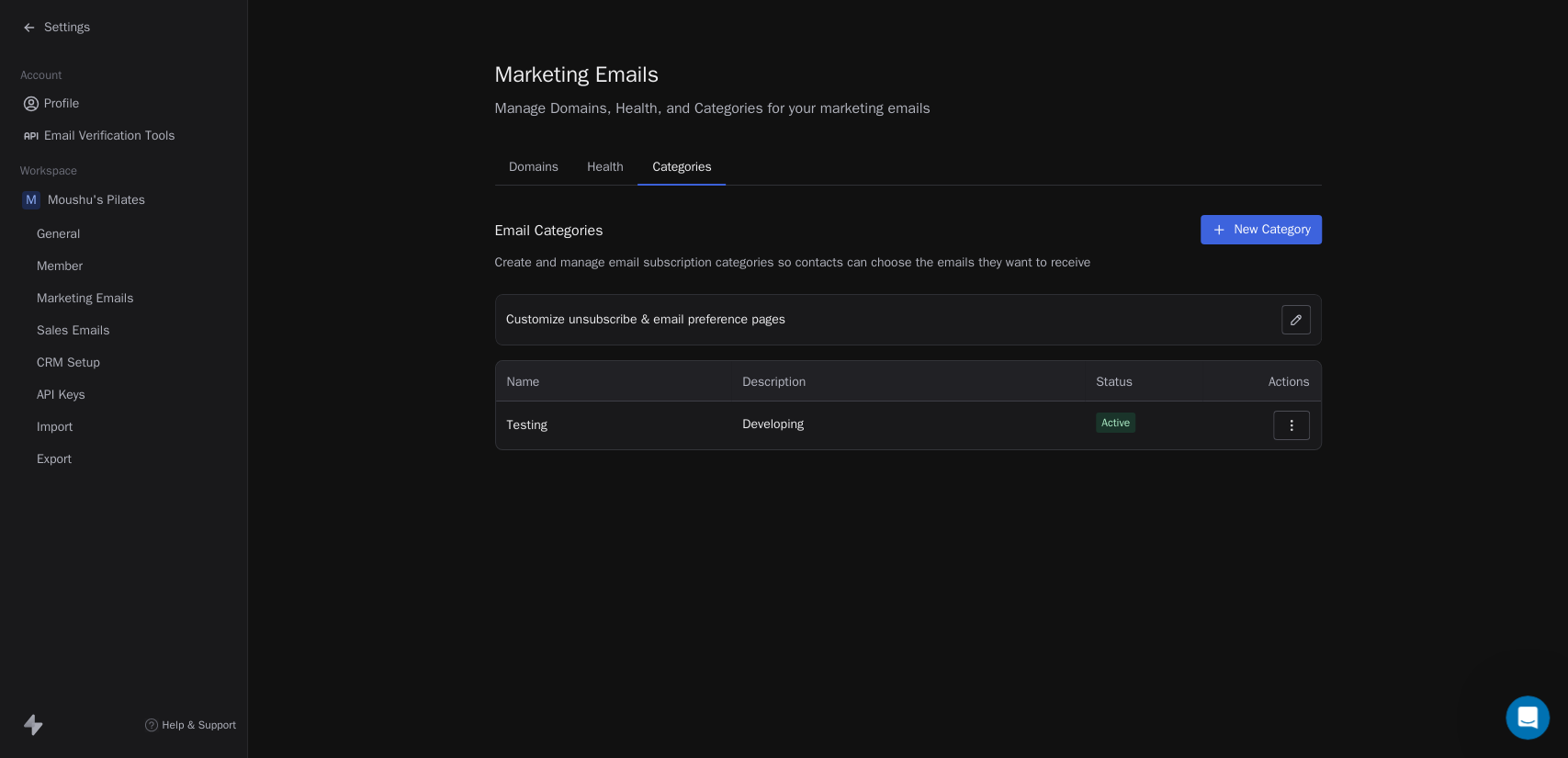 click on "Marketing Emails" at bounding box center (85, 298) 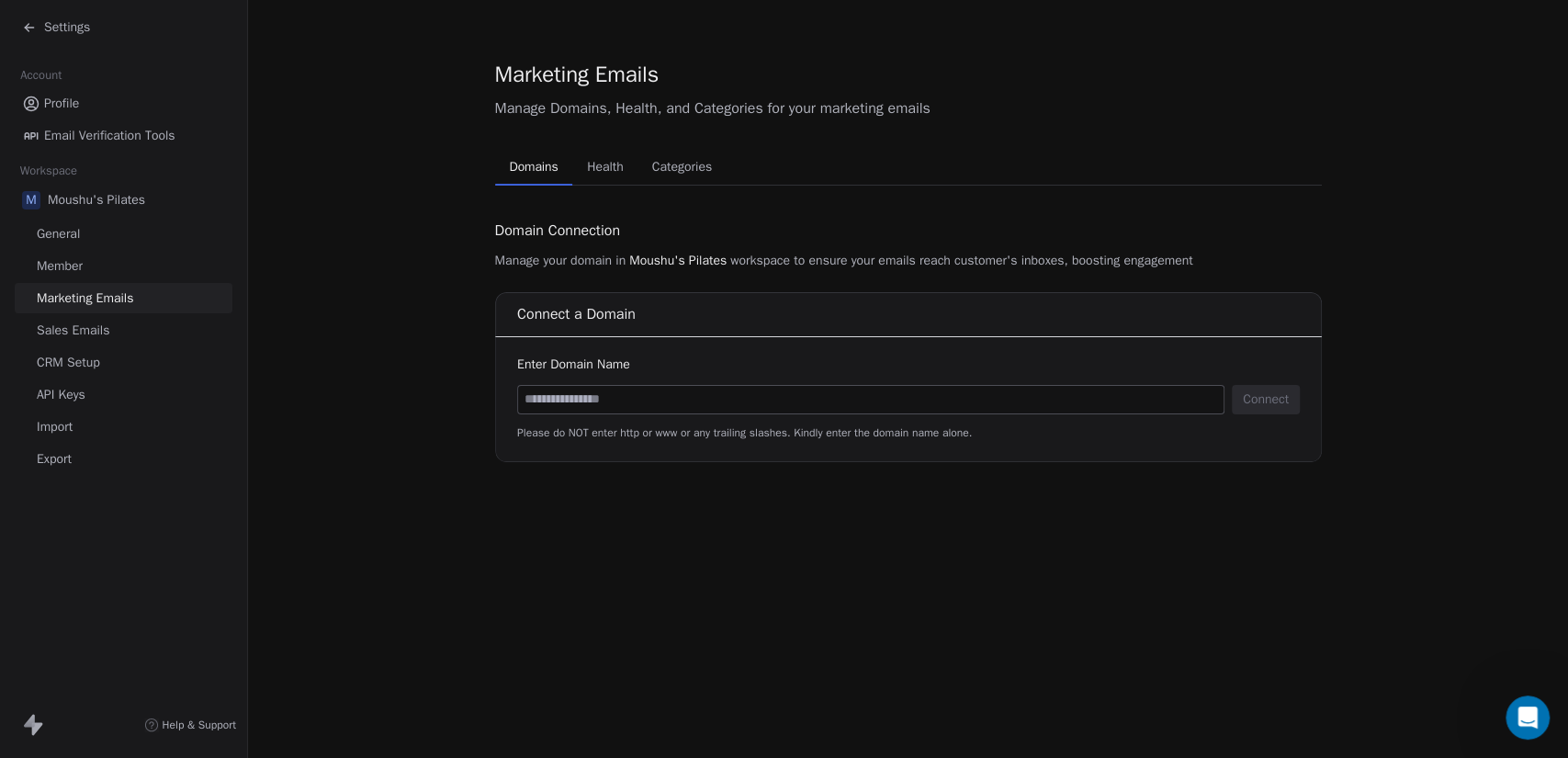 click on "Member" at bounding box center (123, 266) 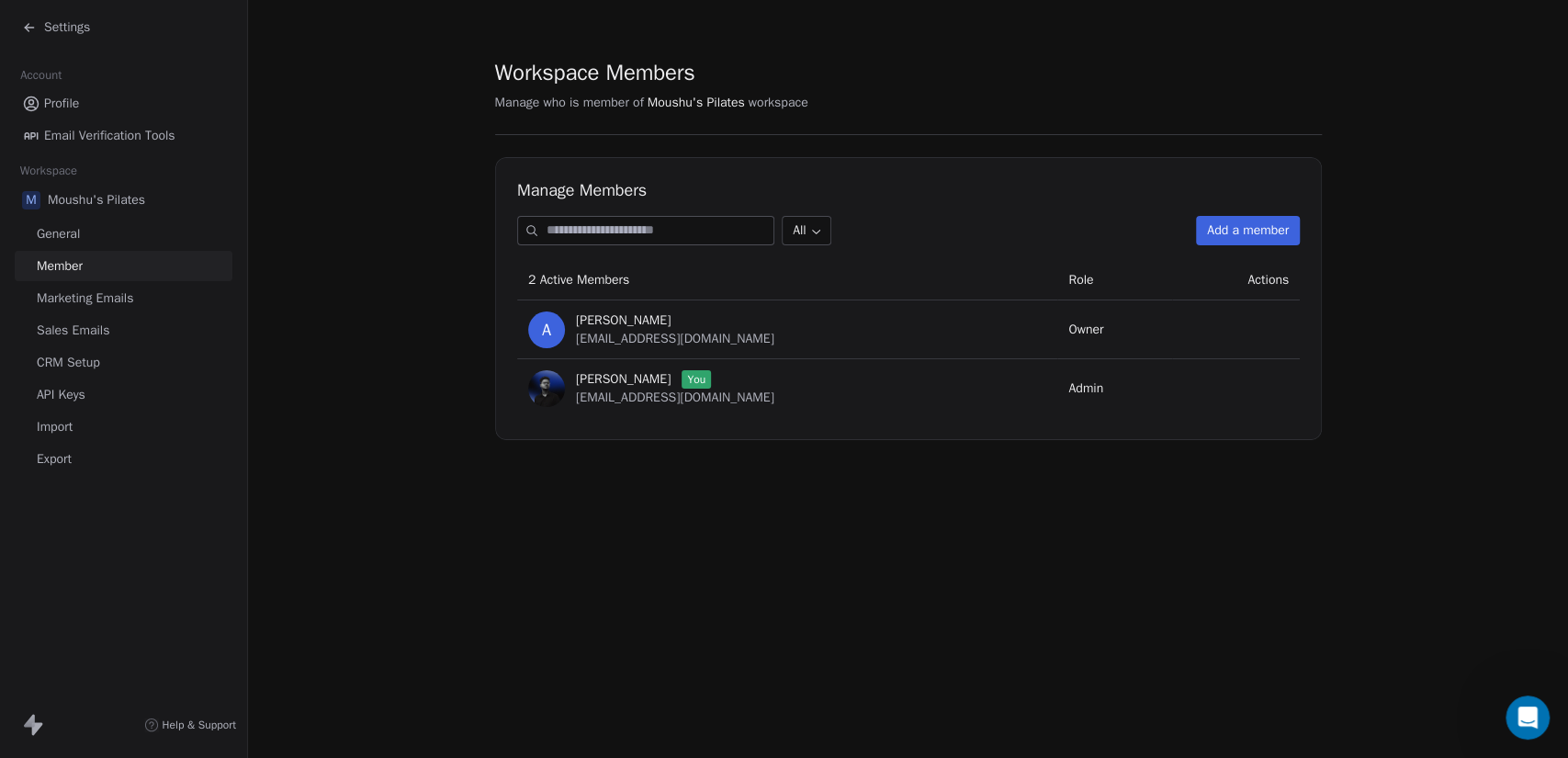 click on "General" at bounding box center (123, 233) 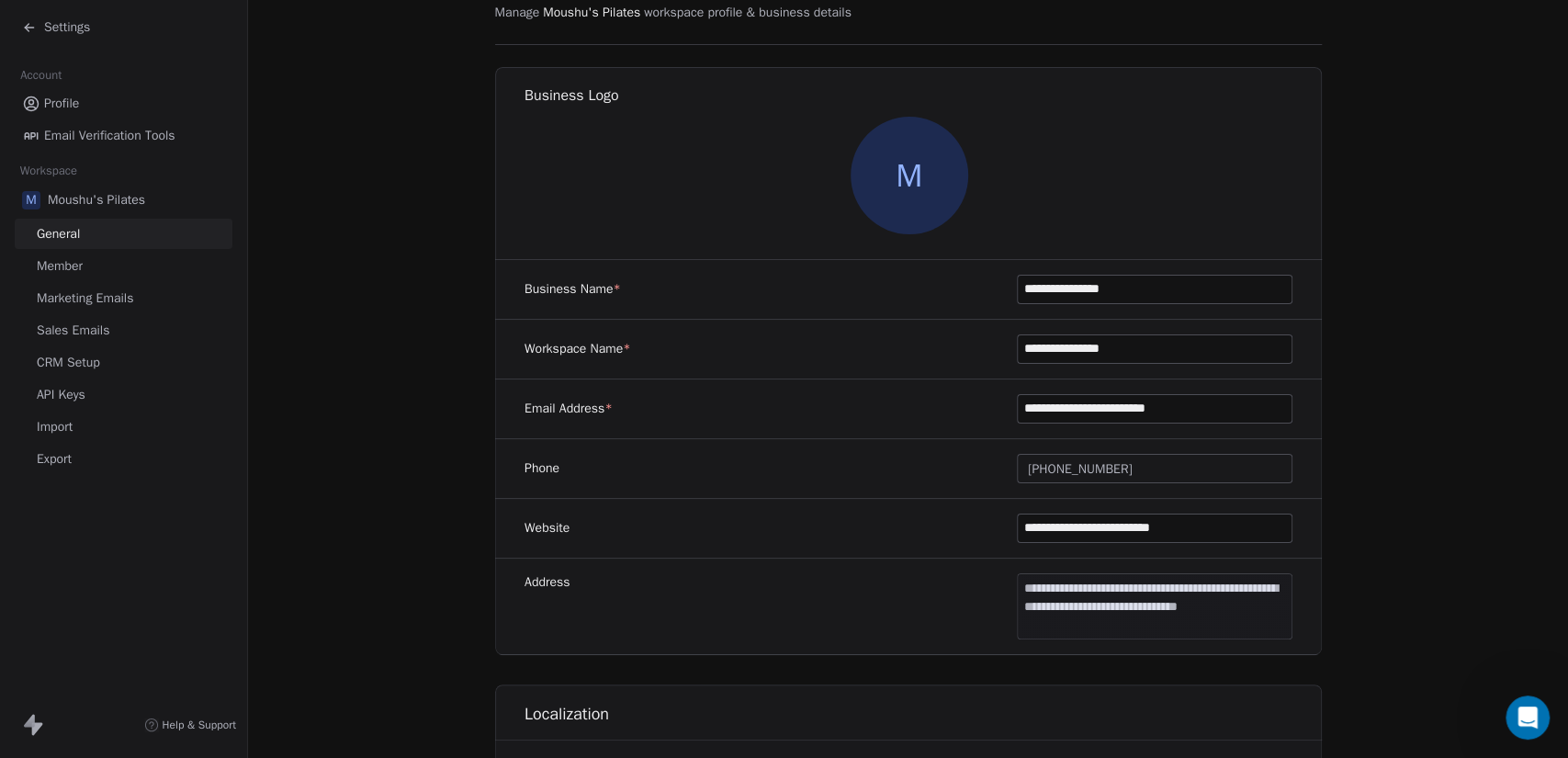 scroll, scrollTop: 0, scrollLeft: 0, axis: both 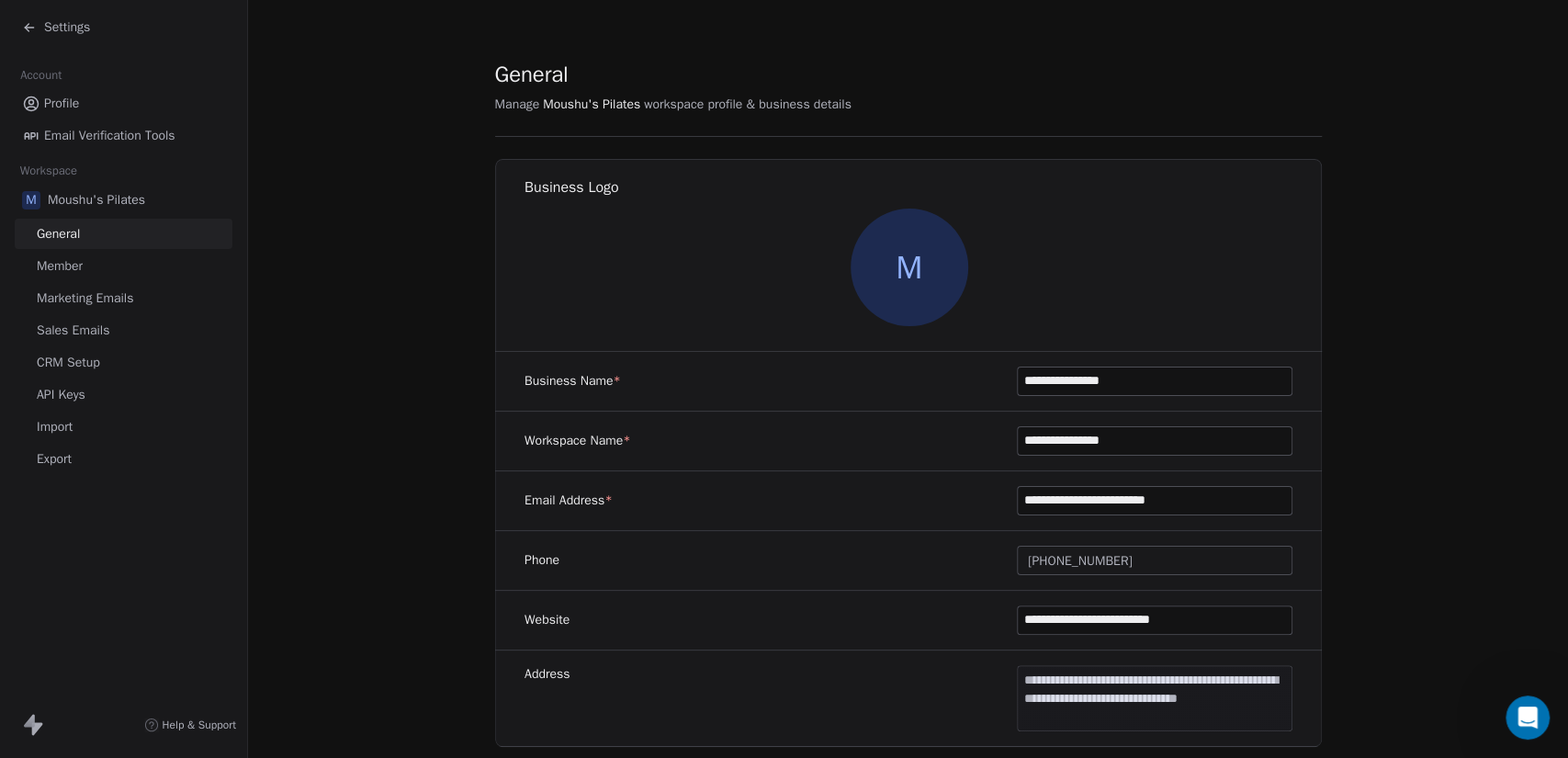 click 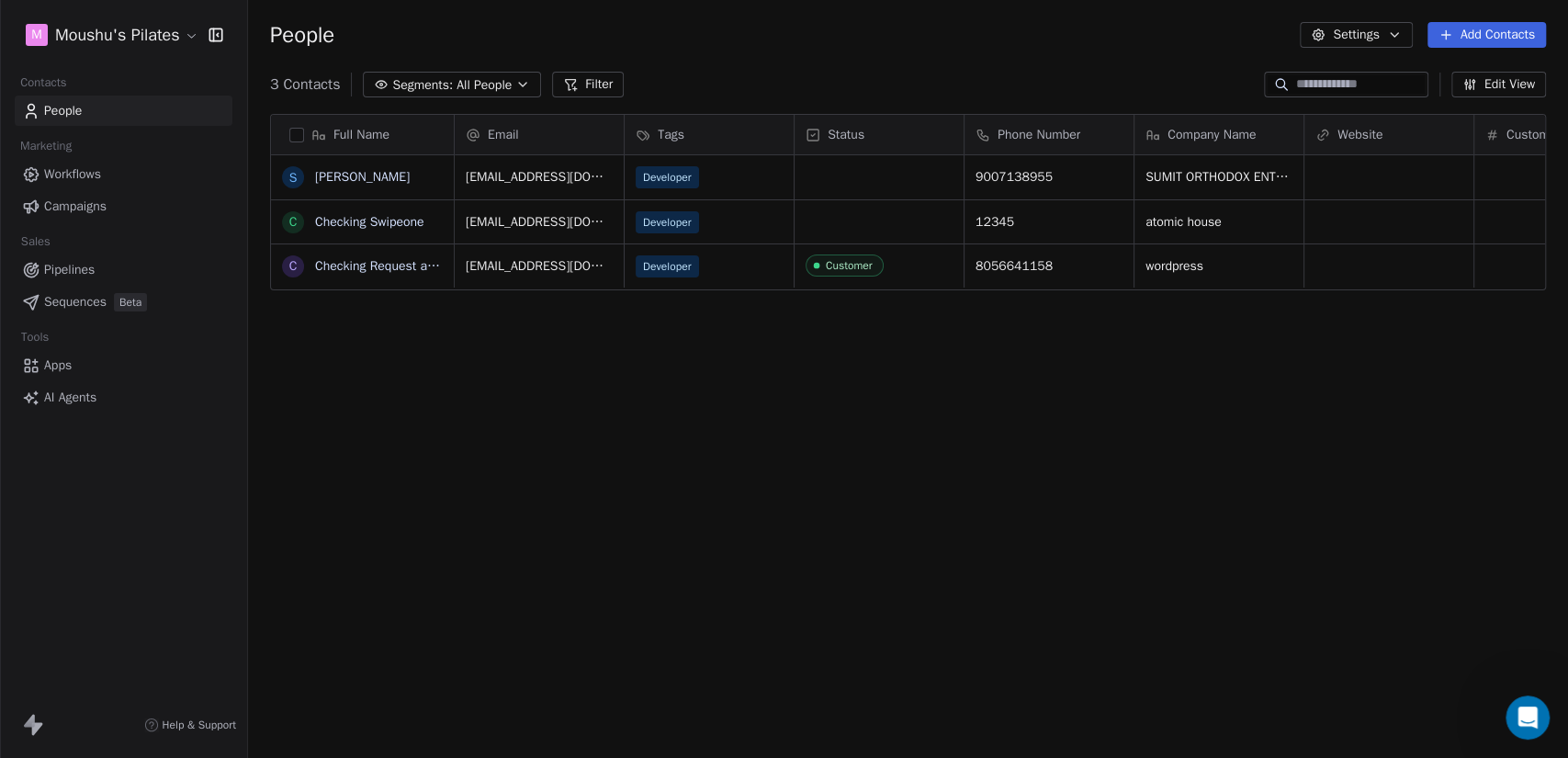 scroll, scrollTop: 16, scrollLeft: 17, axis: both 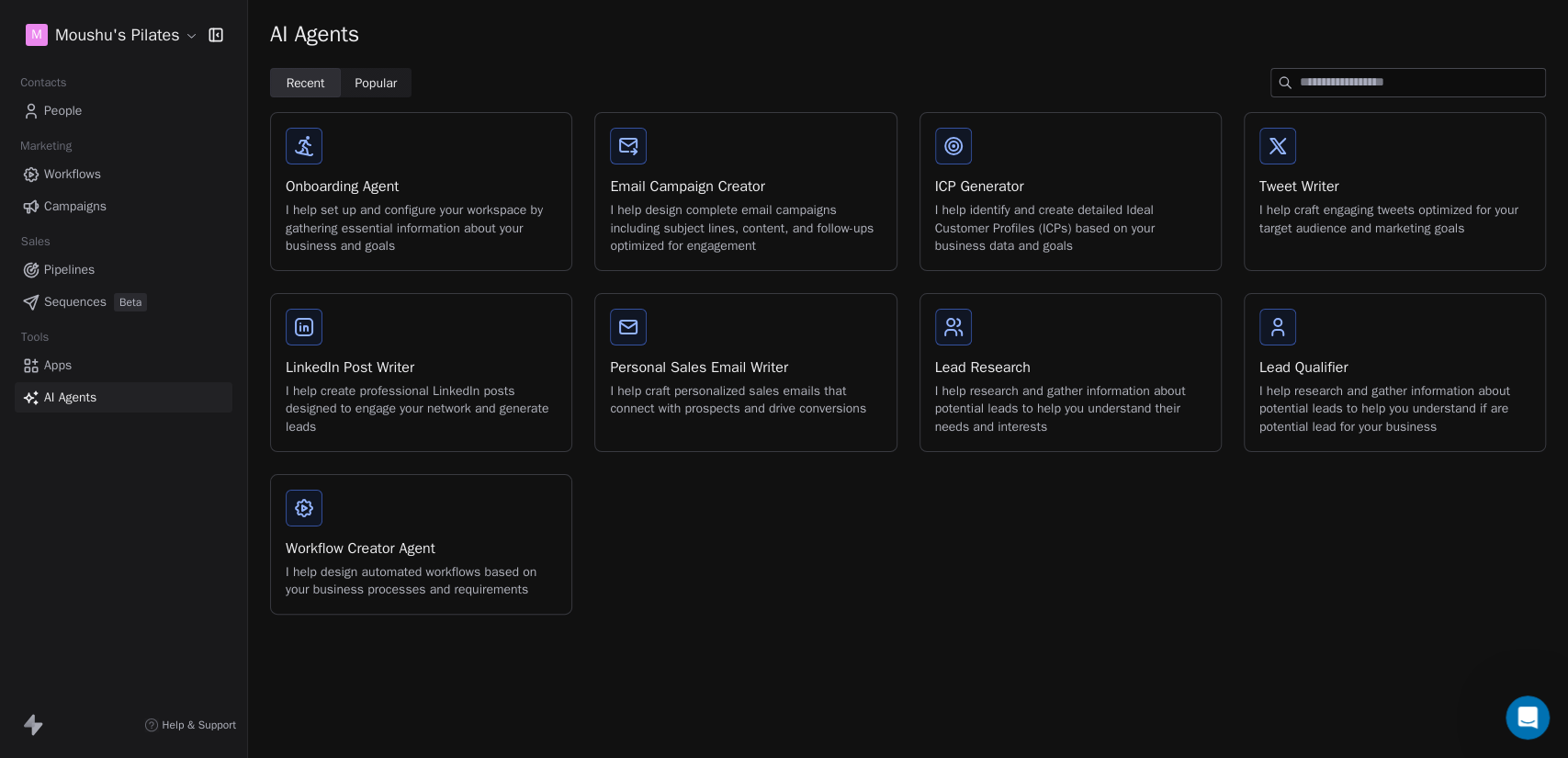 click on "Popular" at bounding box center (376, 83) 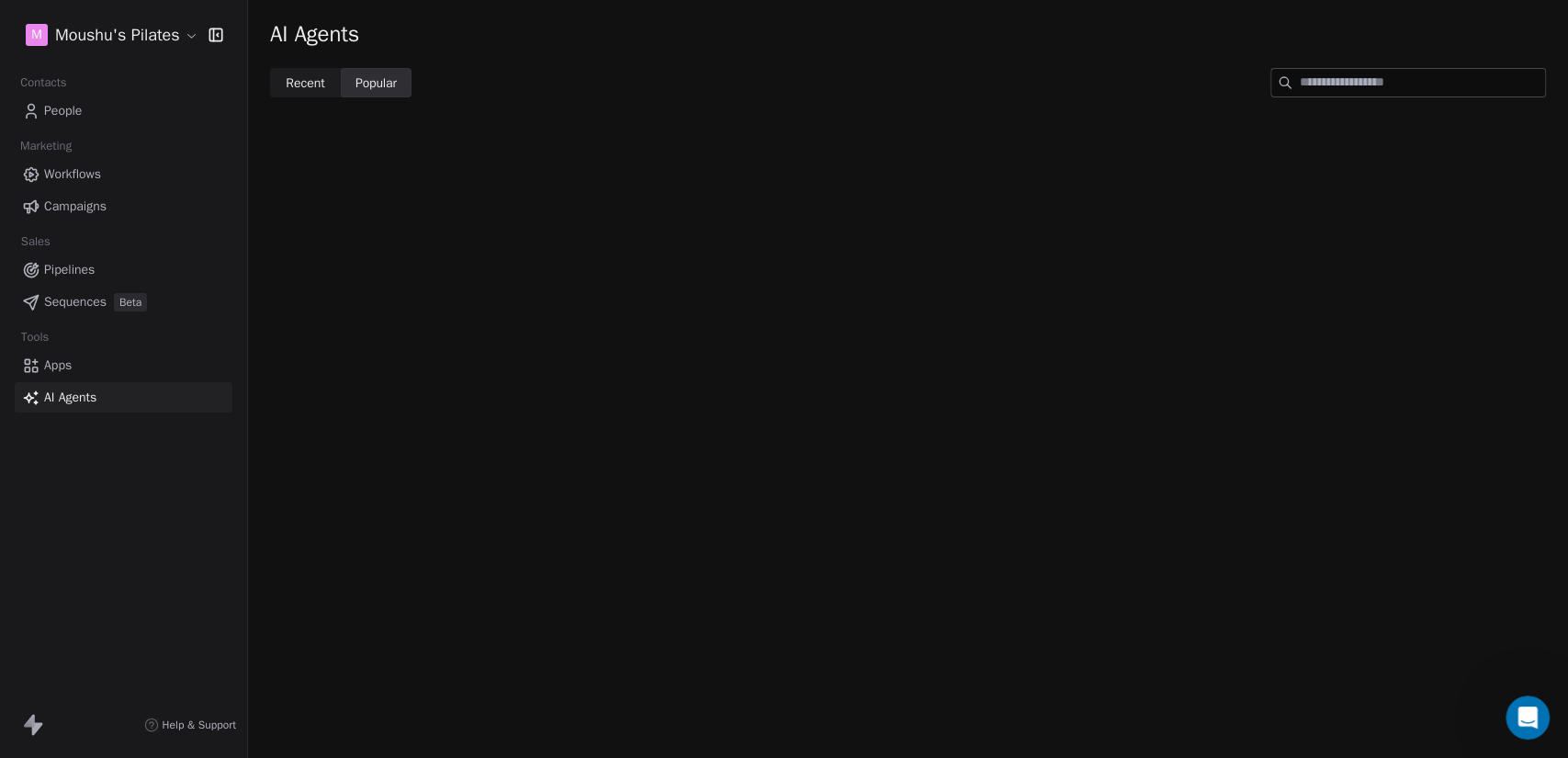 click on "Recent" at bounding box center [305, 83] 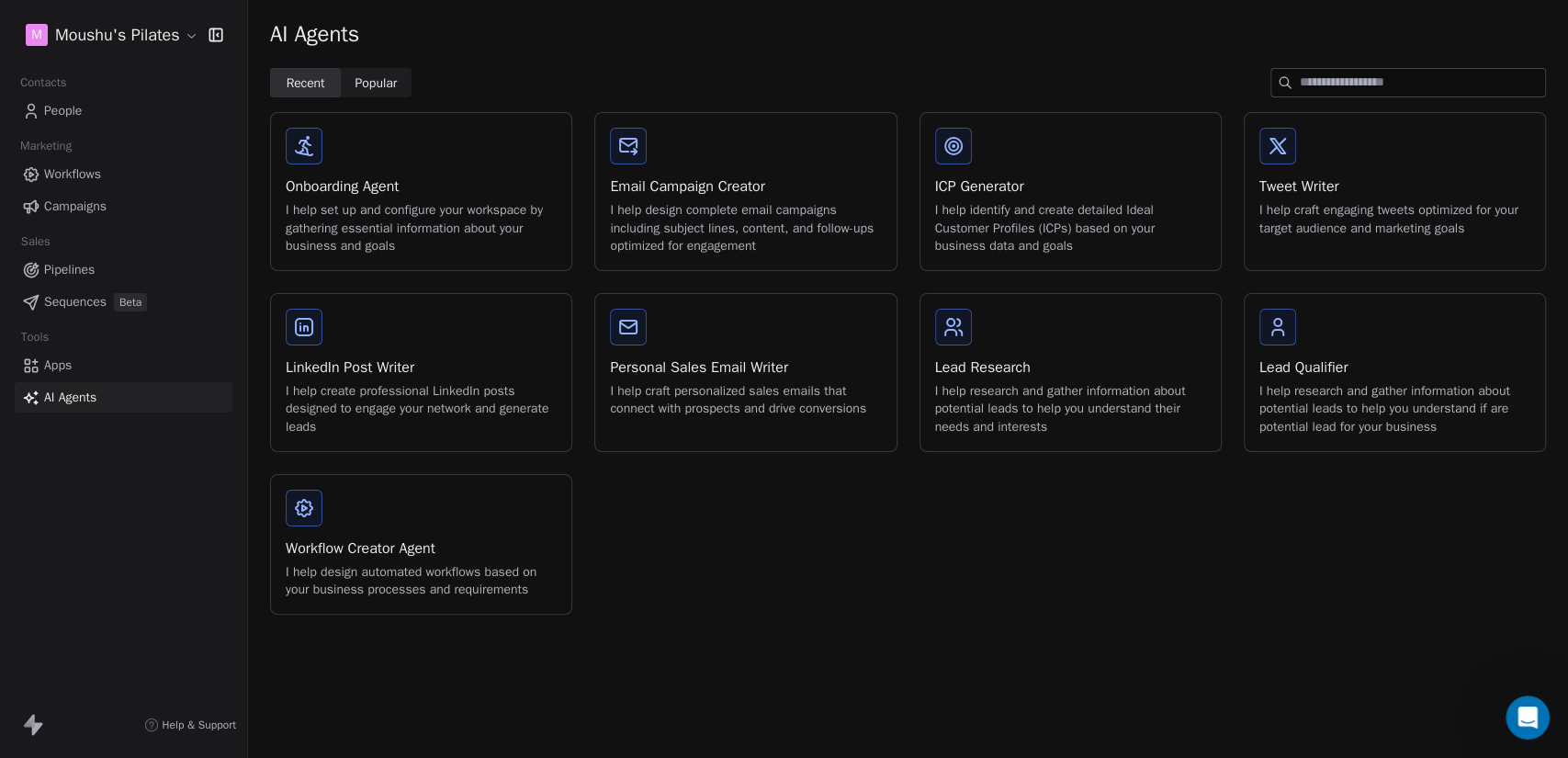 click on "Lead Research I help research and gather information about potential leads to help you understand their needs and interests" at bounding box center [1070, 372] 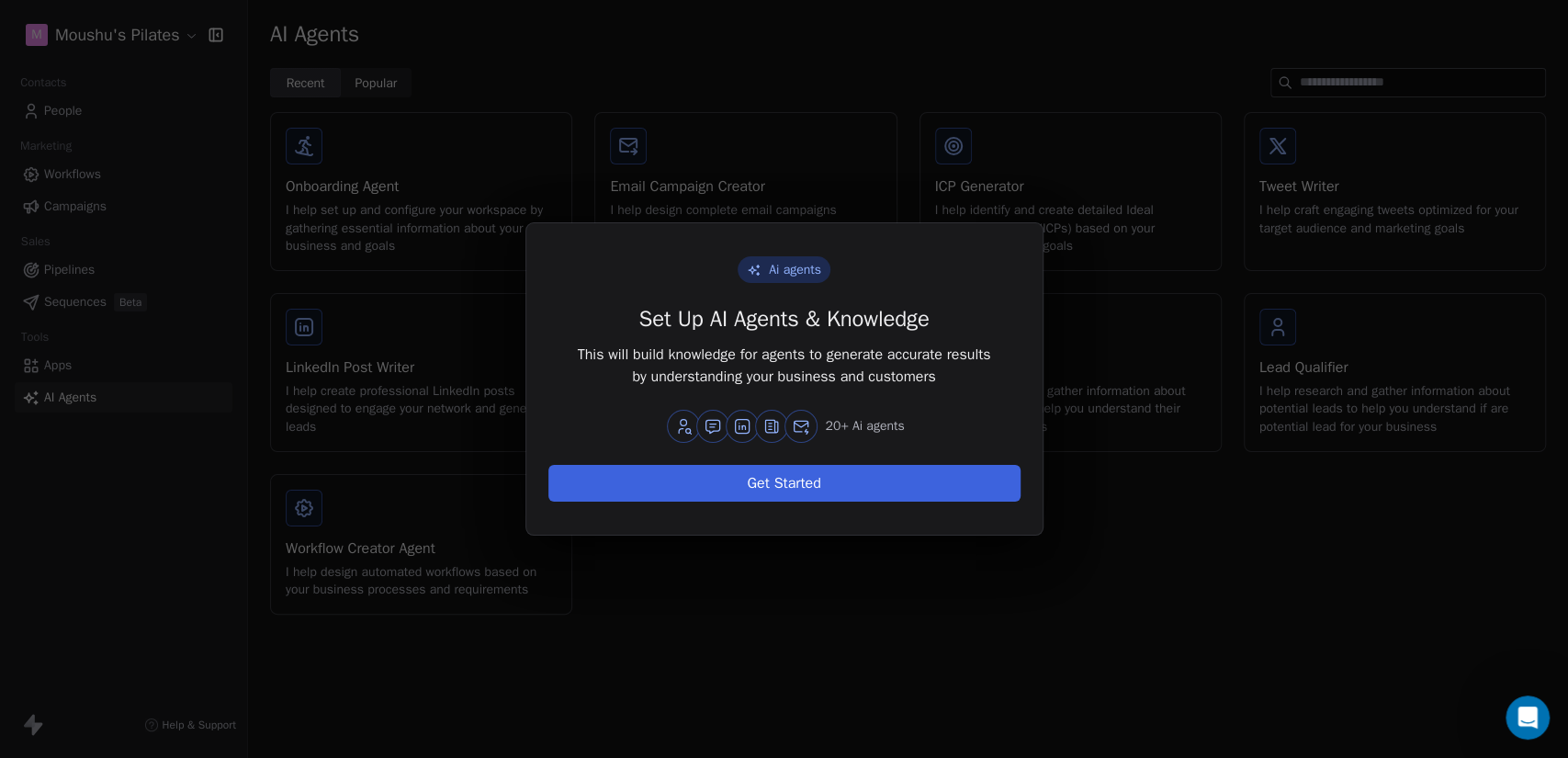 click on "Get Started" at bounding box center [784, 483] 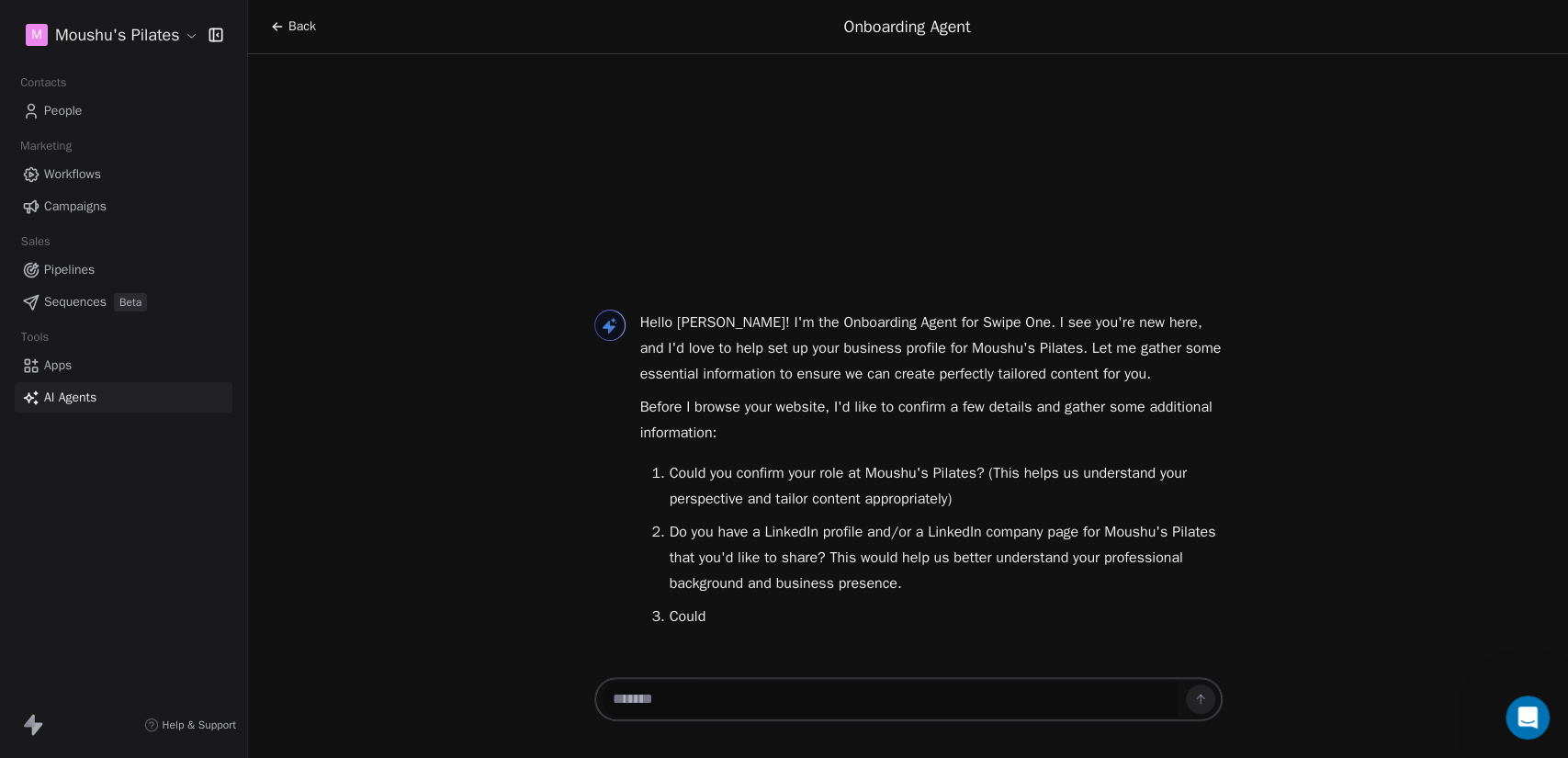 click on "Back" at bounding box center [302, 27] 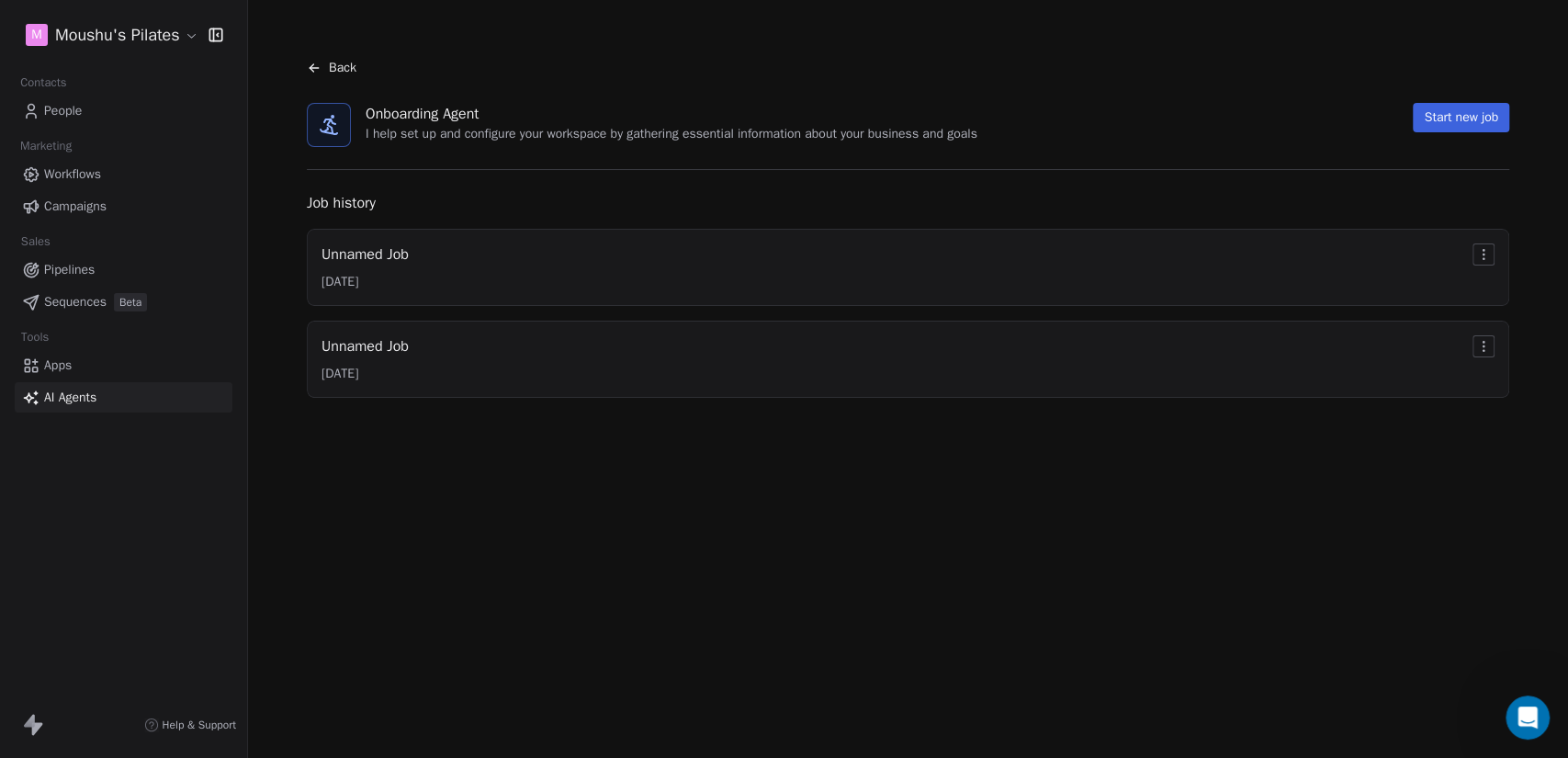 click on "Back" at bounding box center [343, 68] 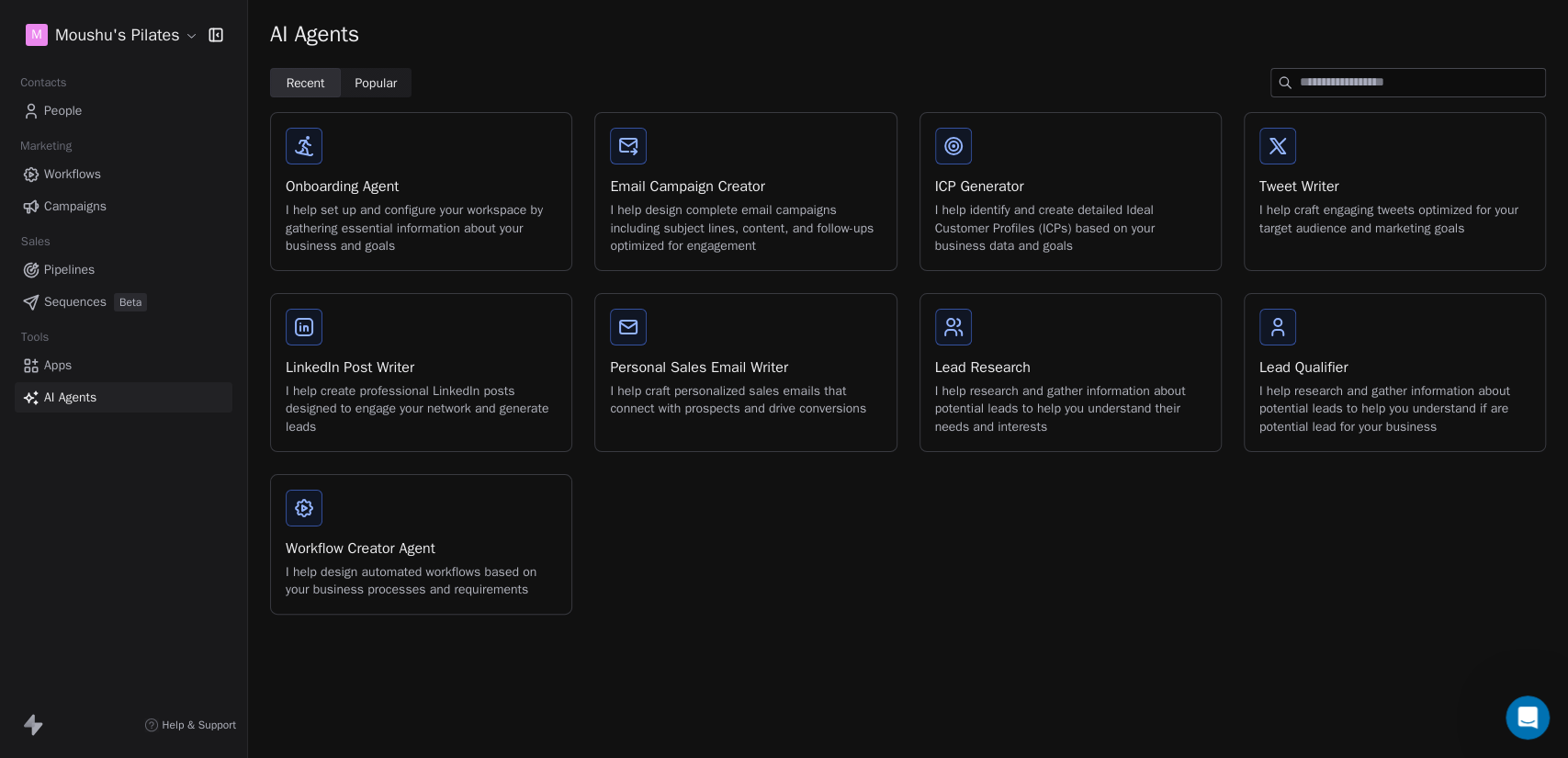 click on "Apps" at bounding box center (123, 365) 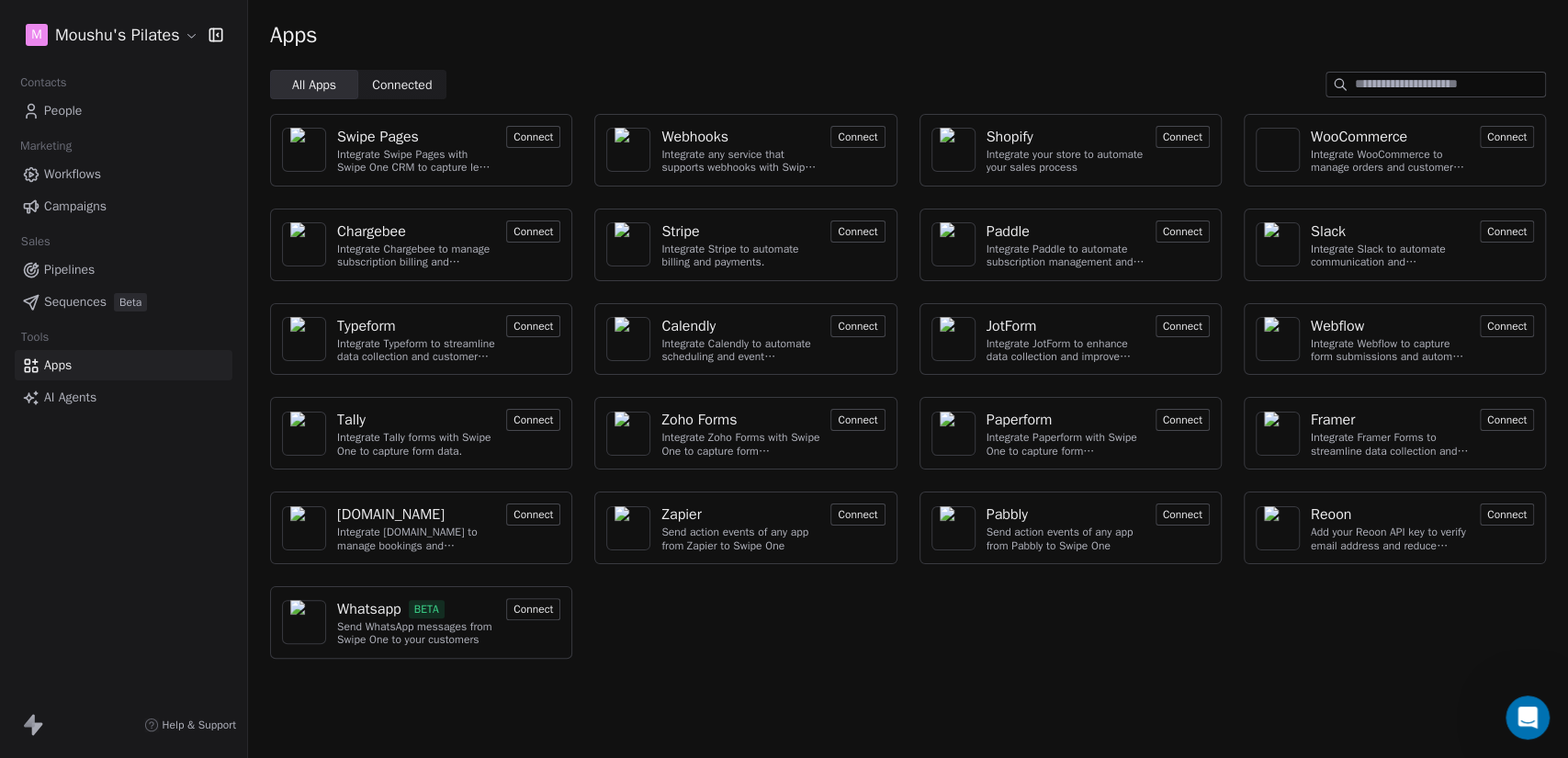 click on "Reoon" at bounding box center (1390, 515) 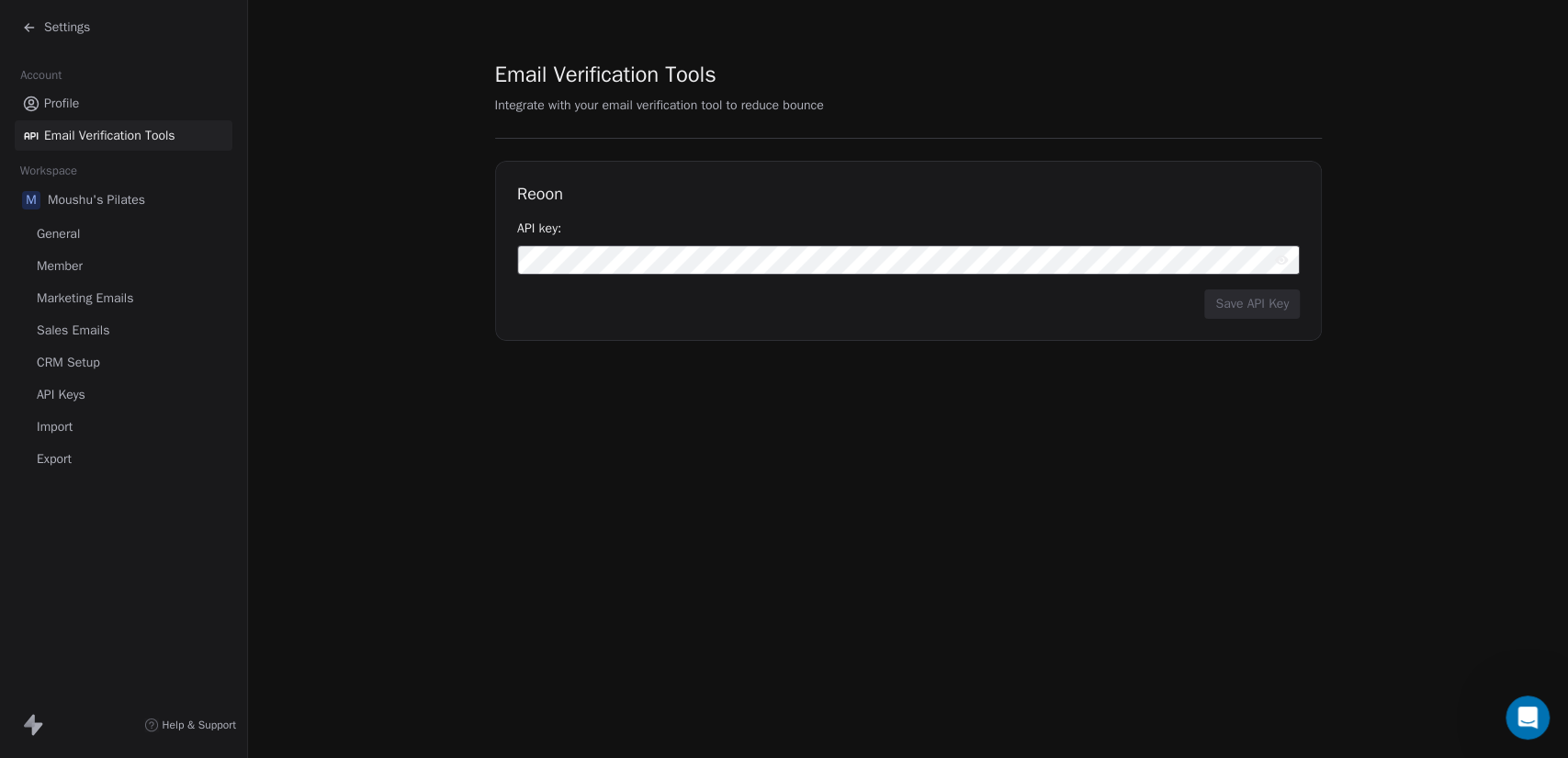 click on "Email Verification Tools Integrate with your email verification tool to reduce bounce Reoon API key: Save API Key" at bounding box center (908, 379) 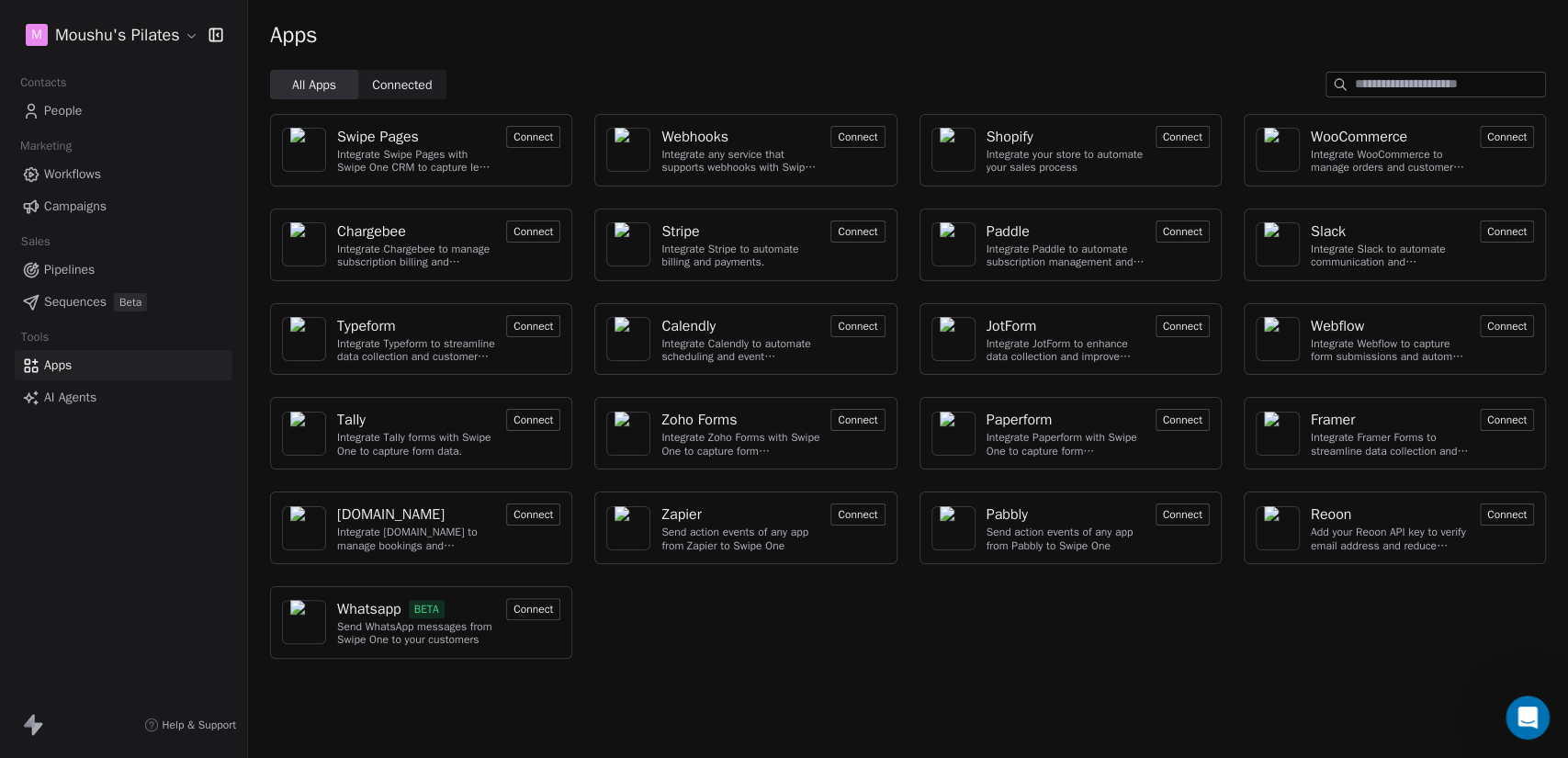 click on "Send WhatsApp messages from Swipe One to your customers" at bounding box center (416, 633) 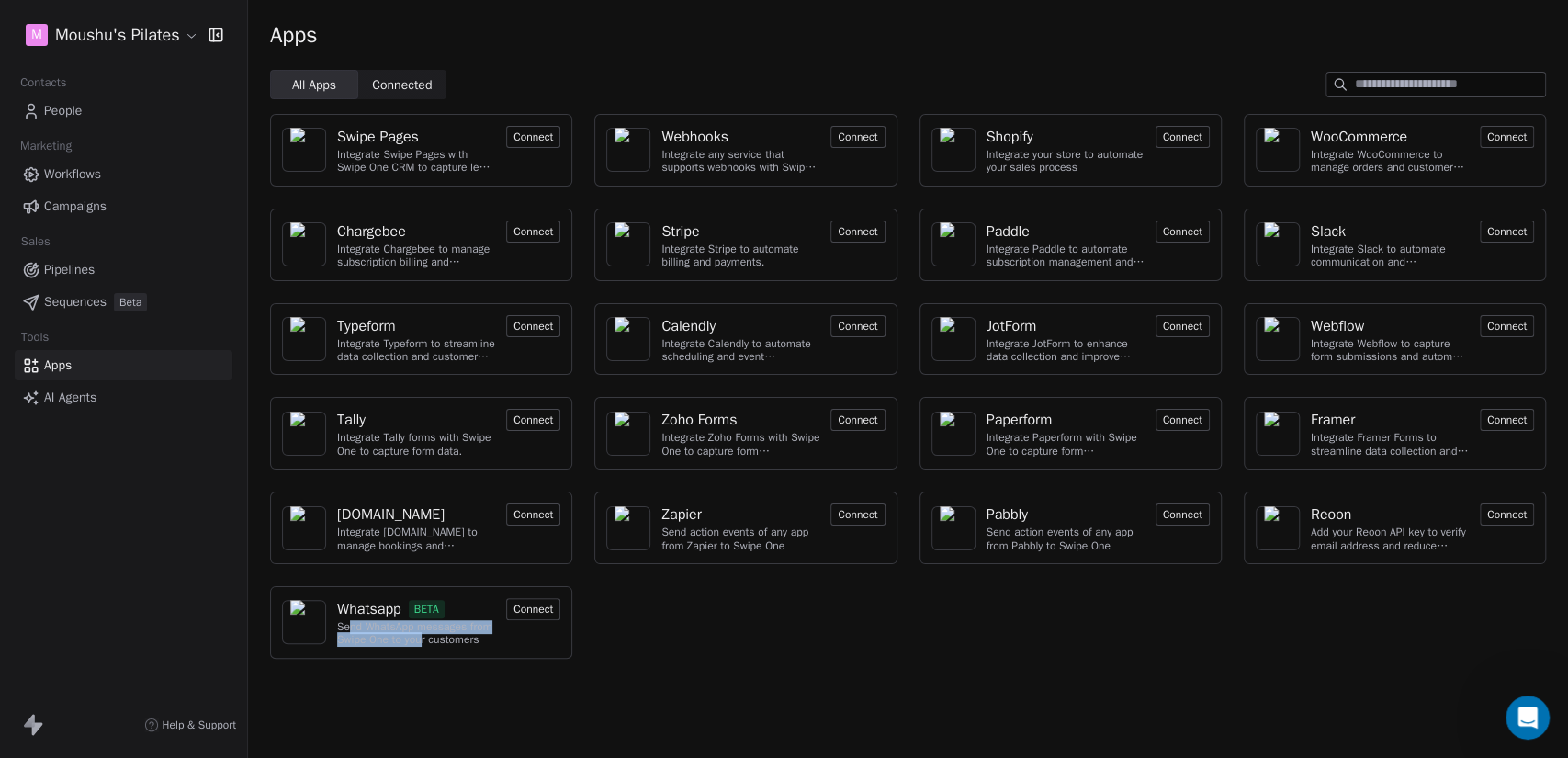 drag, startPoint x: 453, startPoint y: 644, endPoint x: 345, endPoint y: 622, distance: 110.21797 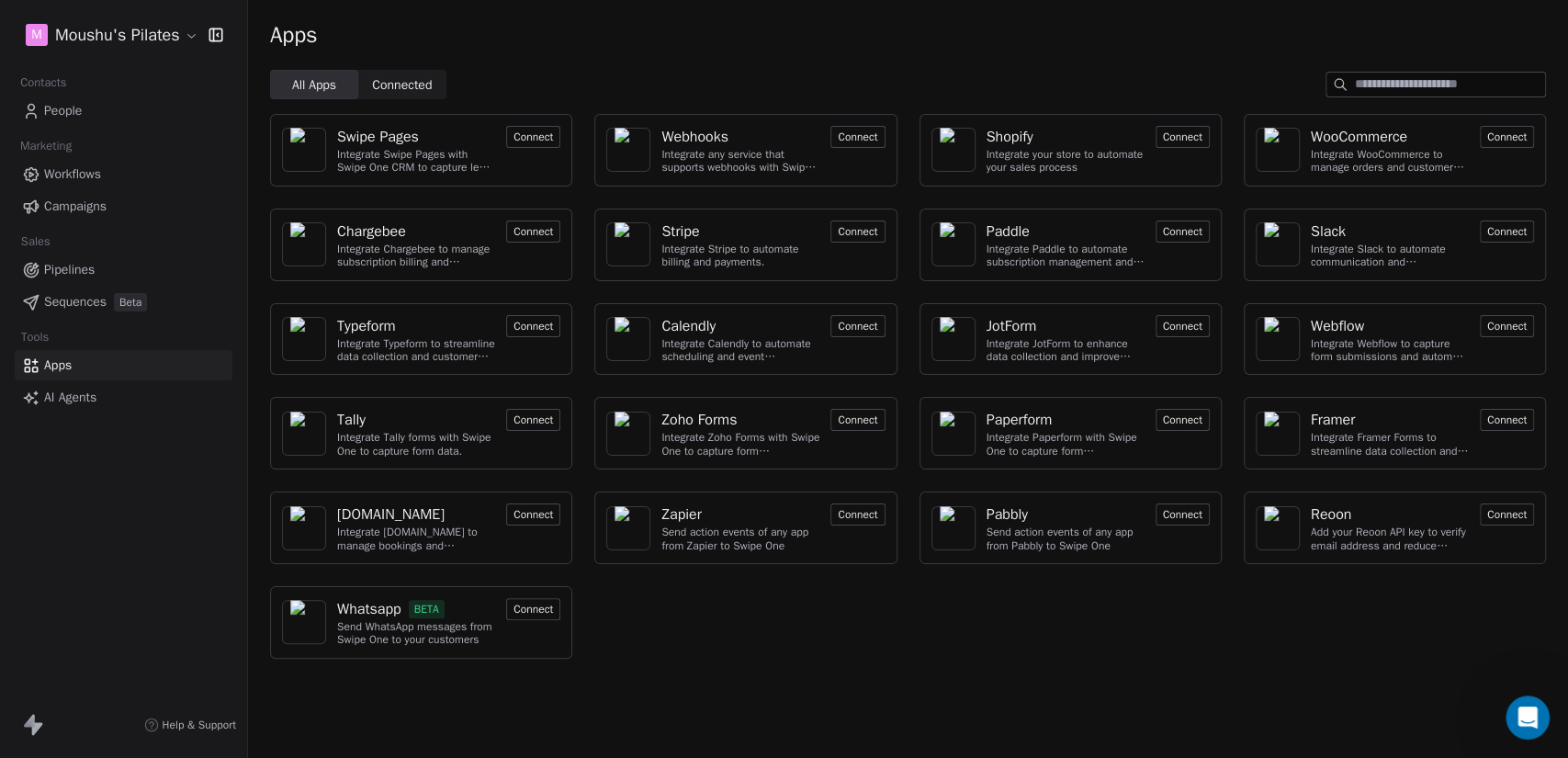 click on "Whatsapp BETA Send WhatsApp messages from Swipe One to your customers Connect" at bounding box center (421, 622) 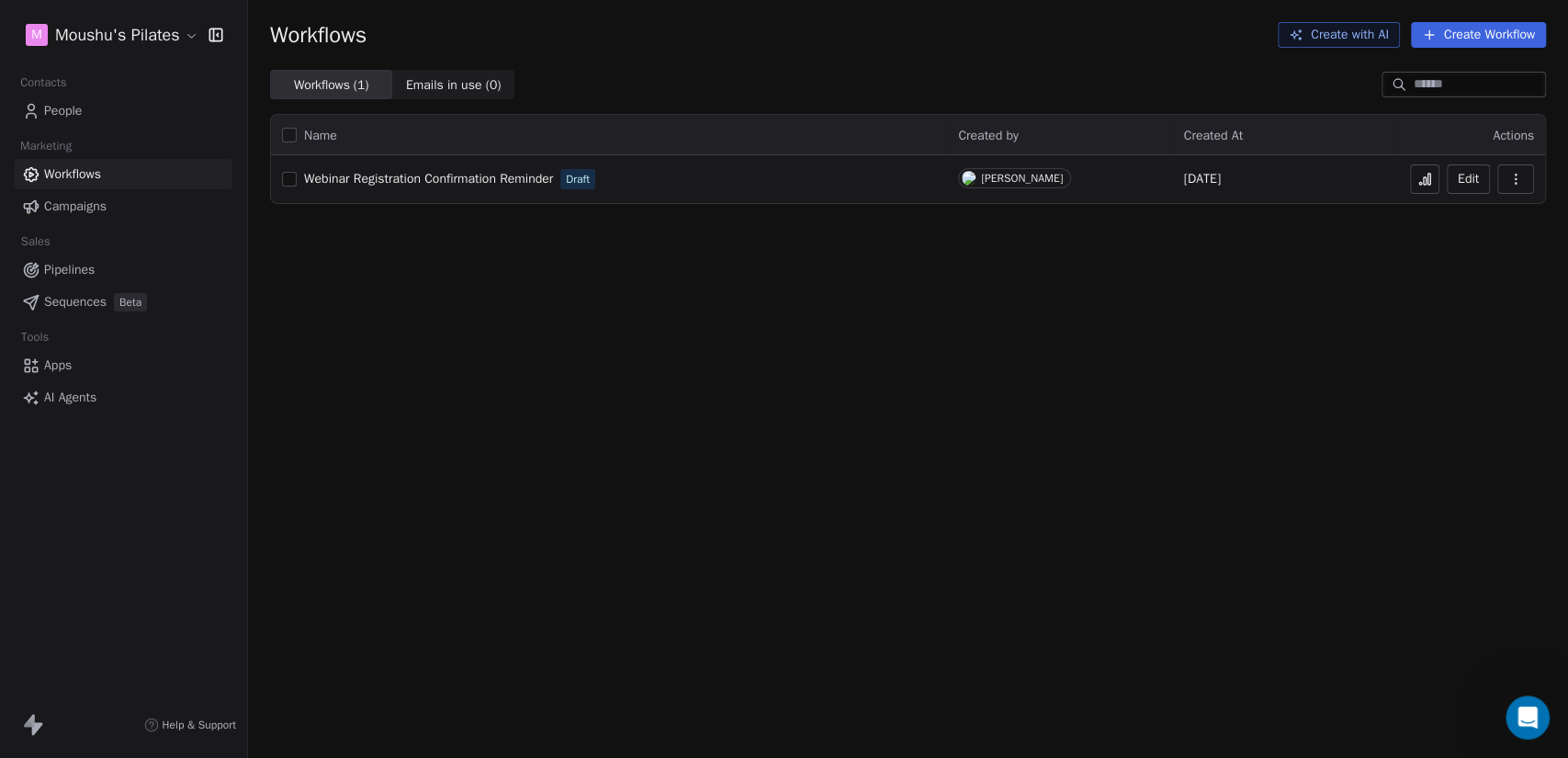 click on "Create Workflow" at bounding box center [1478, 35] 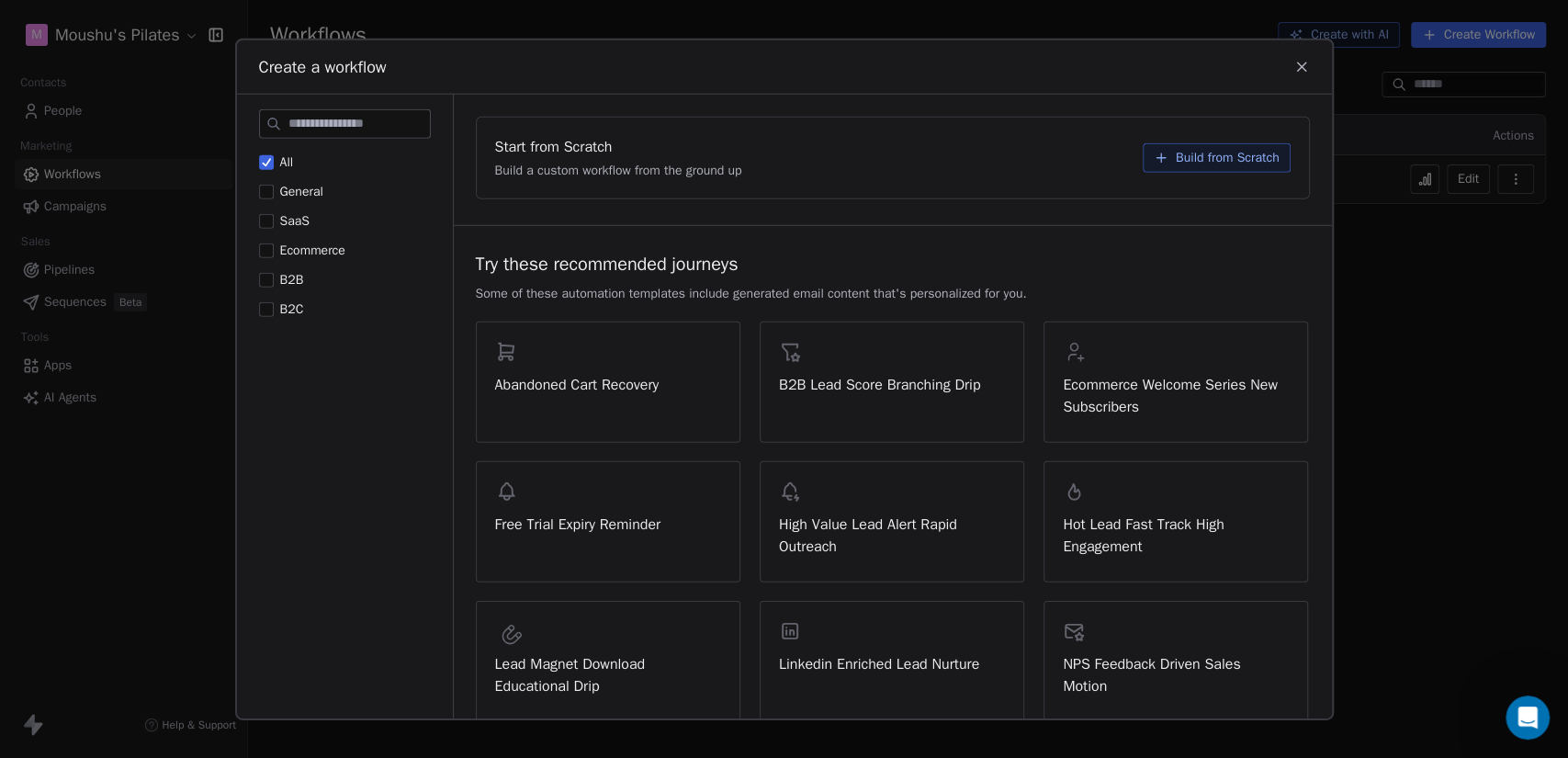 click at bounding box center [359, 123] 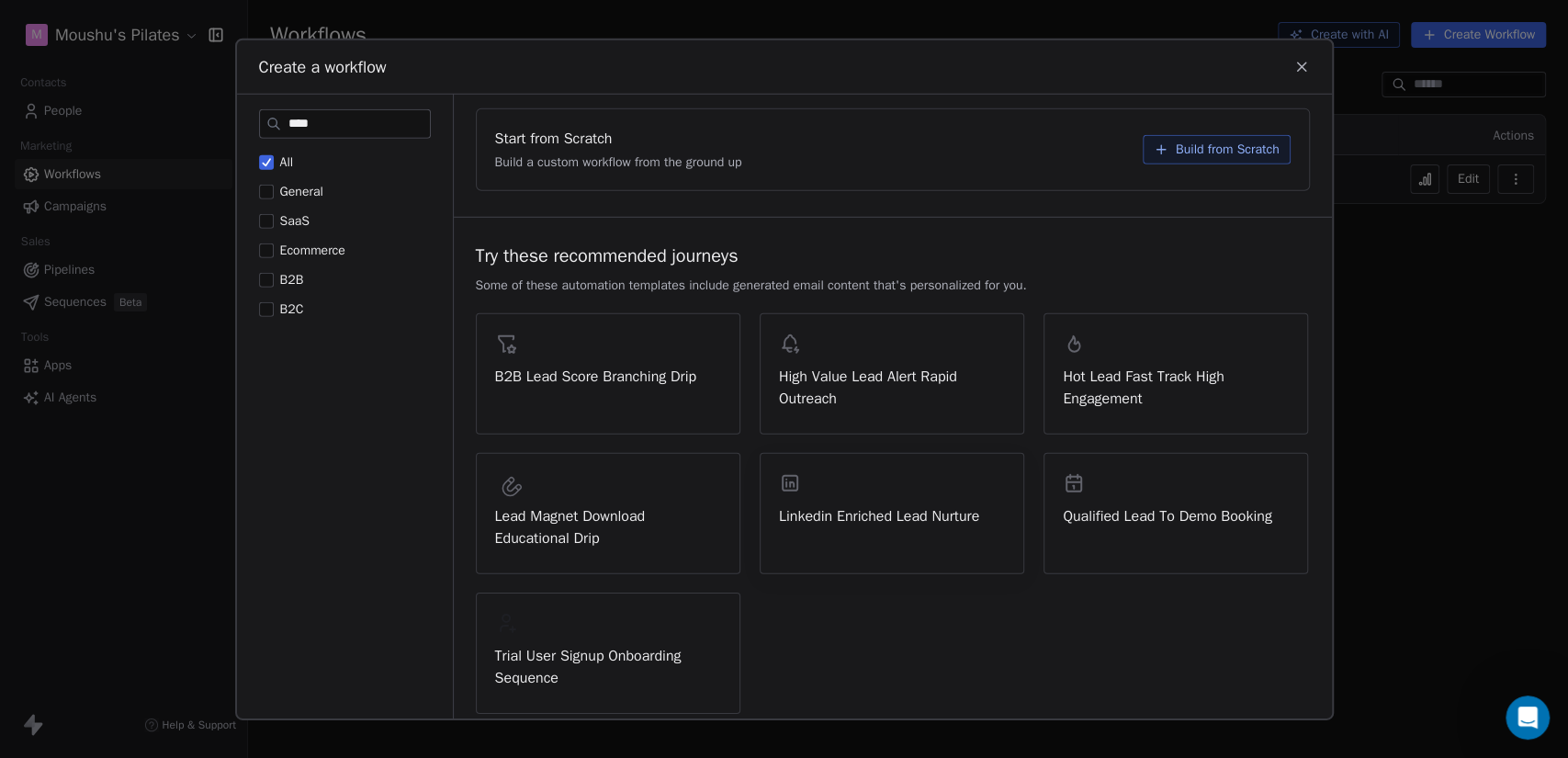 scroll, scrollTop: 18, scrollLeft: 0, axis: vertical 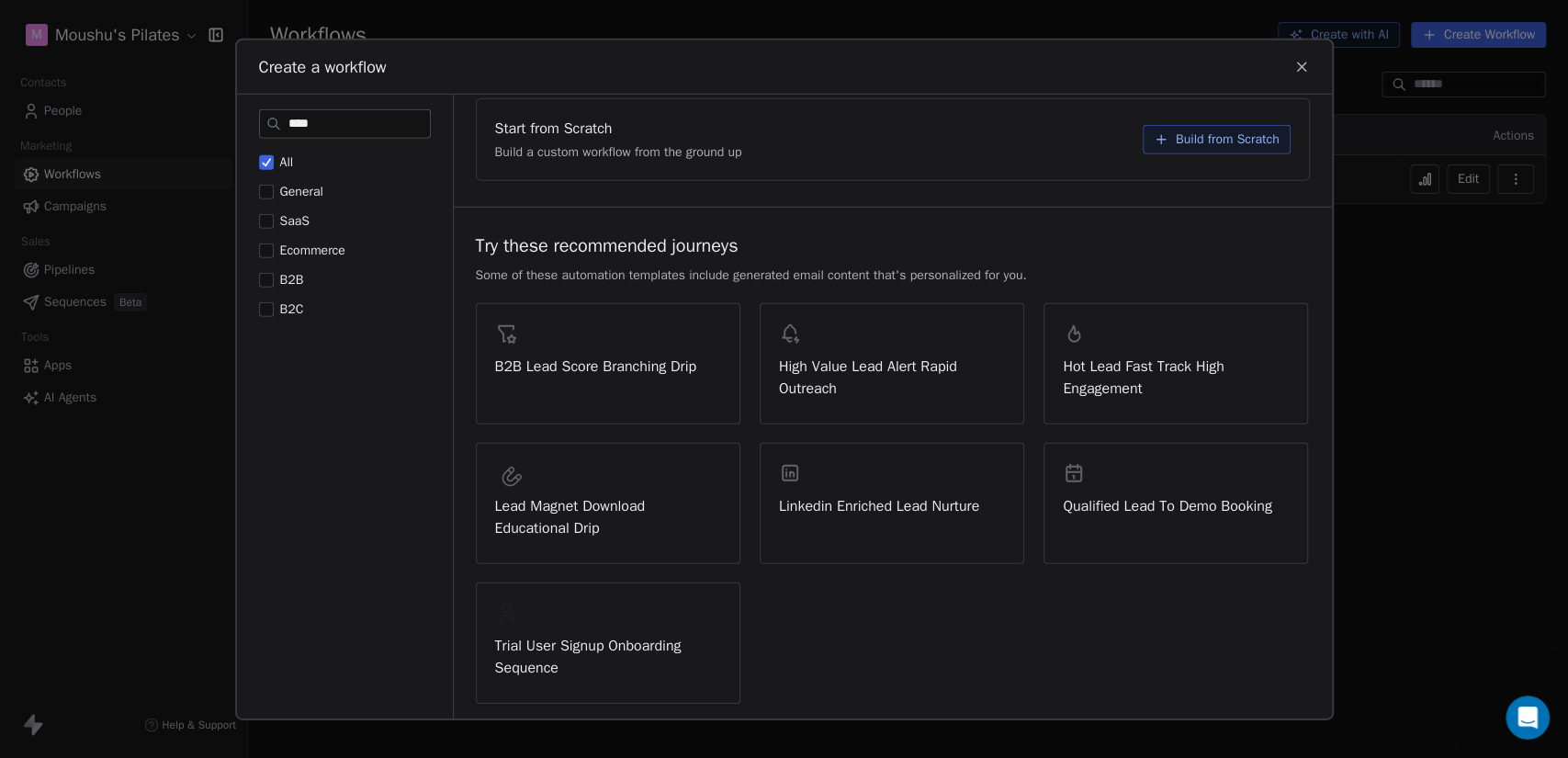 type on "****" 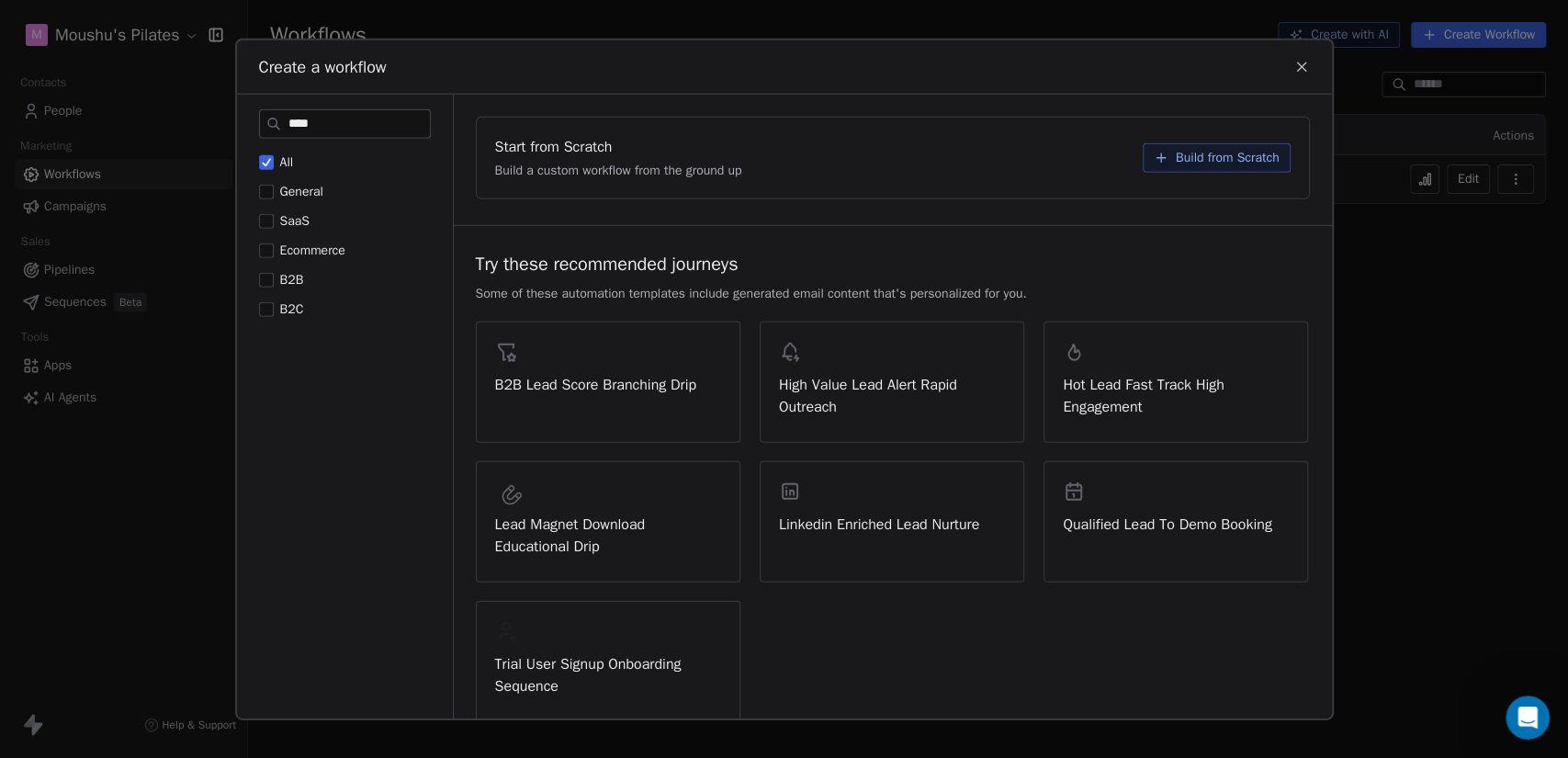 click on "General" at bounding box center [266, 191] 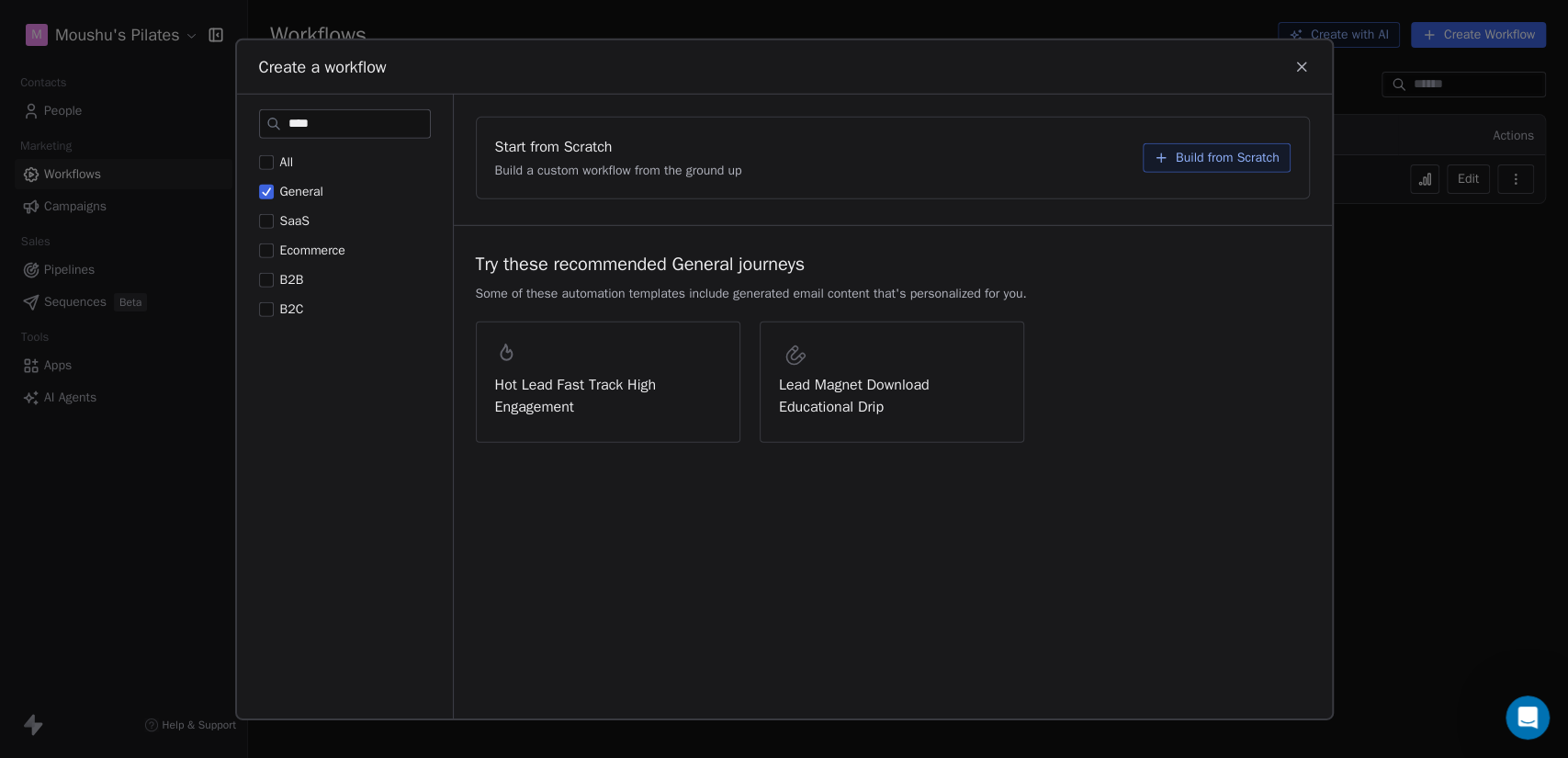 drag, startPoint x: 340, startPoint y: 113, endPoint x: 279, endPoint y: 126, distance: 62.36986 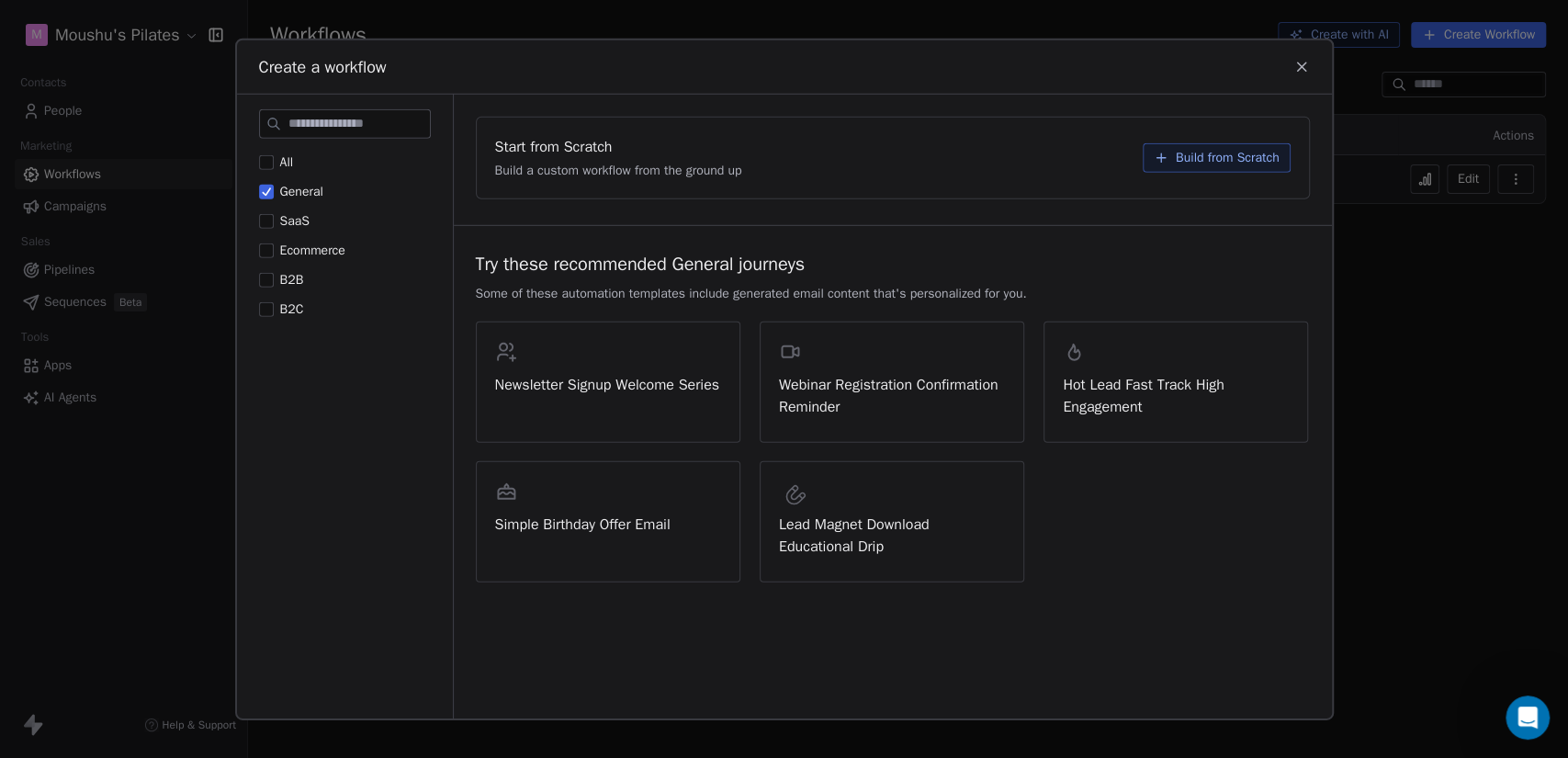 type 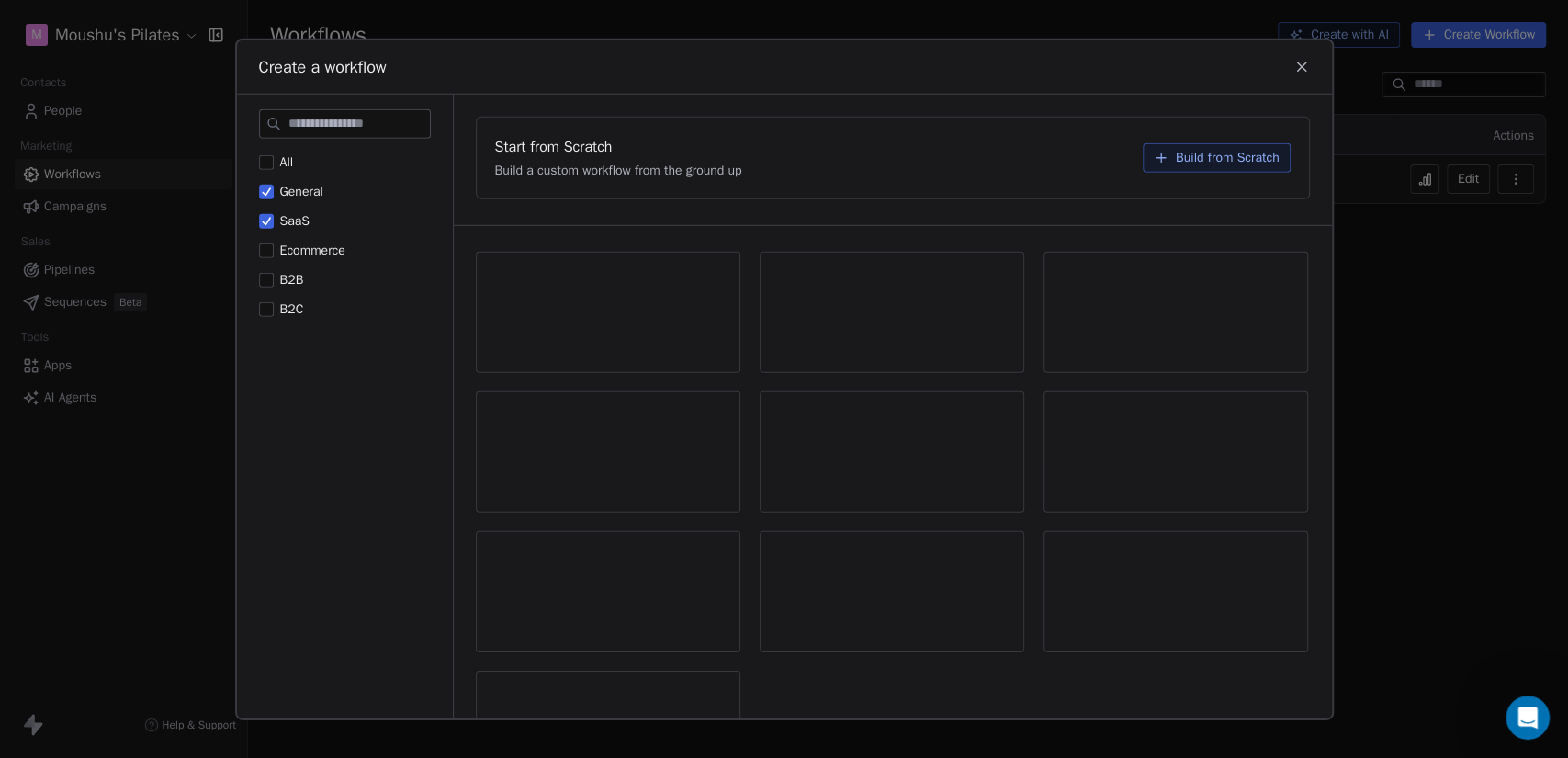 click on "General" at bounding box center [266, 191] 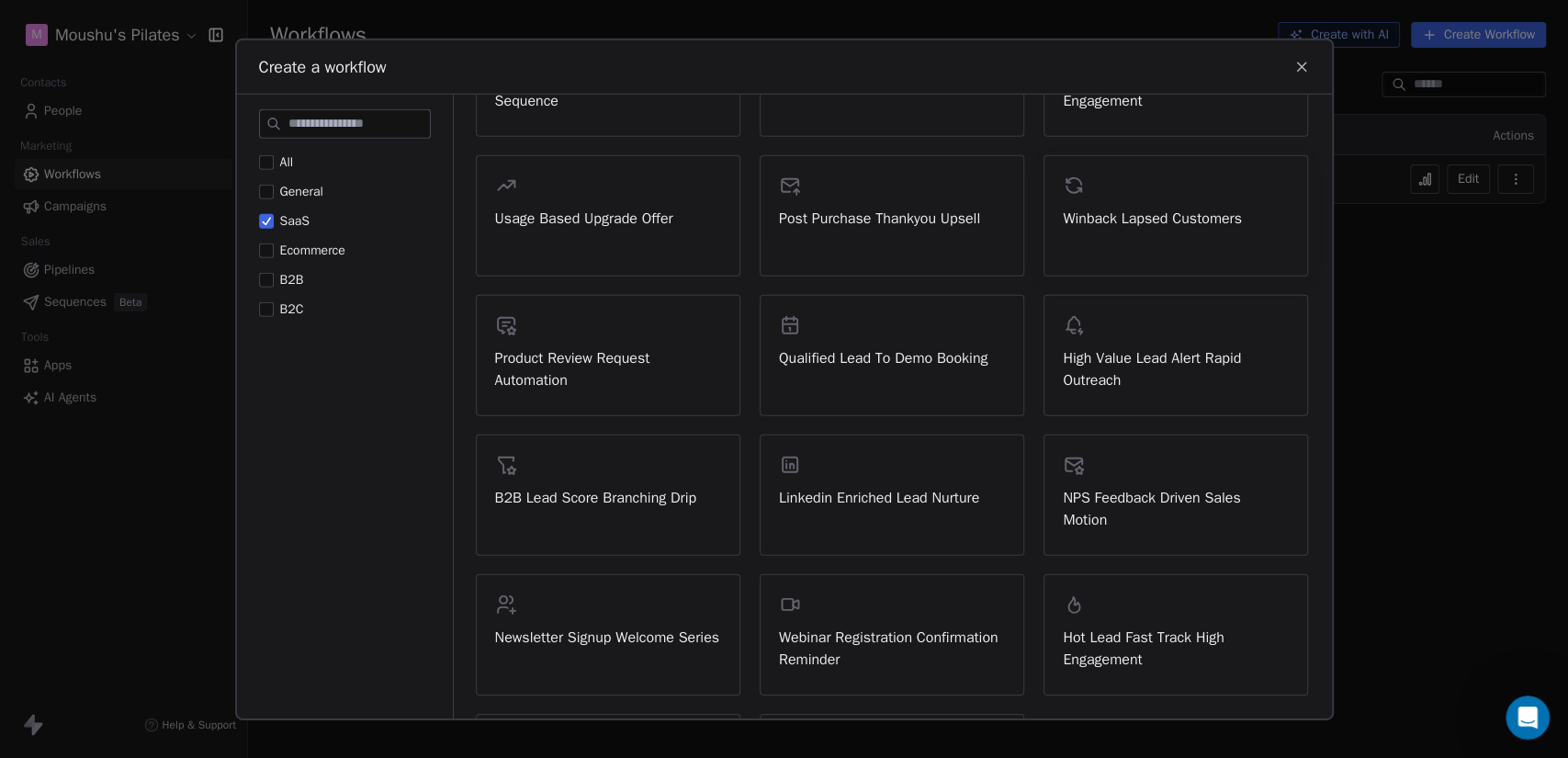 scroll, scrollTop: 0, scrollLeft: 0, axis: both 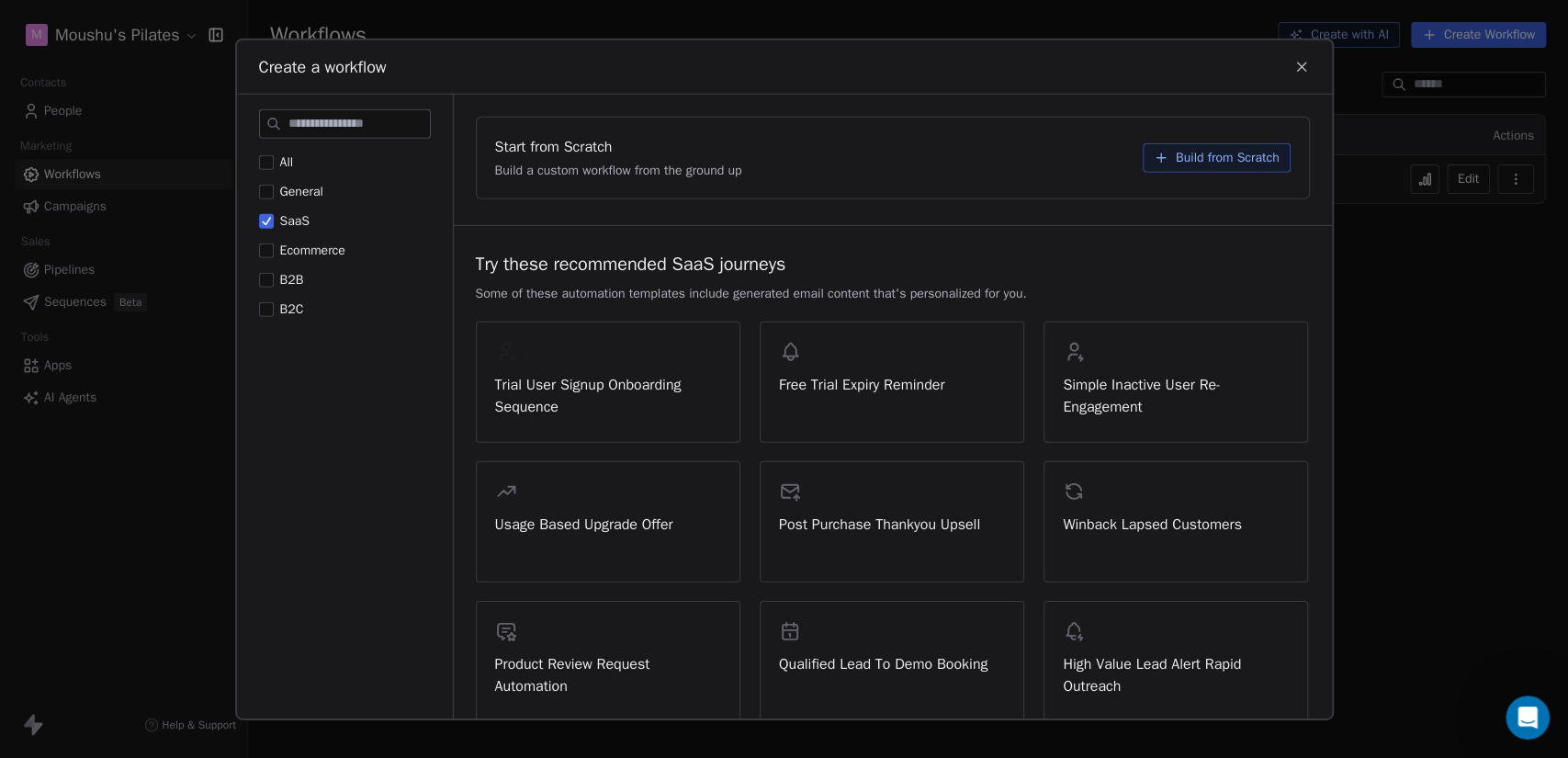 click on "Build from Scratch" at bounding box center [1227, 157] 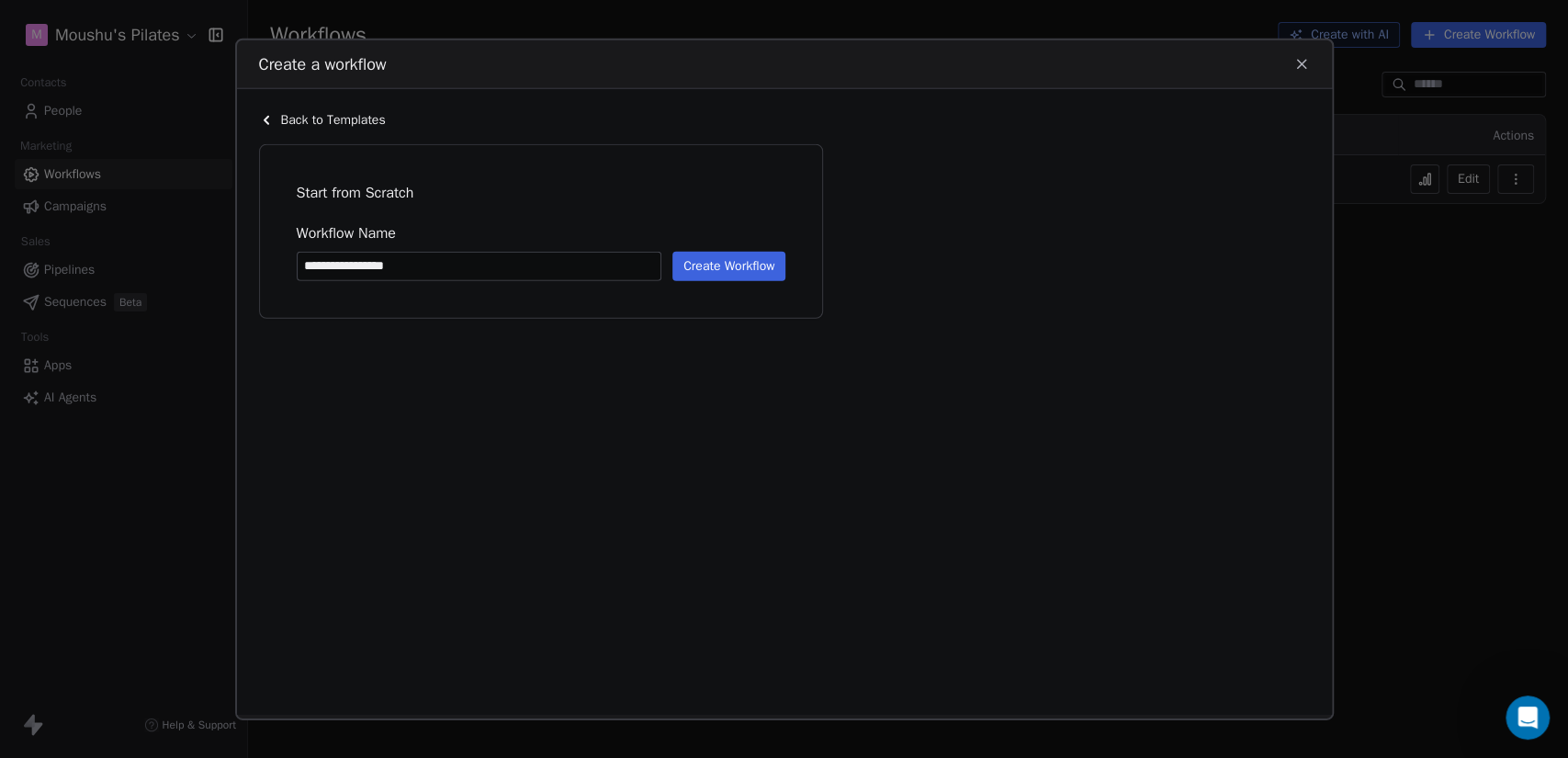 type on "**********" 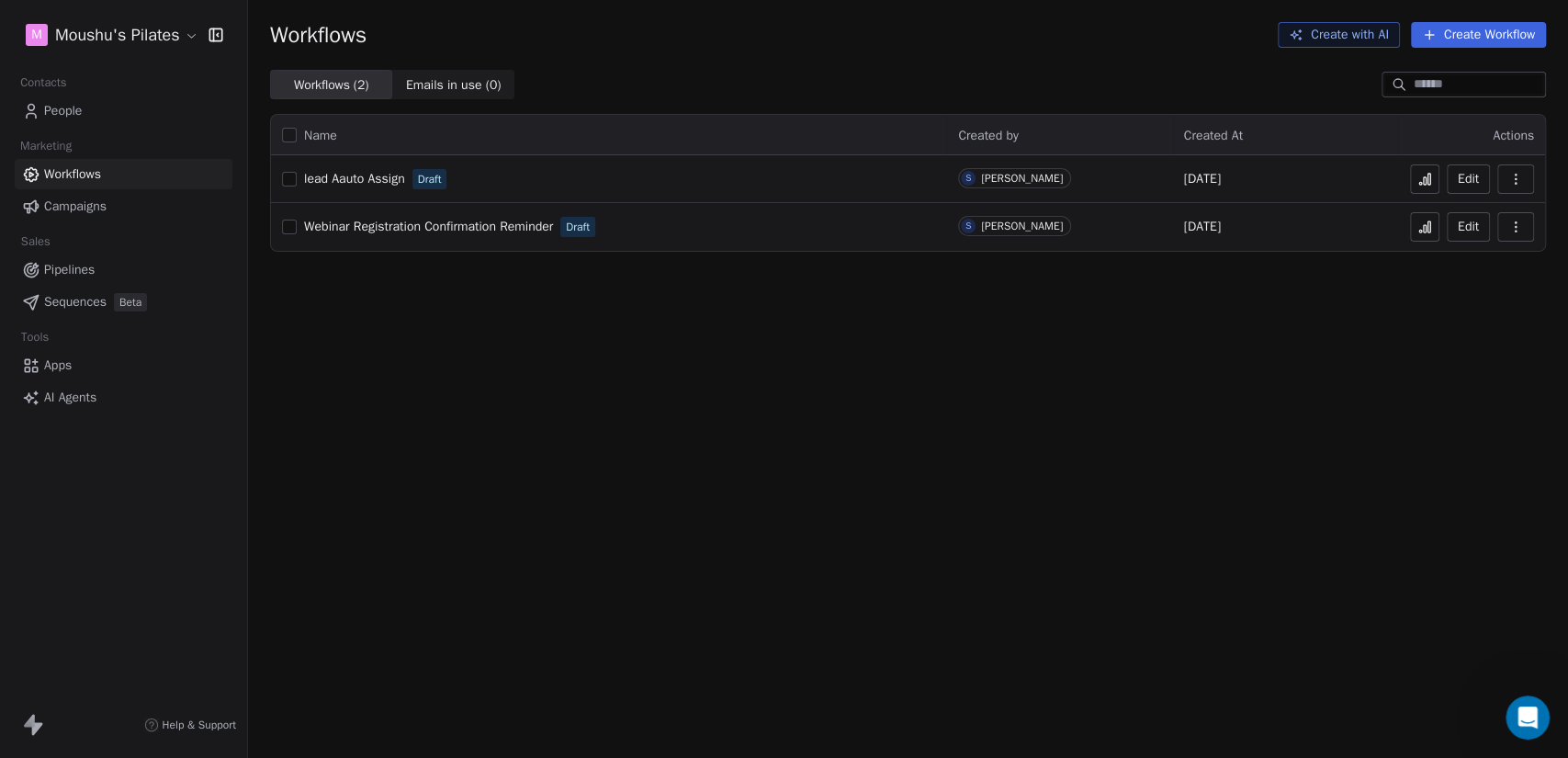 click on "lead Aauto Assign" at bounding box center [355, 178] 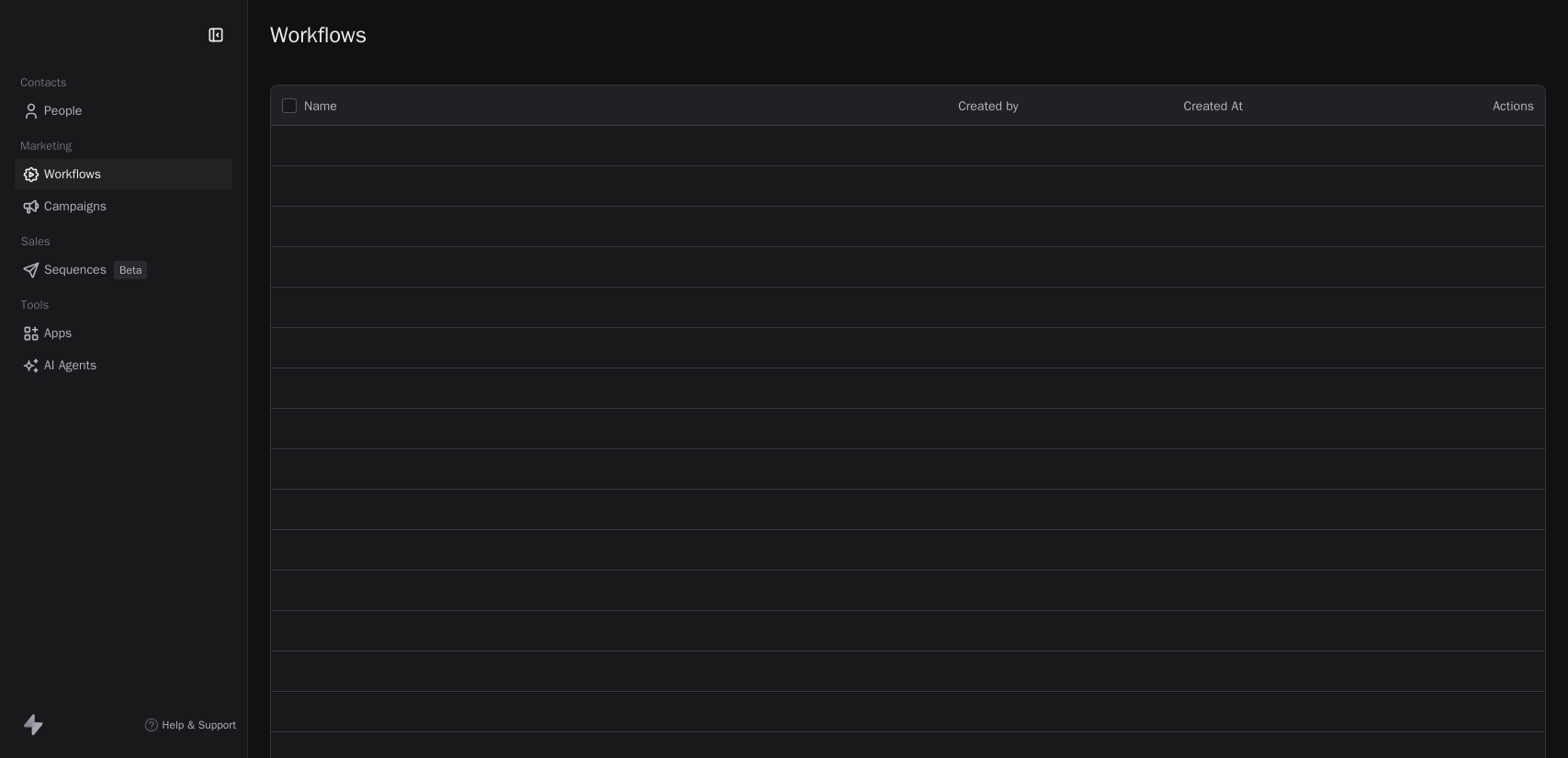 scroll, scrollTop: 0, scrollLeft: 0, axis: both 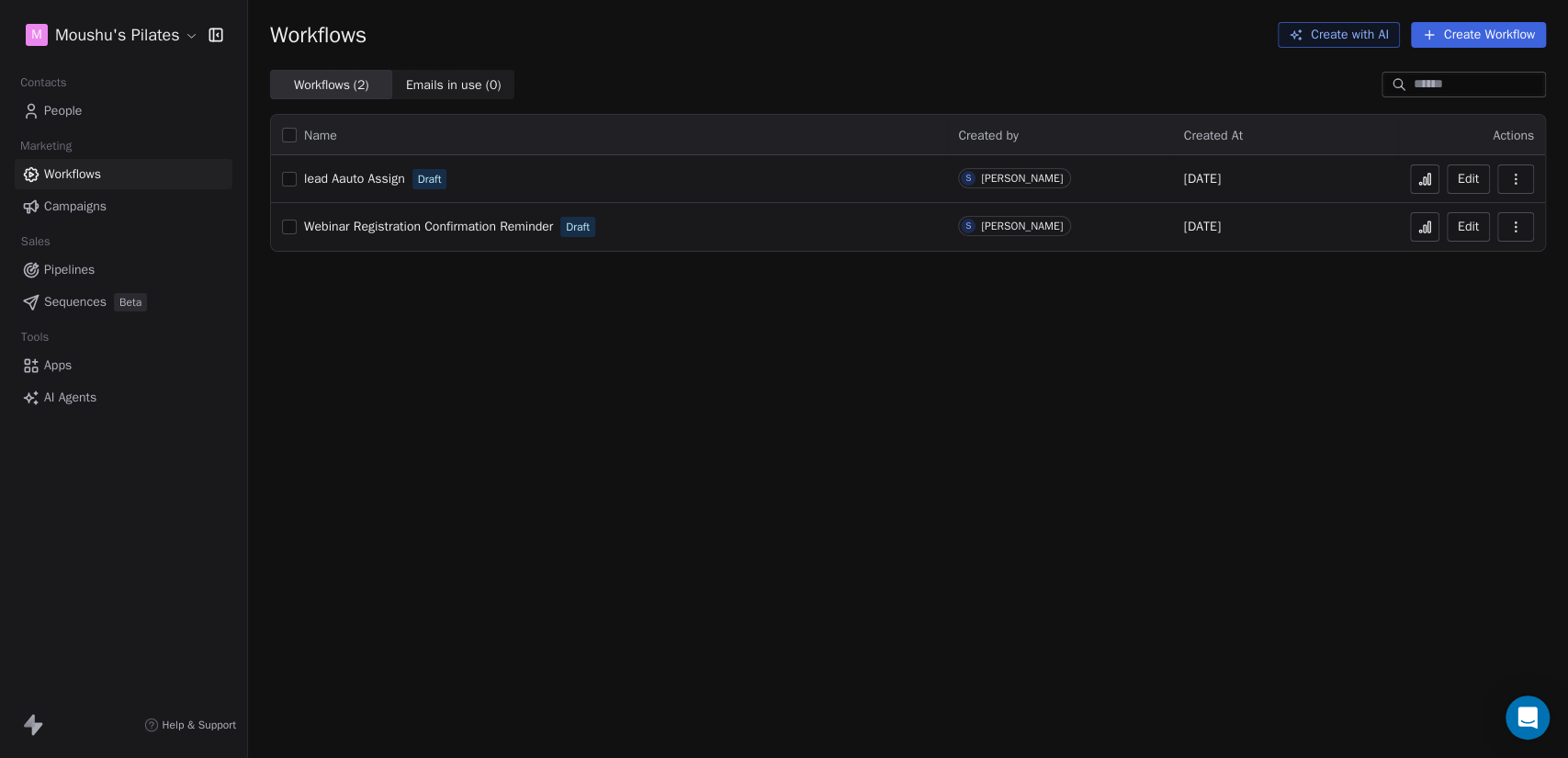 click on "Help & Support" at bounding box center (199, 725) 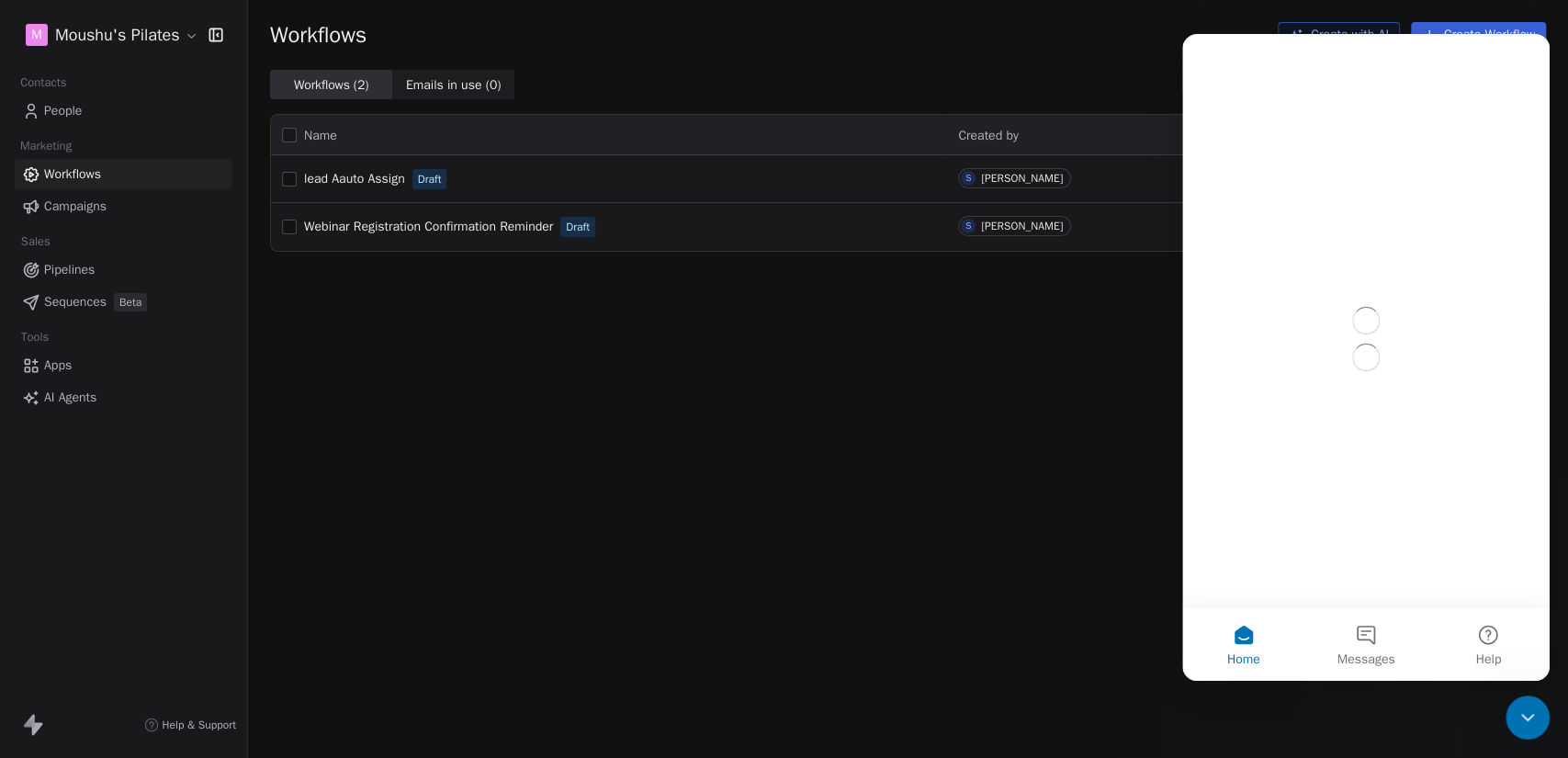 scroll, scrollTop: 0, scrollLeft: 0, axis: both 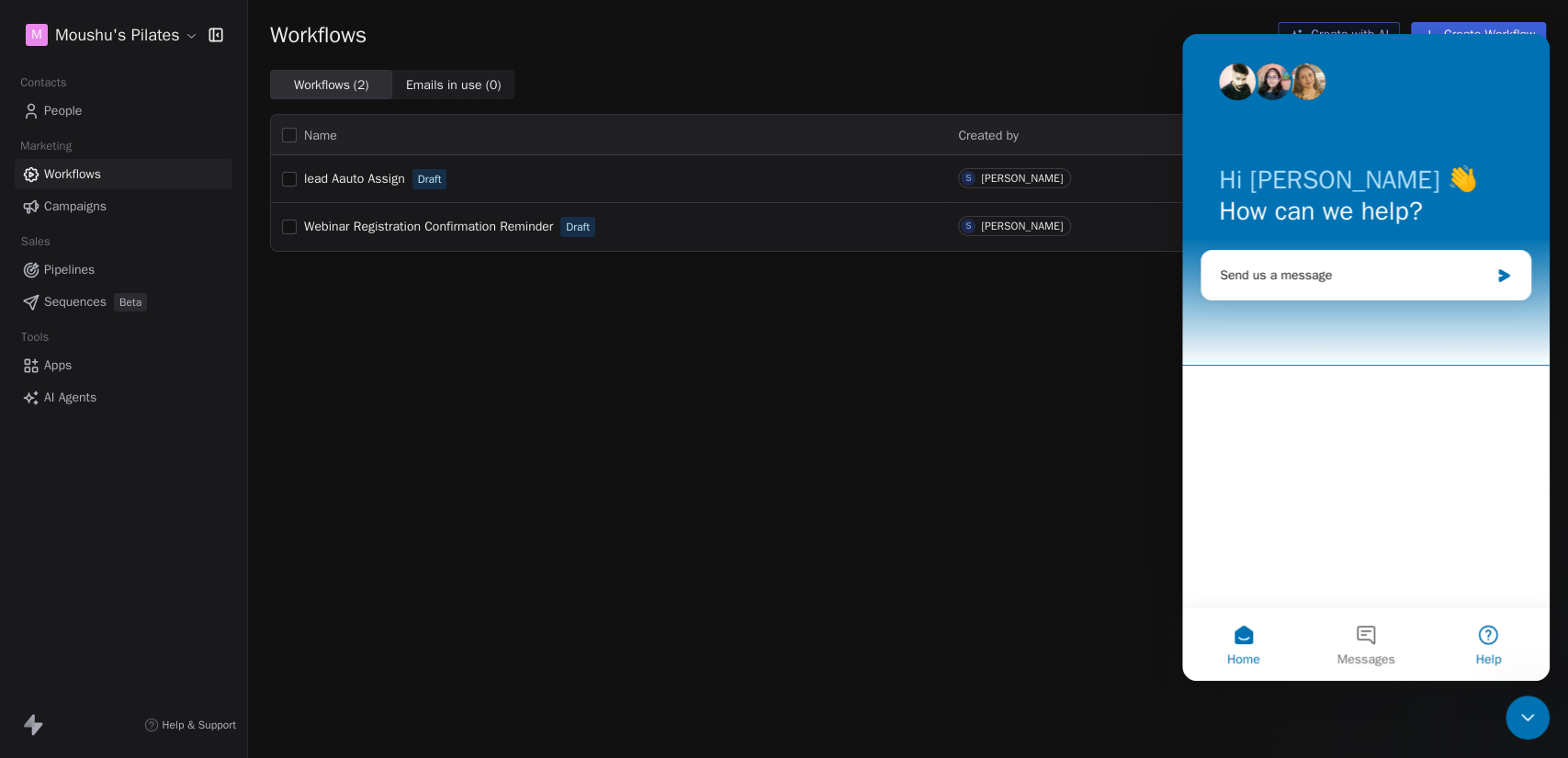 click on "Help" at bounding box center (1488, 644) 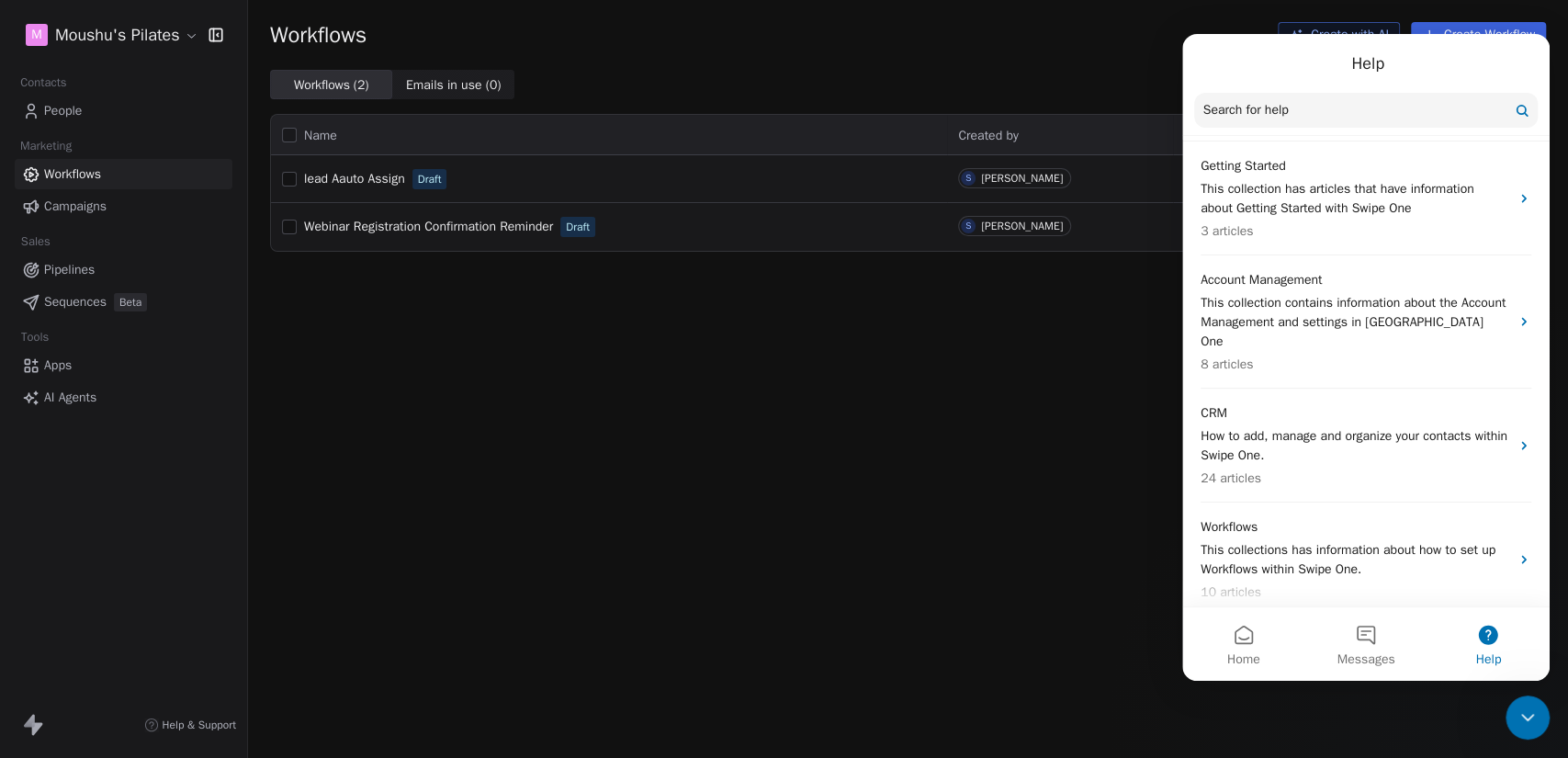 scroll, scrollTop: 496, scrollLeft: 0, axis: vertical 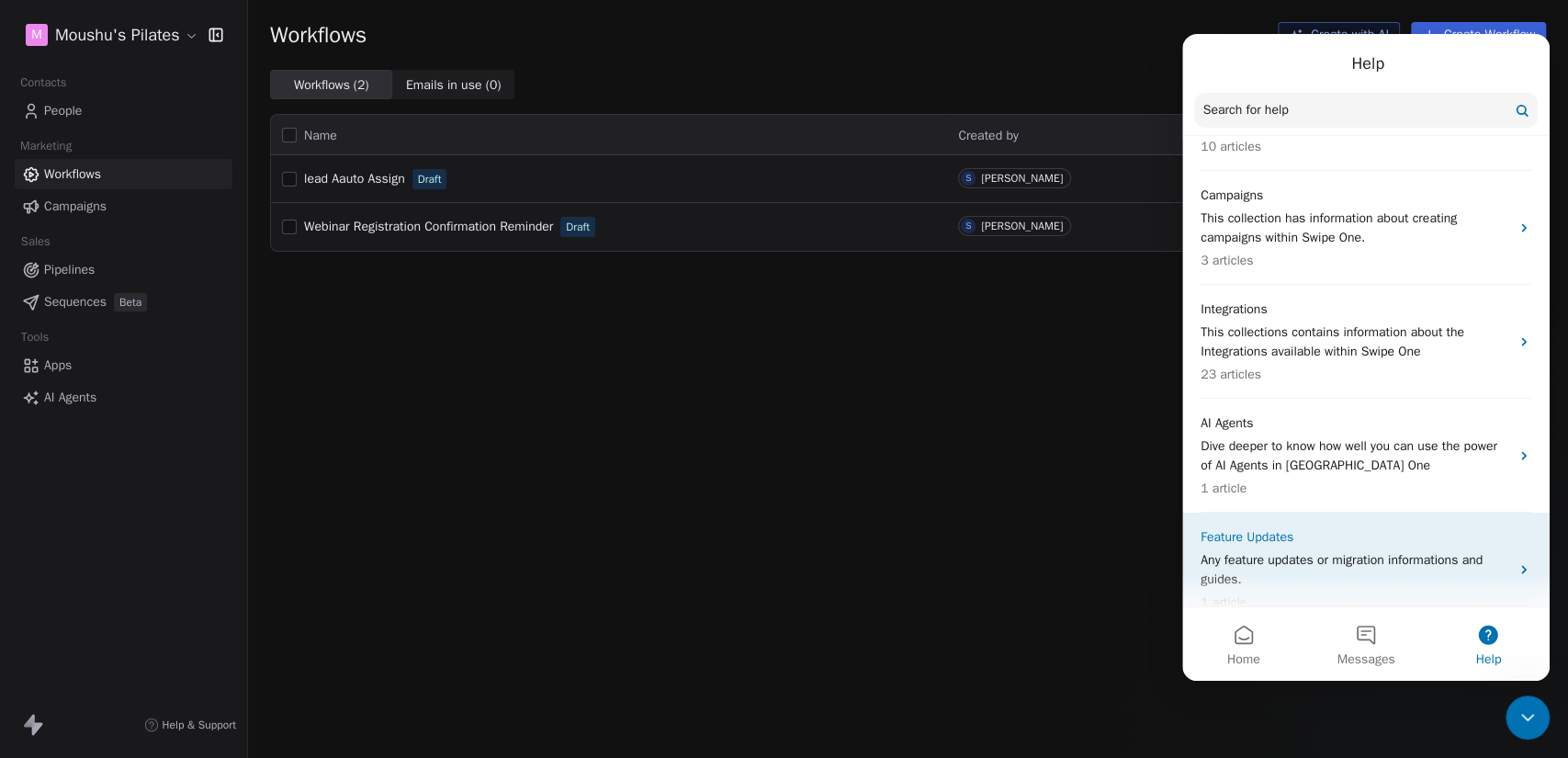 click on "Any feature updates or migration informations and guides." at bounding box center [1355, 570] 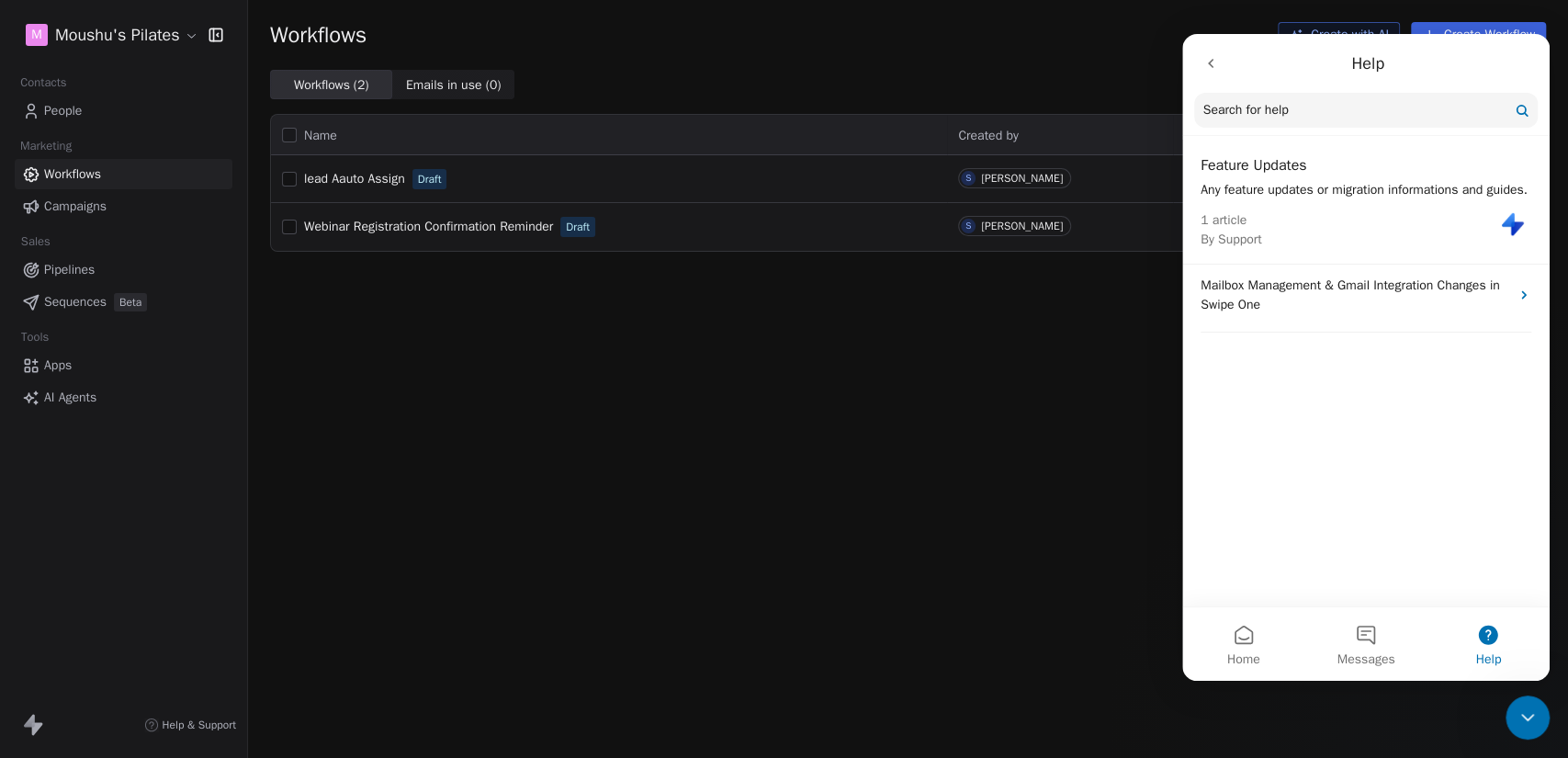click 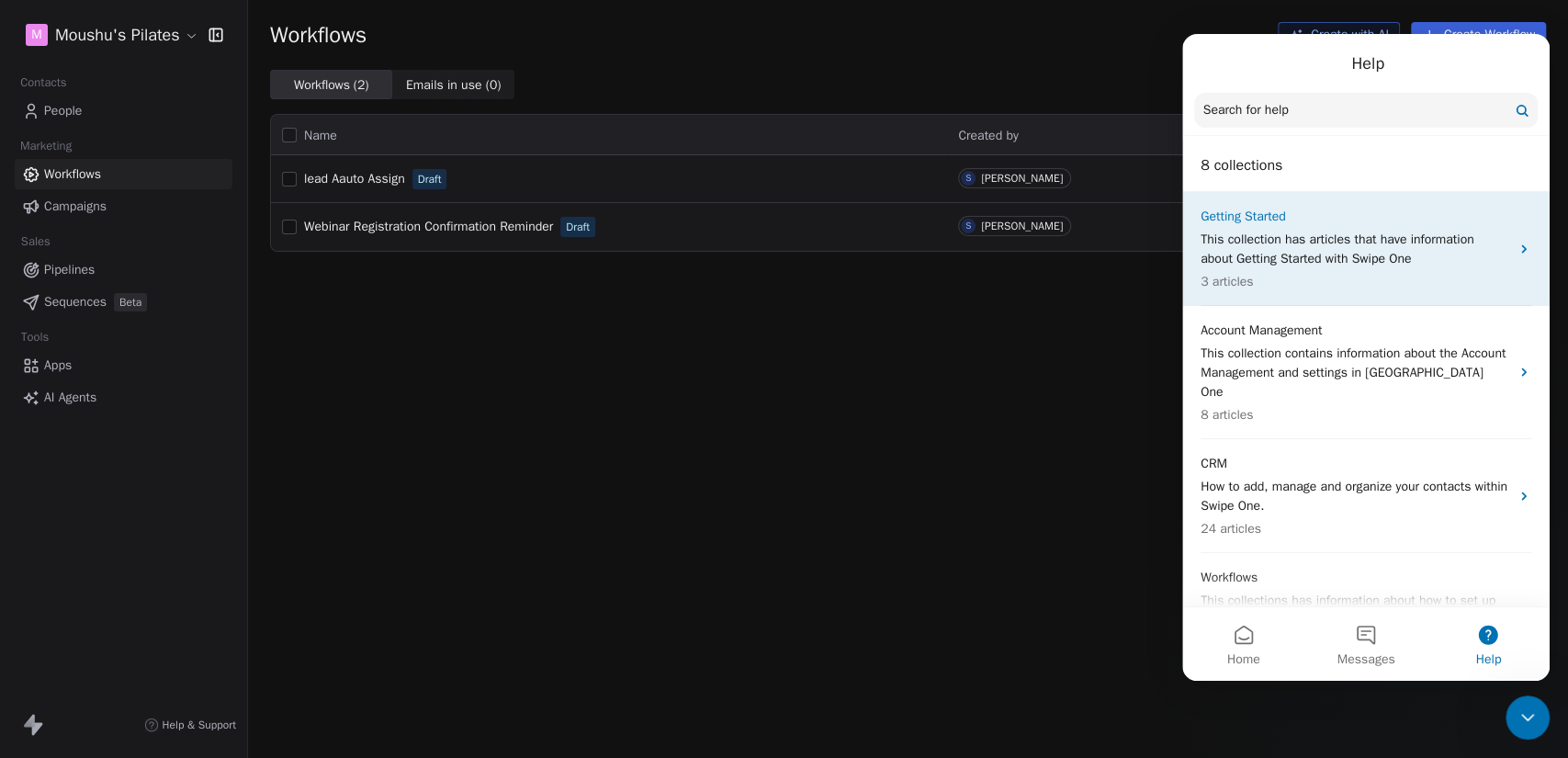 click on "This collection has articles that have information about Getting Started with Swipe One" at bounding box center [1355, 249] 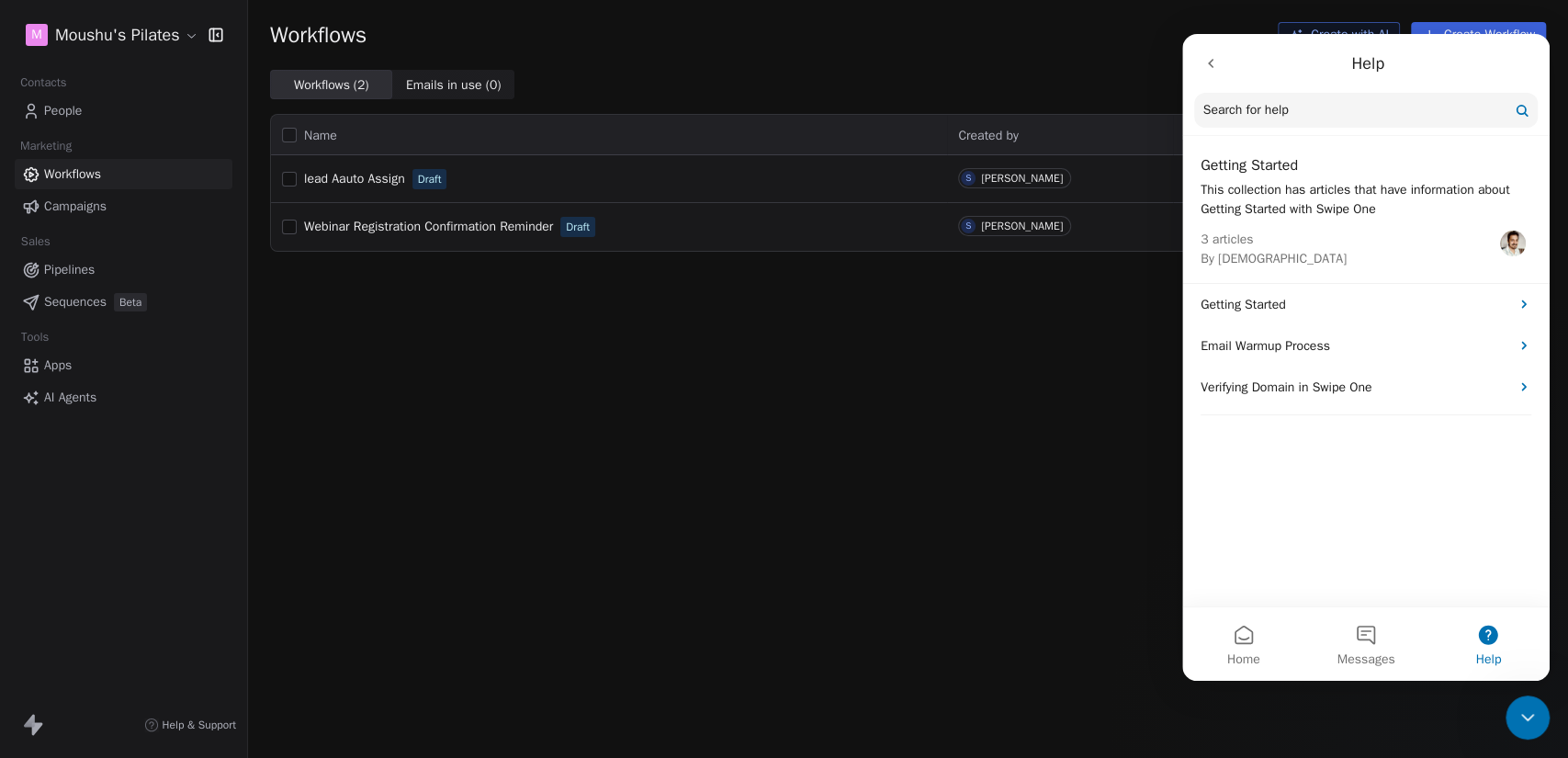 click at bounding box center (1211, 63) 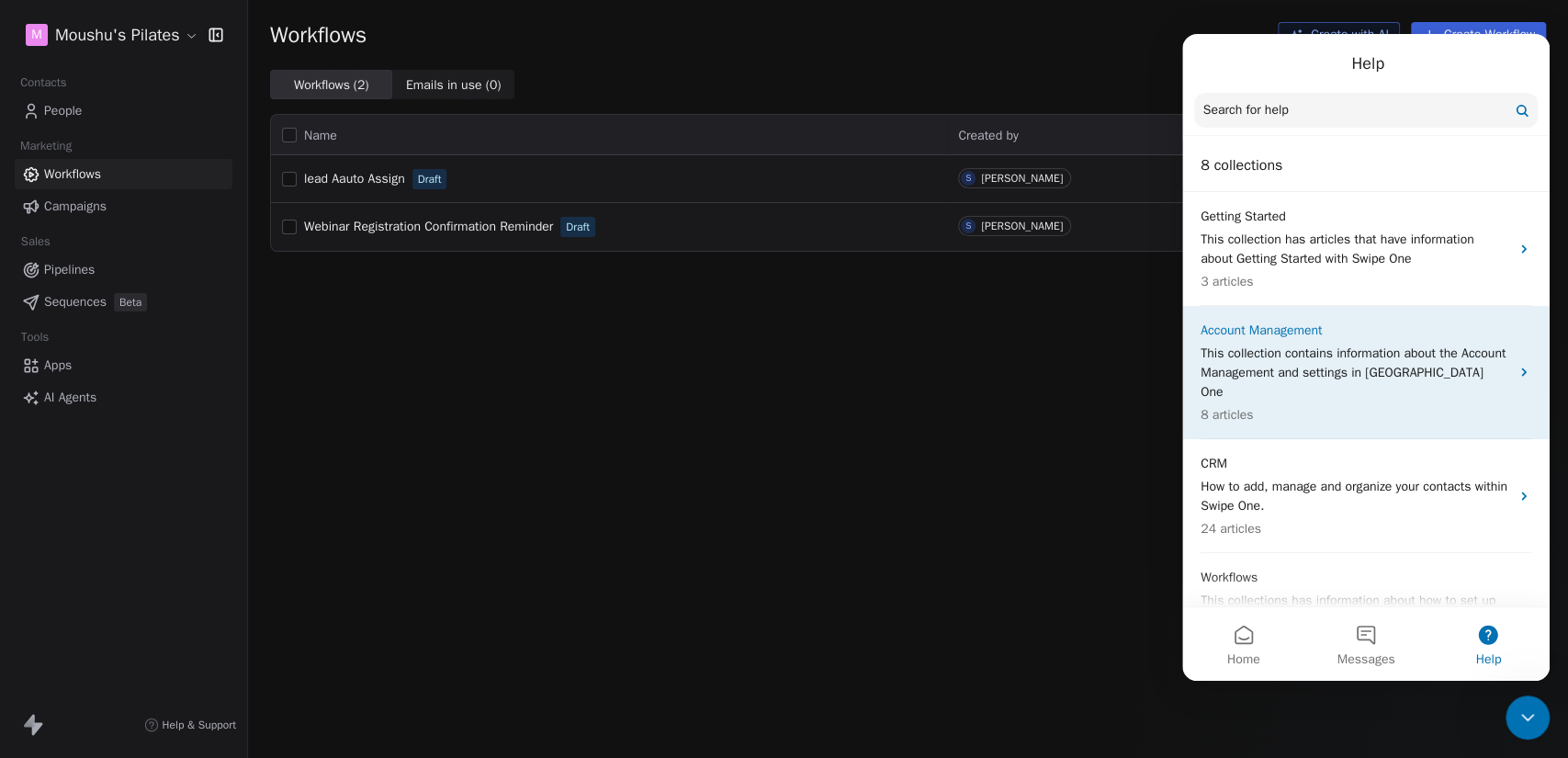 click on "8 articles" at bounding box center (1355, 414) 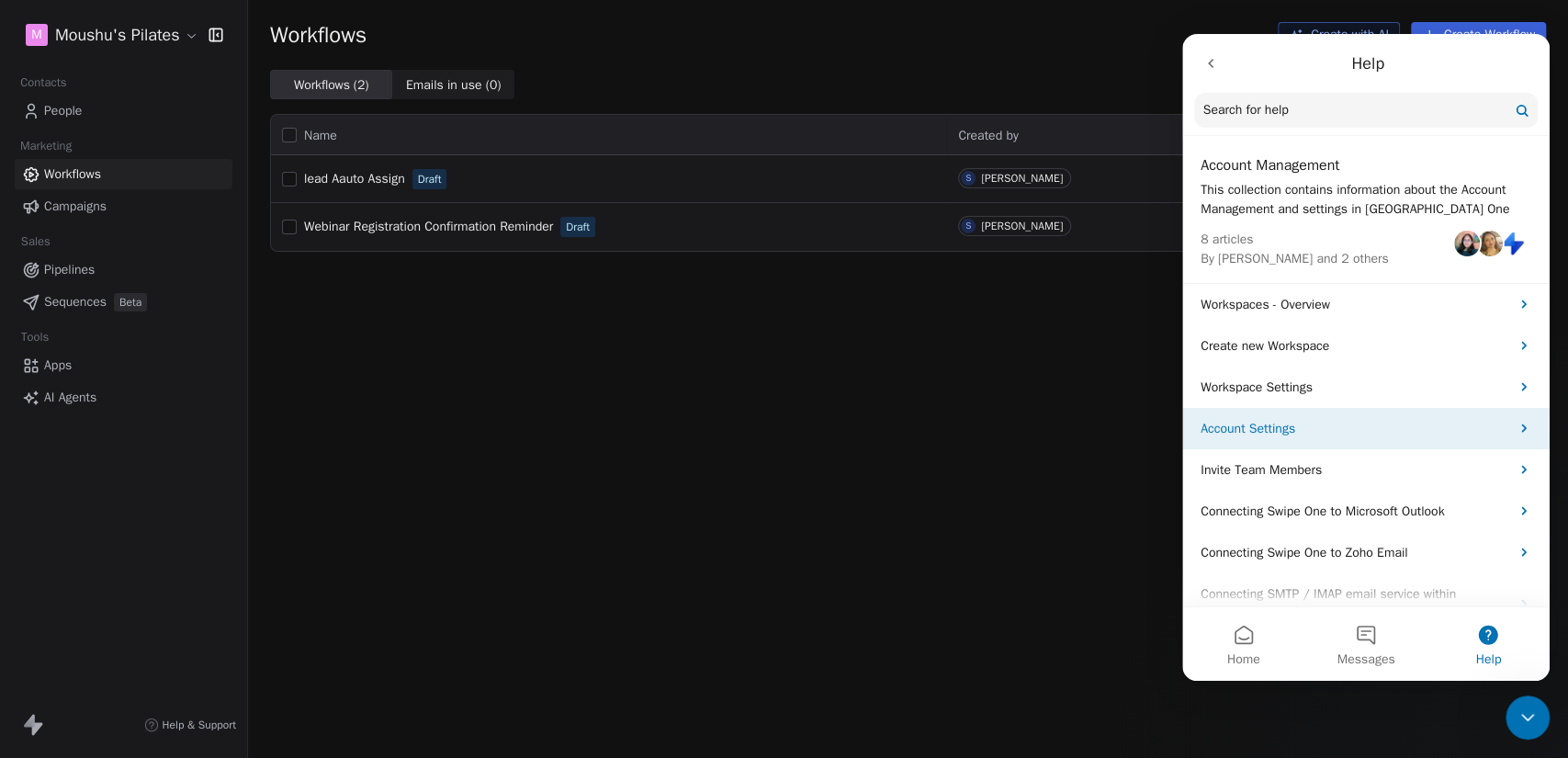 scroll, scrollTop: 34, scrollLeft: 0, axis: vertical 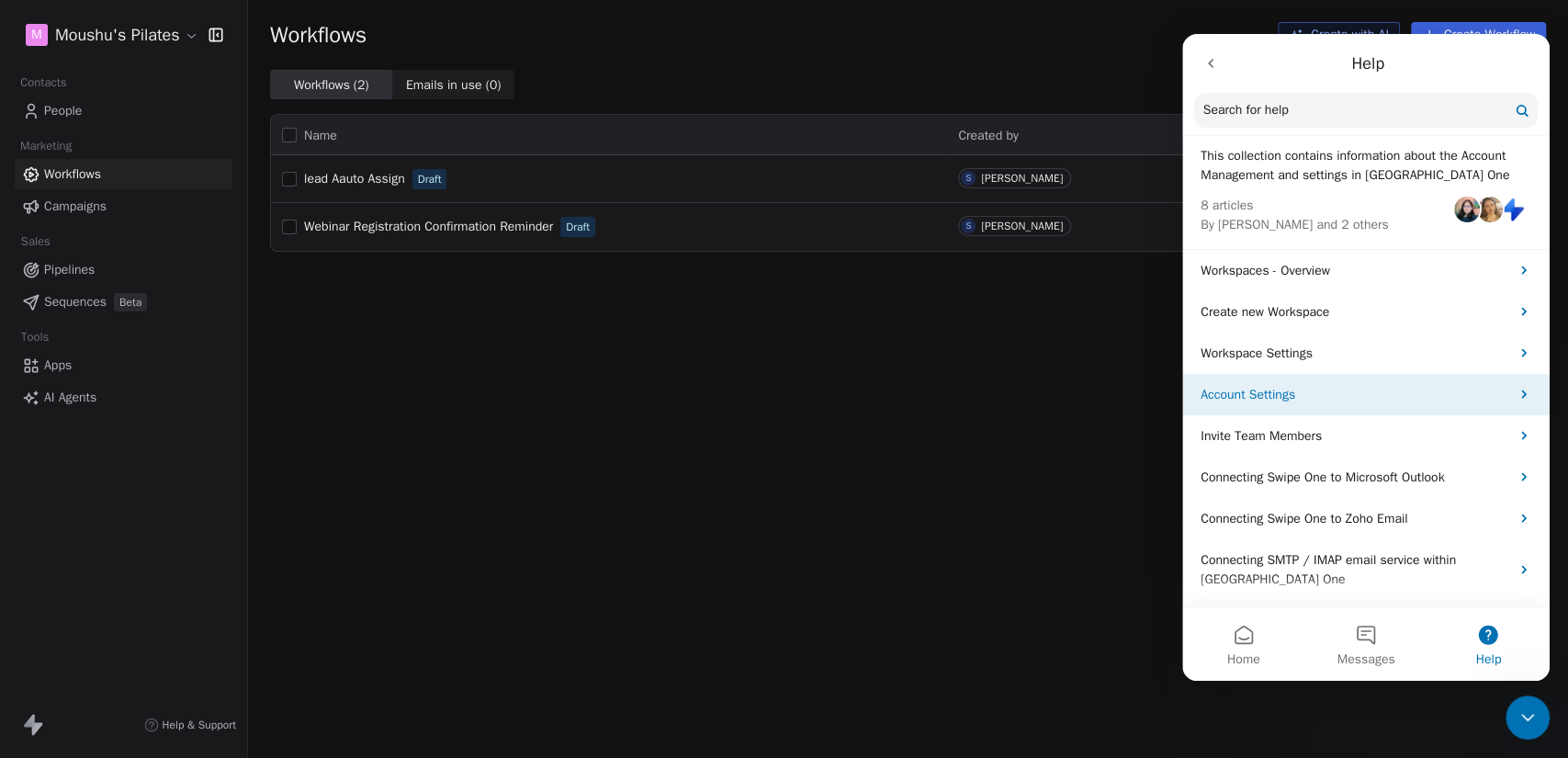 click on "Account Settings" at bounding box center [1366, 394] 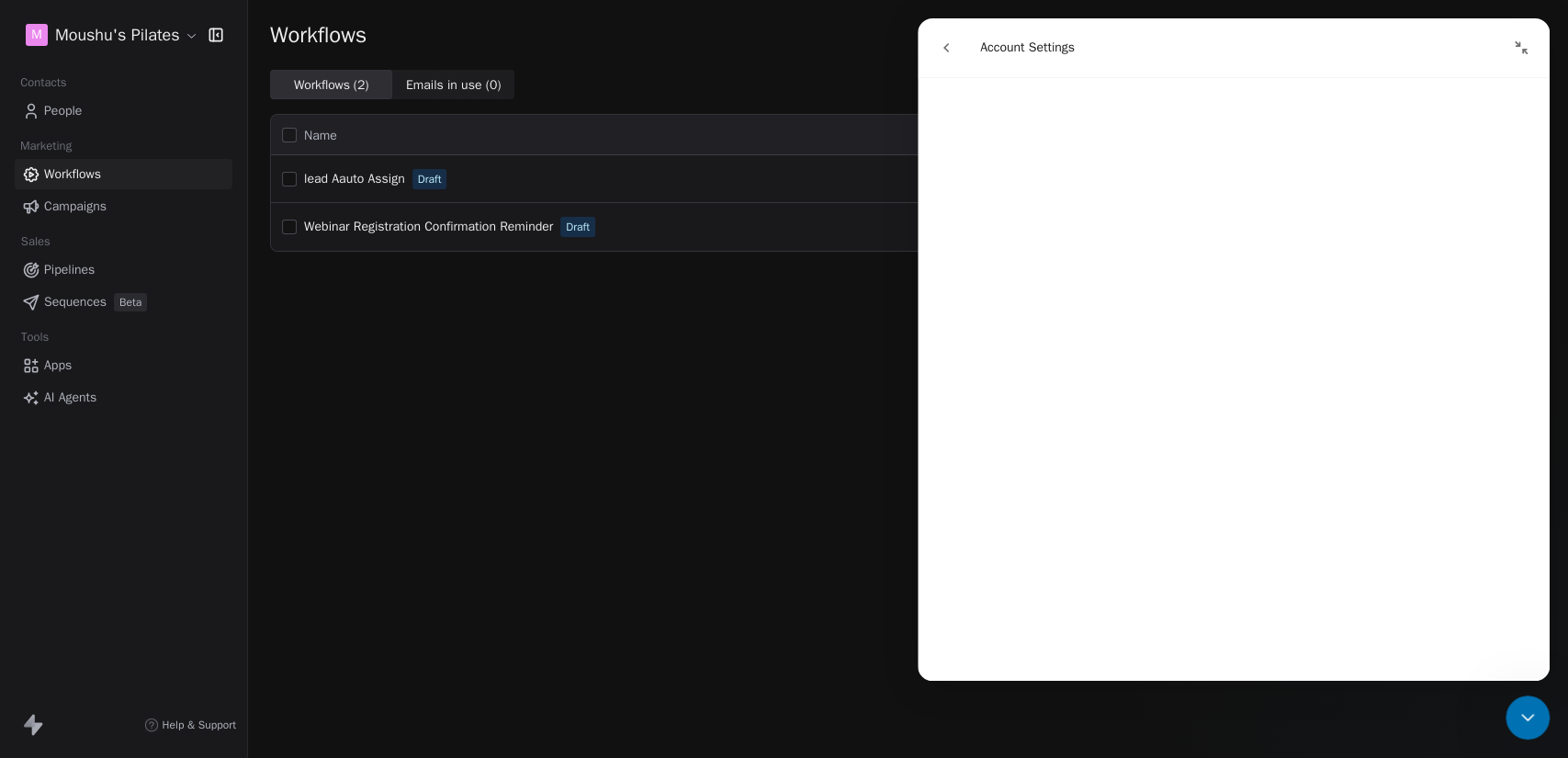scroll, scrollTop: 0, scrollLeft: 0, axis: both 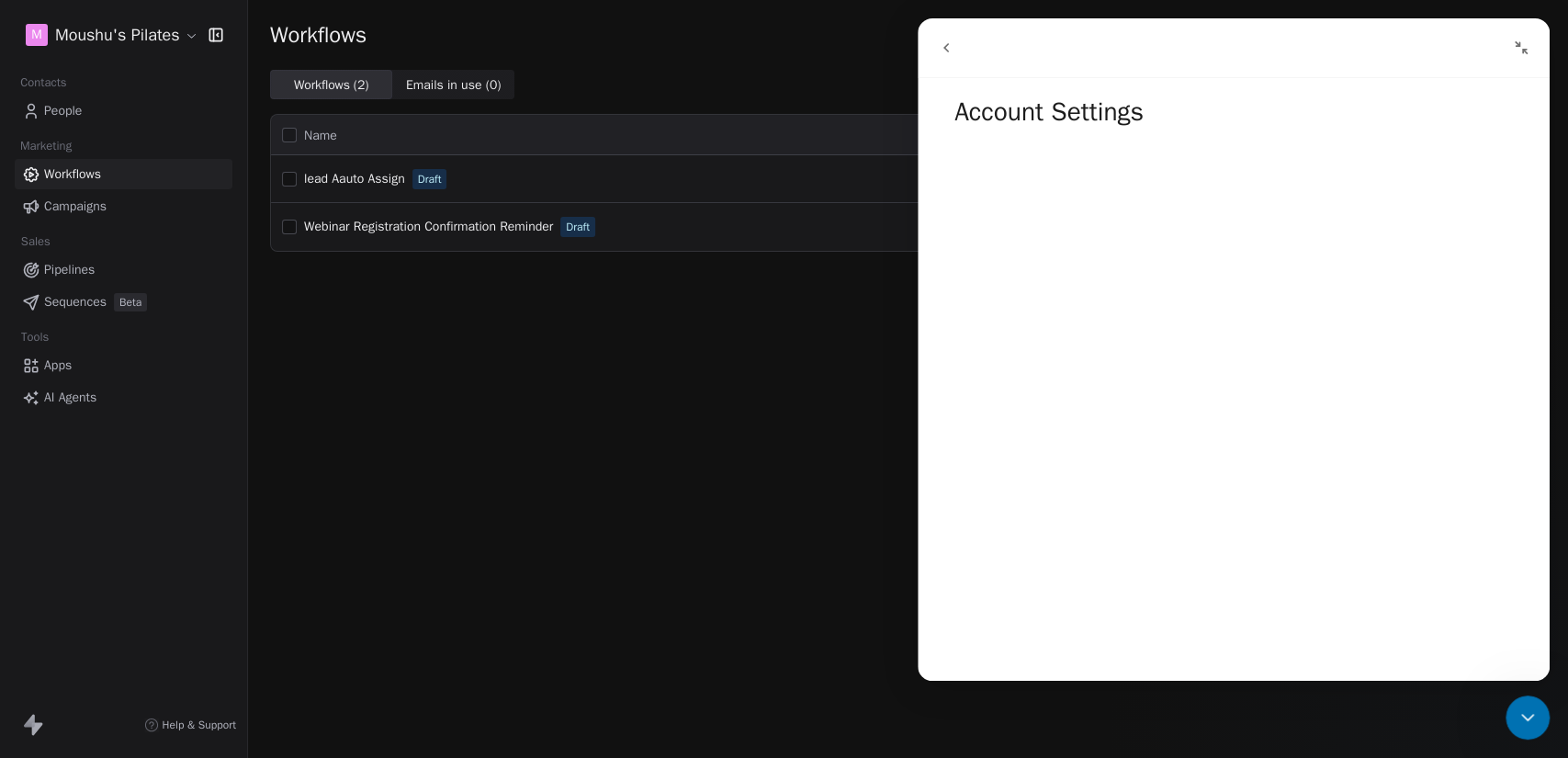 click at bounding box center (946, 48) 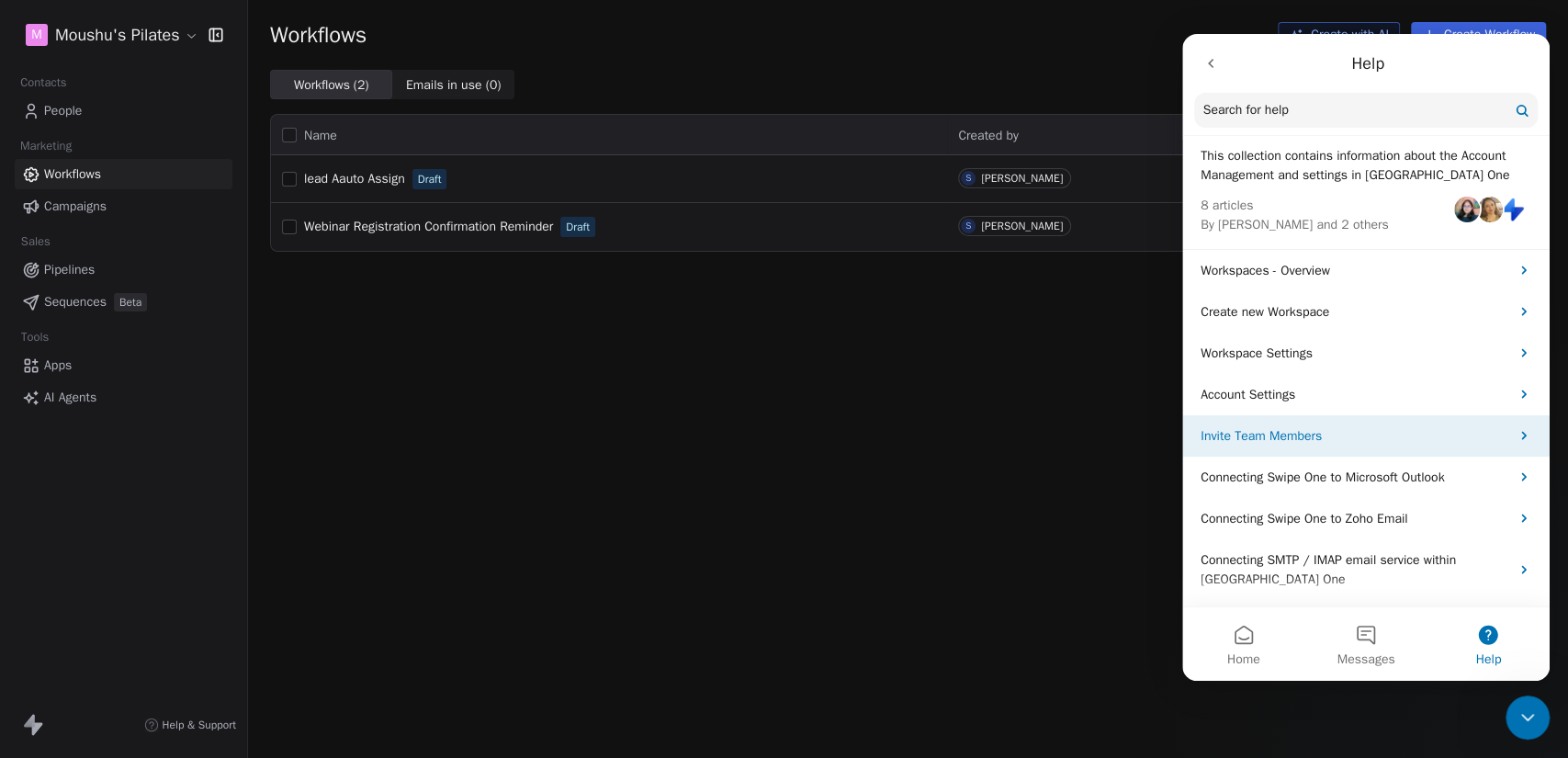 scroll, scrollTop: 0, scrollLeft: 0, axis: both 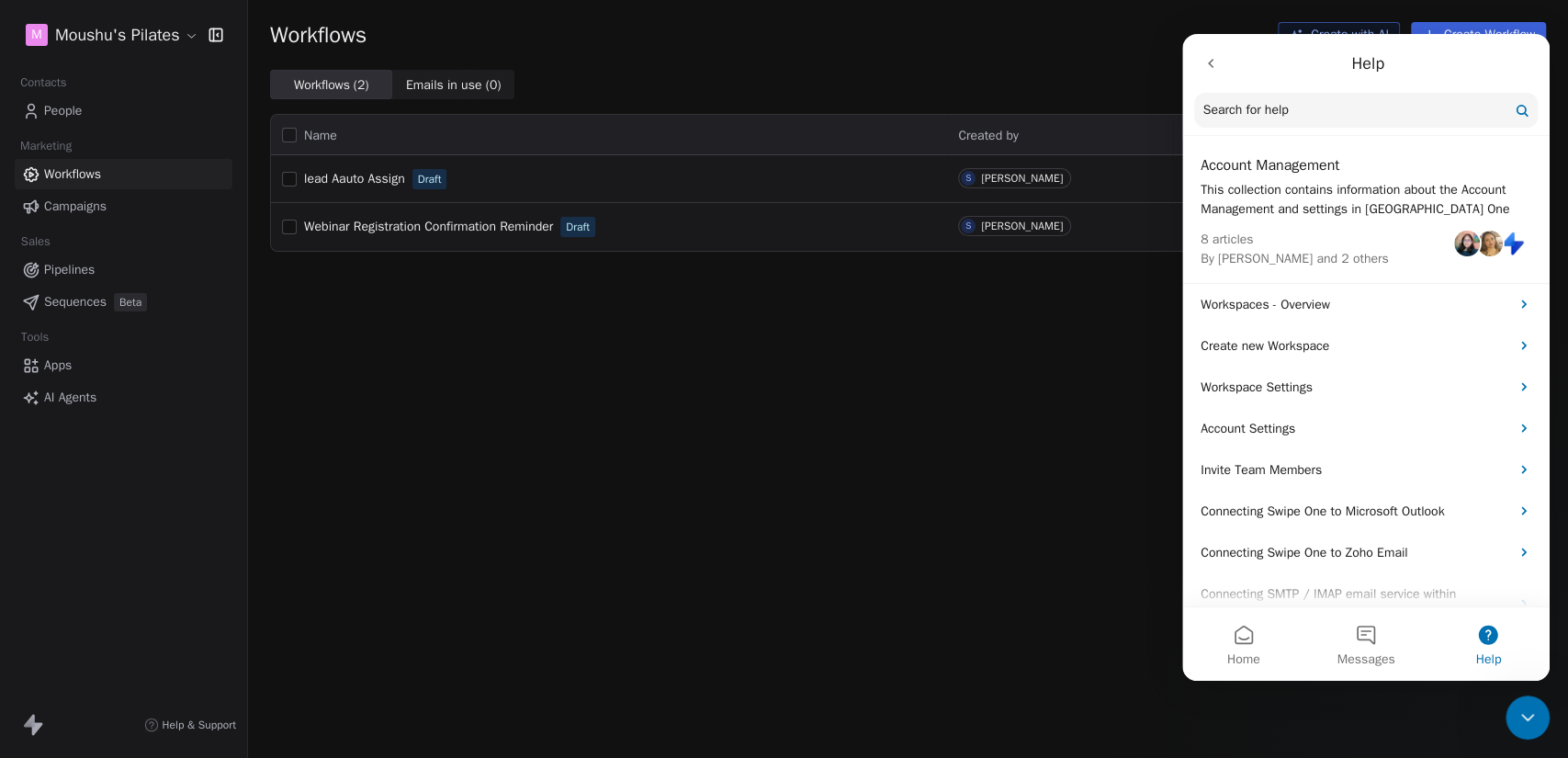 click at bounding box center [1211, 63] 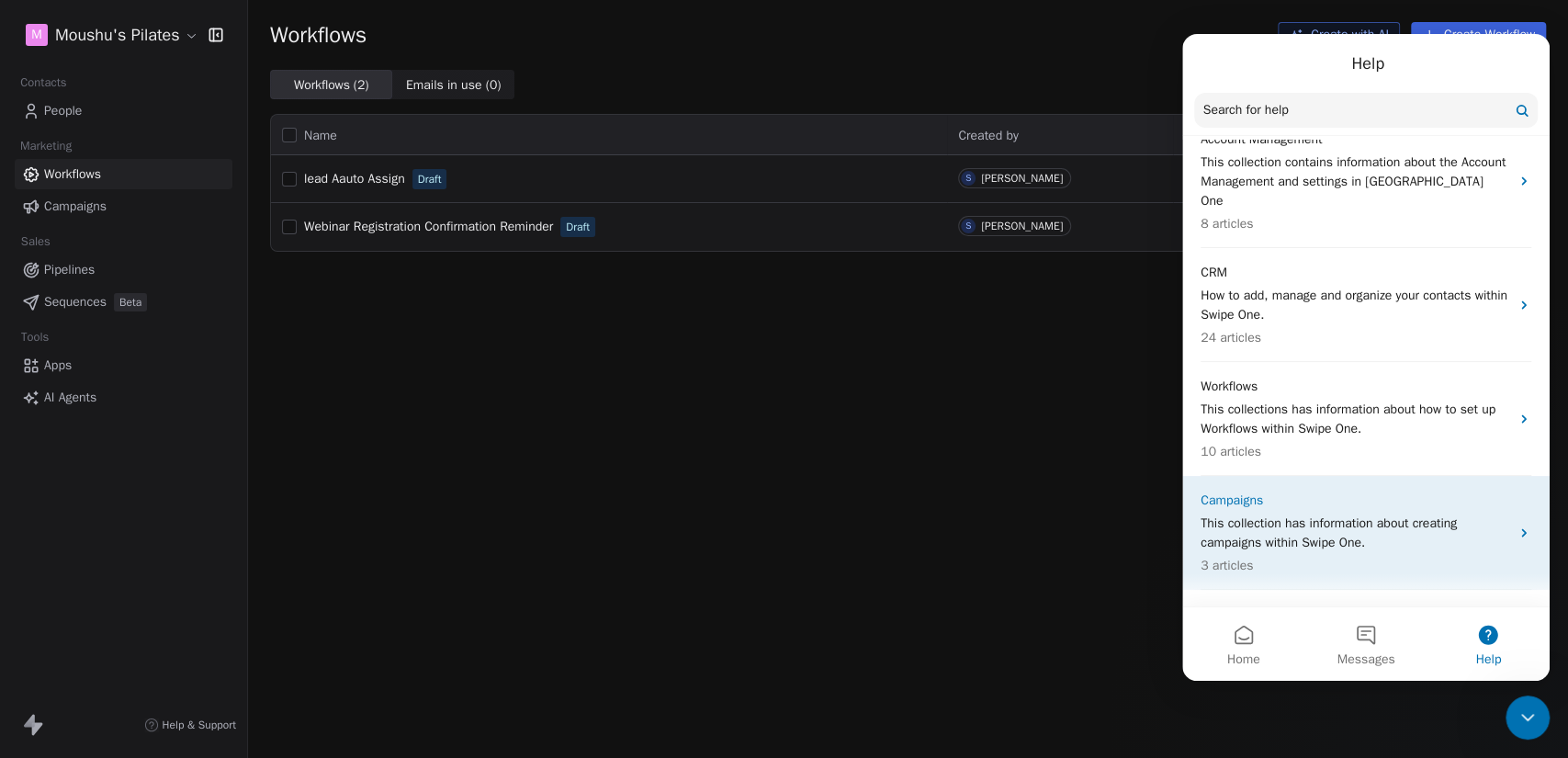 scroll, scrollTop: 204, scrollLeft: 0, axis: vertical 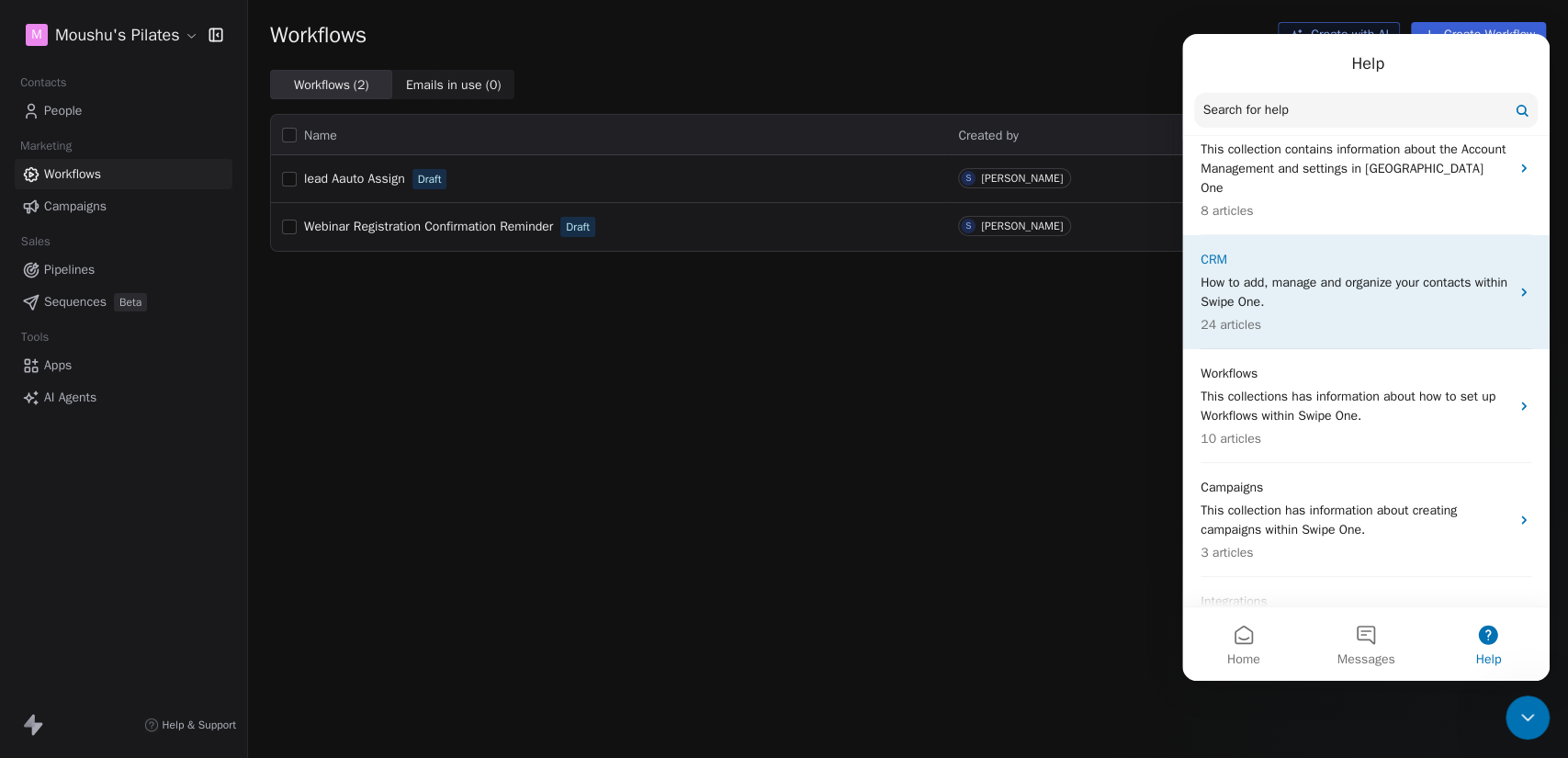 click on "How to add, manage and organize your contacts within Swipe One." at bounding box center [1355, 292] 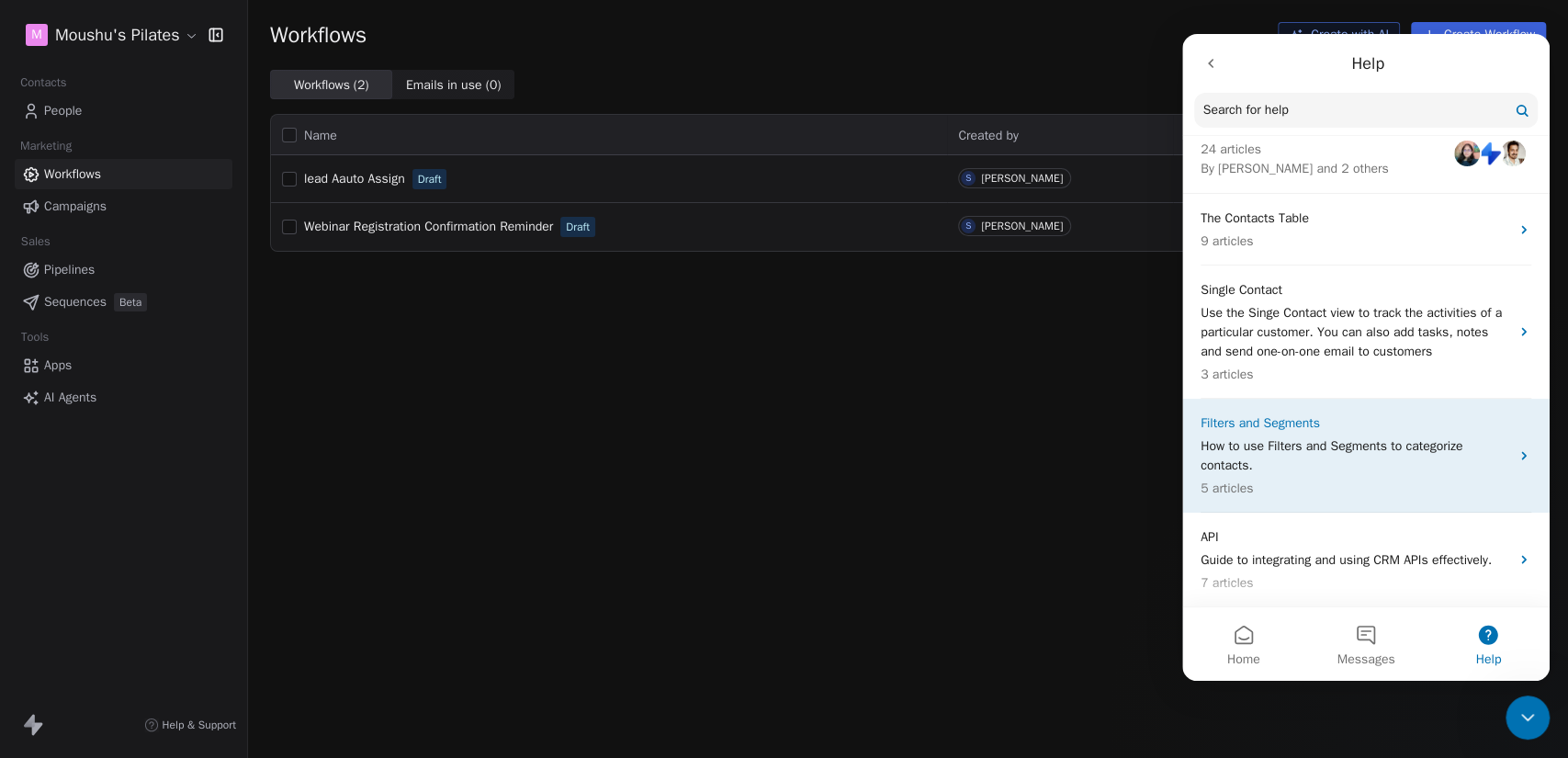 scroll, scrollTop: 0, scrollLeft: 0, axis: both 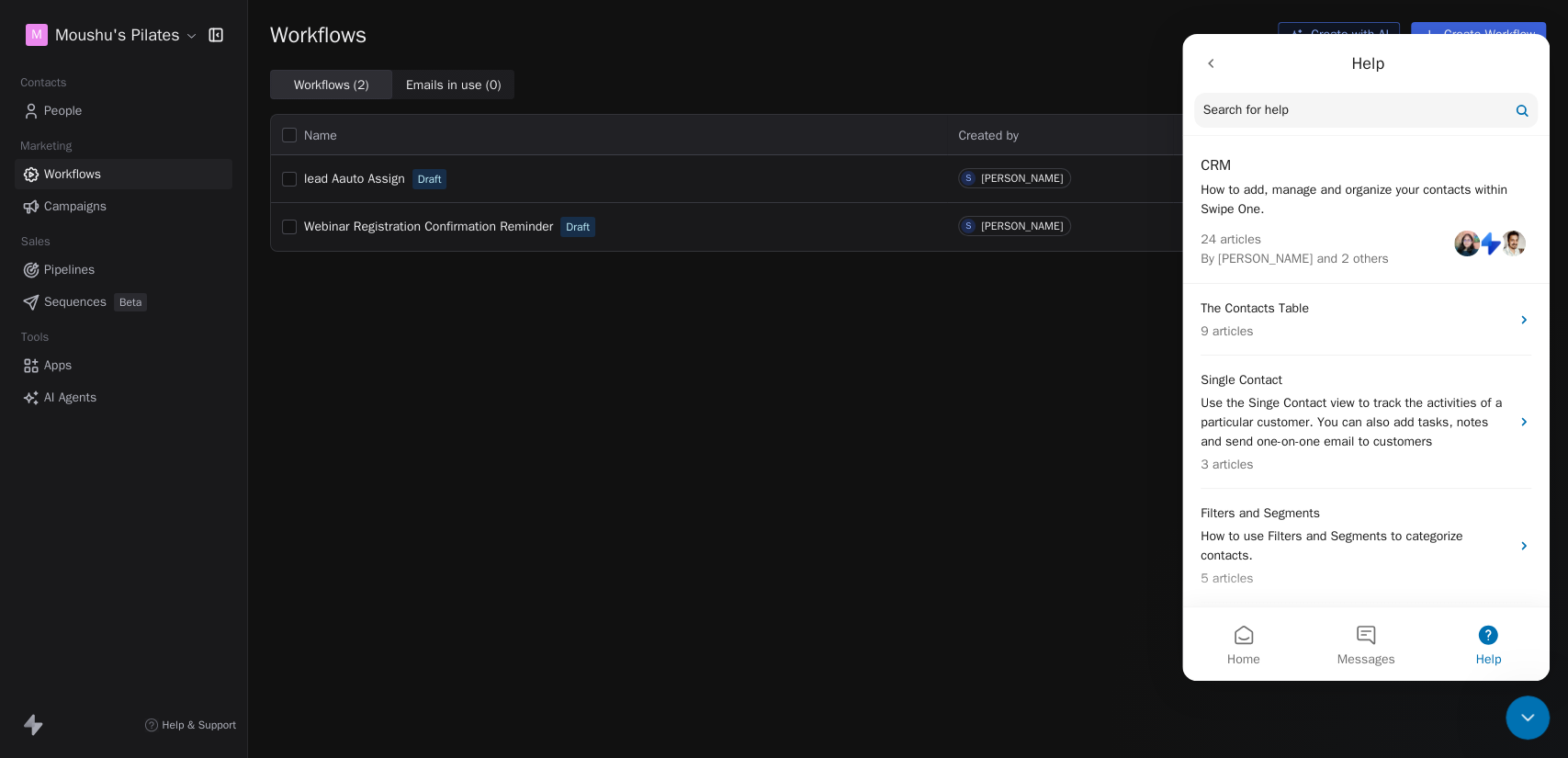 click at bounding box center (1211, 63) 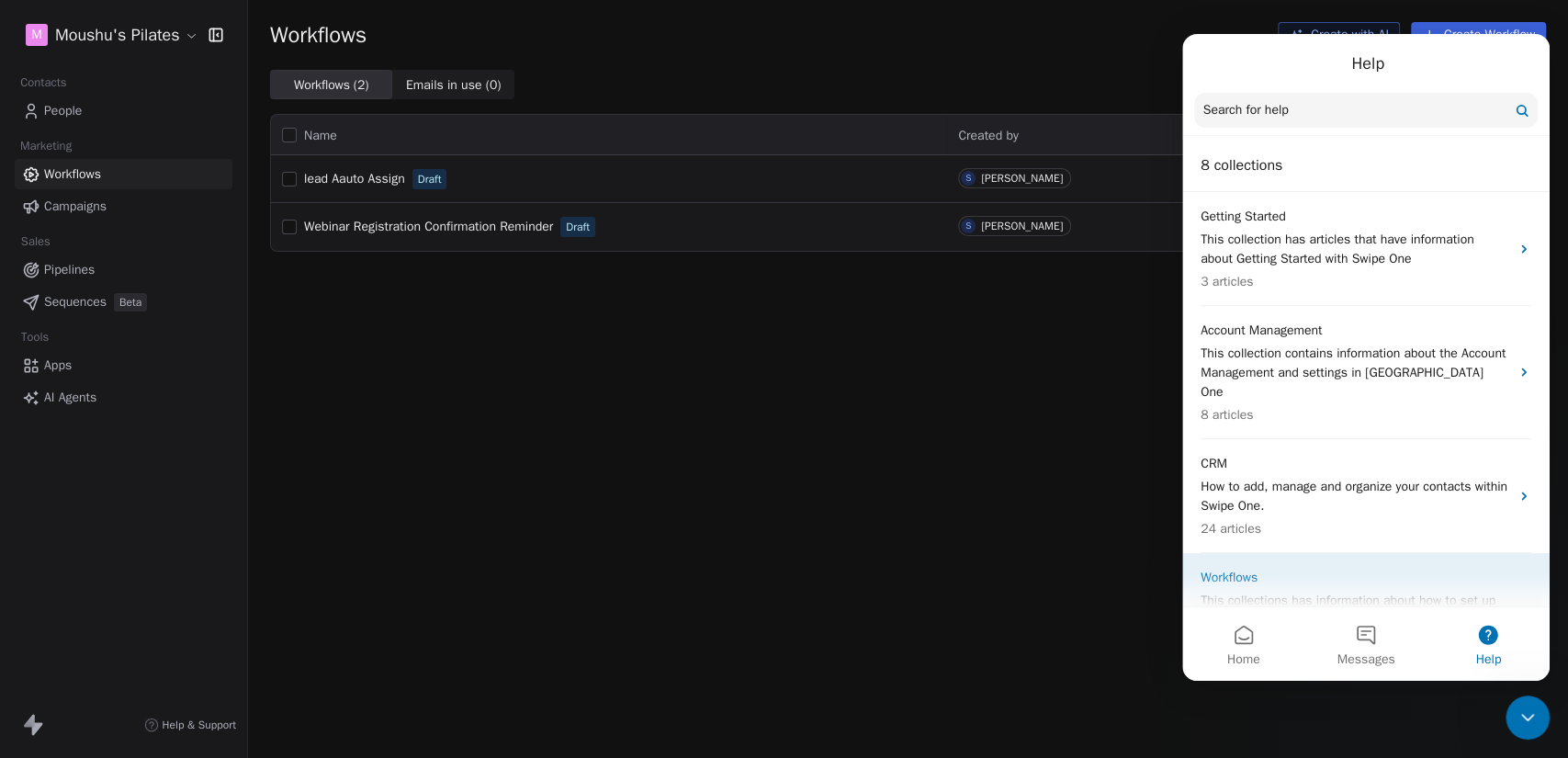 click on "Workflows" at bounding box center (1355, 577) 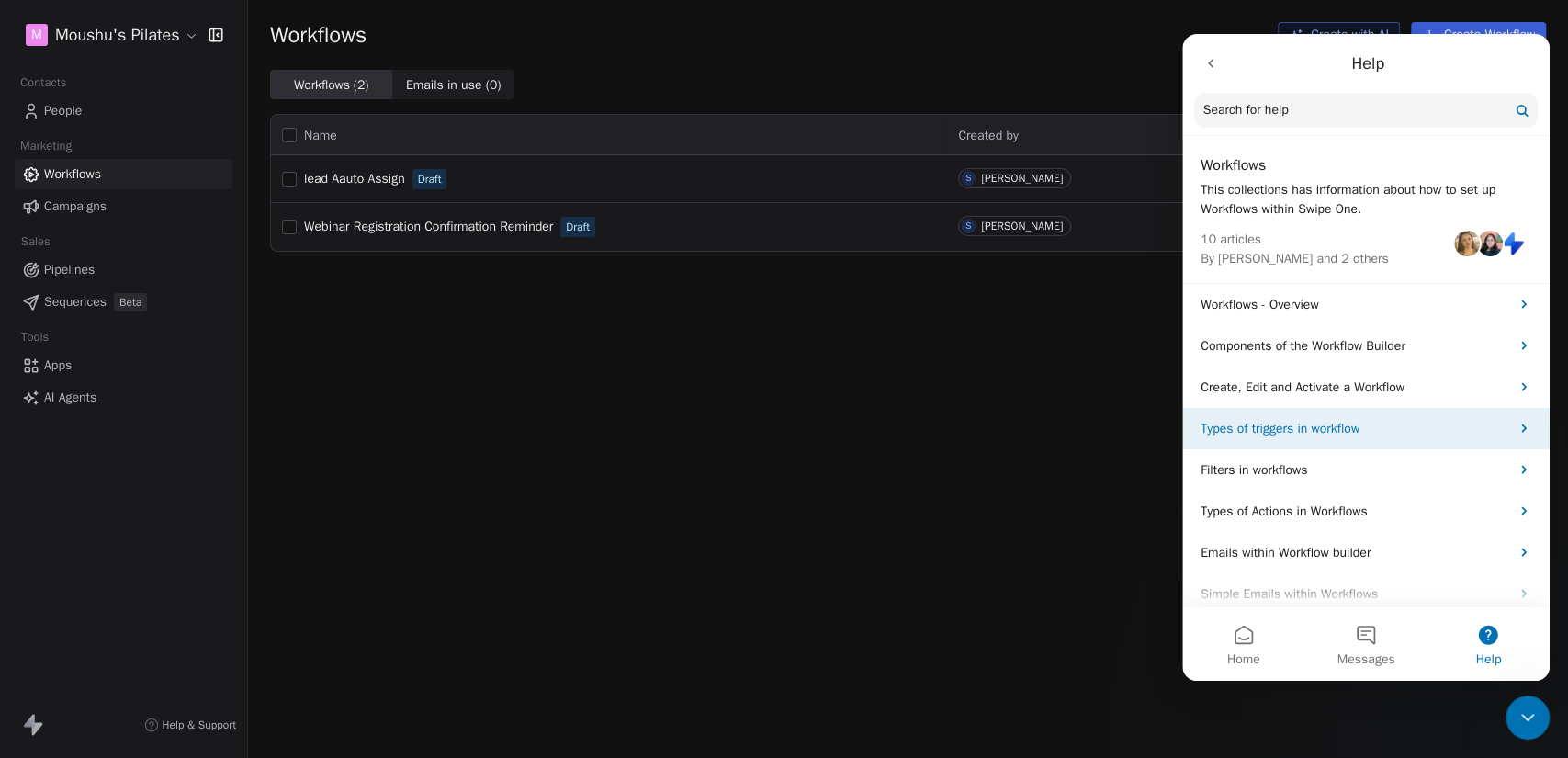 scroll, scrollTop: 97, scrollLeft: 0, axis: vertical 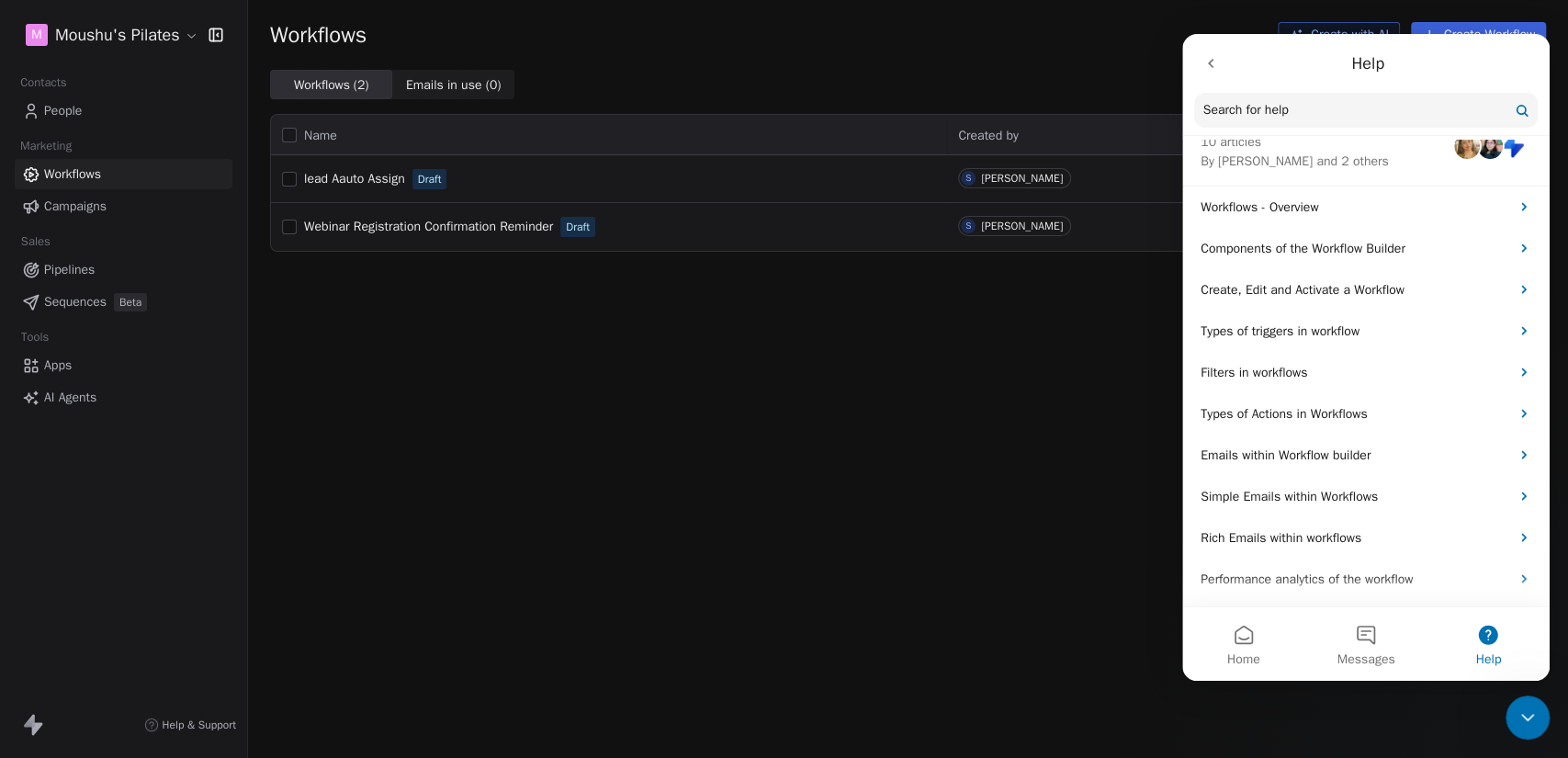 click at bounding box center (1211, 63) 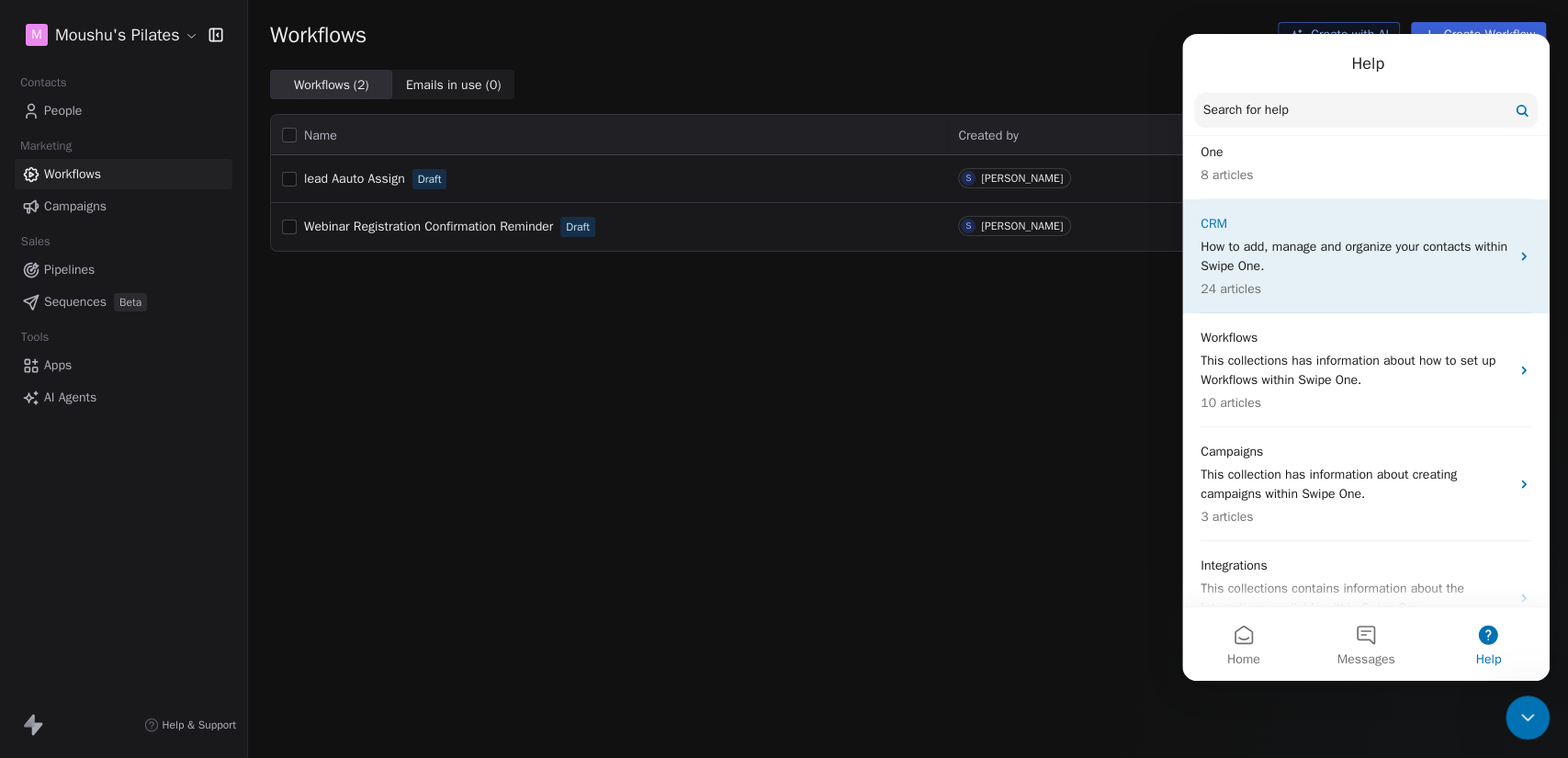 scroll, scrollTop: 204, scrollLeft: 0, axis: vertical 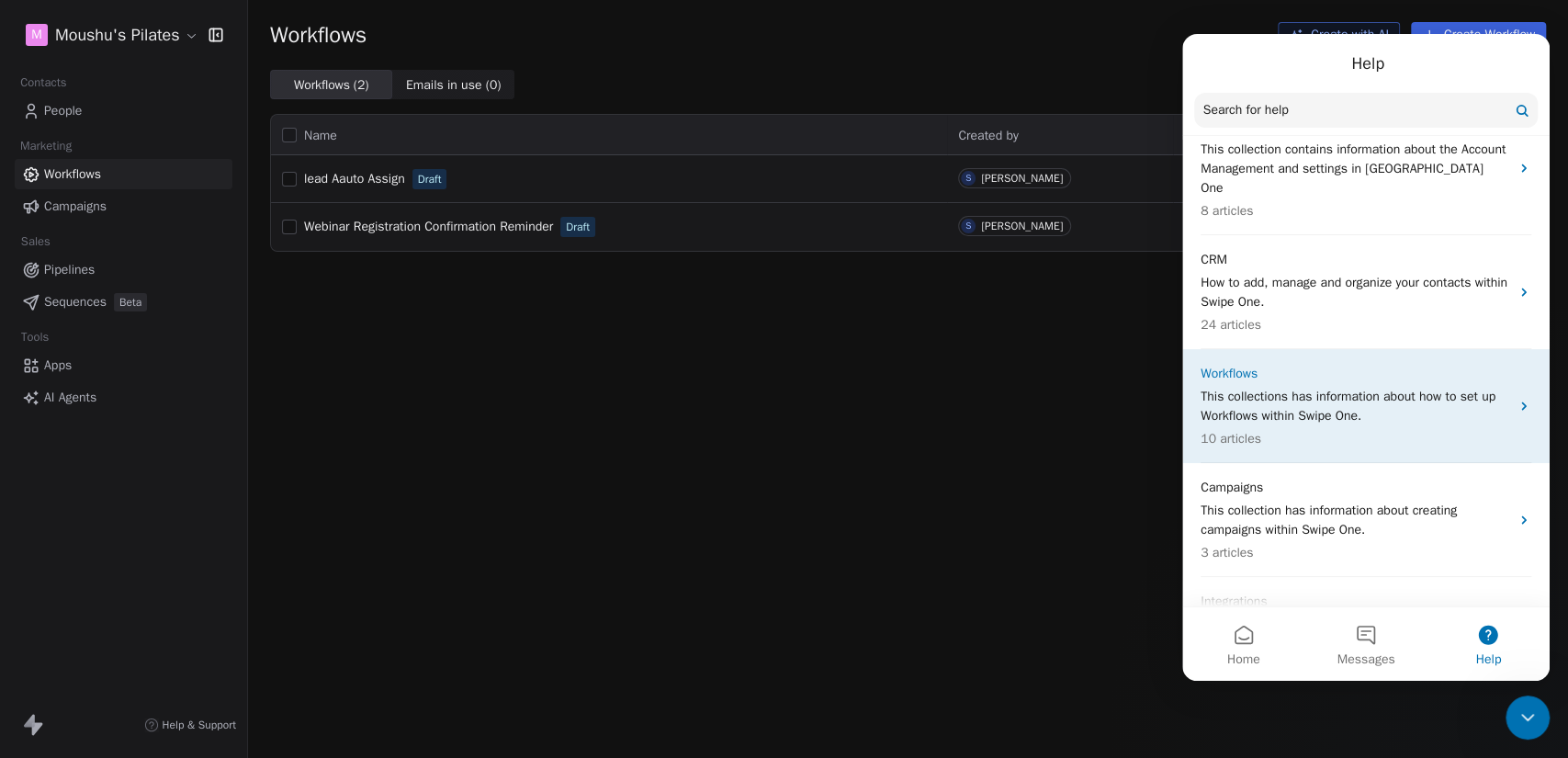 click on "This collections has information about how to set up Workflows within Swipe One." at bounding box center (1355, 406) 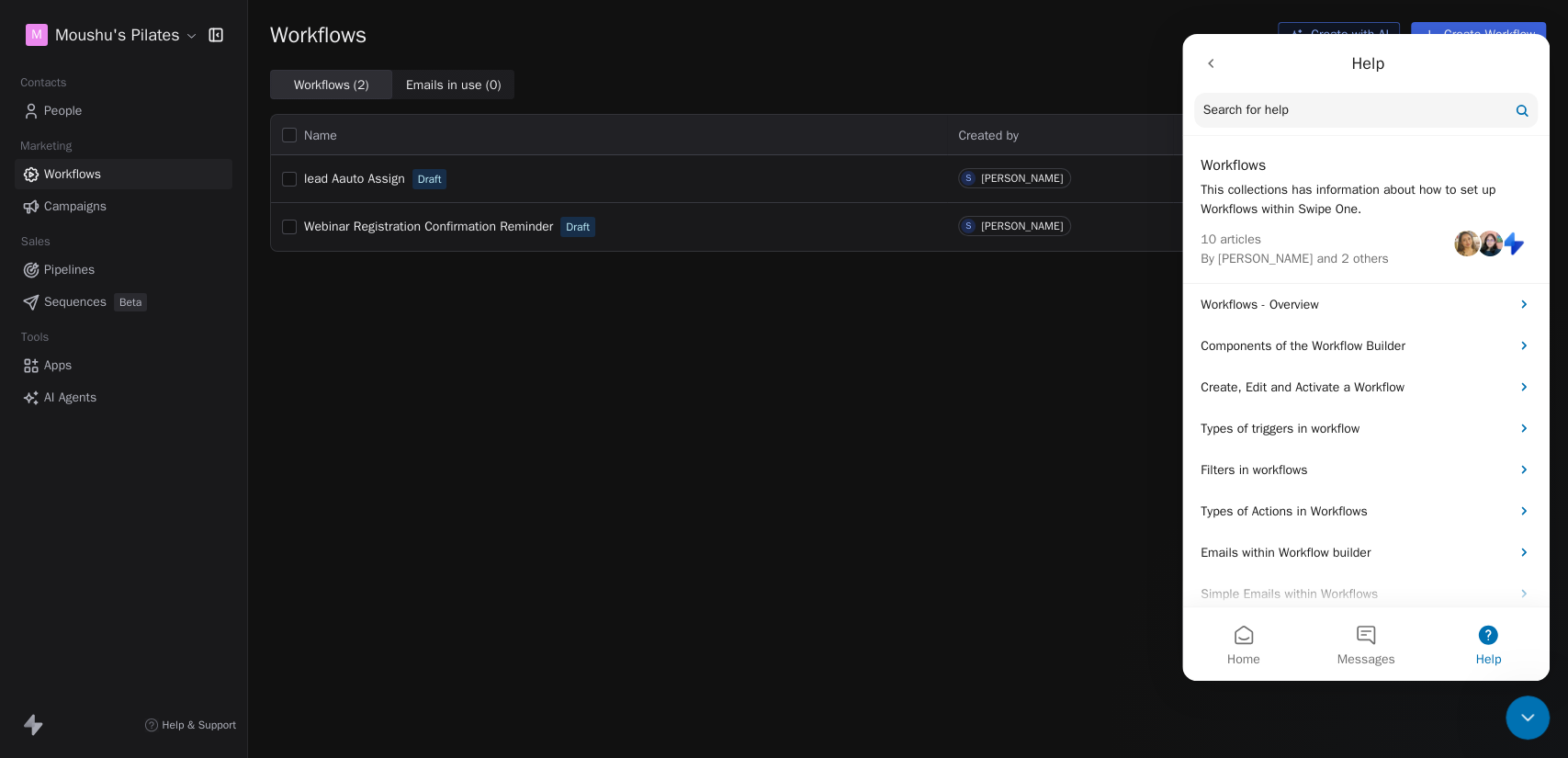 click at bounding box center (1211, 63) 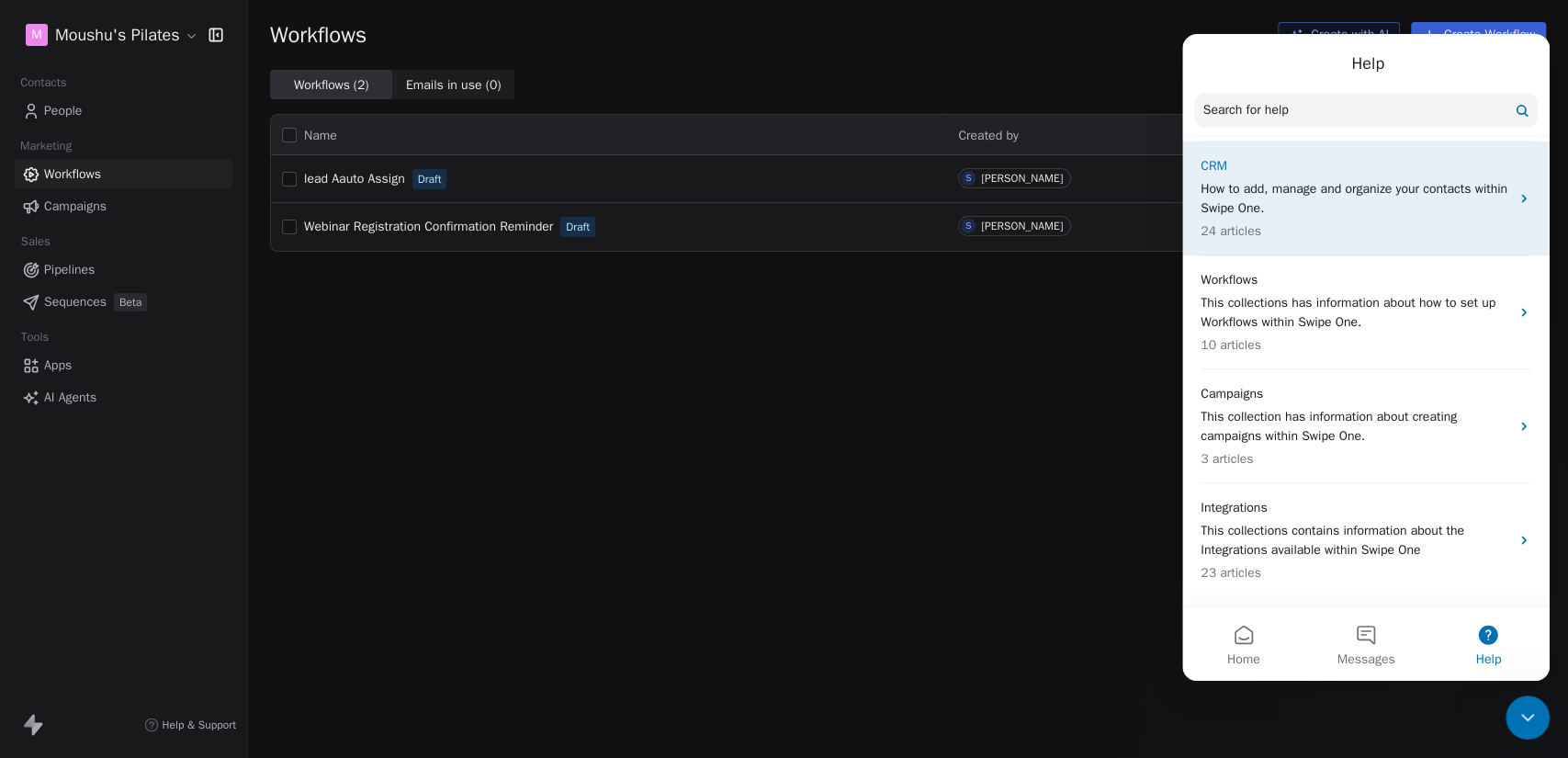 scroll, scrollTop: 306, scrollLeft: 0, axis: vertical 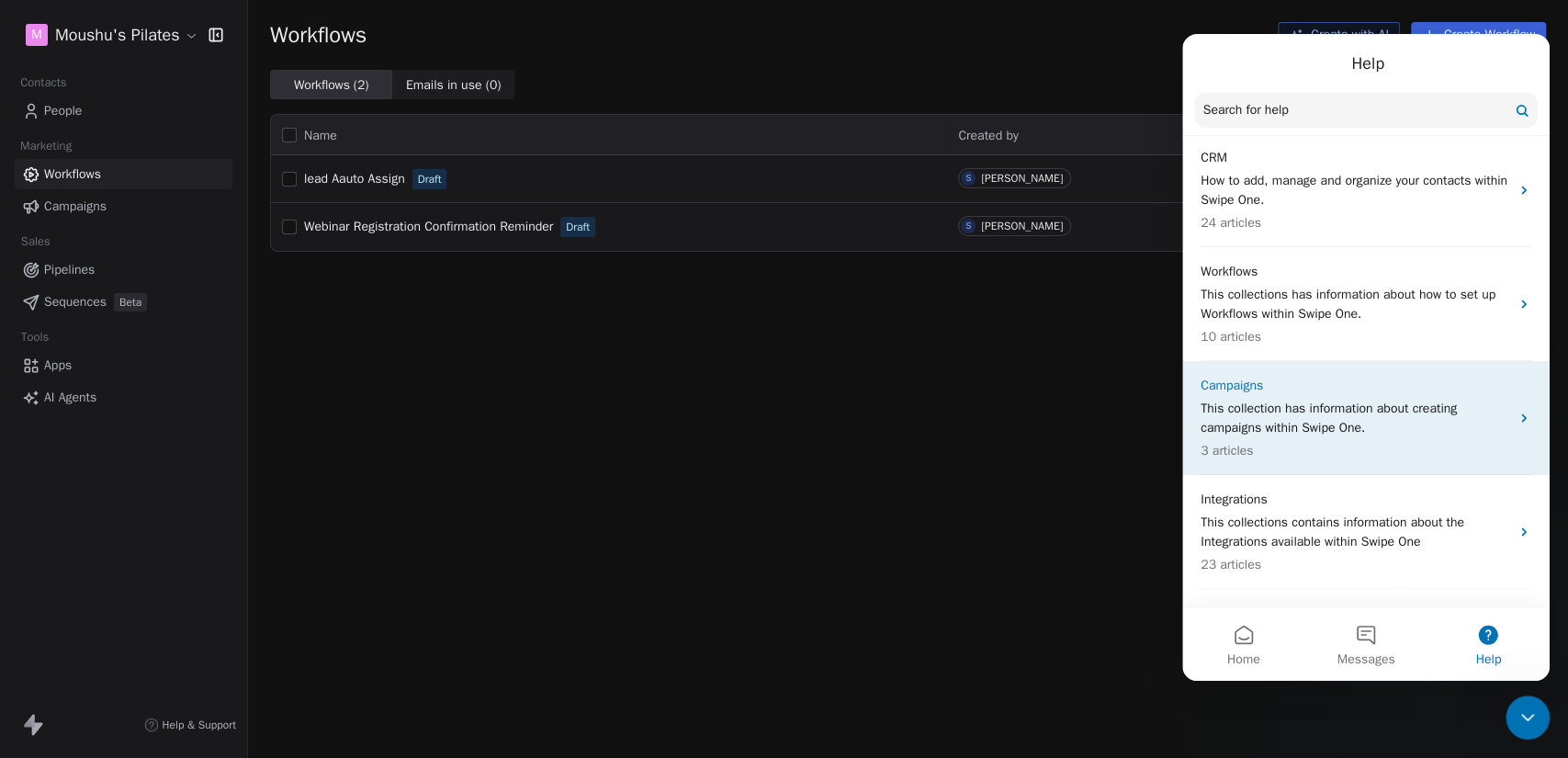 click on "3 articles" at bounding box center (1355, 450) 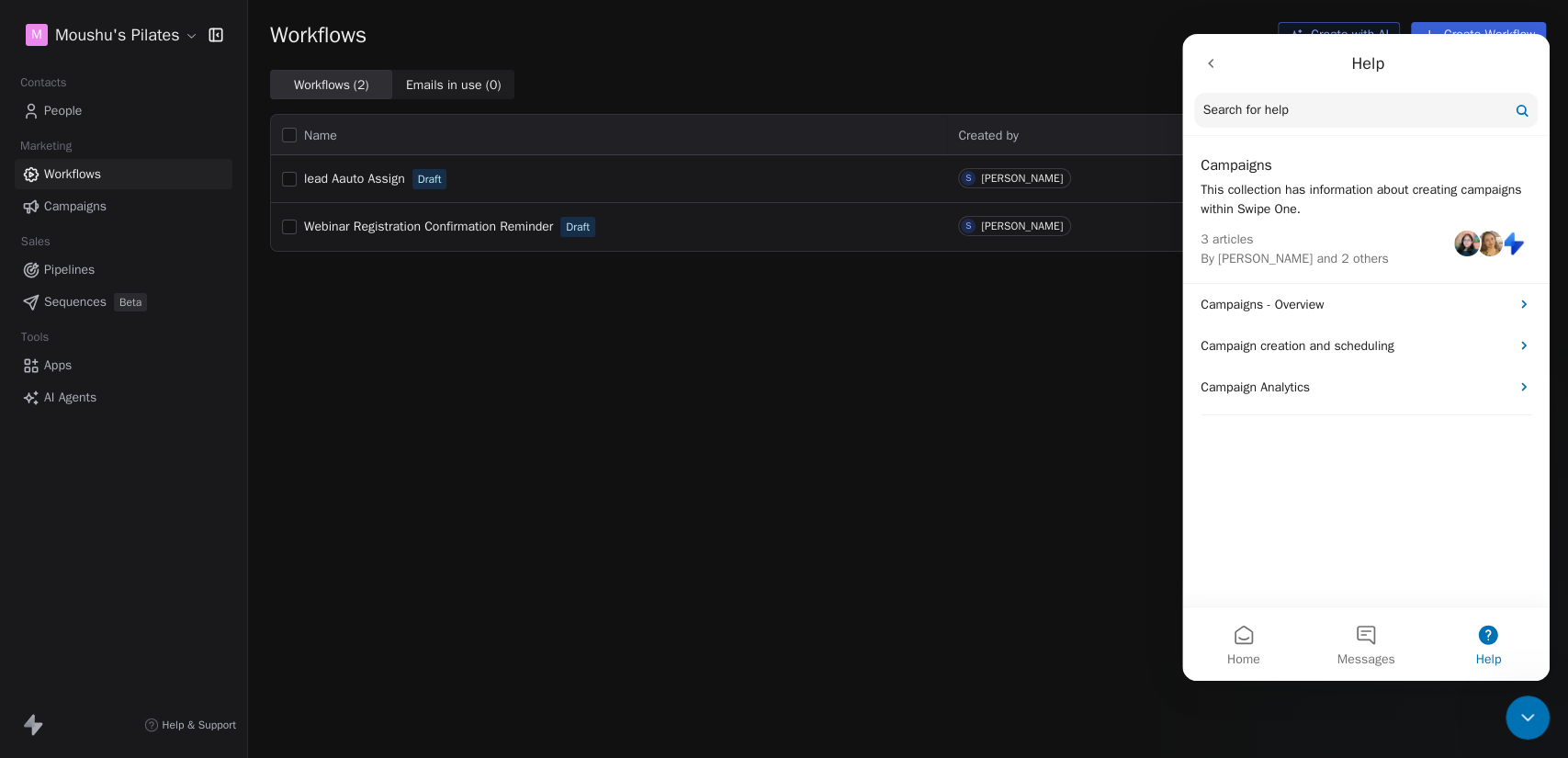 click 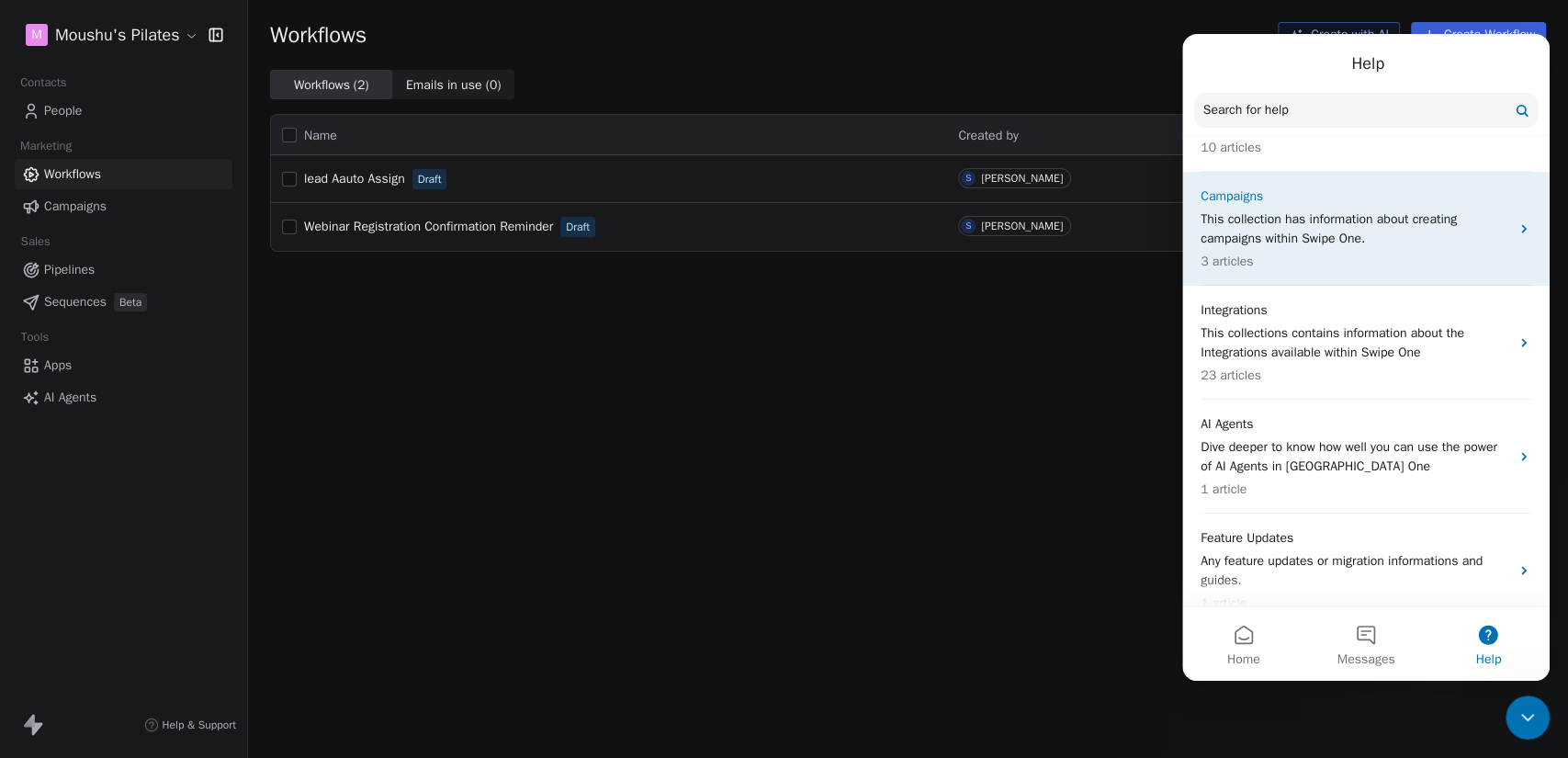 scroll, scrollTop: 496, scrollLeft: 0, axis: vertical 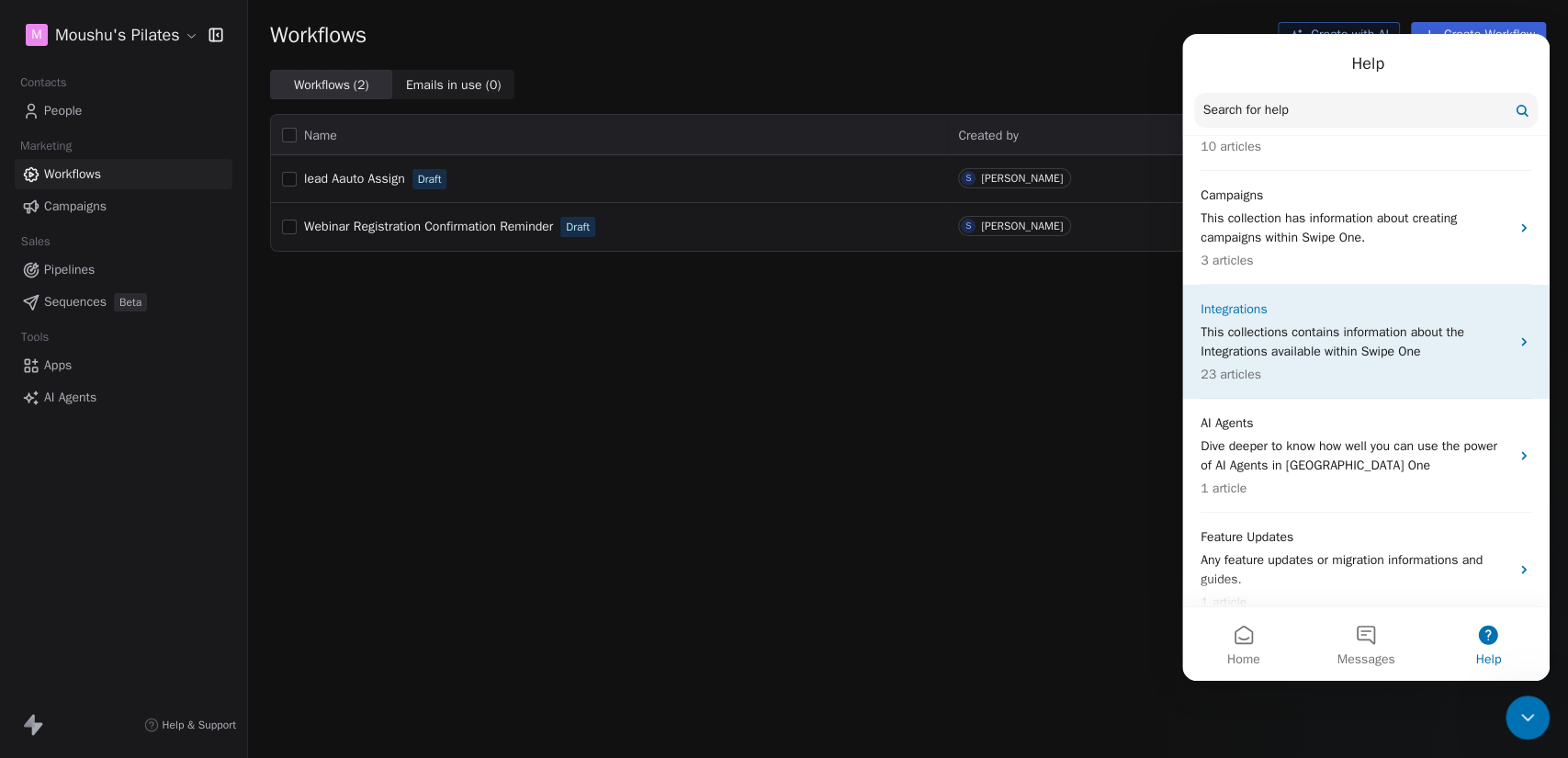 click on "Integrations" at bounding box center (1355, 309) 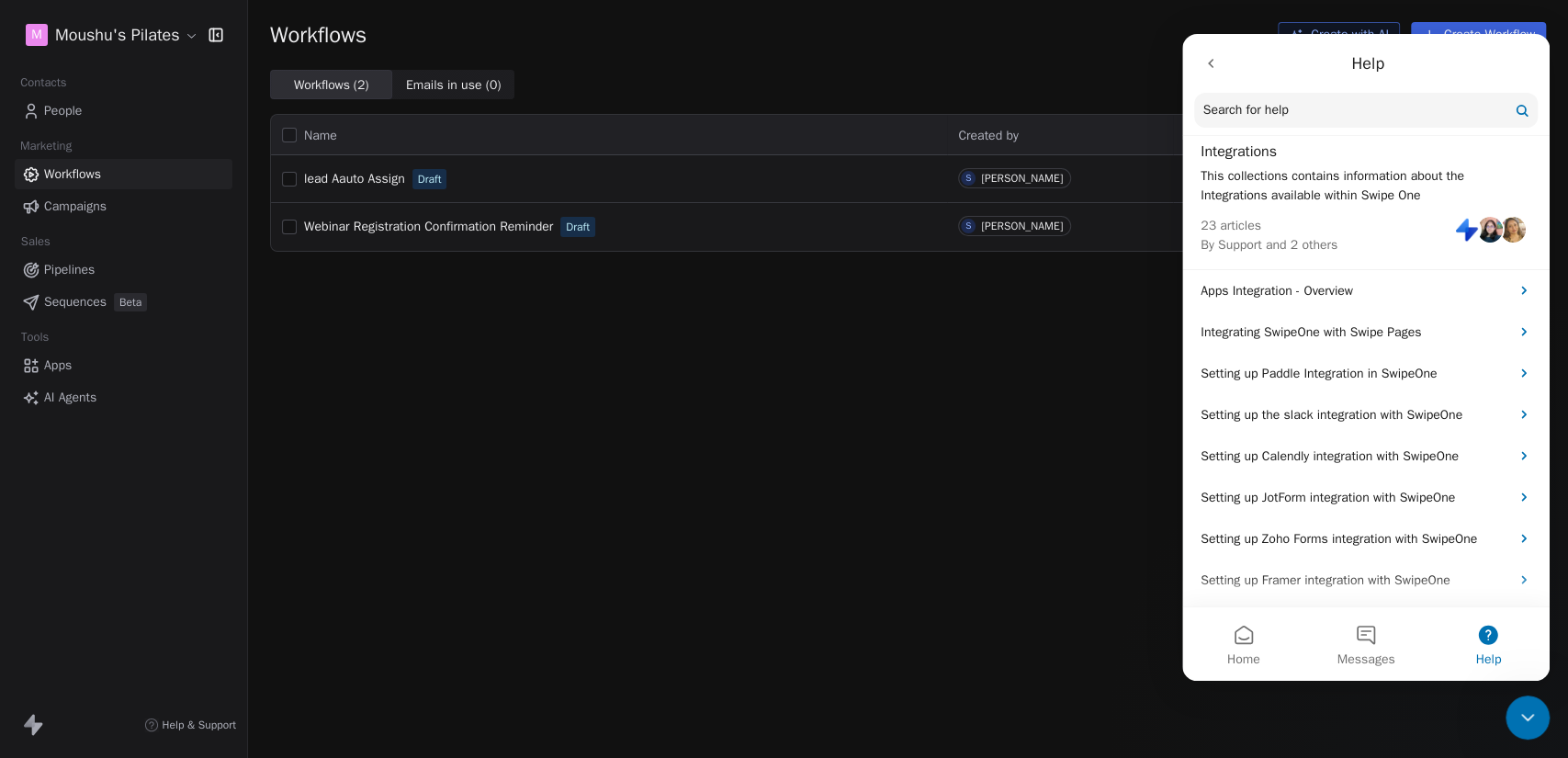 scroll, scrollTop: 0, scrollLeft: 0, axis: both 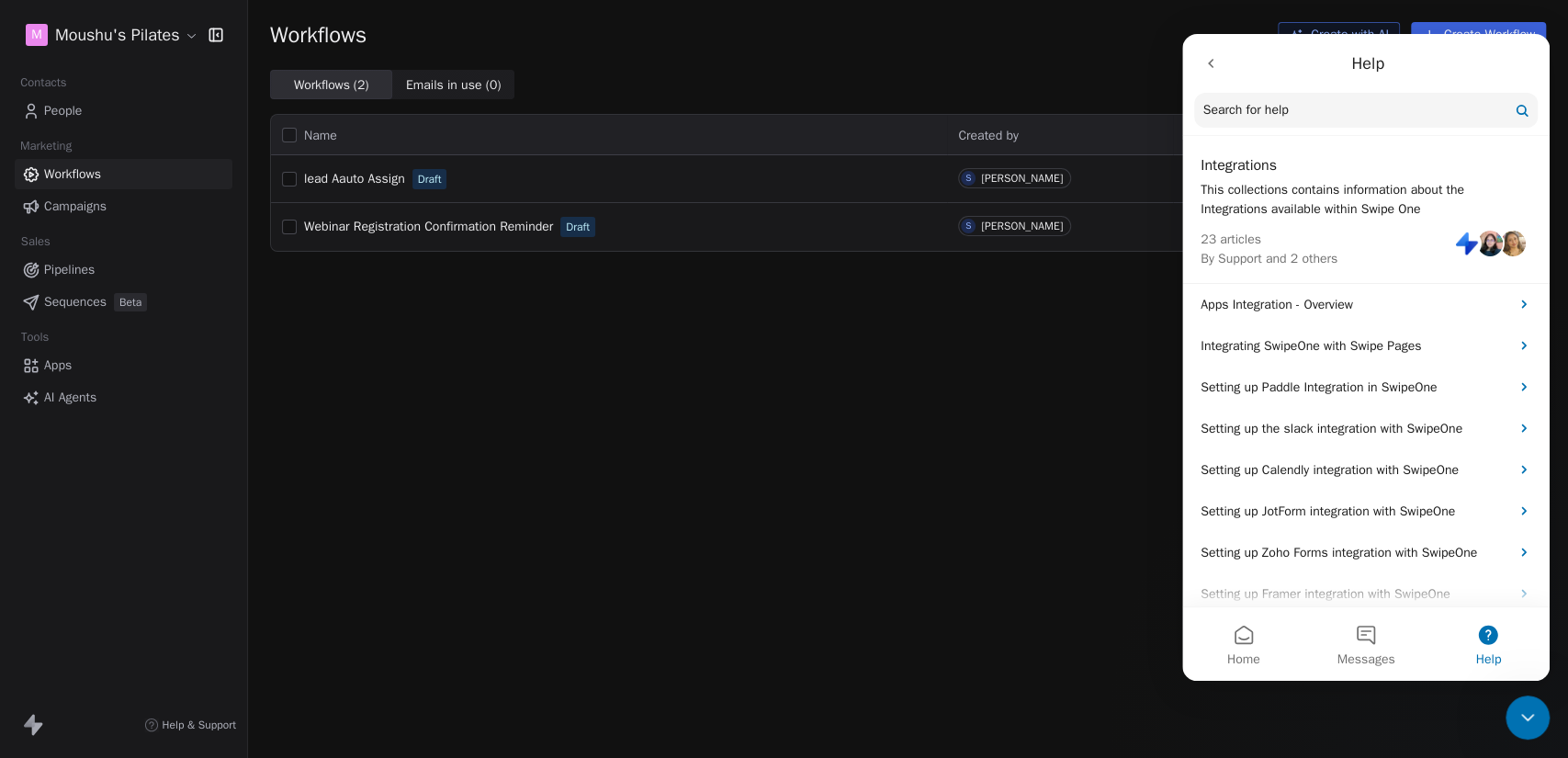 click 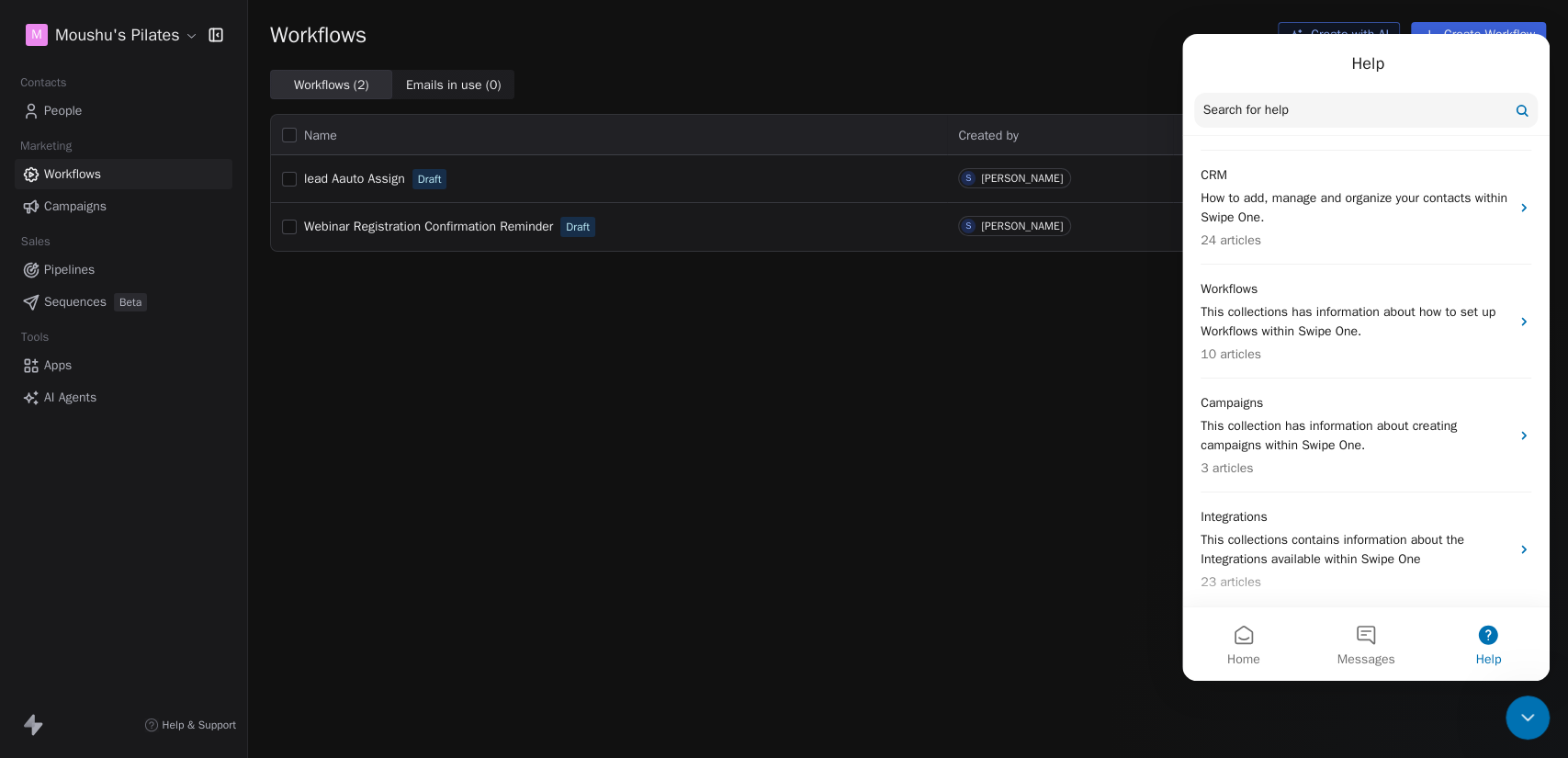 scroll, scrollTop: 0, scrollLeft: 0, axis: both 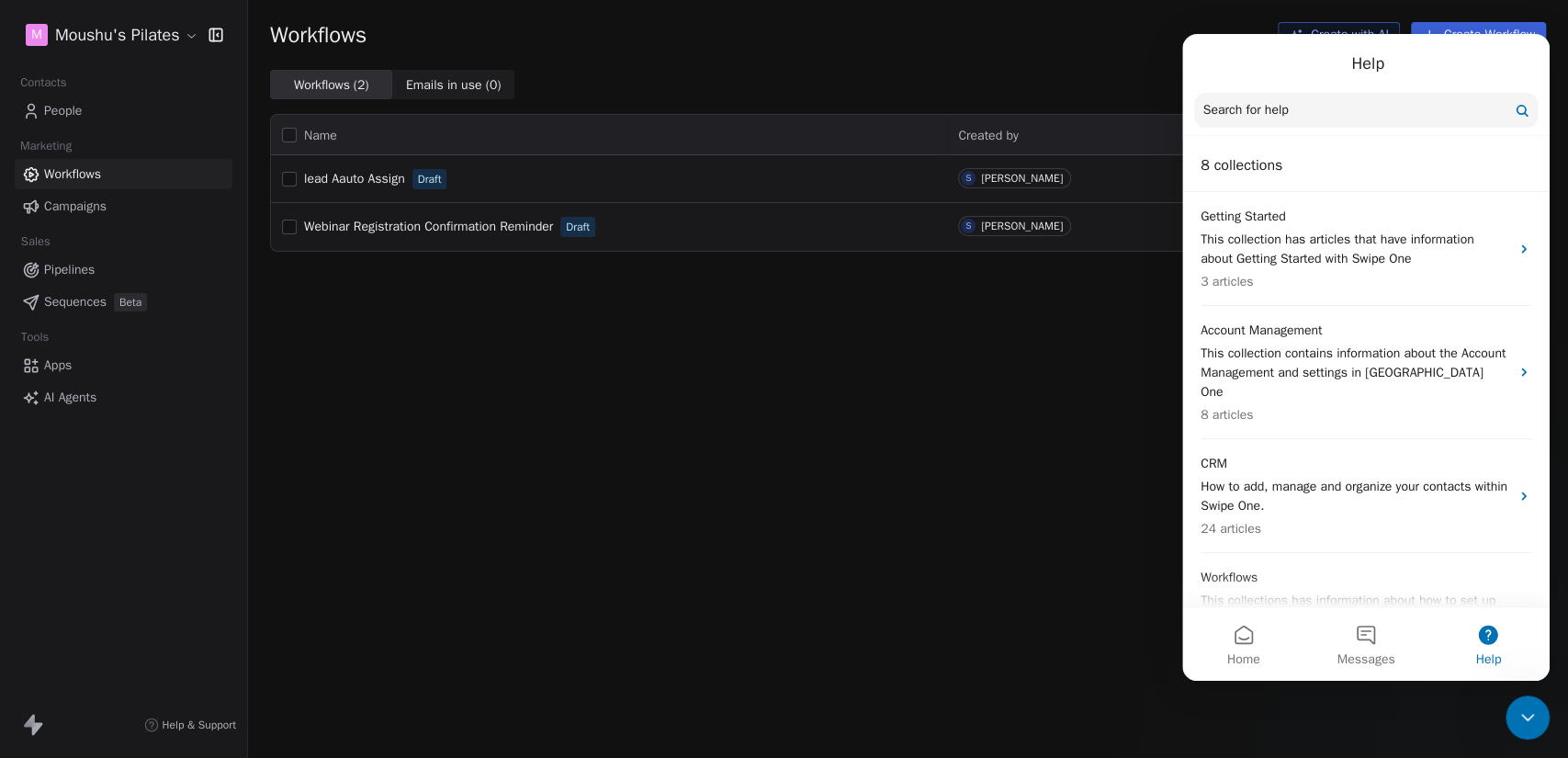 click on "Search for help" at bounding box center [1246, 110] 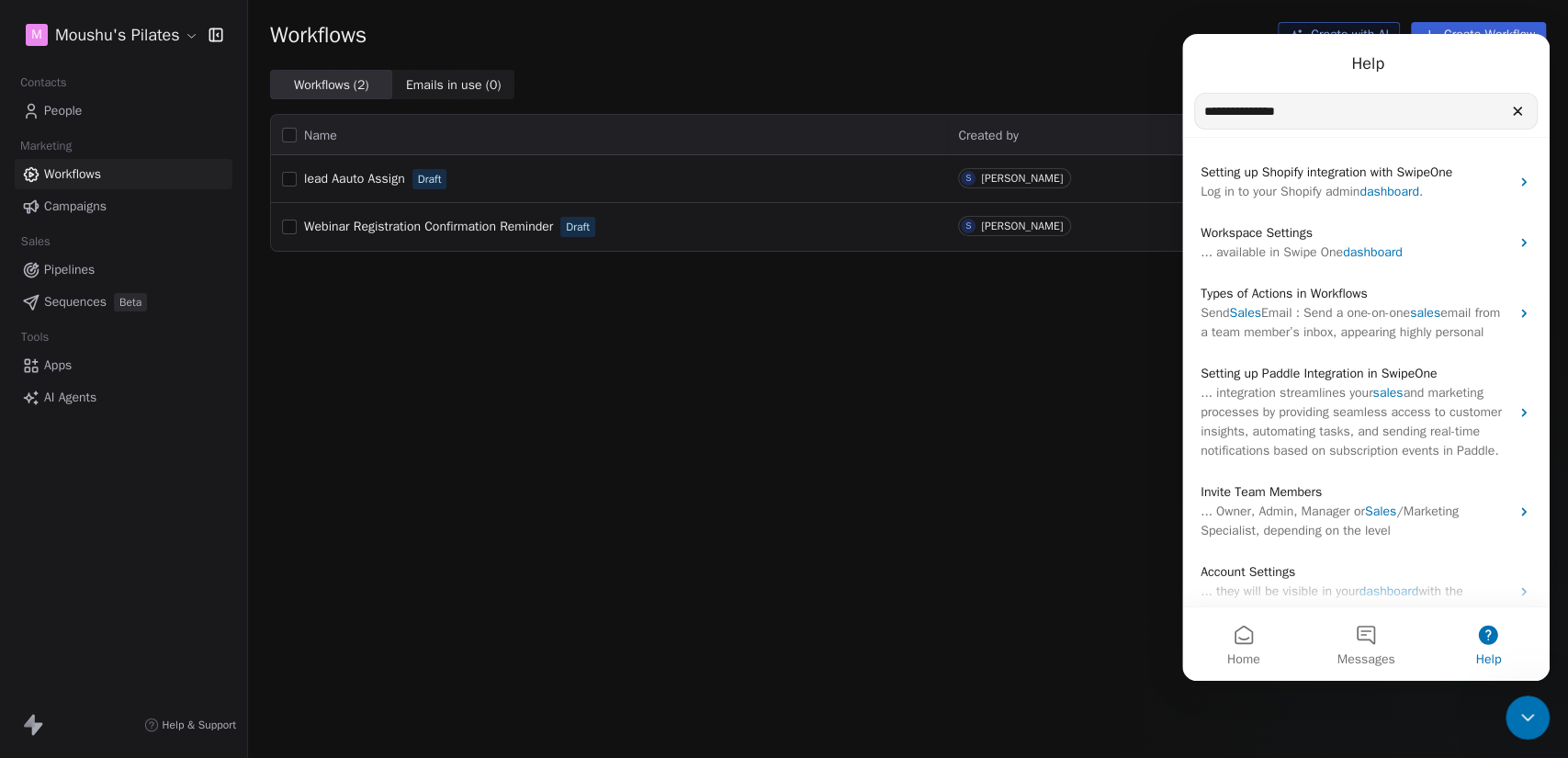 click on "**********" at bounding box center [1366, 111] 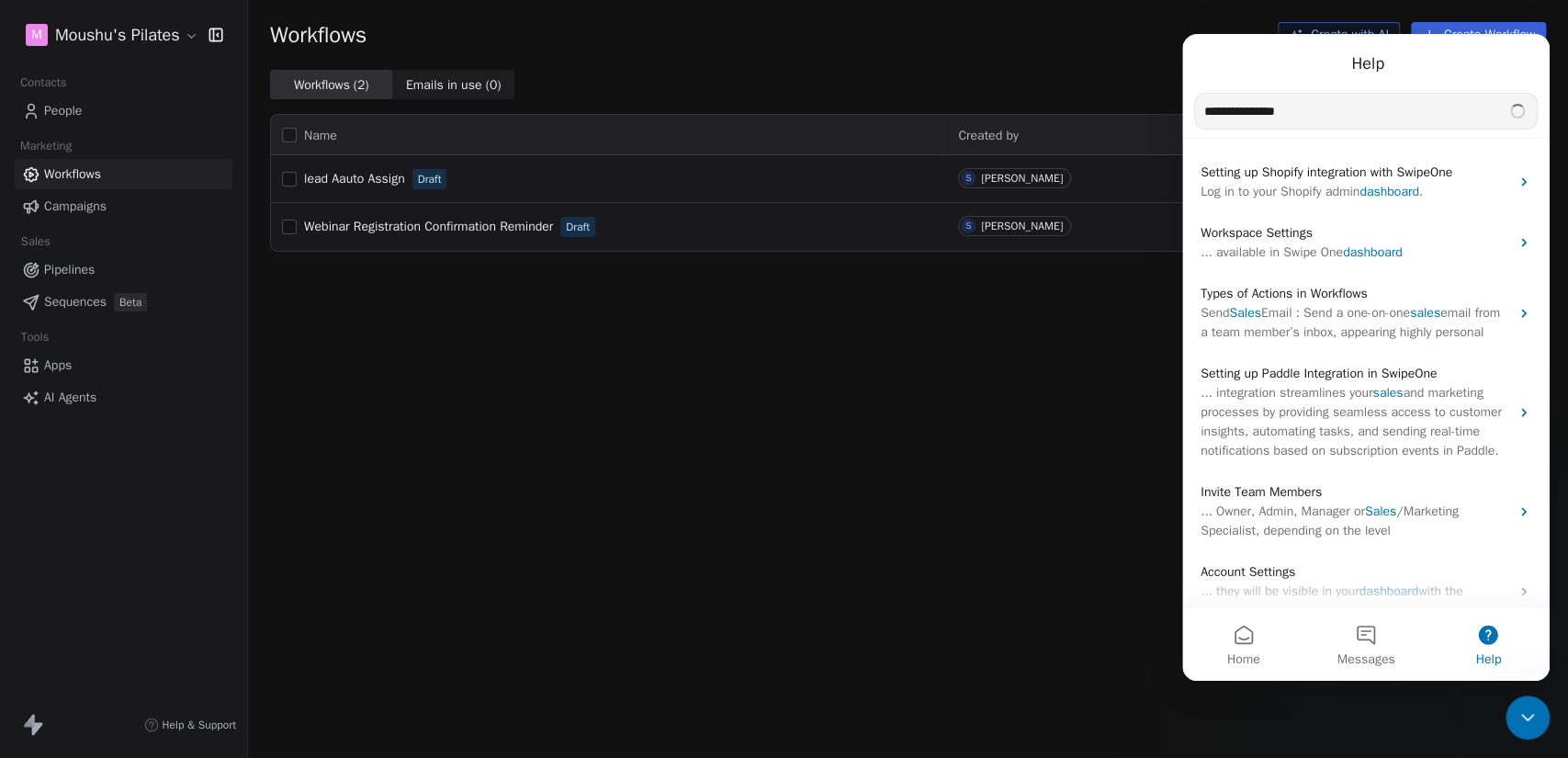 type on "**********" 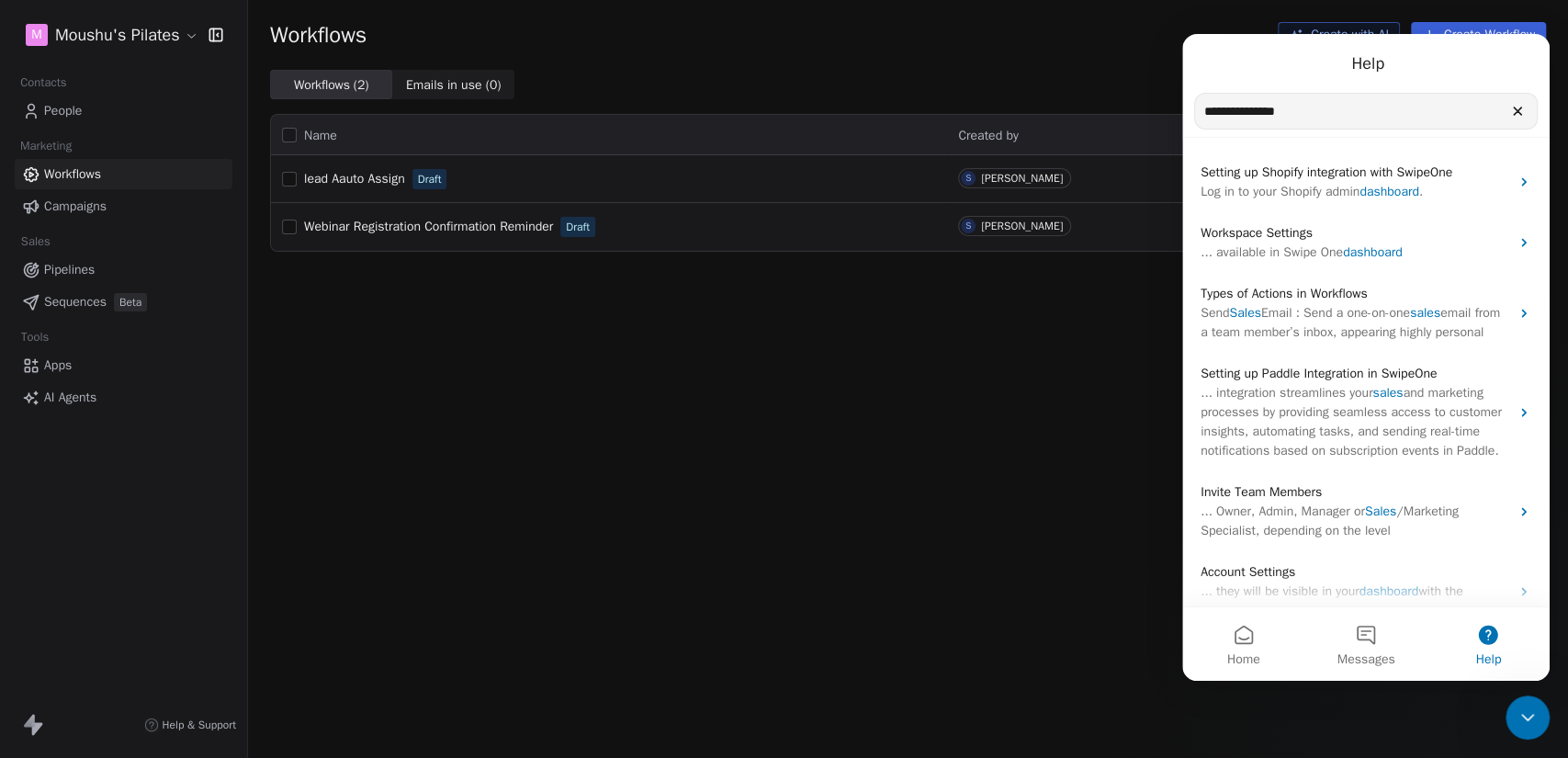 drag, startPoint x: 1346, startPoint y: 110, endPoint x: 2363, endPoint y: 138, distance: 1017.385 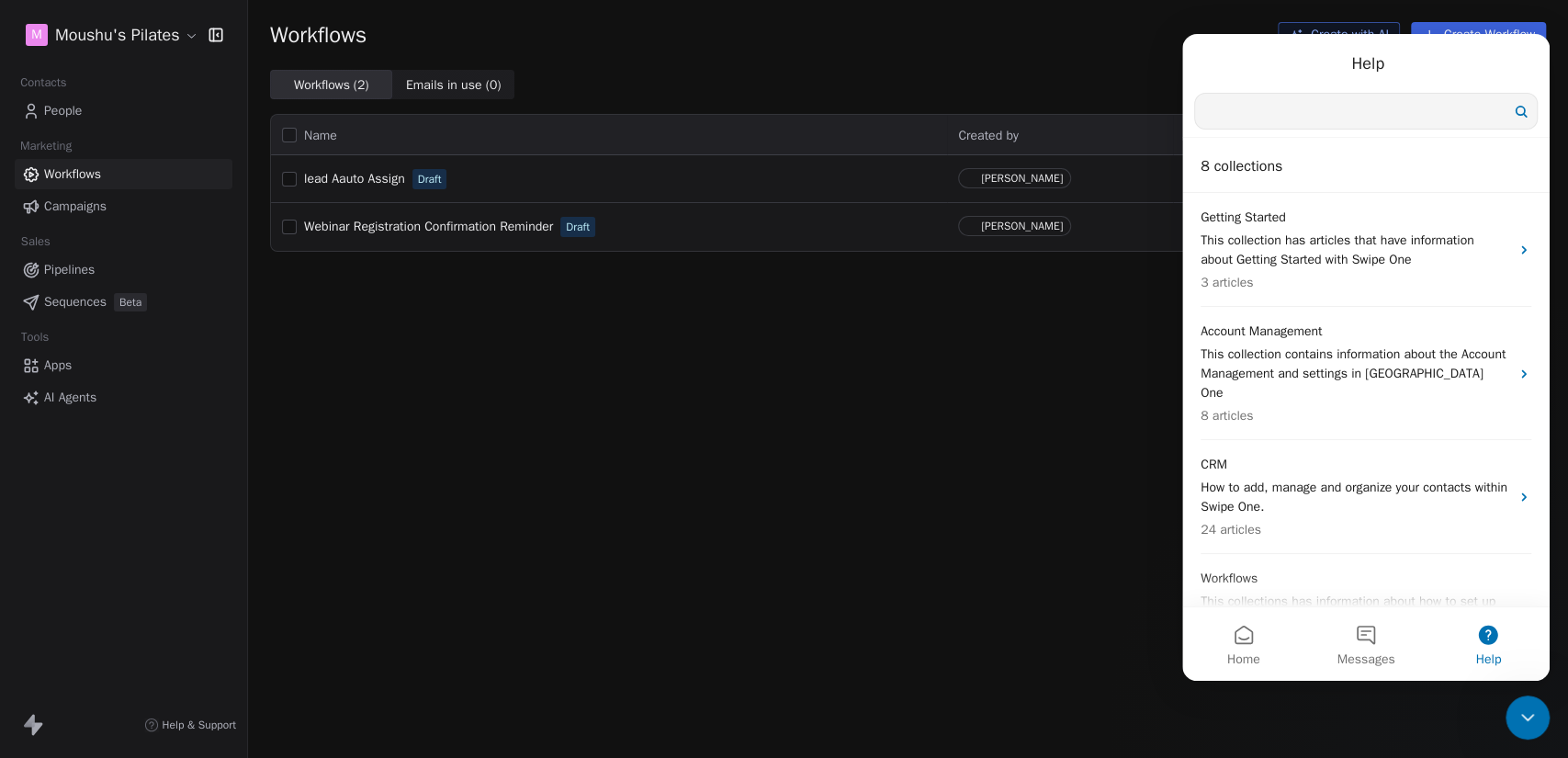click on "Workflows  Create with AI  Create Workflow Workflows ( 2 ) Workflows ( 2 ) Emails in use ( 0 ) Emails in use ( 0 ) Name Created by Created At Actions lead Aauto Assign Draft Sithessh Kumar Jul 9, 2025 Edit Webinar Registration Confirmation Reminder Draft Sithessh Kumar Jul 8, 2025 Edit" at bounding box center [908, 379] 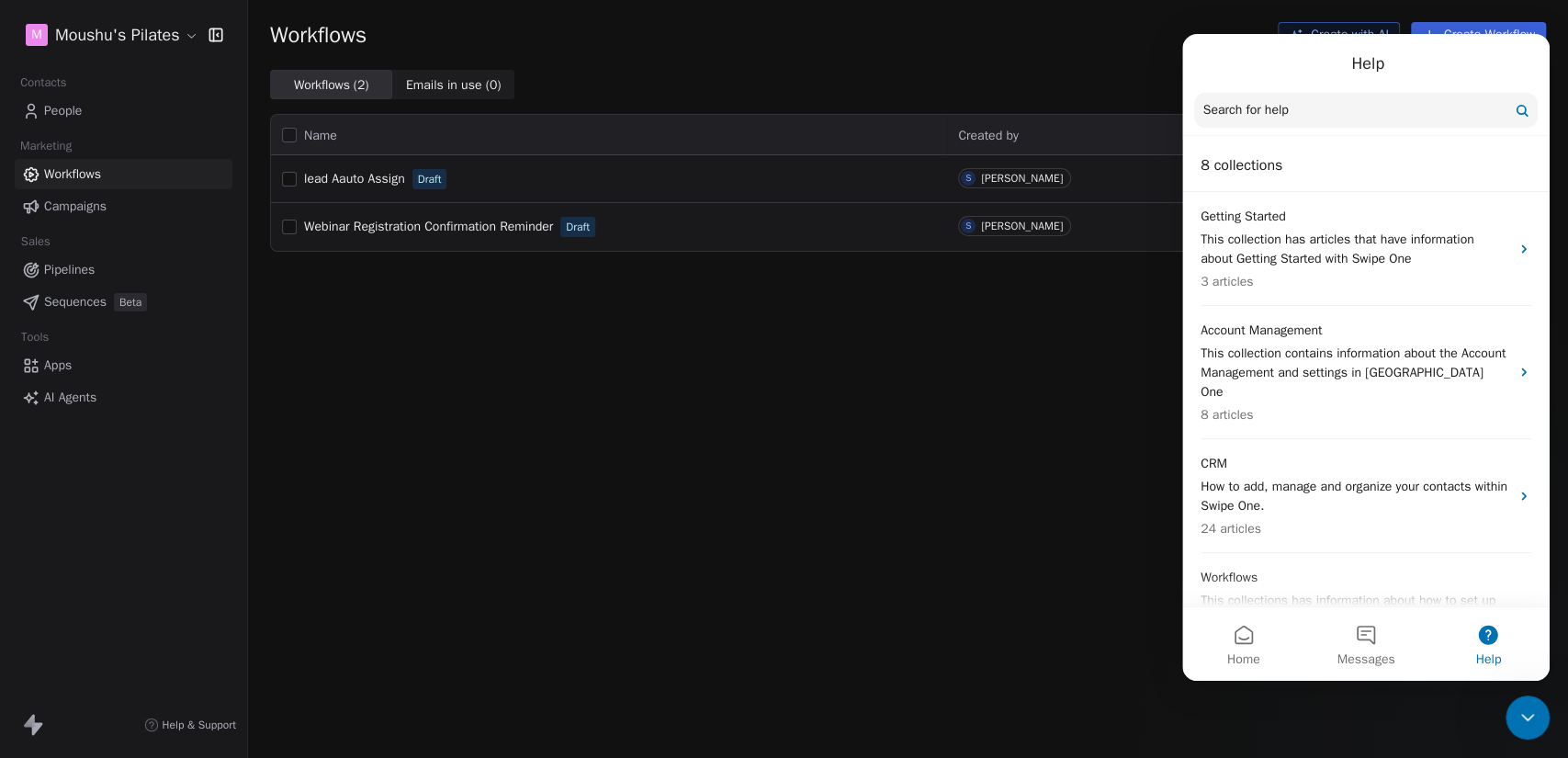 click 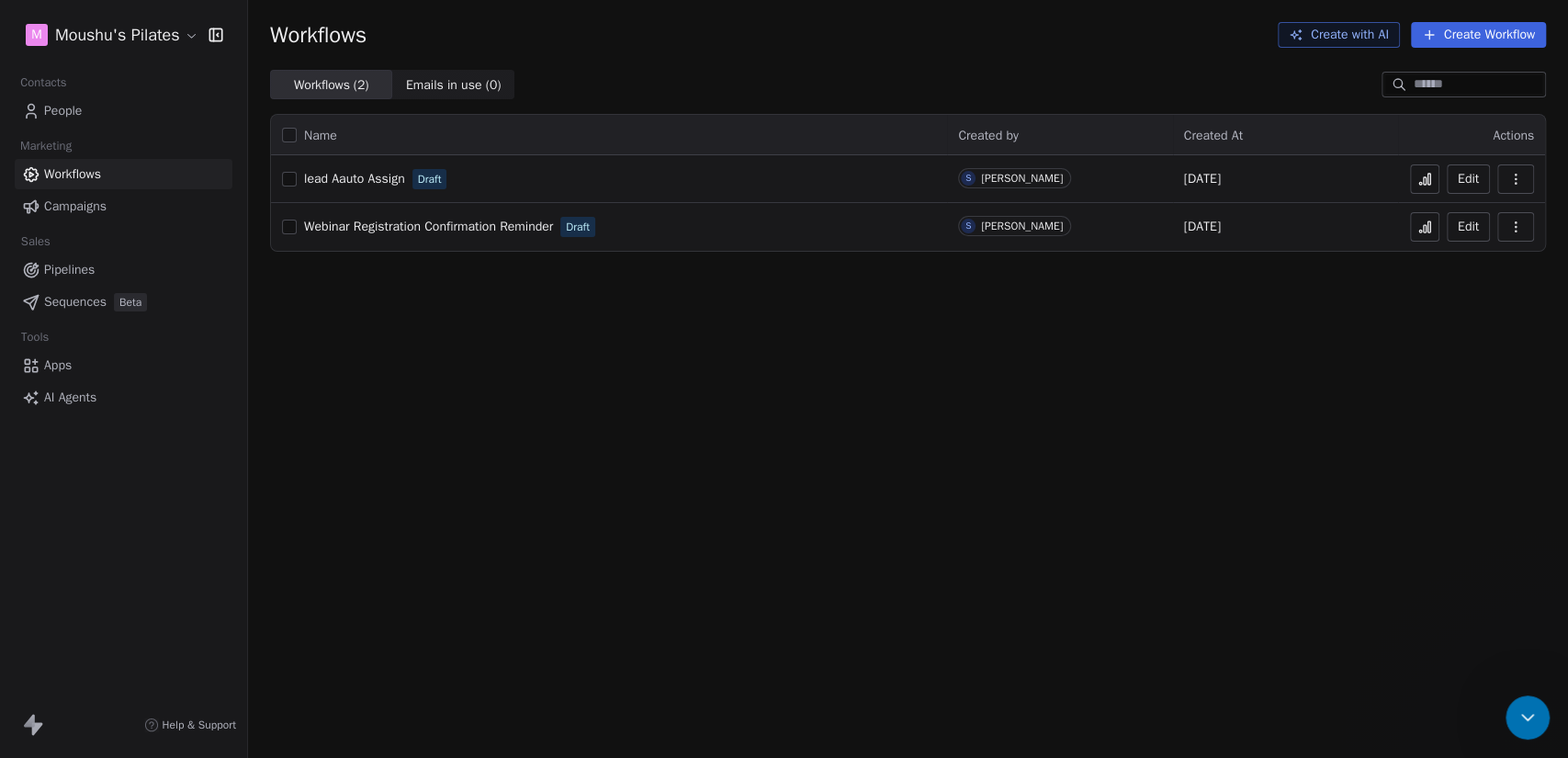 scroll, scrollTop: 0, scrollLeft: 0, axis: both 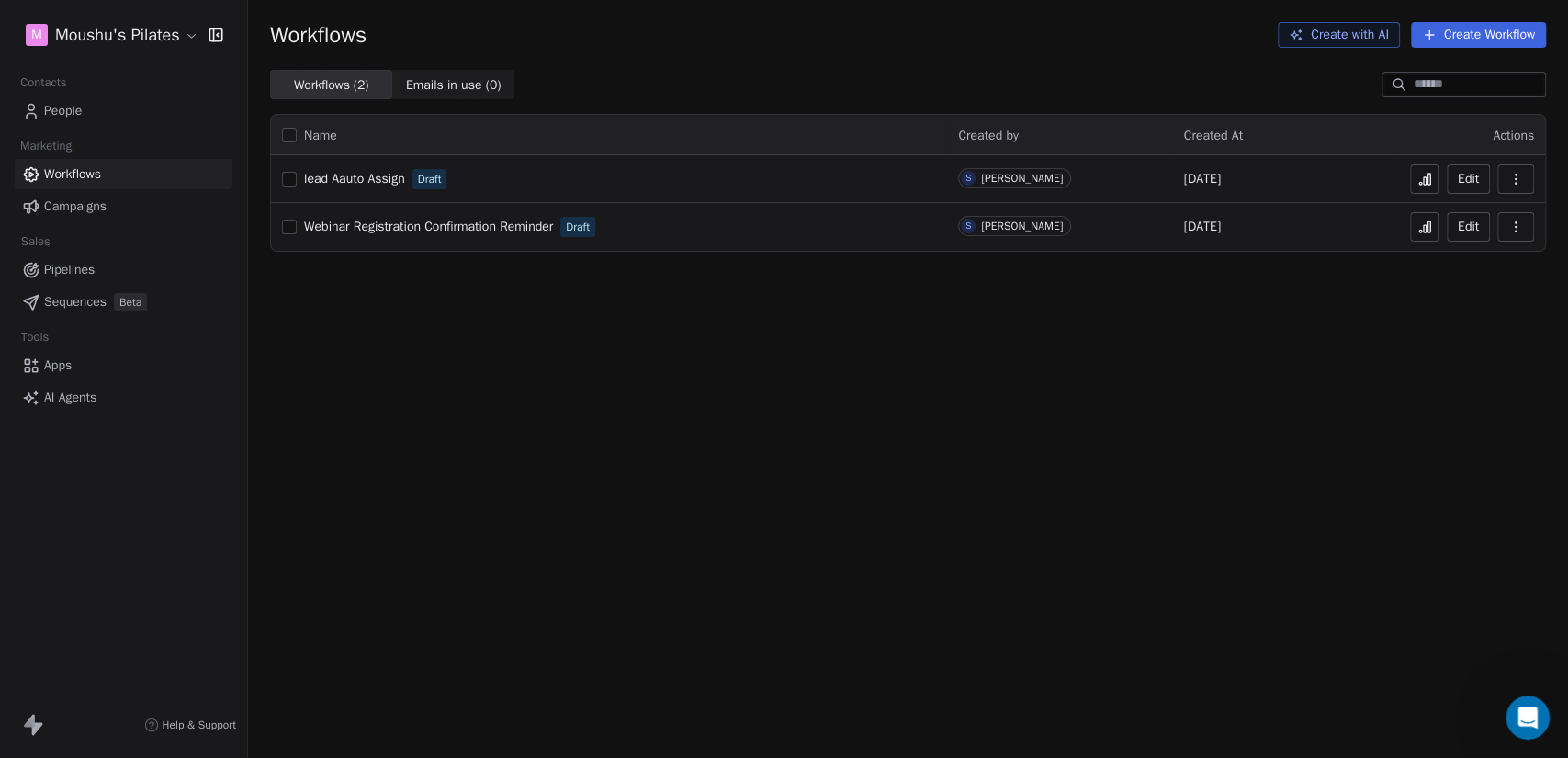 click on "Apps" at bounding box center (123, 365) 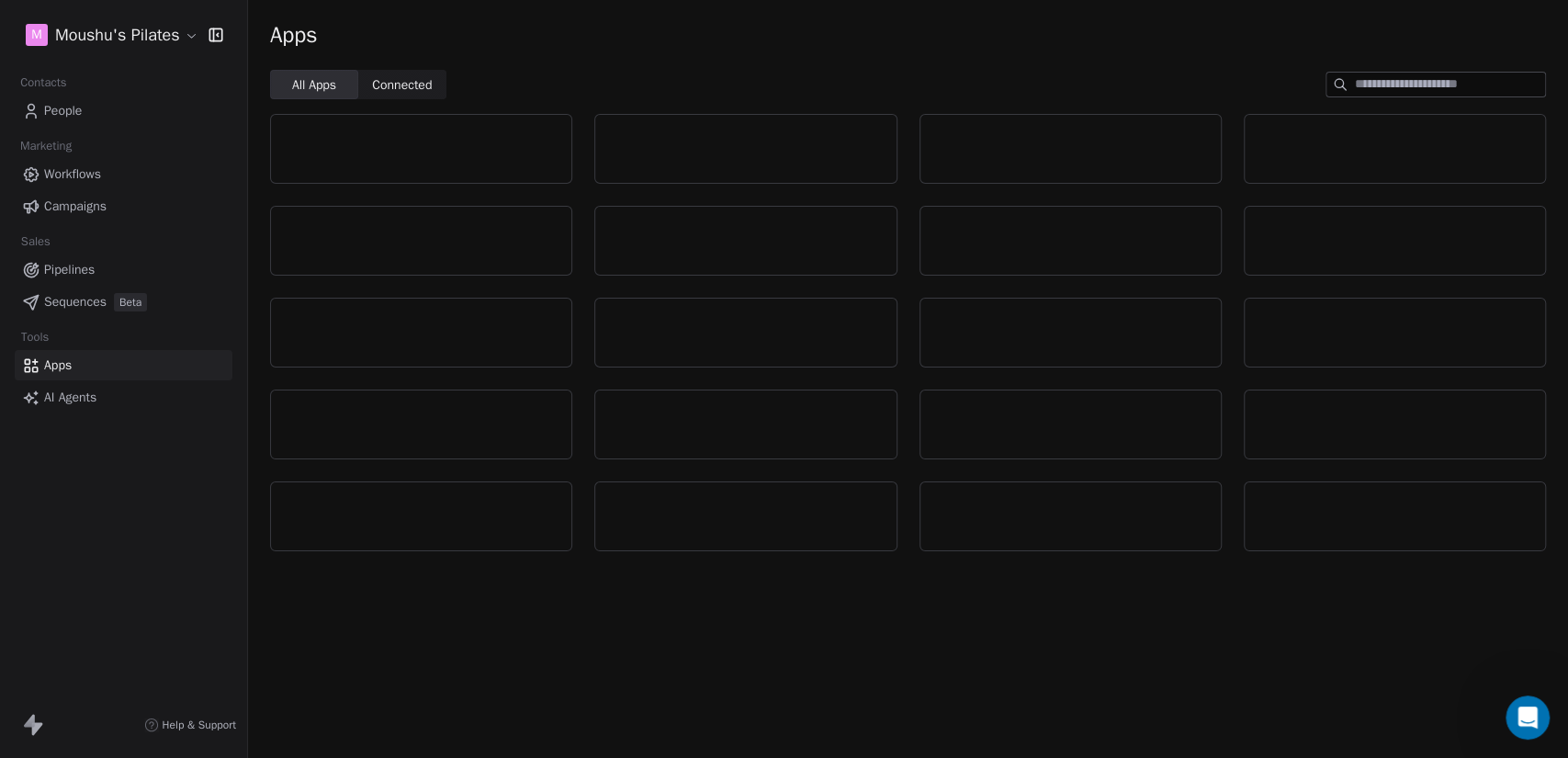 click on "Pipelines" at bounding box center [123, 269] 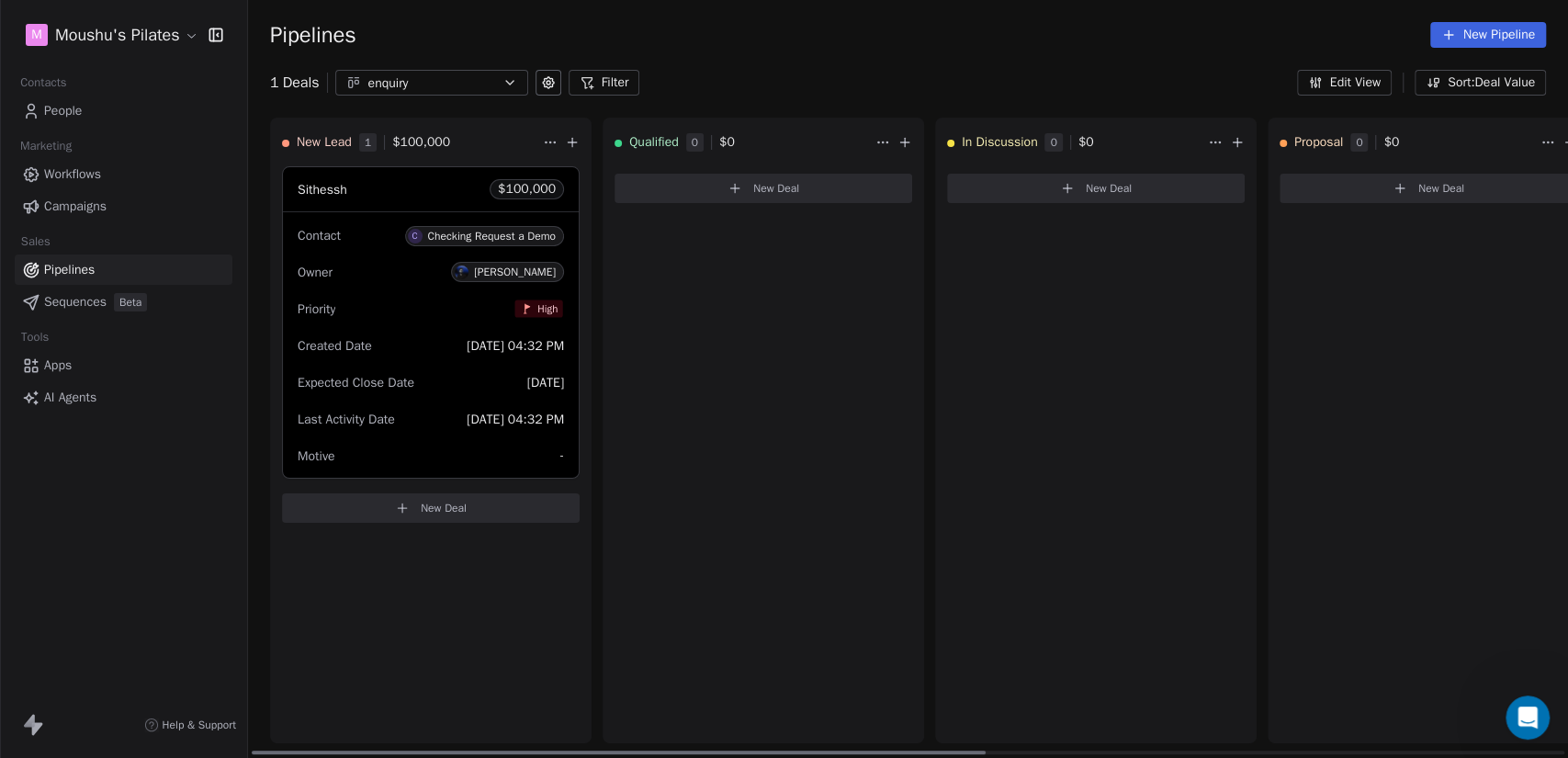click on "Owner Sithessh Kumar" at bounding box center [431, 272] 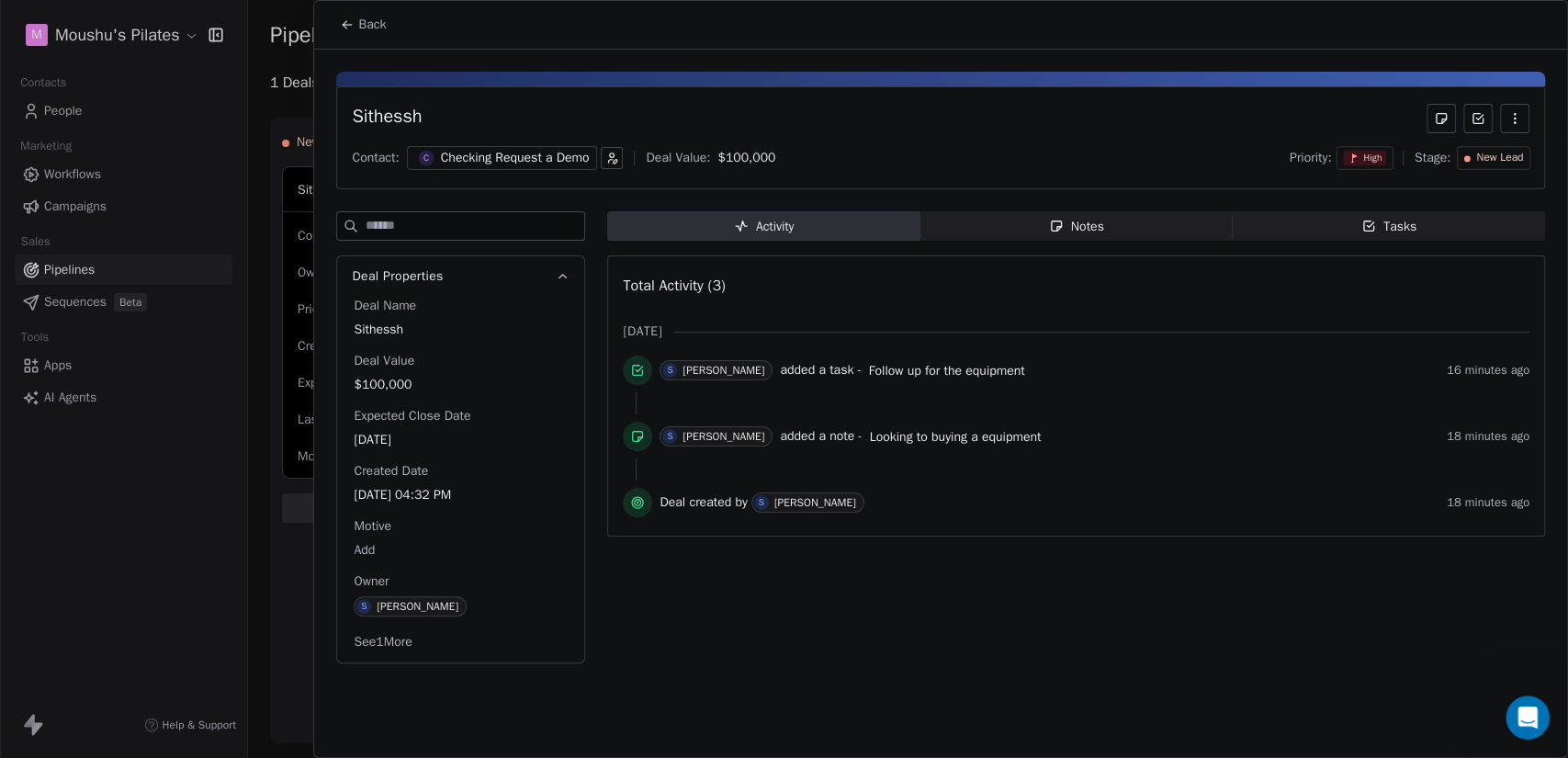 click on "Notes   Notes" at bounding box center [1077, 226] 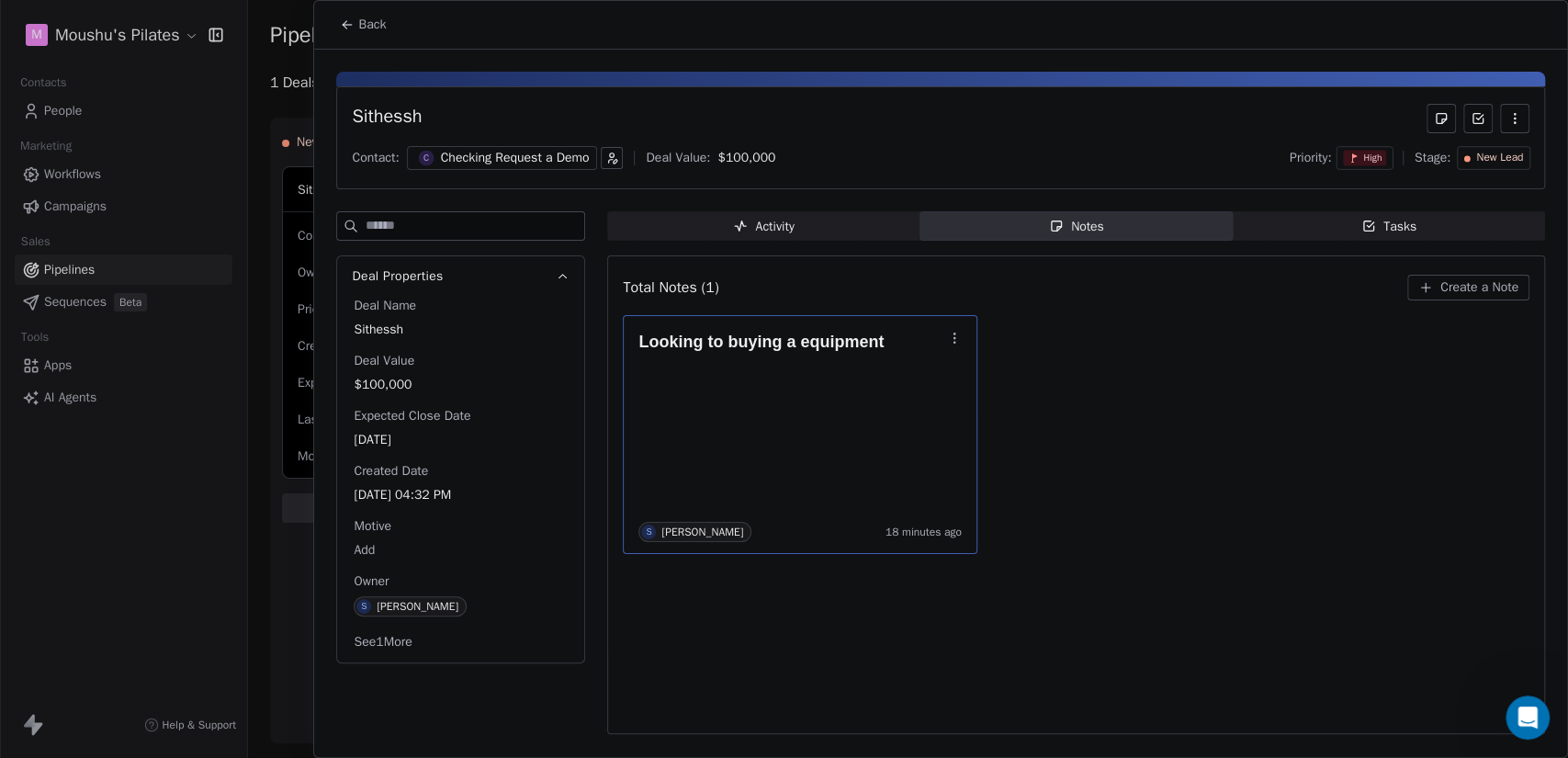 click on "Looking to buying a equipment S Sithessh Kumar 18 minutes ago" at bounding box center (800, 435) 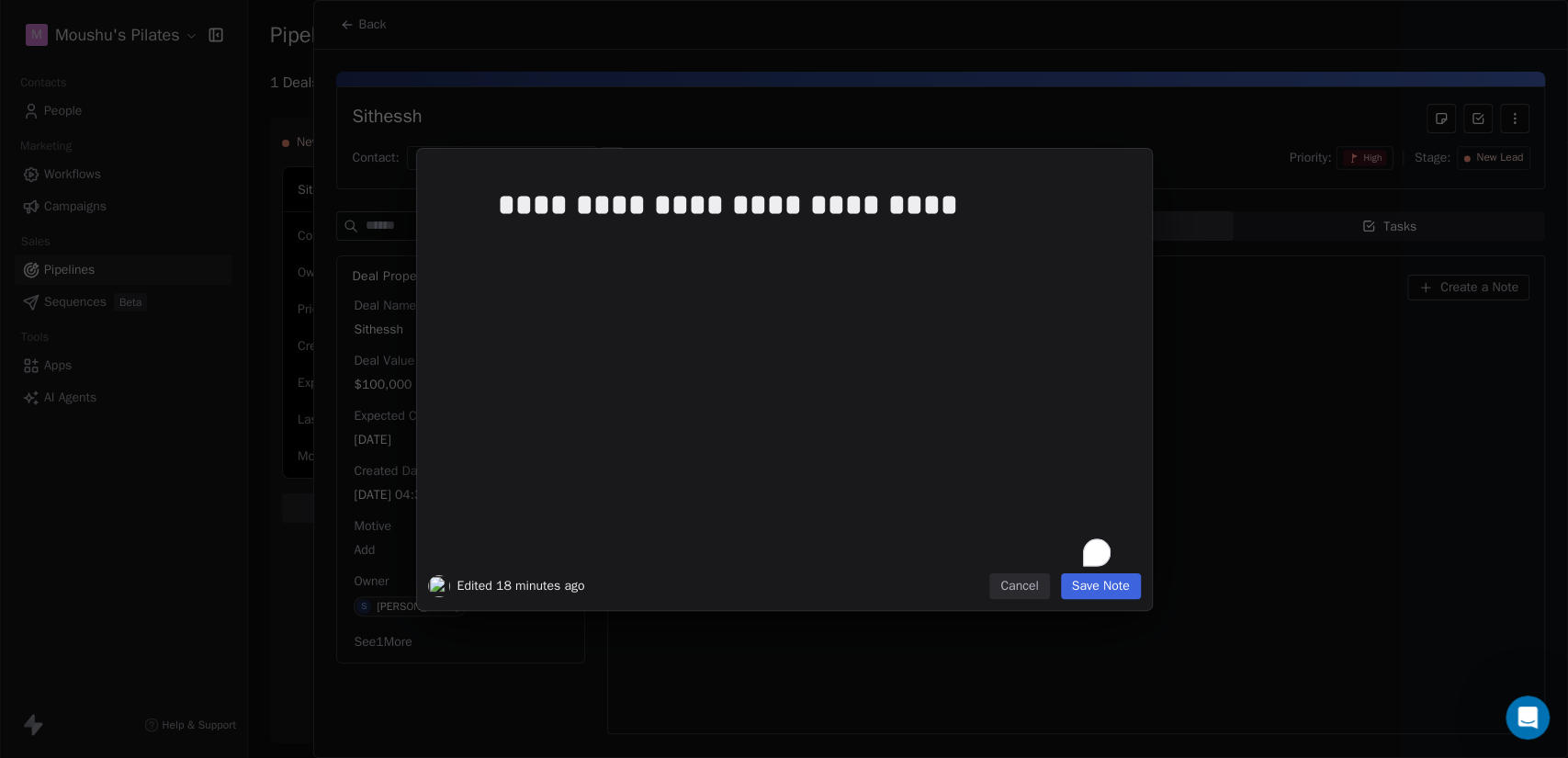 click on "**********" at bounding box center (812, 371) 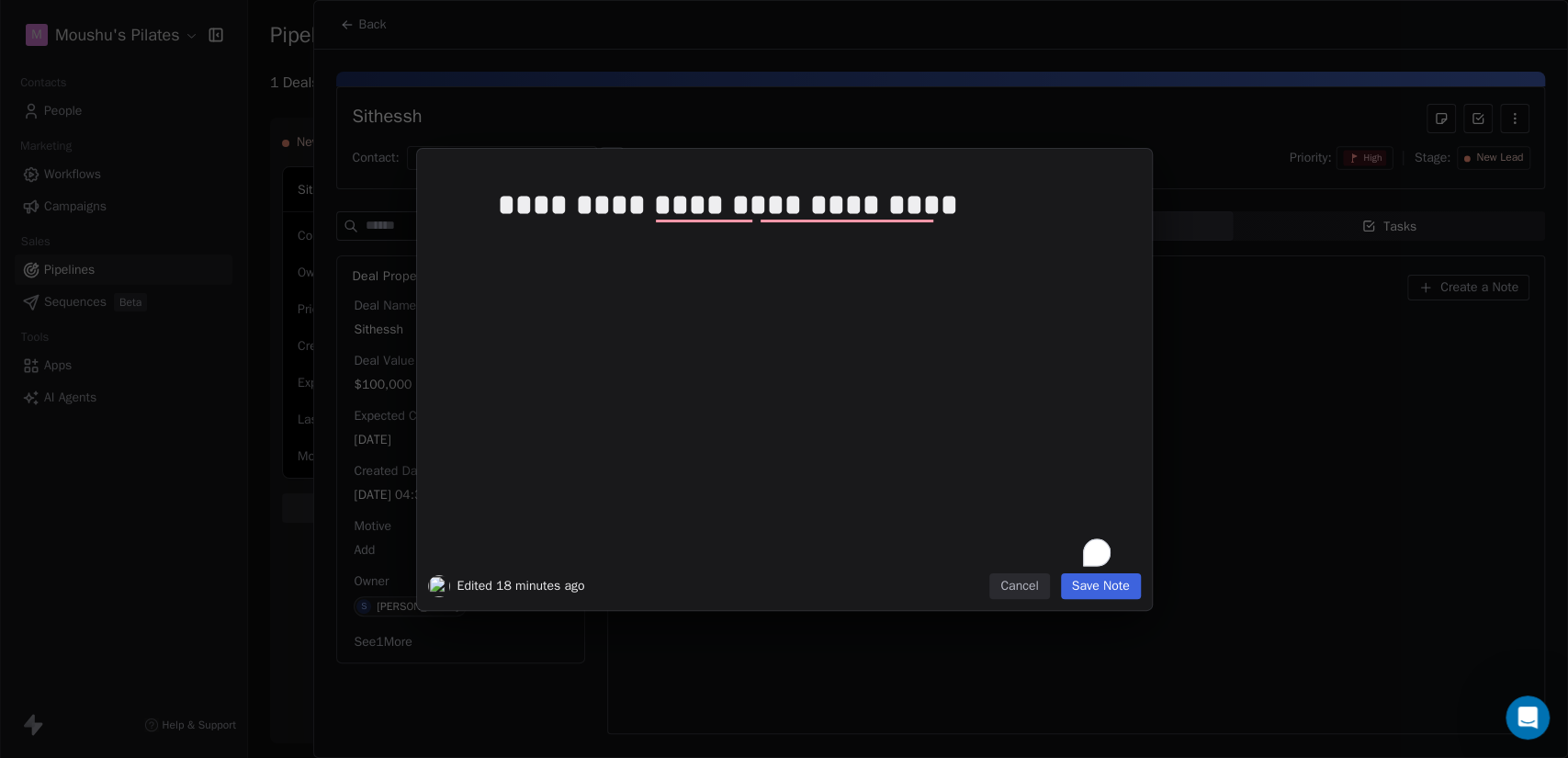 click on "Cancel" at bounding box center (1019, 586) 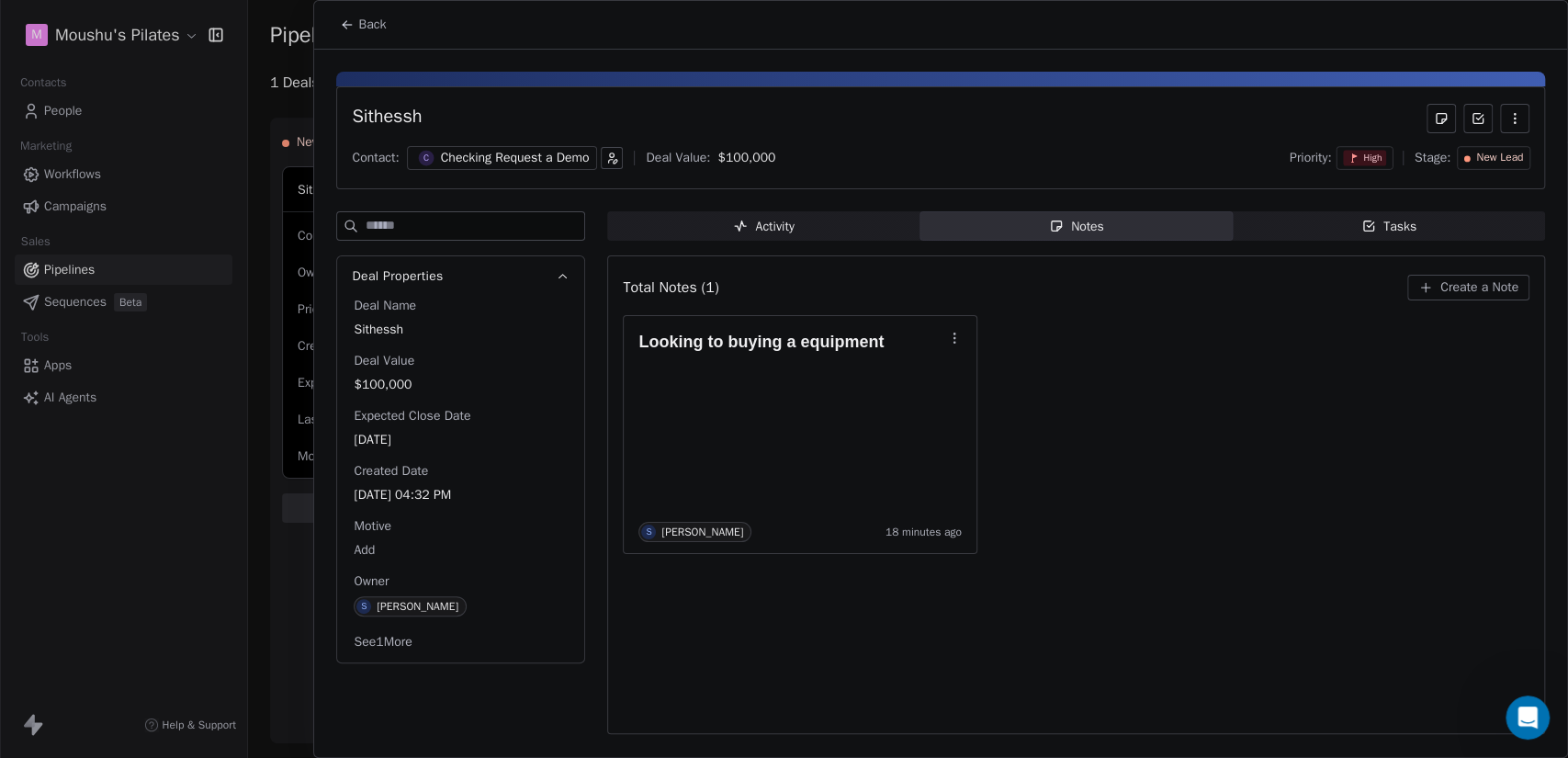 click on "Activity" at bounding box center (763, 226) 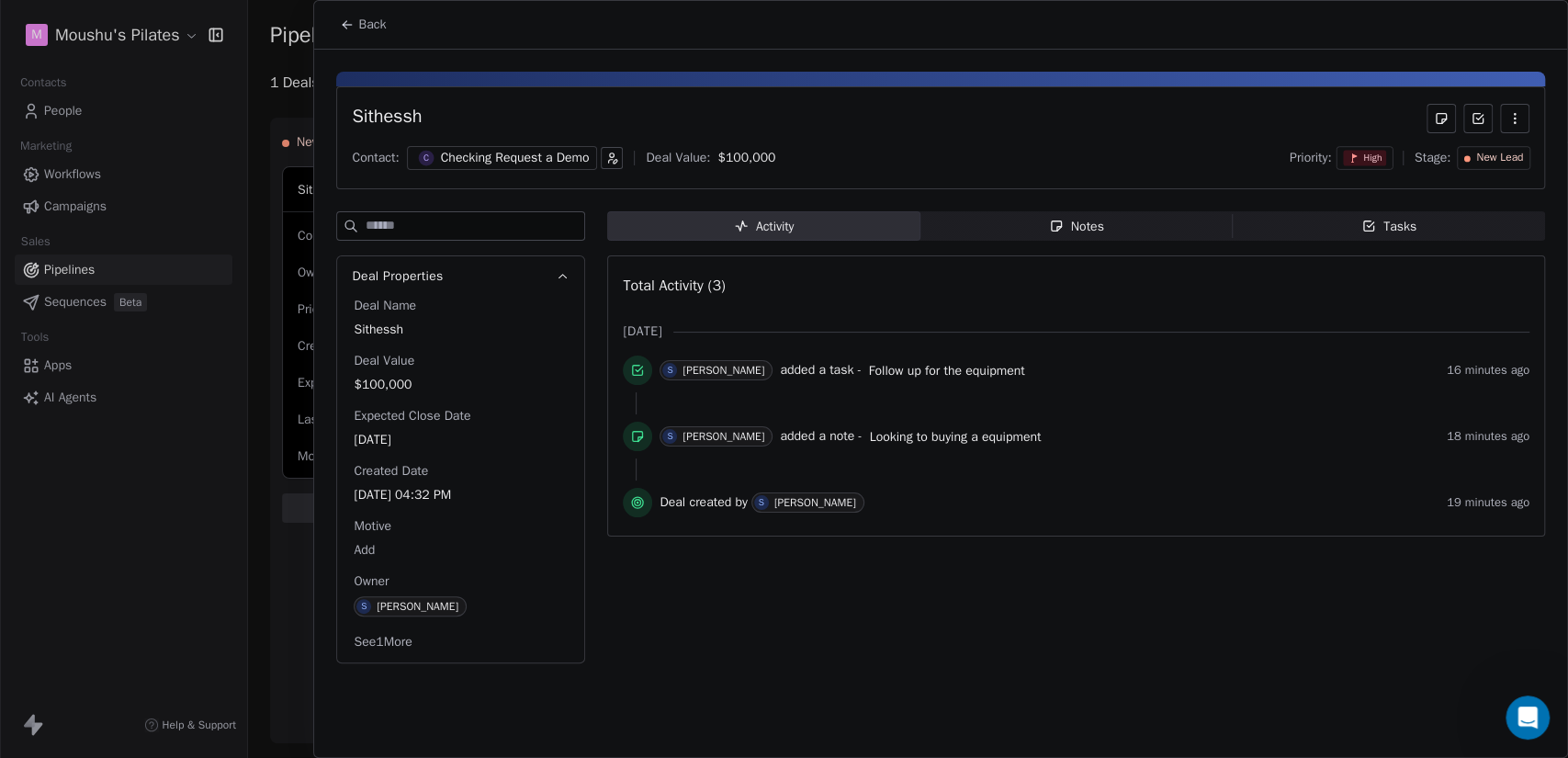 click on "Notes   Notes" at bounding box center (1077, 226) 